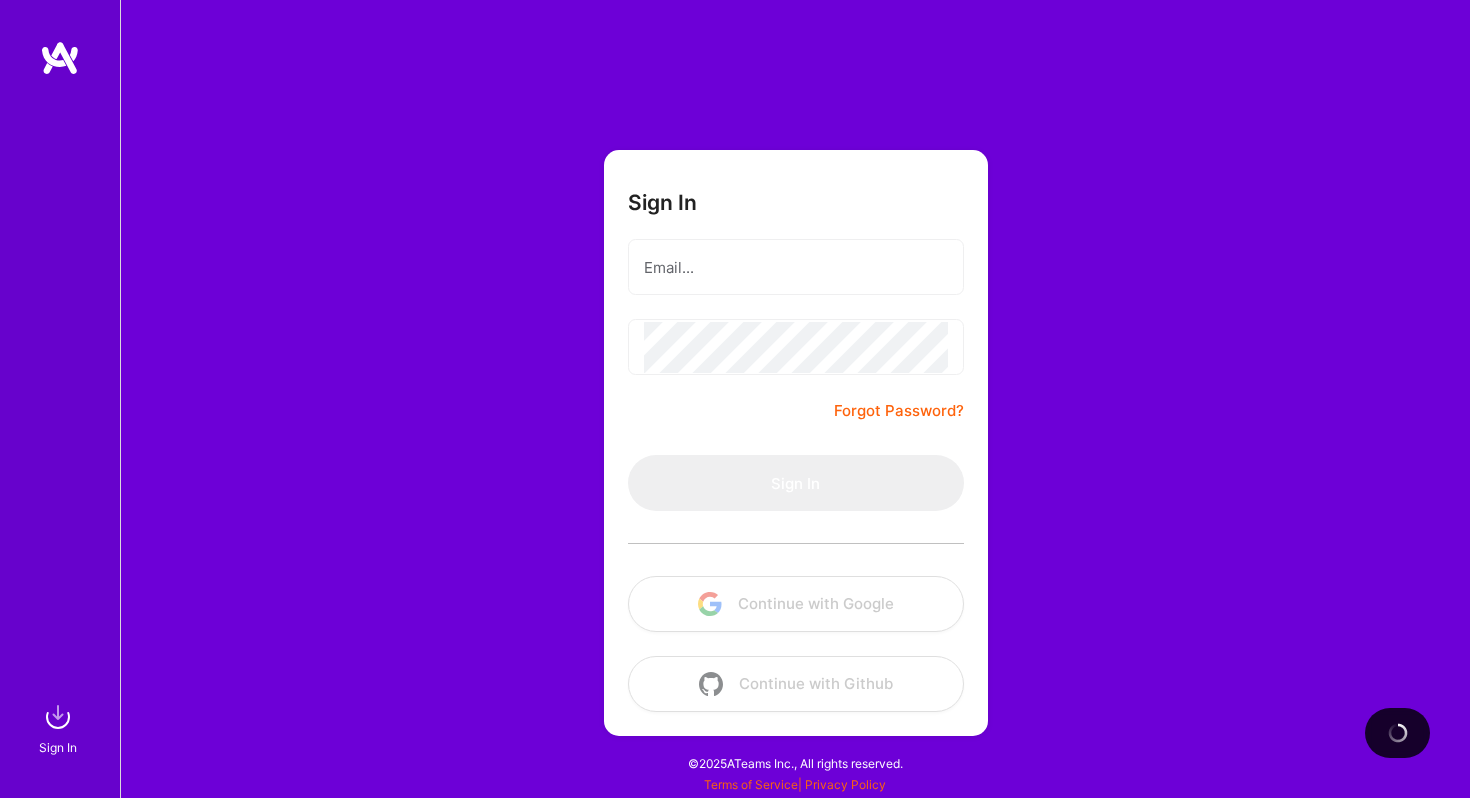 scroll, scrollTop: 0, scrollLeft: 0, axis: both 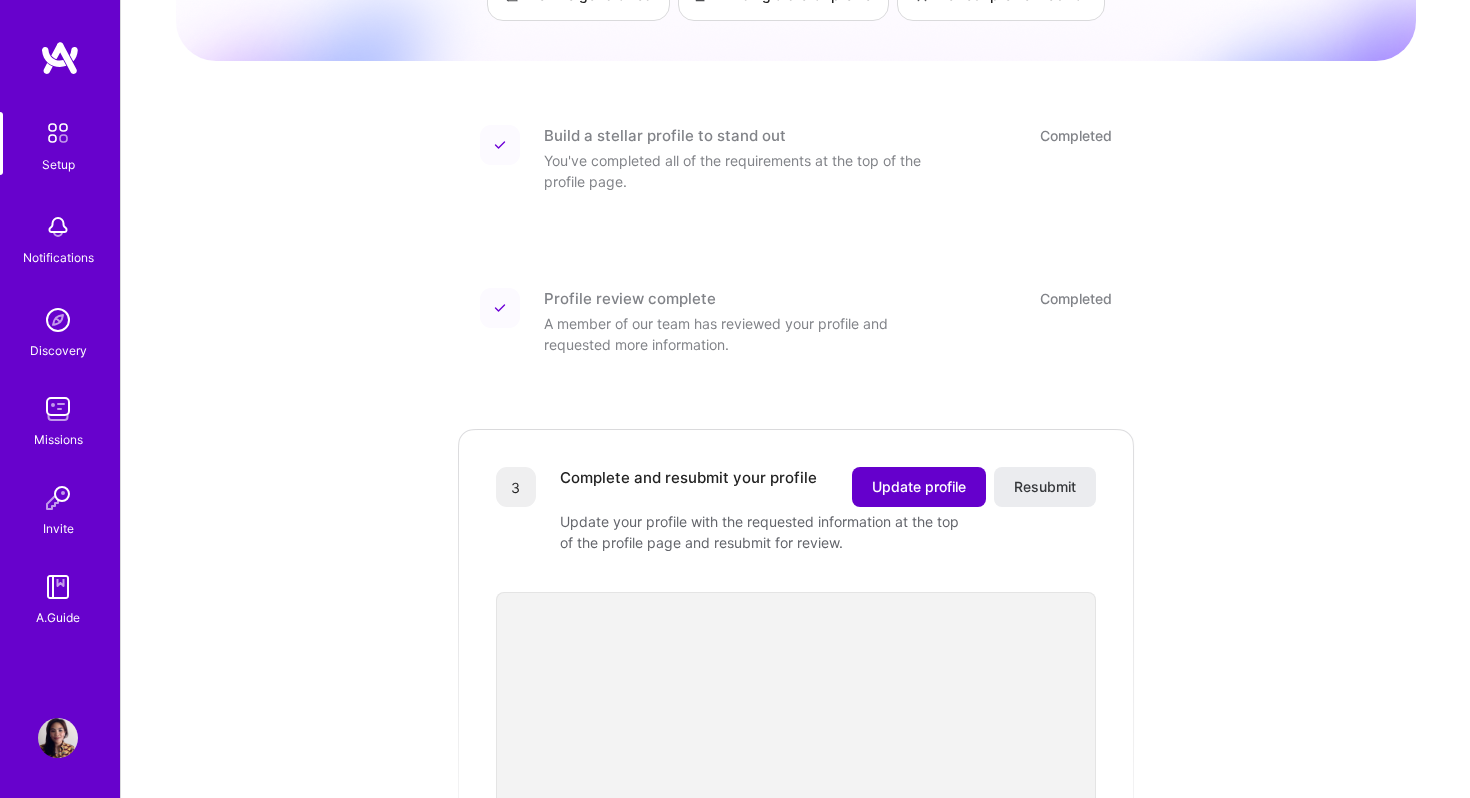 click on "Update profile" at bounding box center [919, 487] 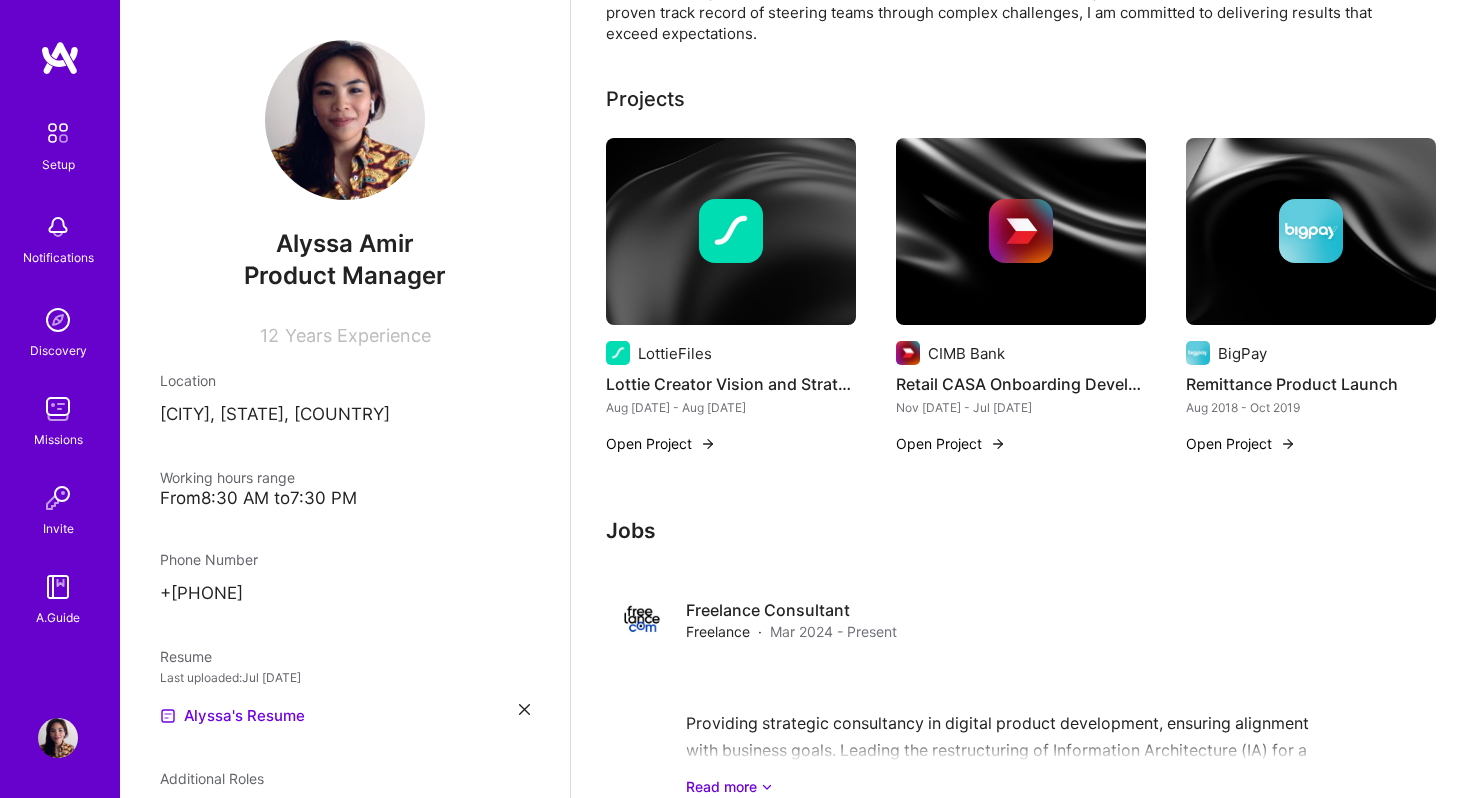 scroll, scrollTop: 649, scrollLeft: 0, axis: vertical 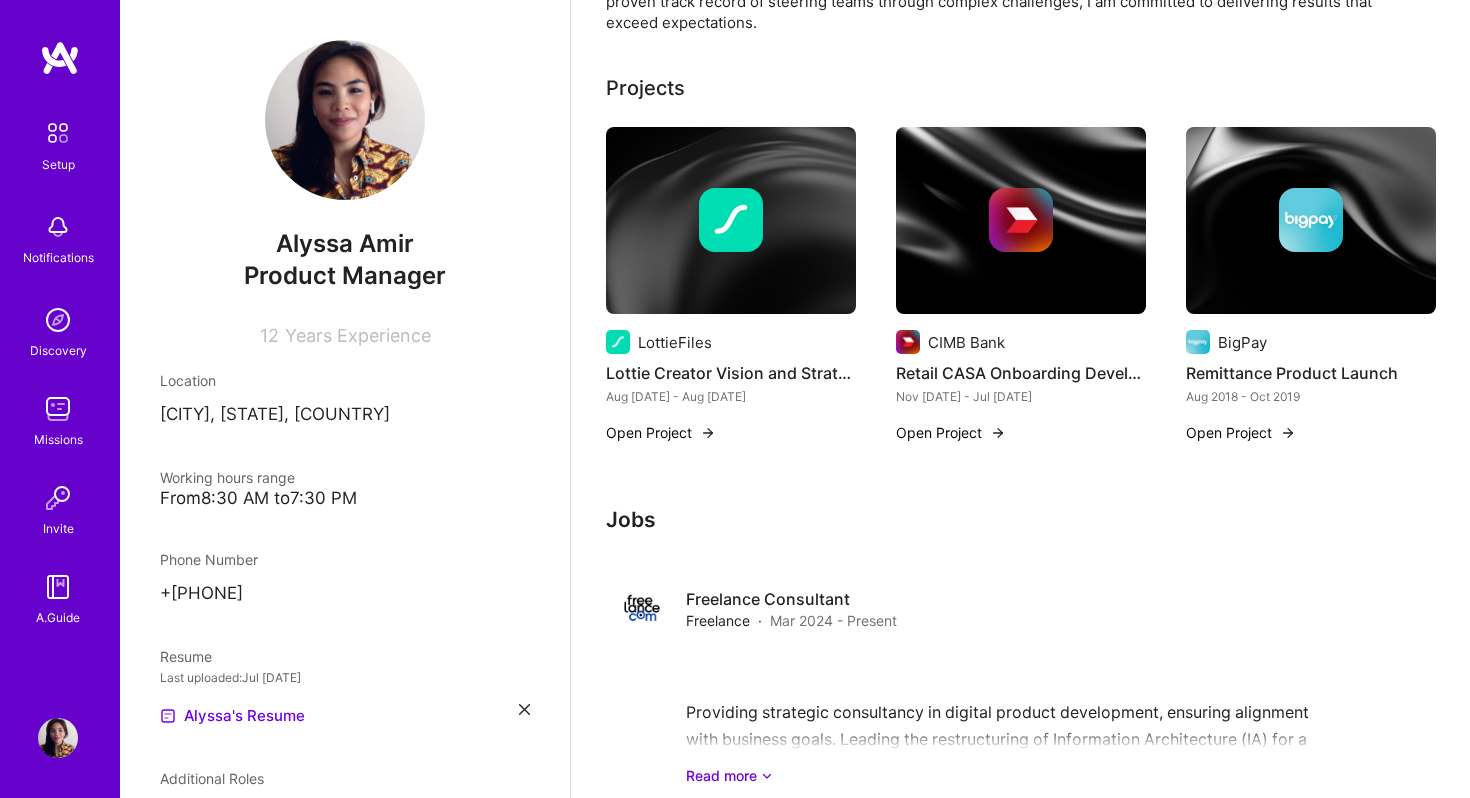 click on "Open Project" at bounding box center (661, 432) 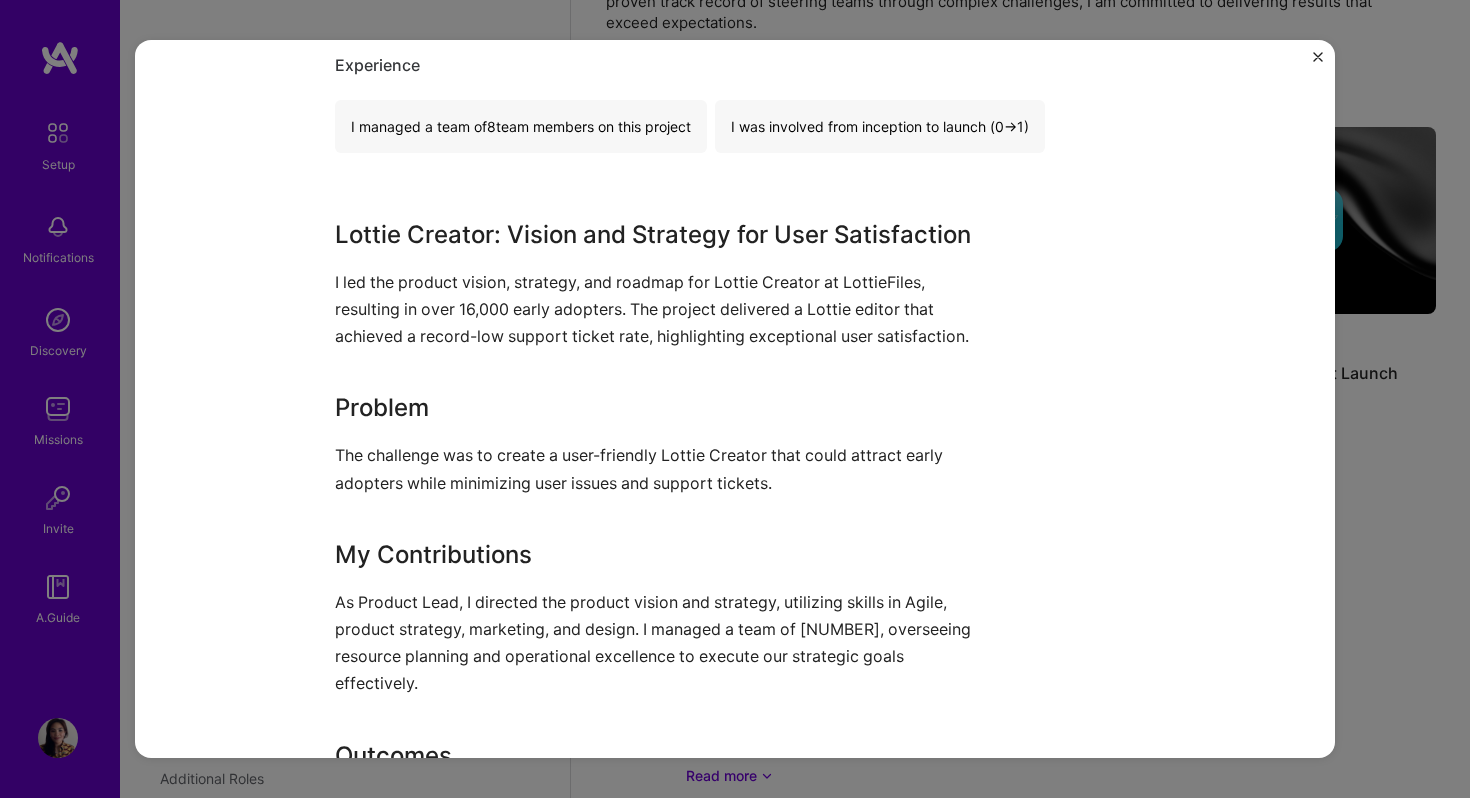 scroll, scrollTop: 179, scrollLeft: 0, axis: vertical 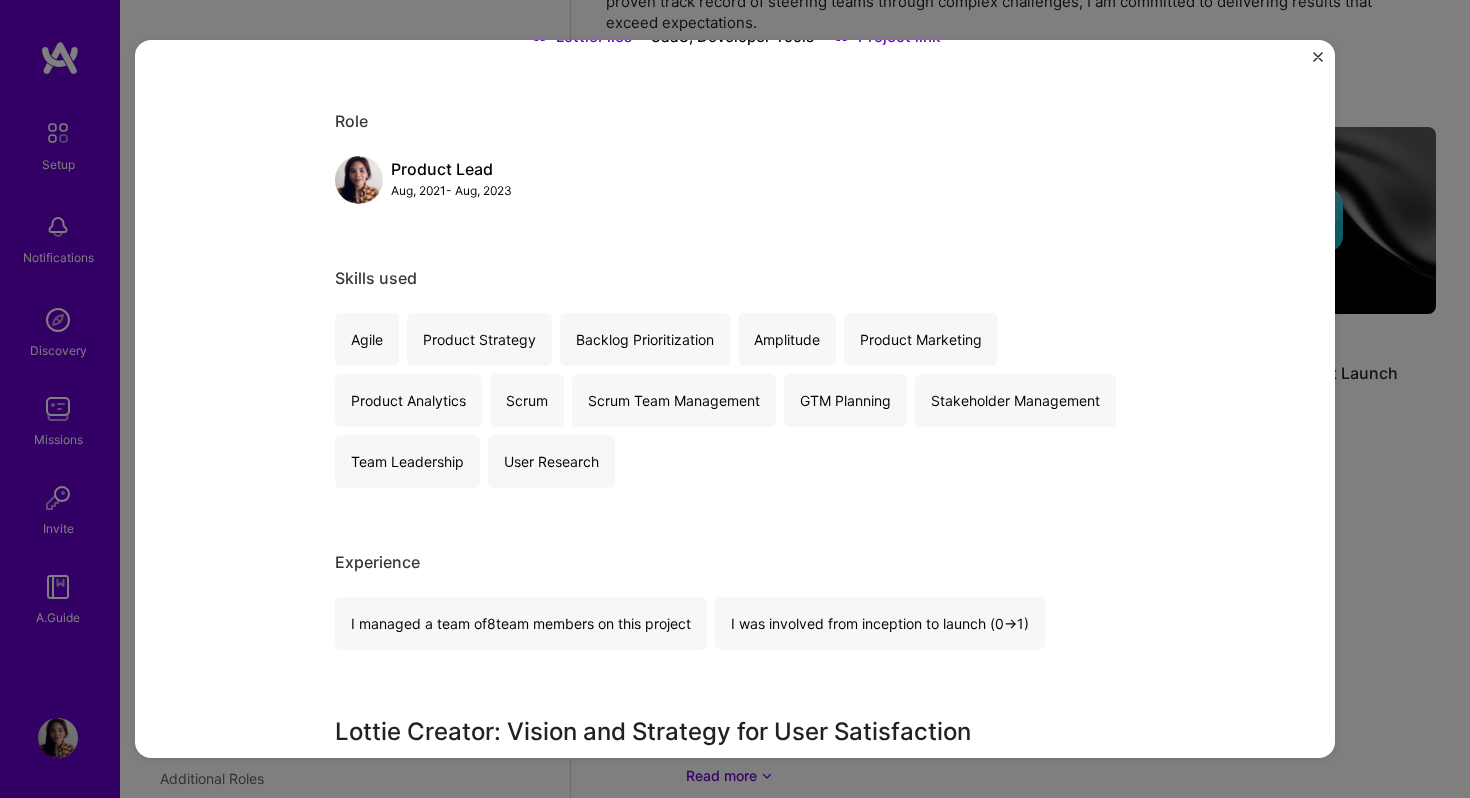 click at bounding box center (1318, 62) 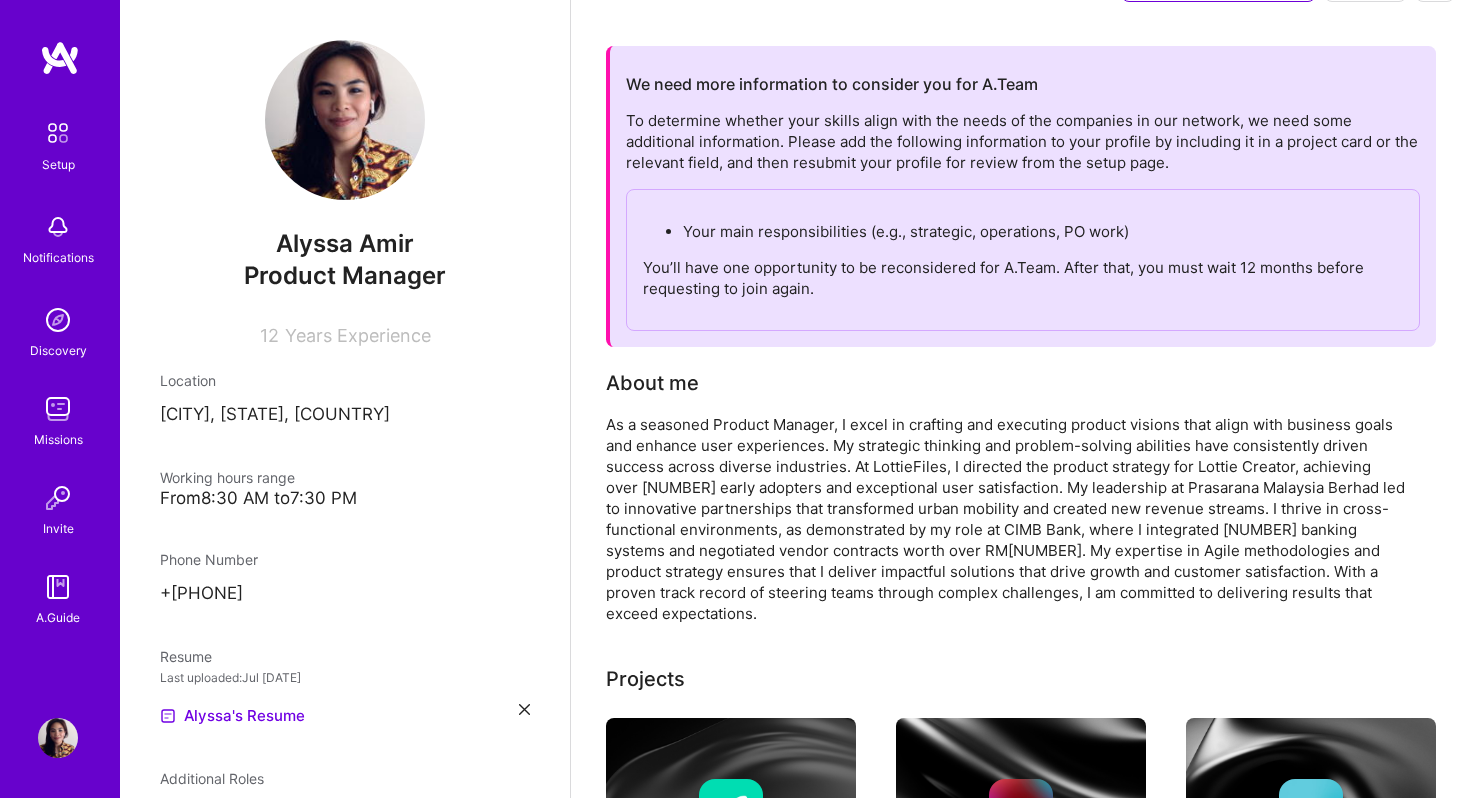 scroll, scrollTop: 0, scrollLeft: 0, axis: both 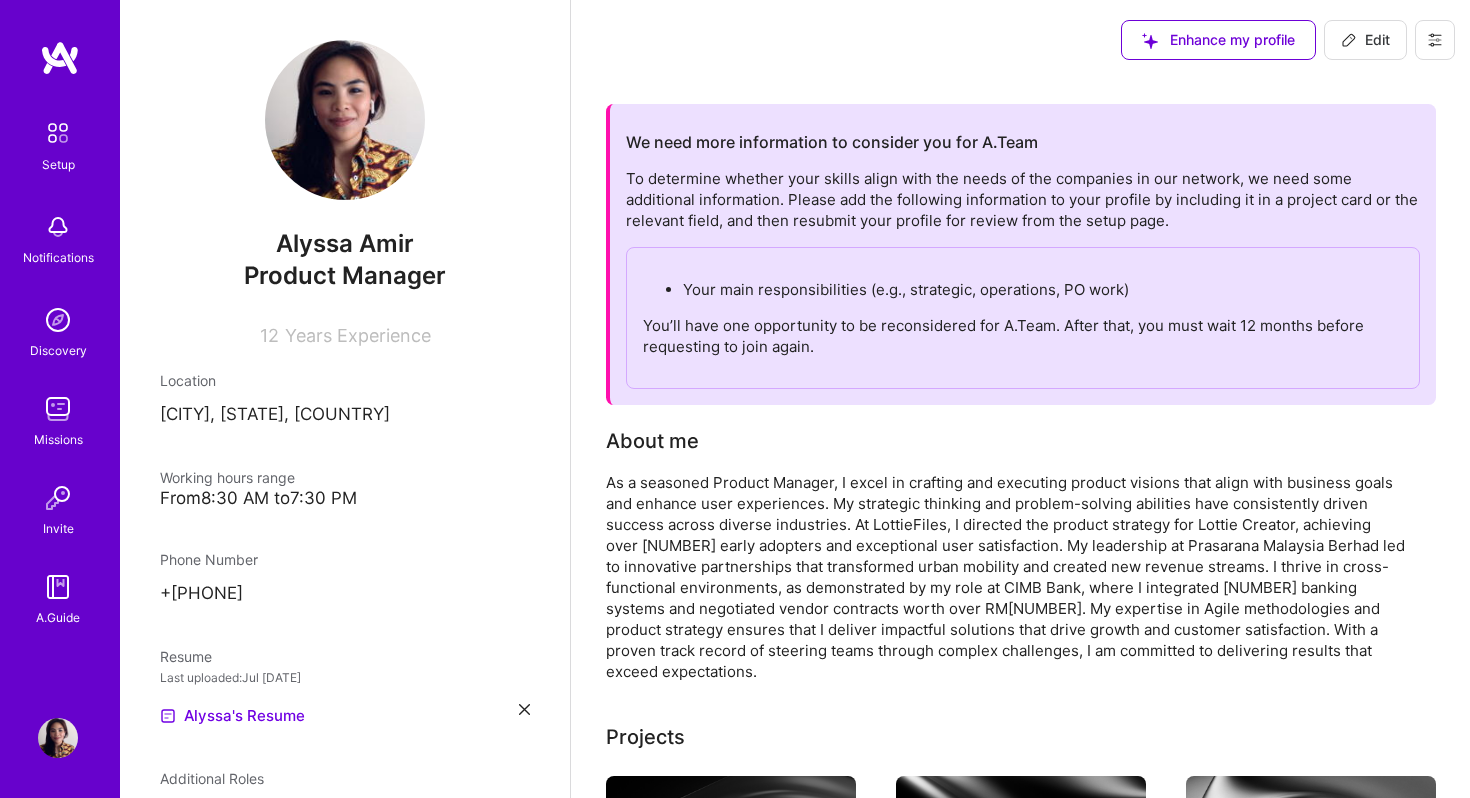 click on "Edit" at bounding box center (1365, 40) 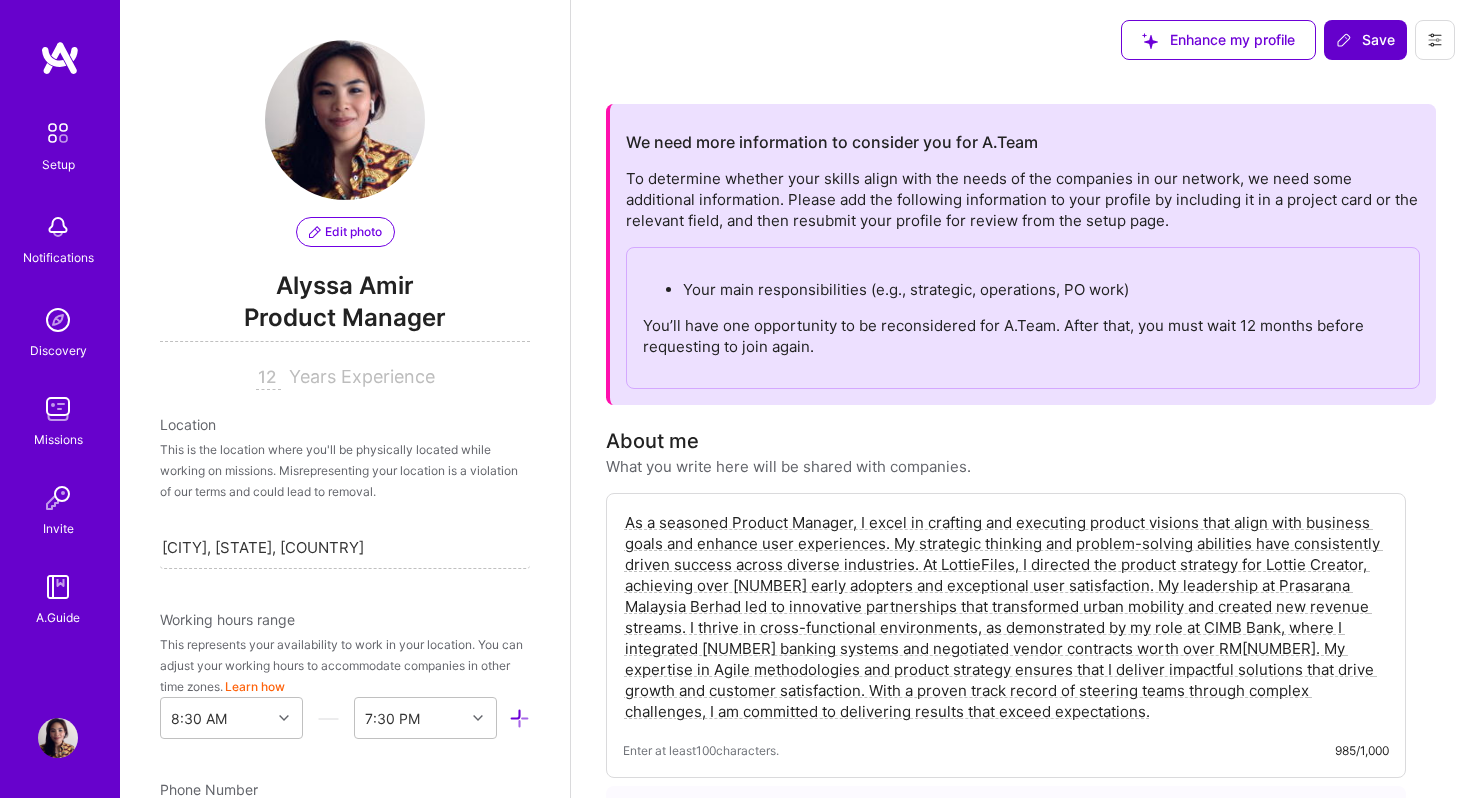 scroll, scrollTop: 771, scrollLeft: 0, axis: vertical 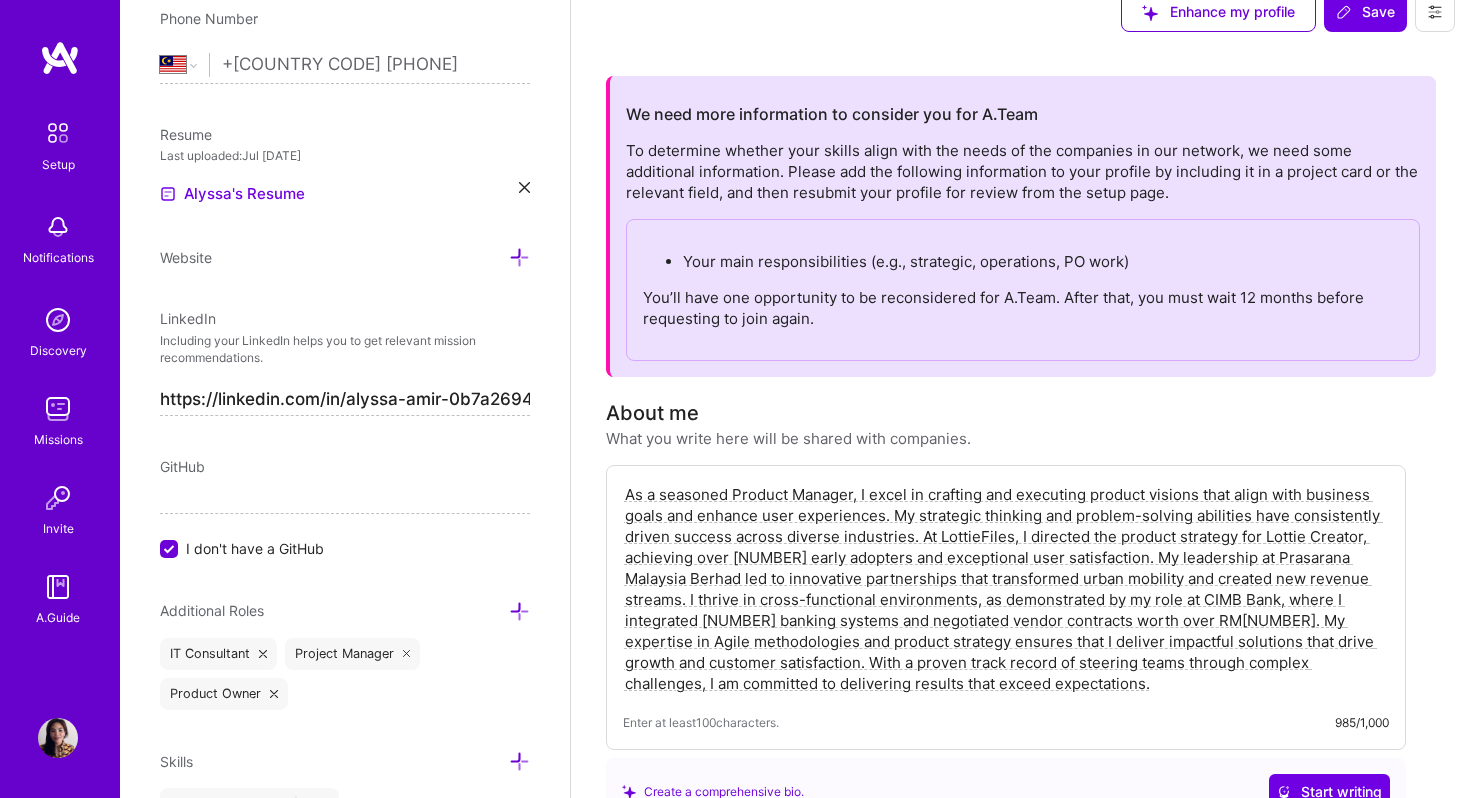 click on "As a seasoned Product Manager, I excel in crafting and executing product visions that align with business goals and enhance user experiences. My strategic thinking and problem-solving abilities have consistently driven success across diverse industries. At LottieFiles, I directed the product strategy for Lottie Creator, achieving over [NUMBER] early adopters and exceptional user satisfaction. My leadership at Prasarana Malaysia Berhad led to innovative partnerships that transformed urban mobility and created new revenue streams. I thrive in cross-functional environments, as demonstrated by my role at CIMB Bank, where I integrated [NUMBER] banking systems and negotiated vendor contracts worth over RM[NUMBER]. My expertise in Agile methodologies and product strategy ensures that I deliver impactful solutions that drive growth and customer satisfaction. With a proven track record of steering teams through complex challenges, I am committed to delivering results that exceed expectations." at bounding box center [1006, 589] 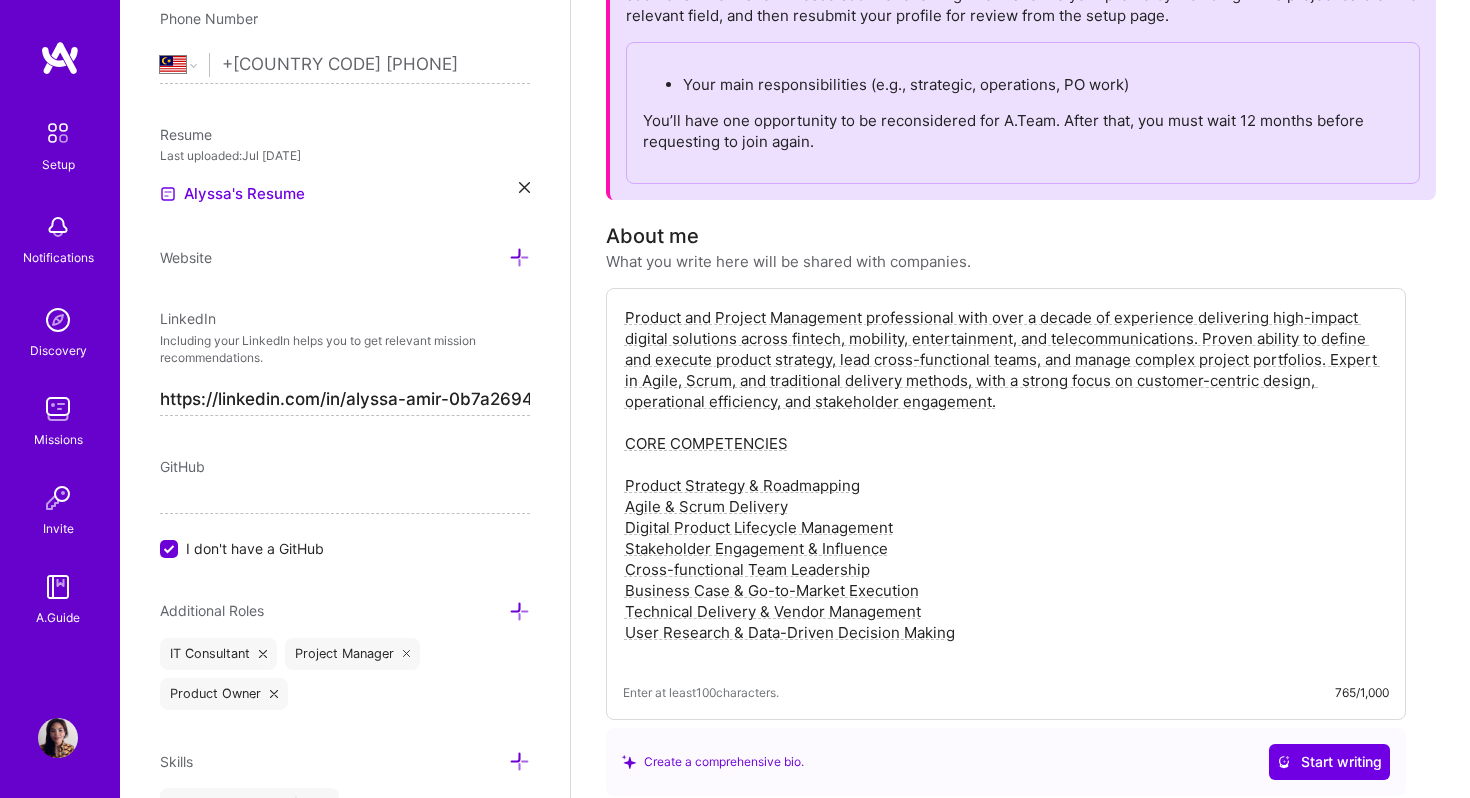 scroll, scrollTop: 267, scrollLeft: 0, axis: vertical 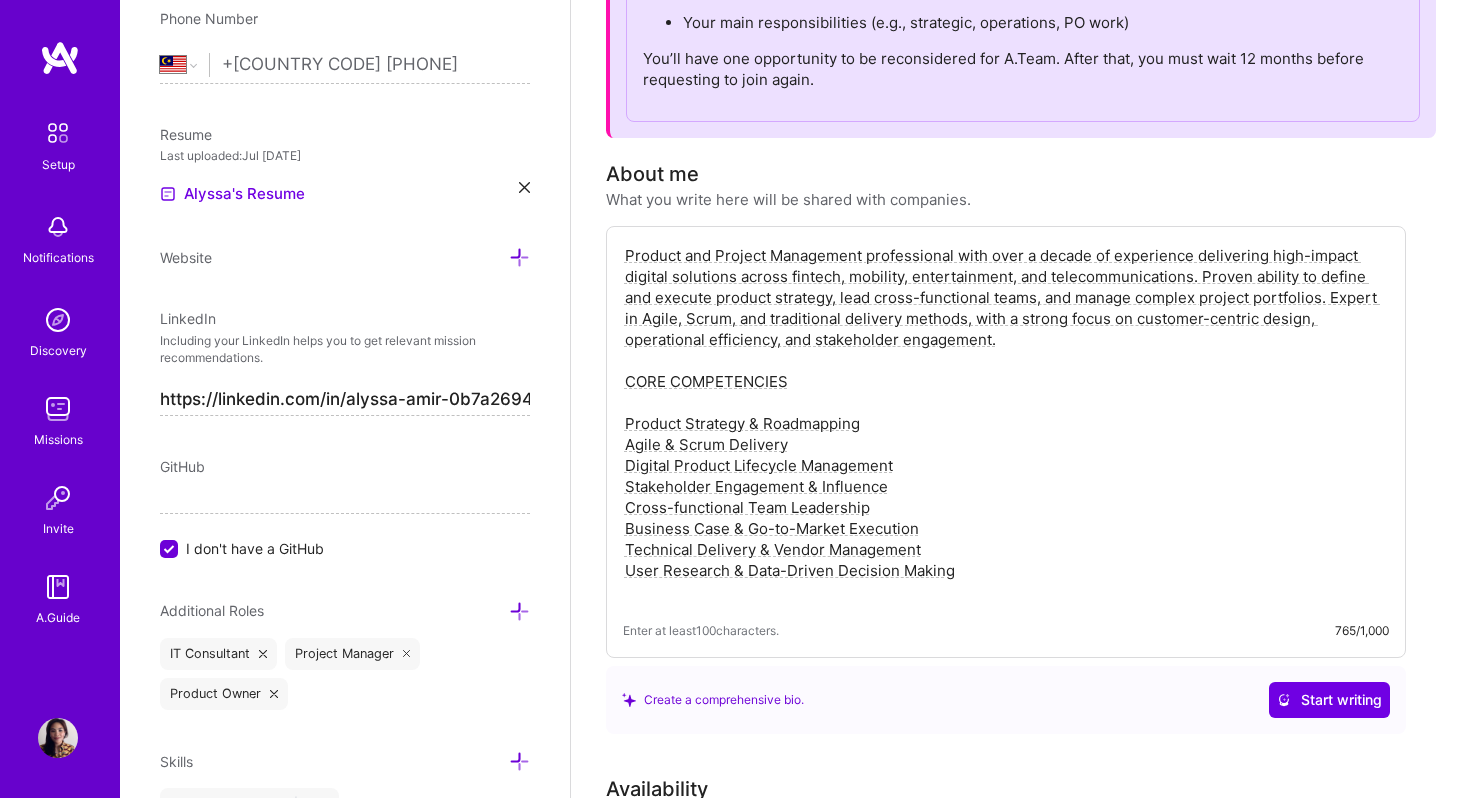 drag, startPoint x: 801, startPoint y: 379, endPoint x: 610, endPoint y: 378, distance: 191.00262 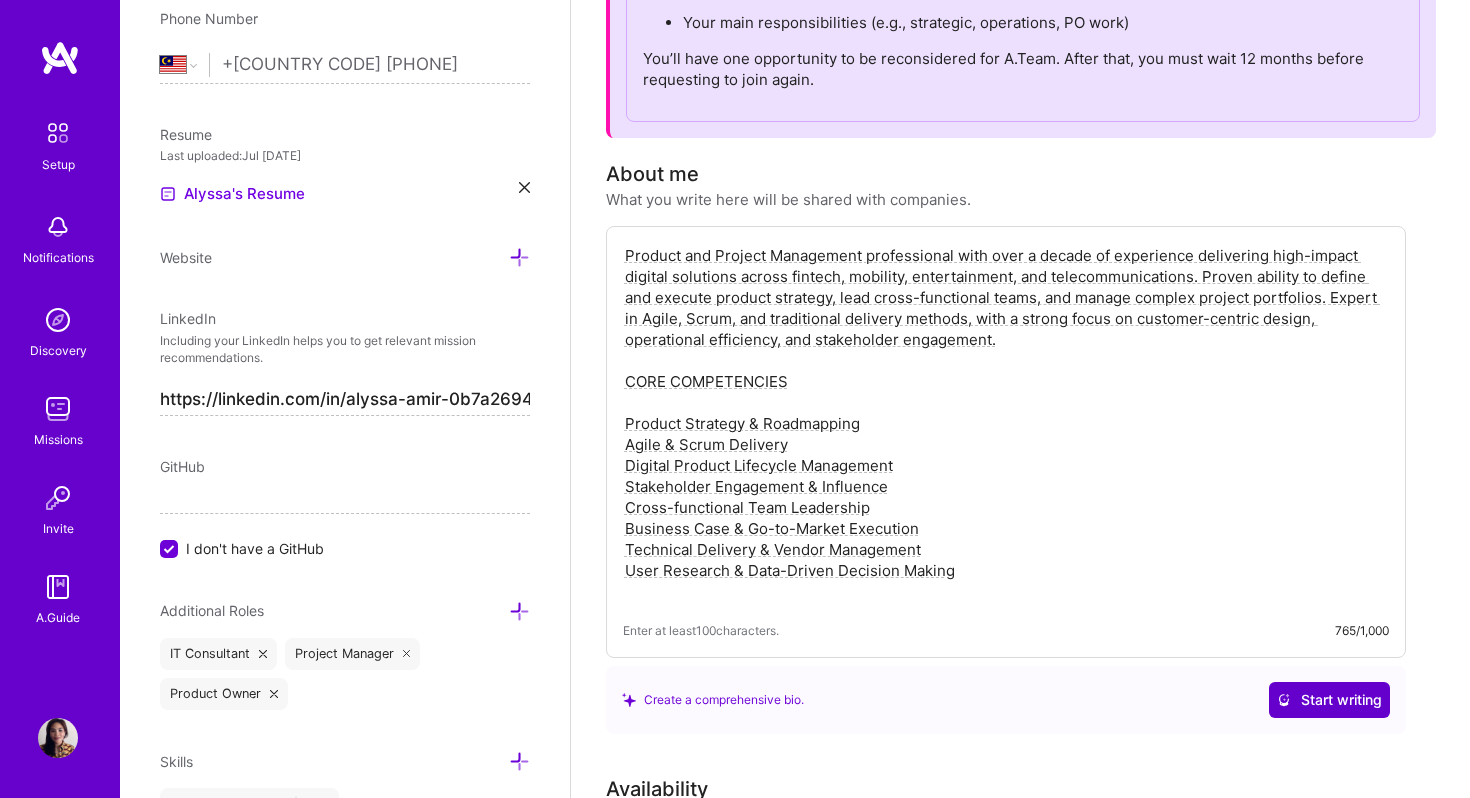 type on "Product and Project Management professional with over a decade of experience delivering high-impact digital solutions across fintech, mobility, entertainment, and telecommunications. Proven ability to define and execute product strategy, lead cross-functional teams, and manage complex project portfolios. Expert in Agile, Scrum, and traditional delivery methods, with a strong focus on customer-centric design, operational efficiency, and stakeholder engagement.
CORE COMPETENCIES
Product Strategy & Roadmapping
Agile & Scrum Delivery
Digital Product Lifecycle Management
Stakeholder Engagement & Influence
Cross-functional Team Leadership
Business Case & Go-to-Market Execution
Technical Delivery & Vendor Management
User Research & Data-Driven Decision Making" 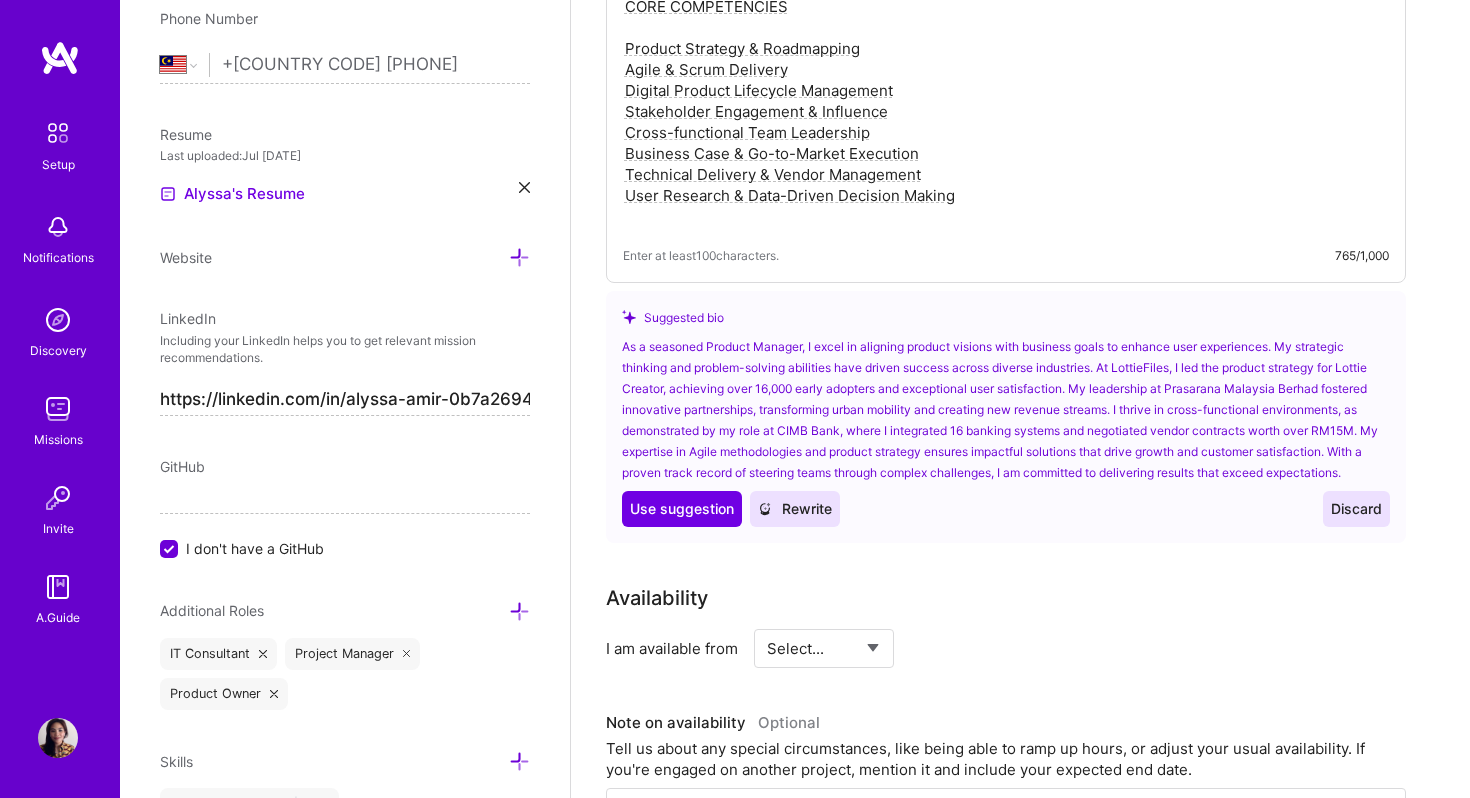 scroll, scrollTop: 655, scrollLeft: 0, axis: vertical 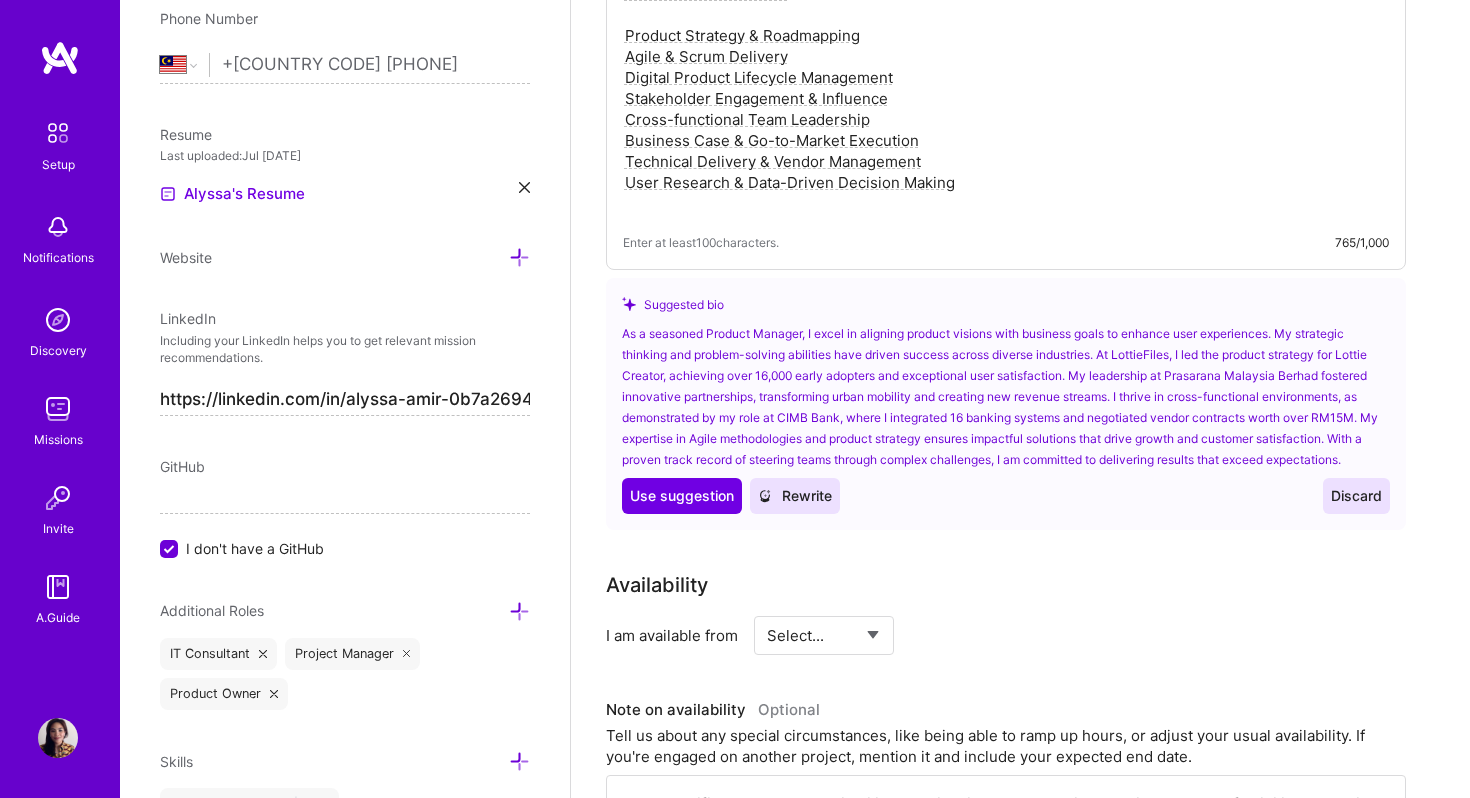 click on "Rewrite" at bounding box center (795, 496) 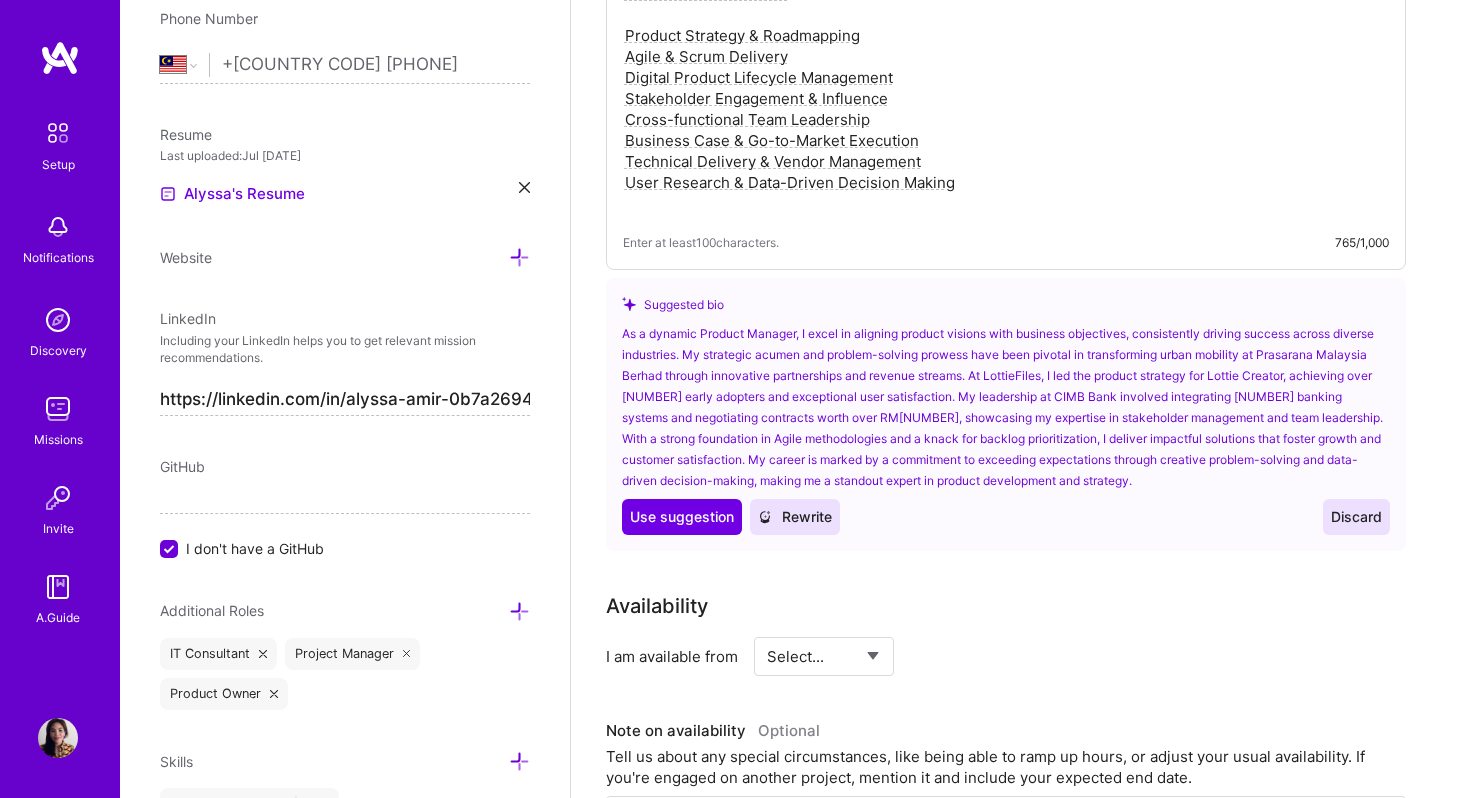 click on "Rewrite" at bounding box center [795, 517] 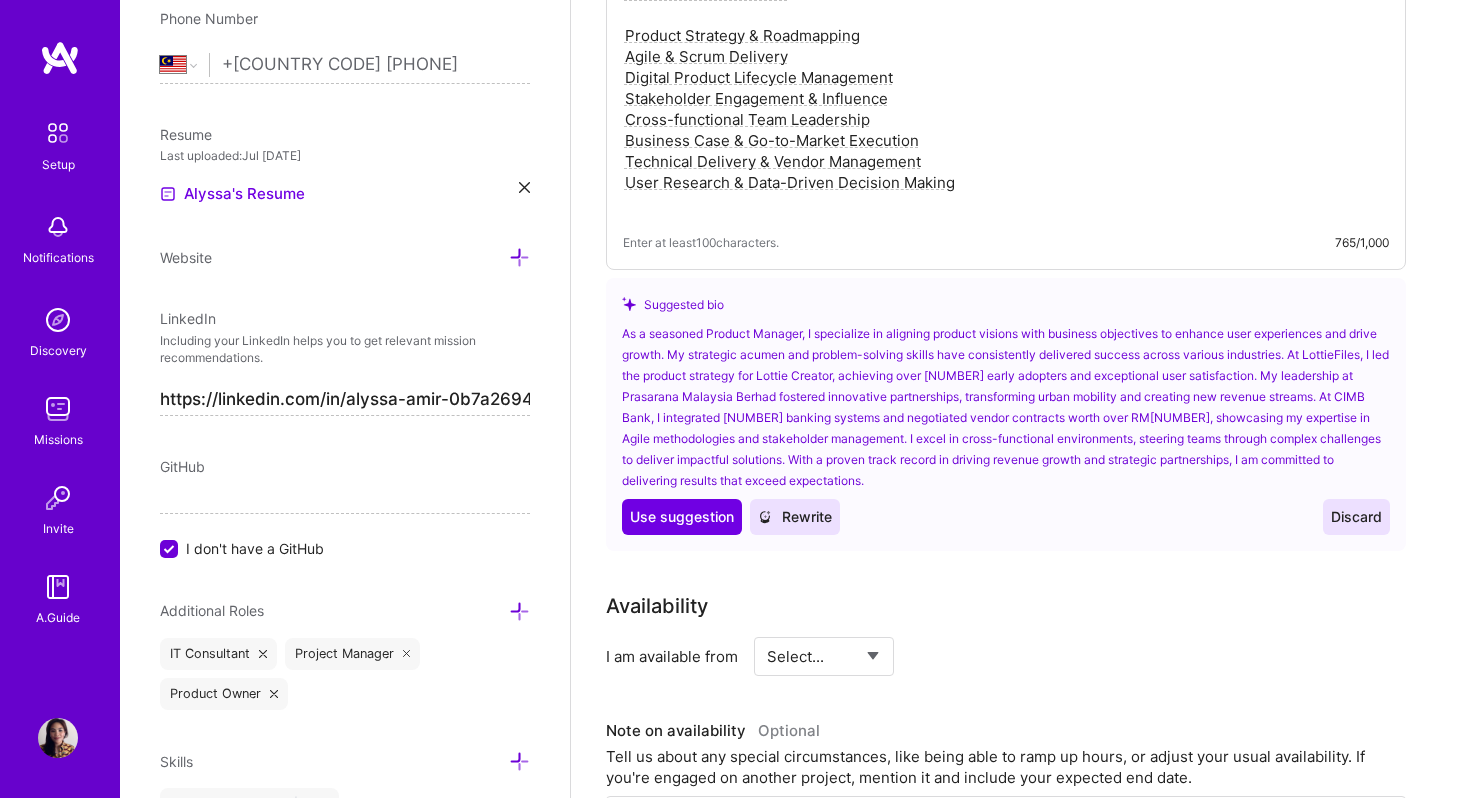 click on "Rewrite" at bounding box center (795, 517) 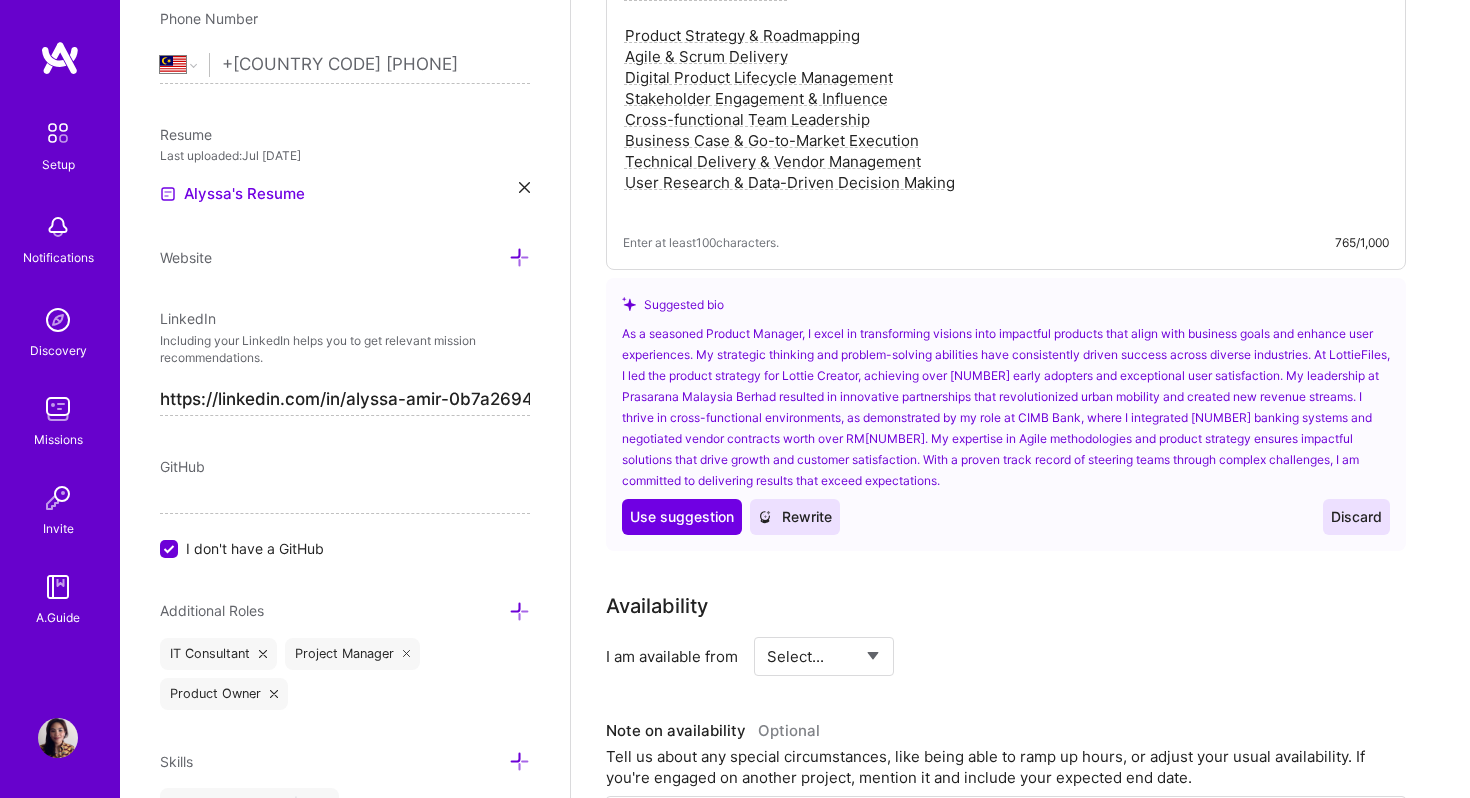 click on "Rewrite" at bounding box center [795, 517] 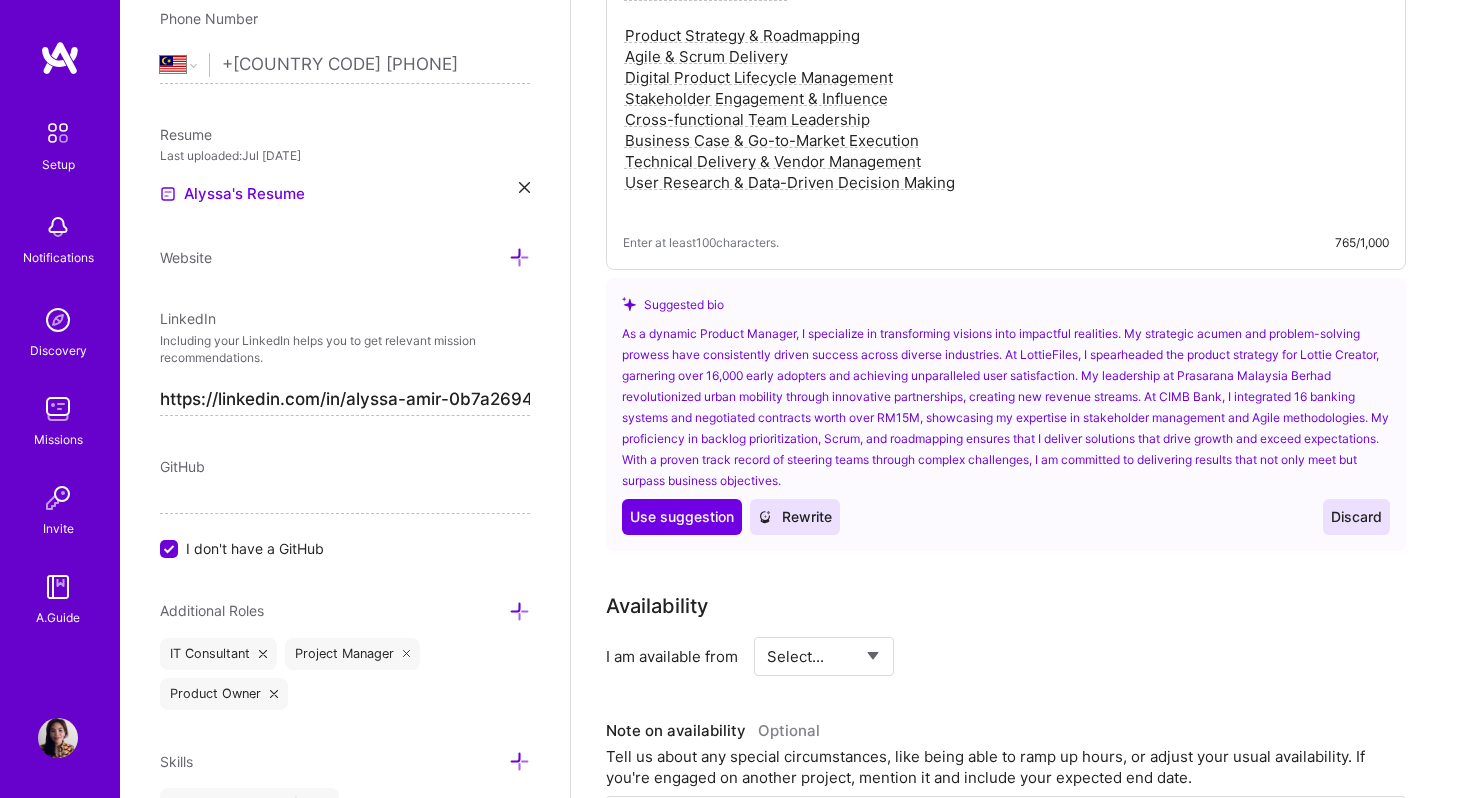 click on "Rewrite" at bounding box center [795, 517] 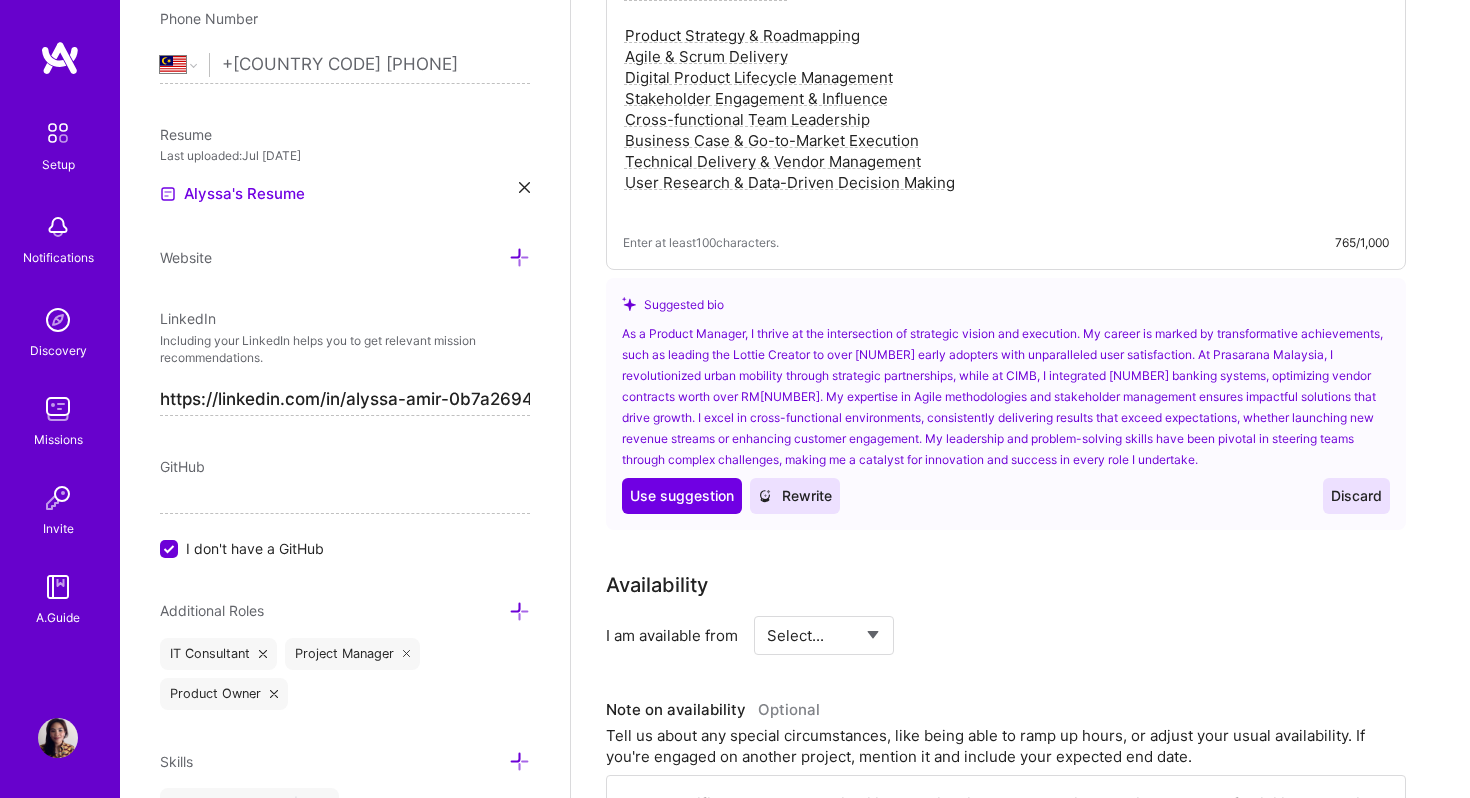 click on "Rewrite" at bounding box center (795, 496) 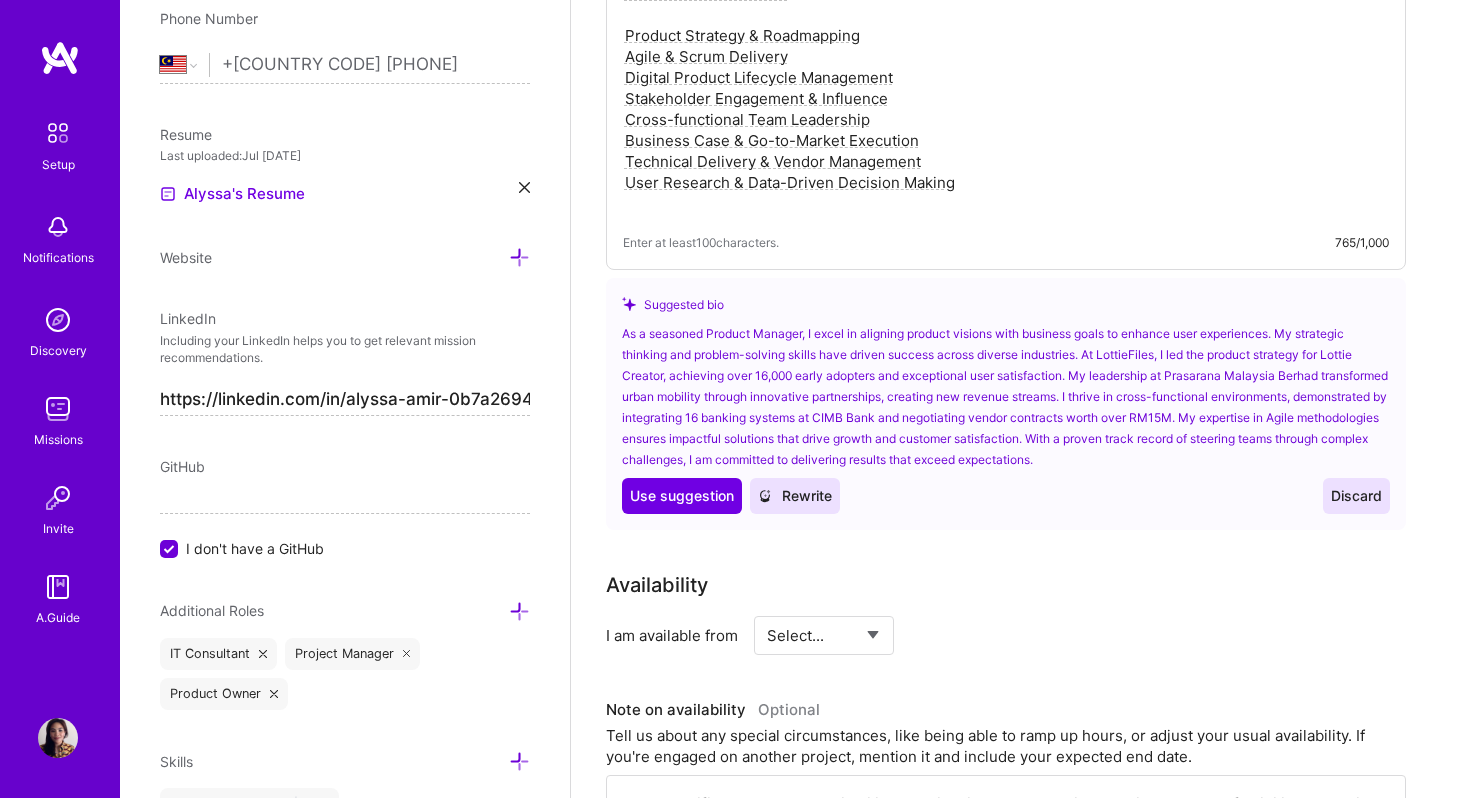 click on "Rewrite" at bounding box center (795, 496) 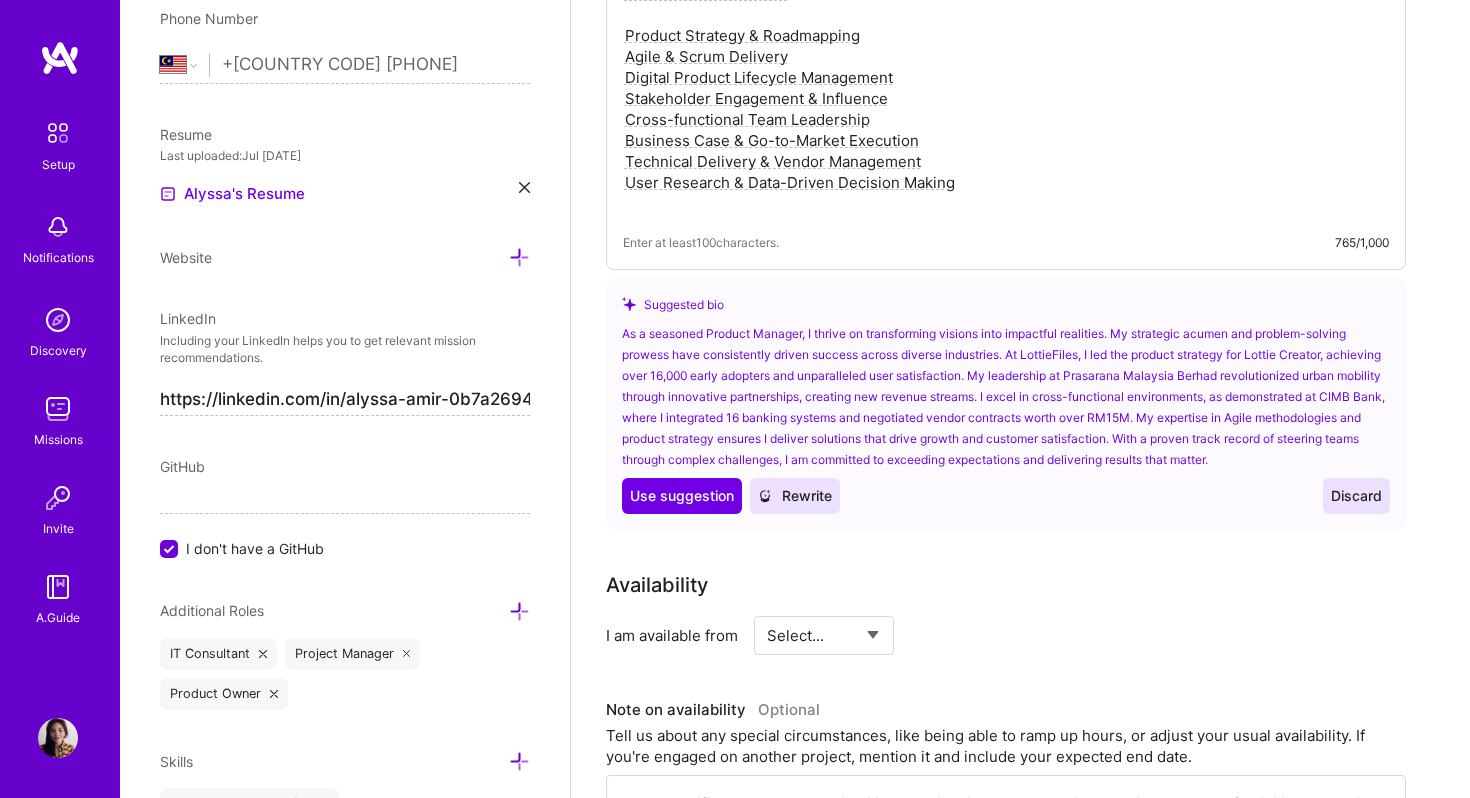click on "Discard" at bounding box center (1356, 496) 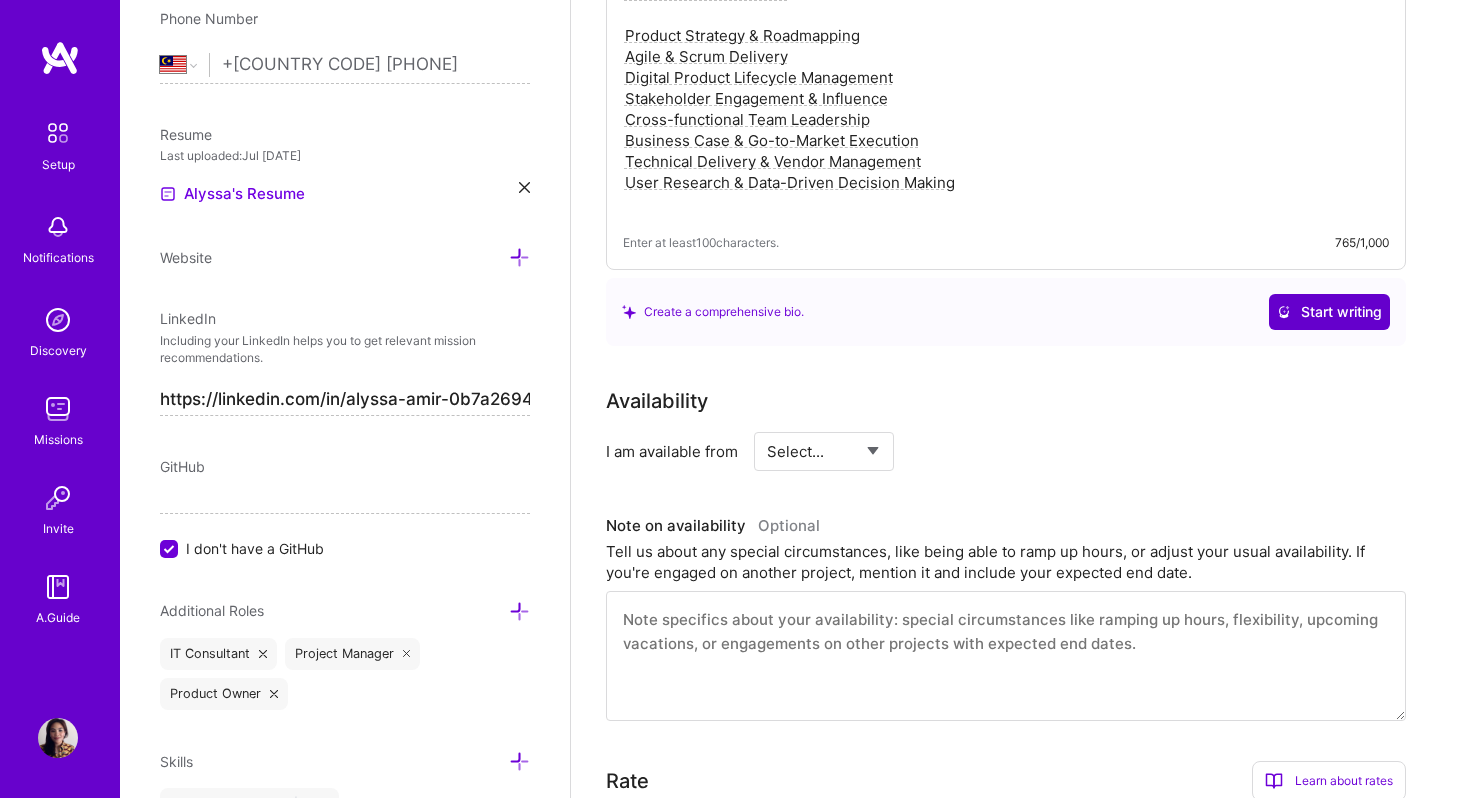 click on "Start writing" at bounding box center [1329, 312] 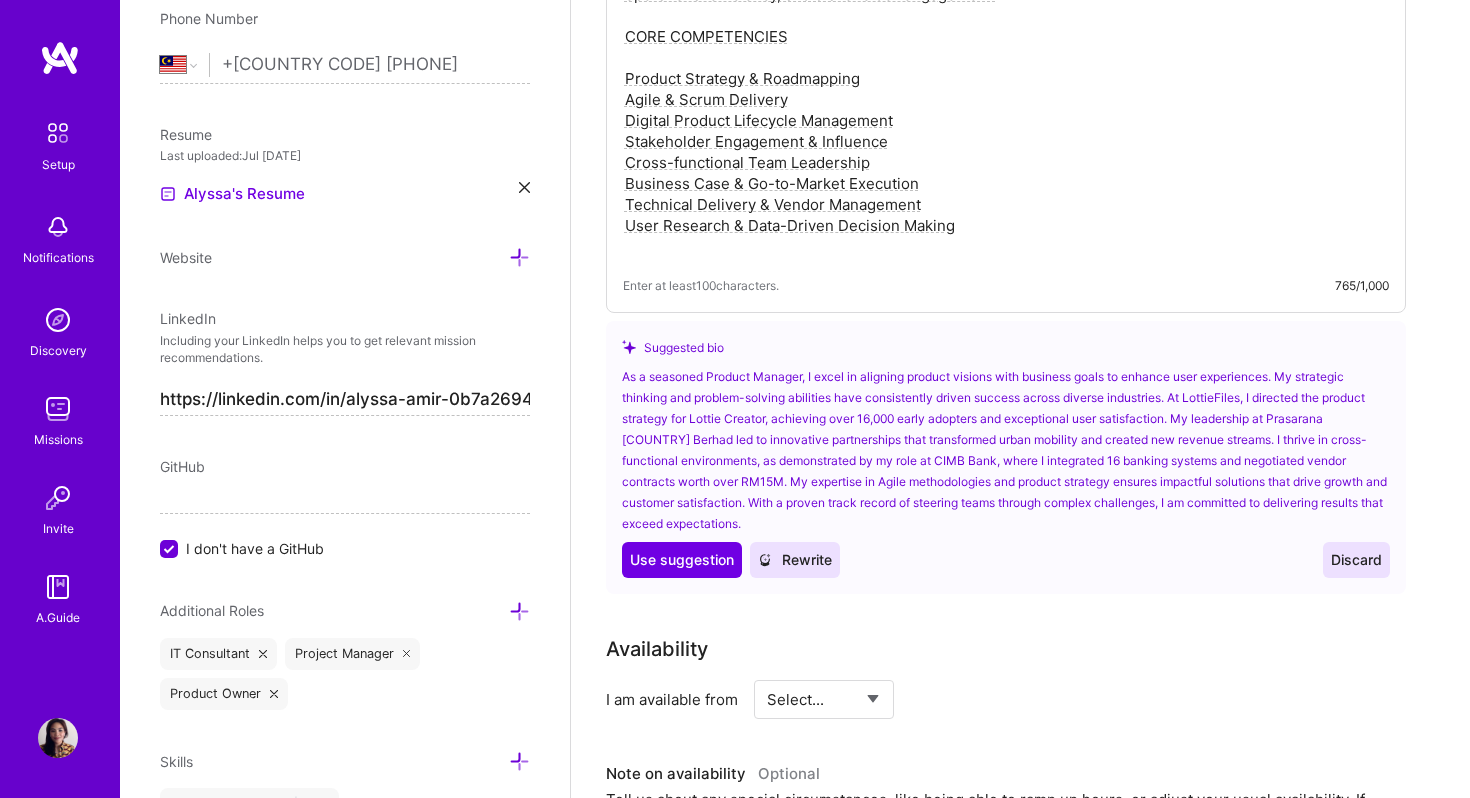 scroll, scrollTop: 698, scrollLeft: 0, axis: vertical 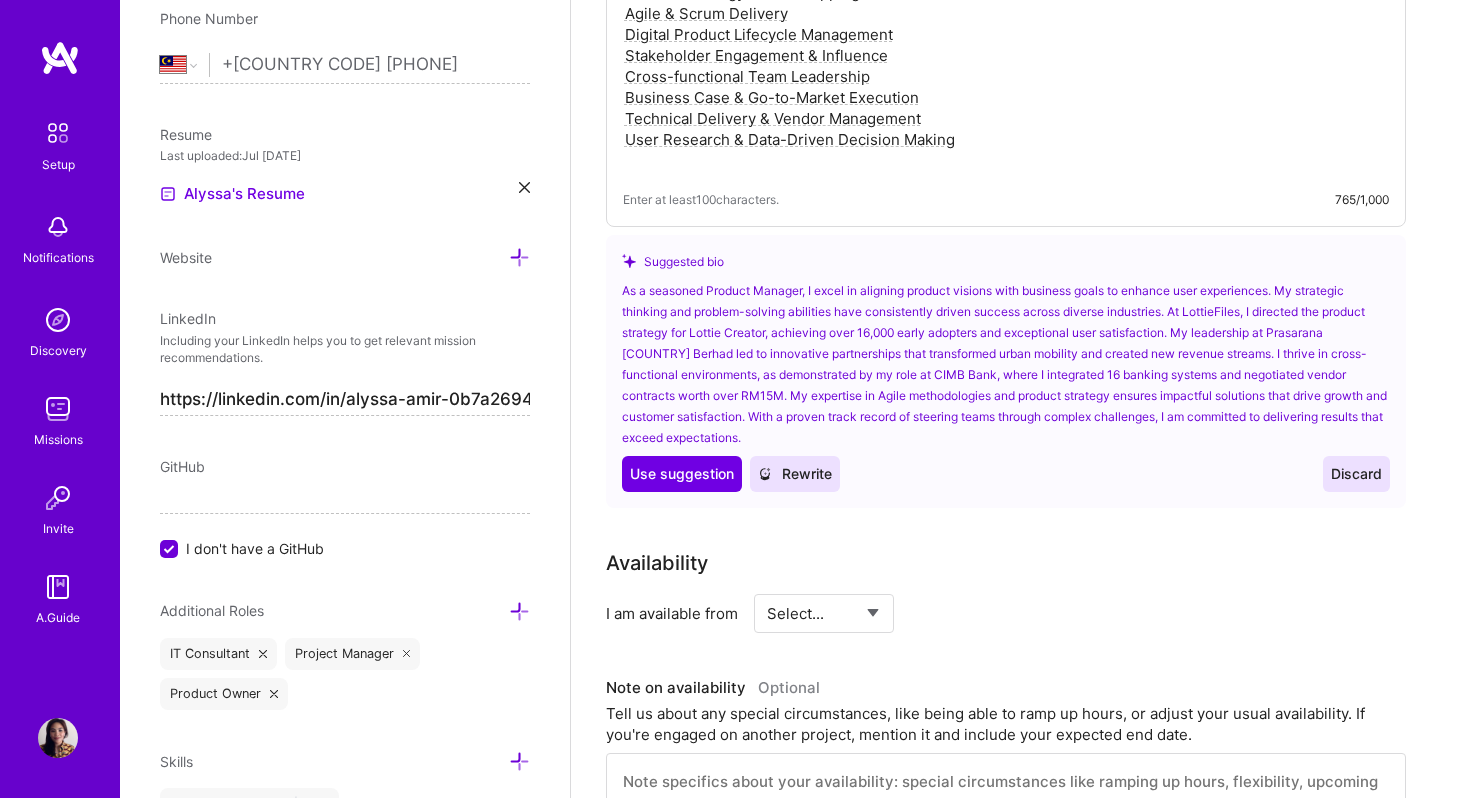 click on "Discard" at bounding box center (1356, 474) 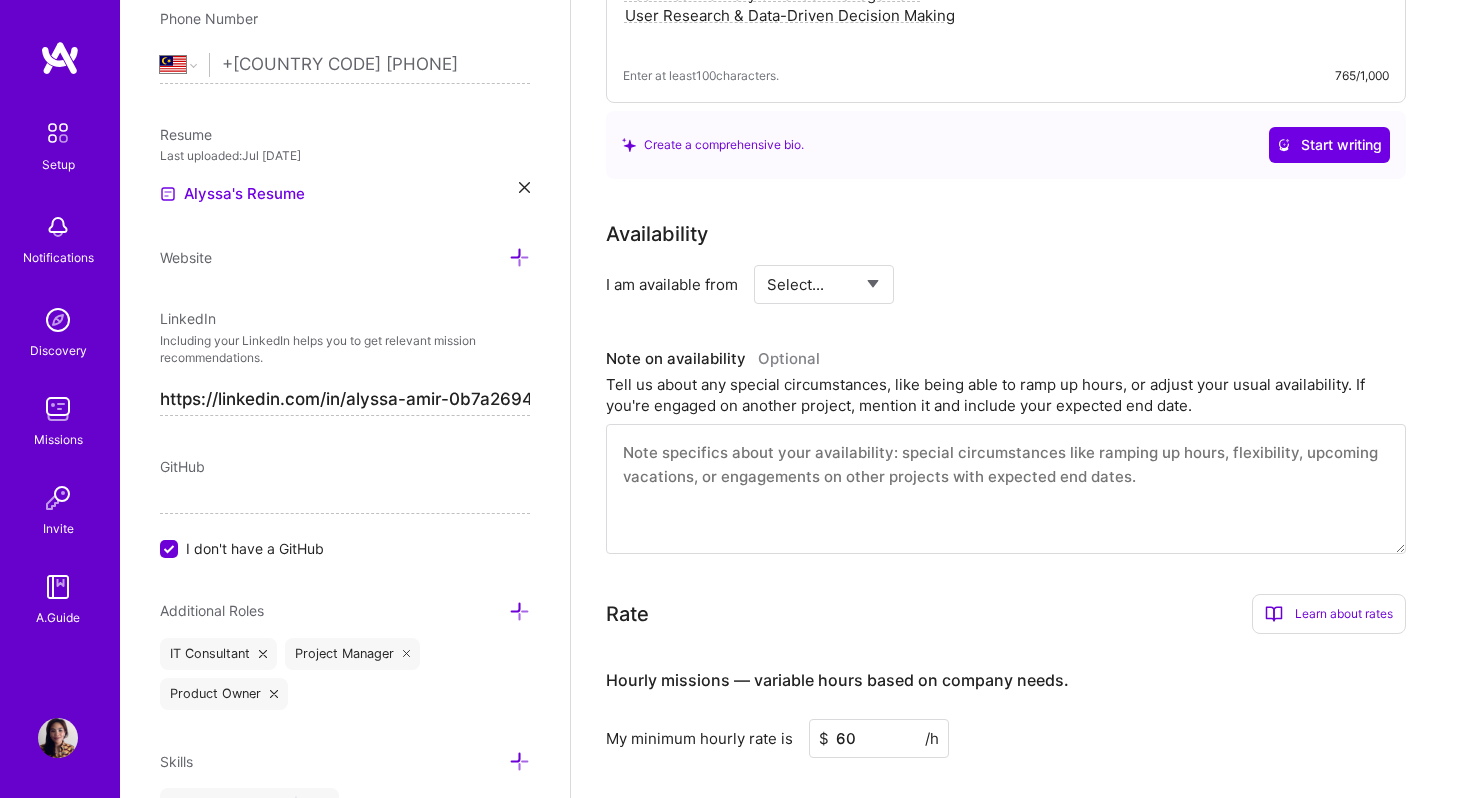 scroll, scrollTop: 981, scrollLeft: 0, axis: vertical 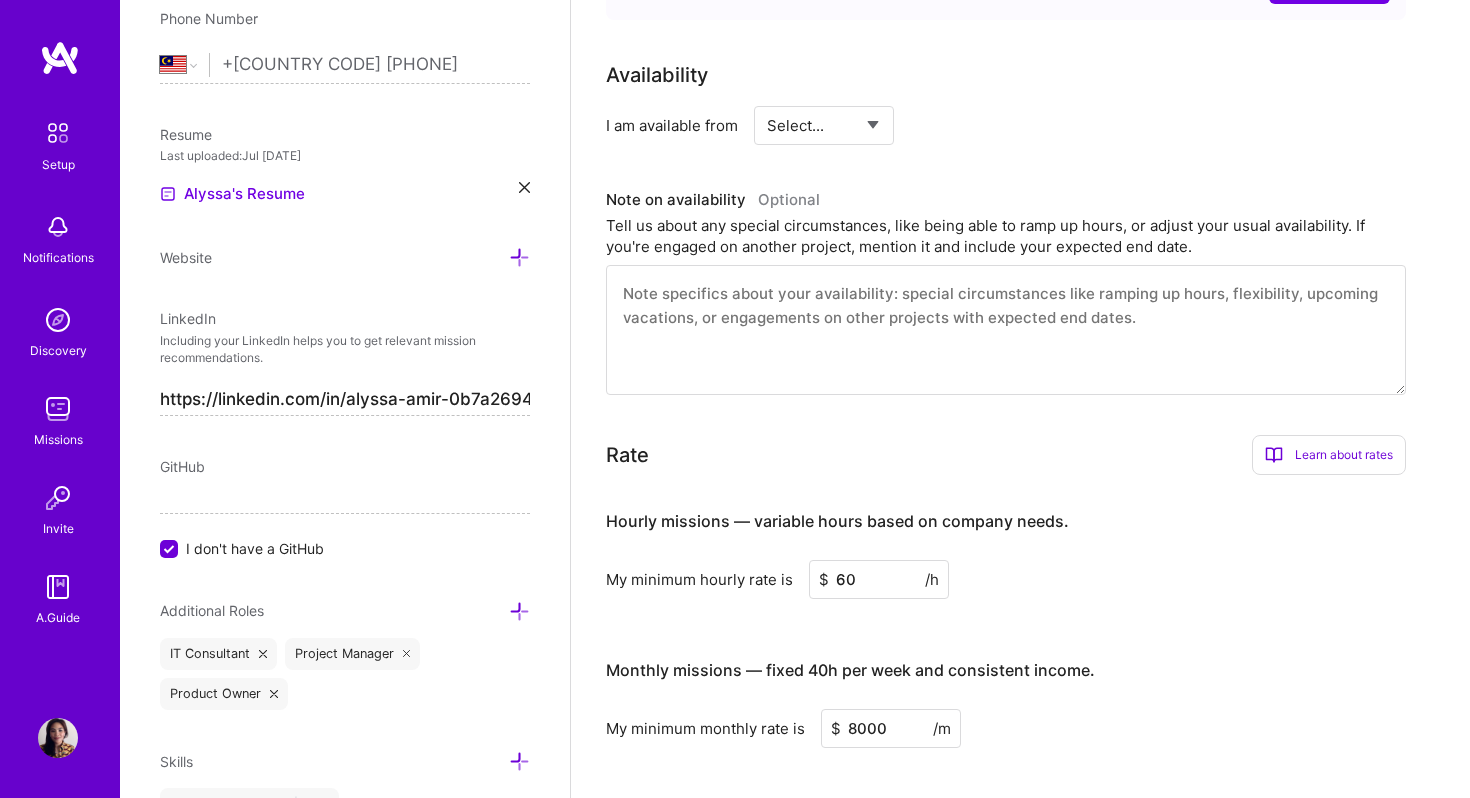 click on "Select... Right Now Future Date Not Available" at bounding box center [824, 125] 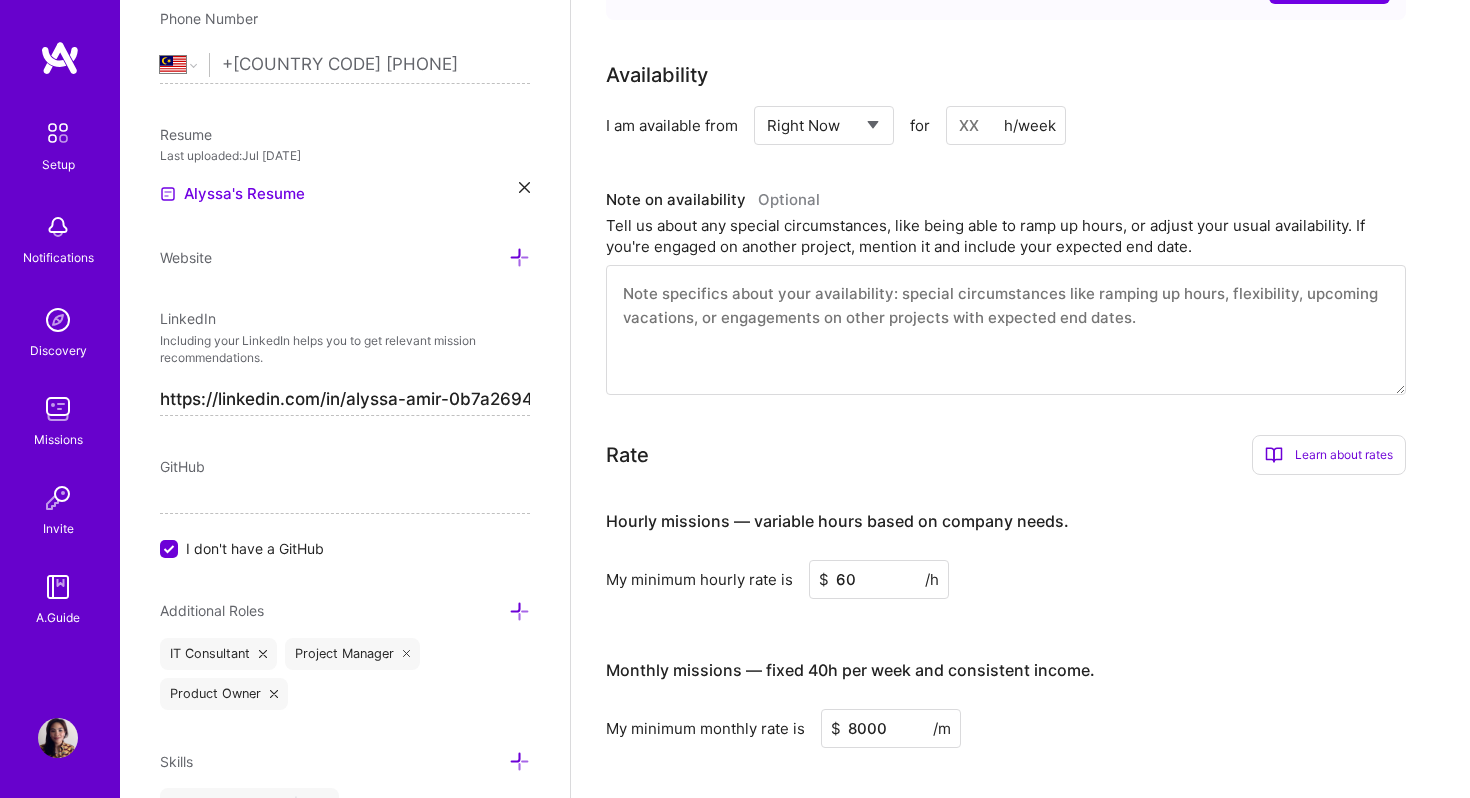 click at bounding box center (1006, 125) 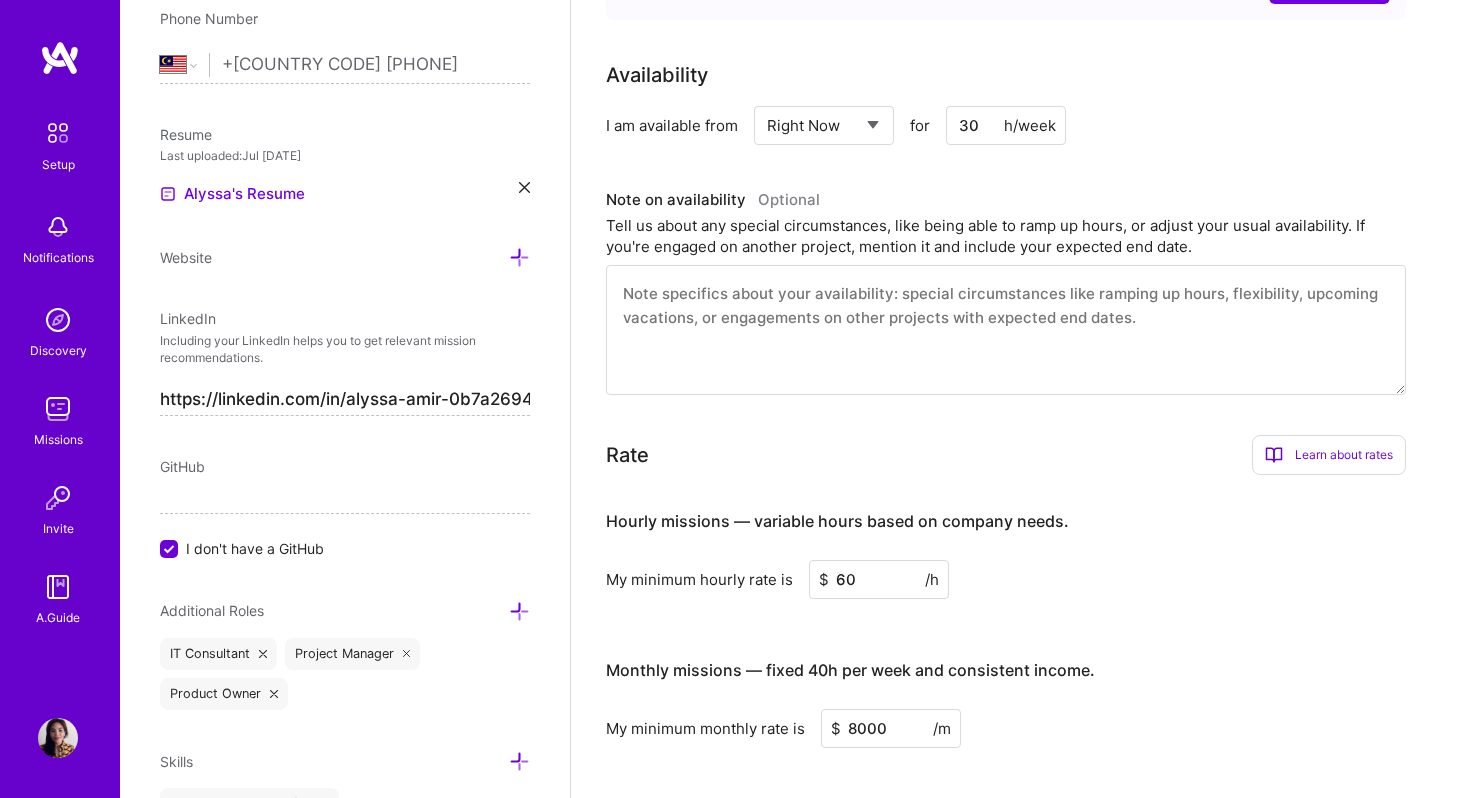 type on "30" 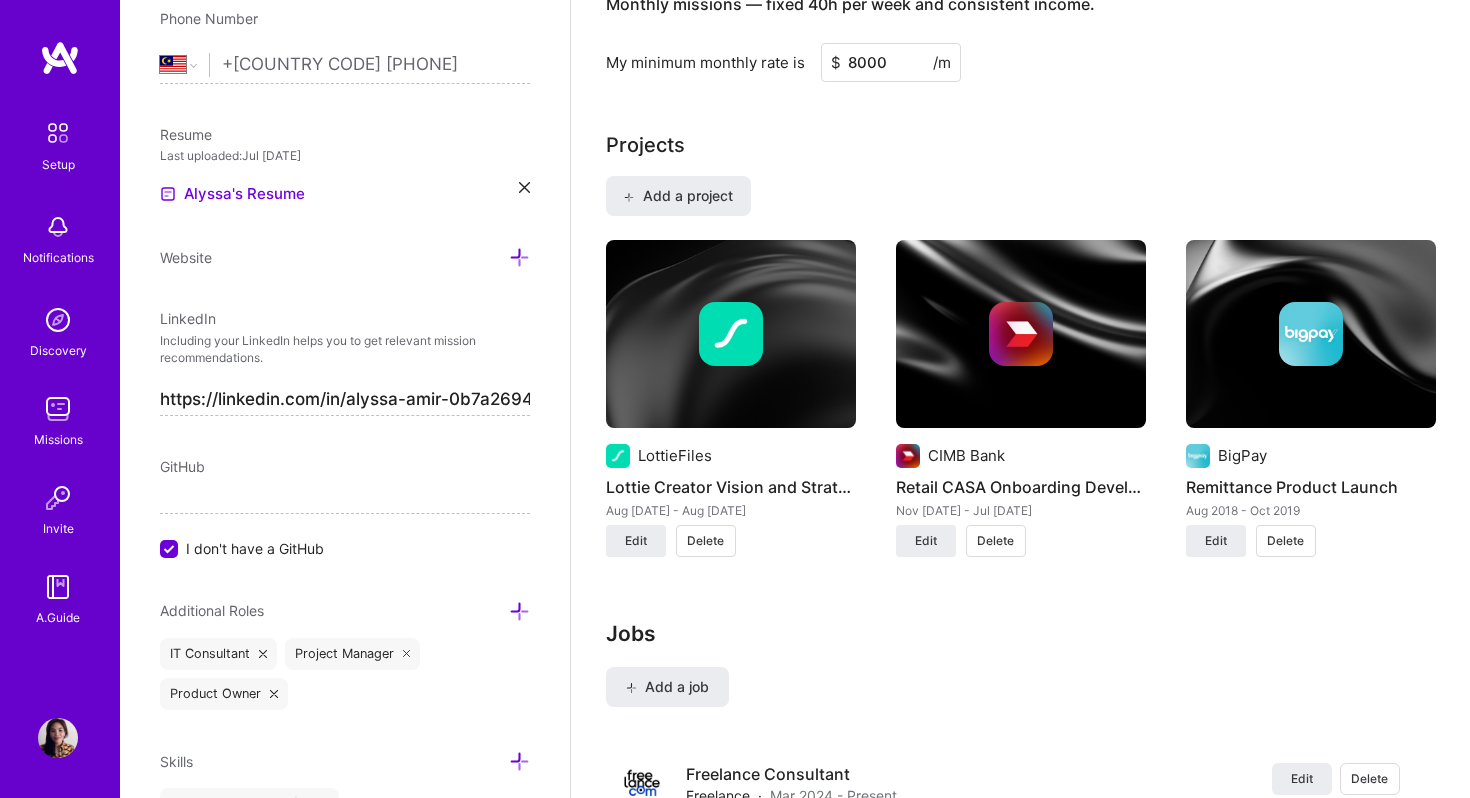 scroll, scrollTop: 1703, scrollLeft: 0, axis: vertical 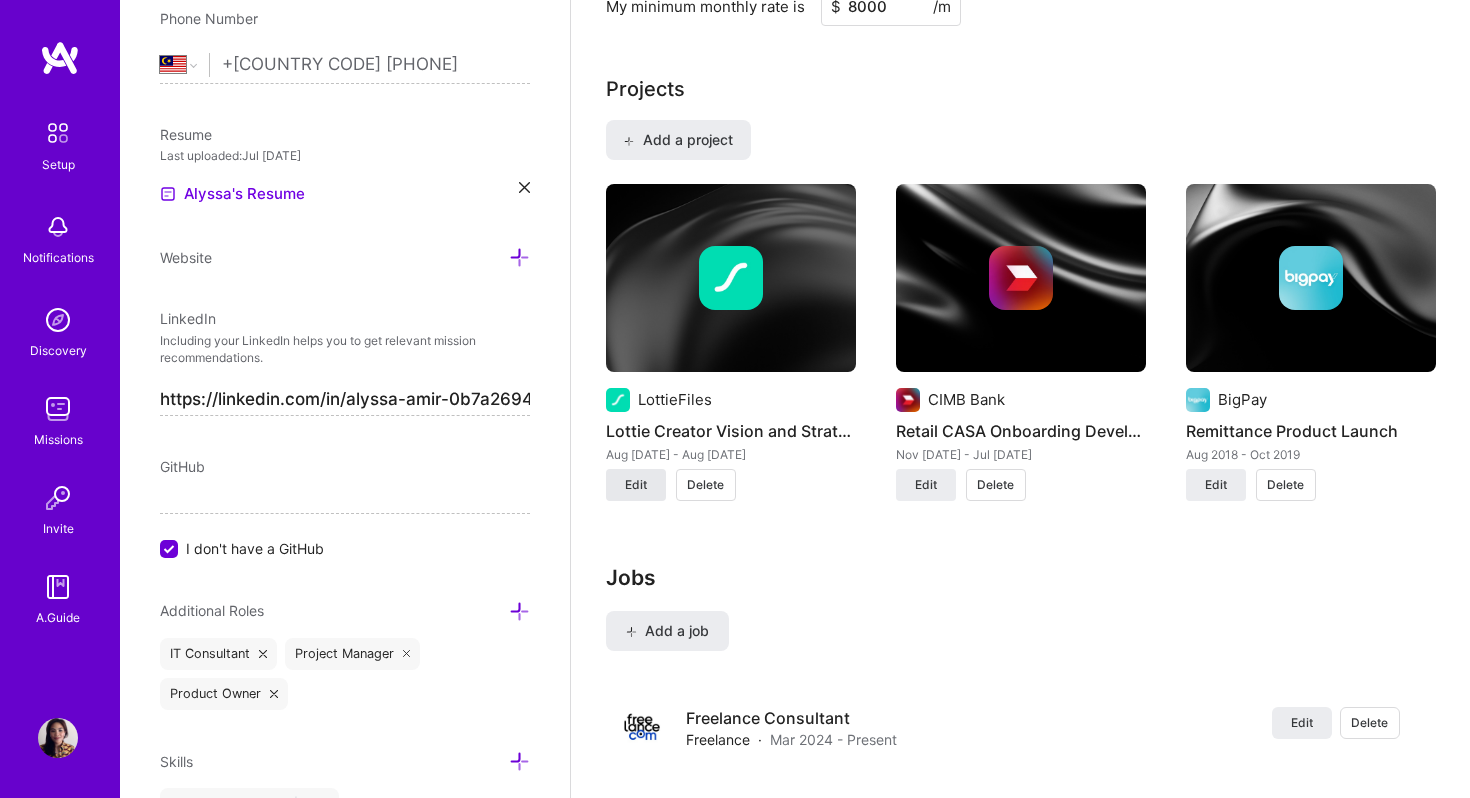 click on "Edit" at bounding box center (636, 485) 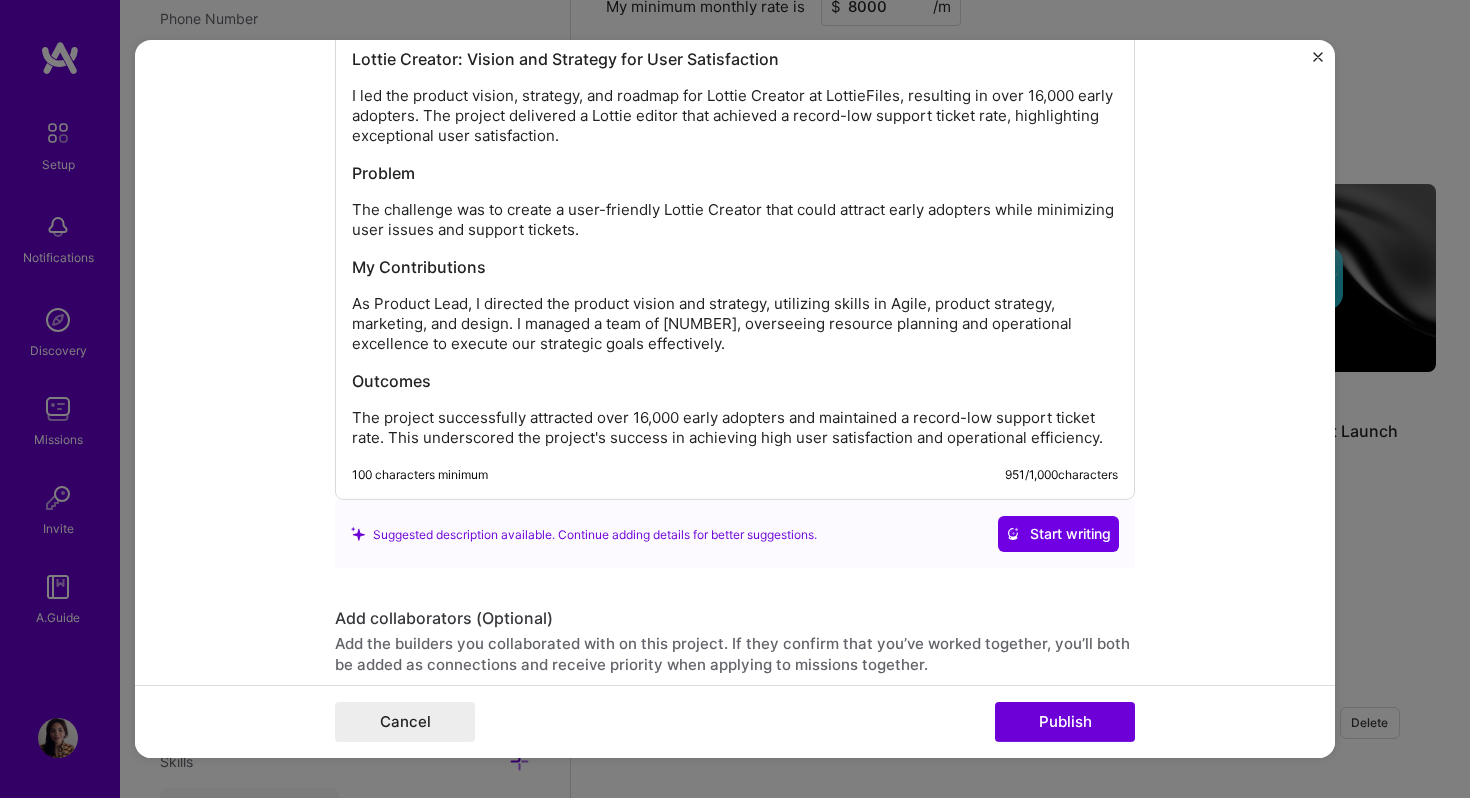 scroll, scrollTop: 2557, scrollLeft: 0, axis: vertical 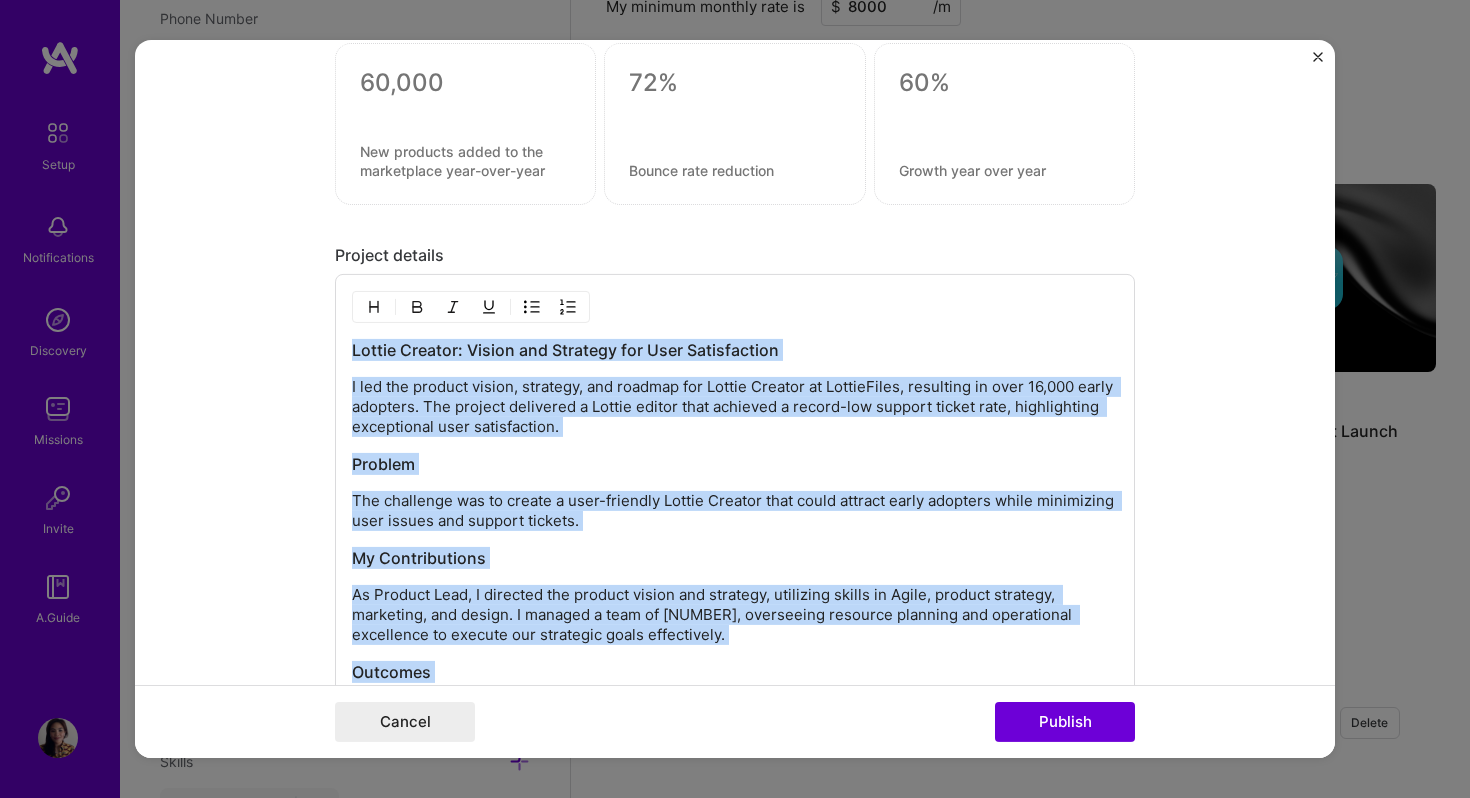 drag, startPoint x: 1112, startPoint y: 346, endPoint x: 350, endPoint y: 318, distance: 762.5143 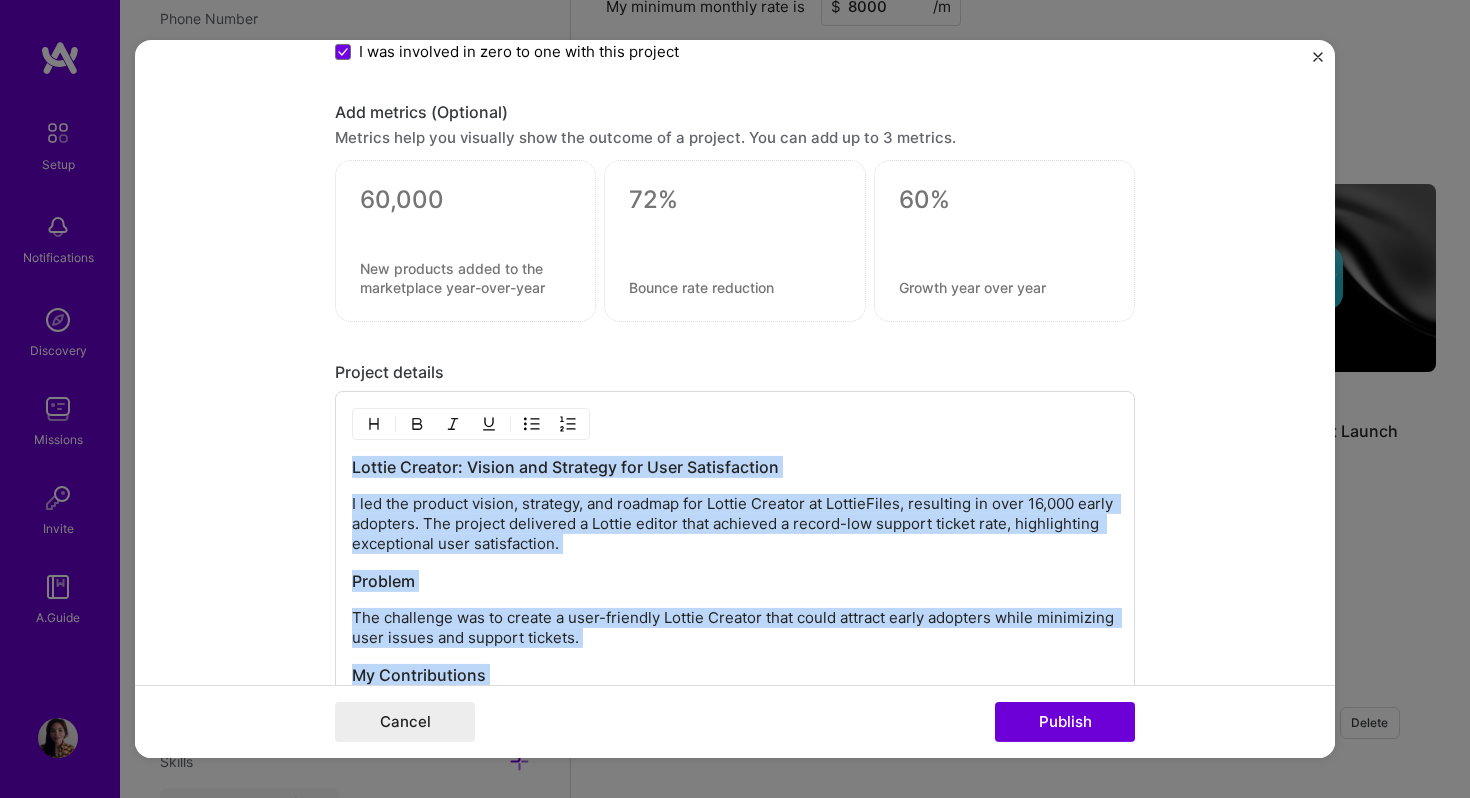 scroll, scrollTop: 2055, scrollLeft: 0, axis: vertical 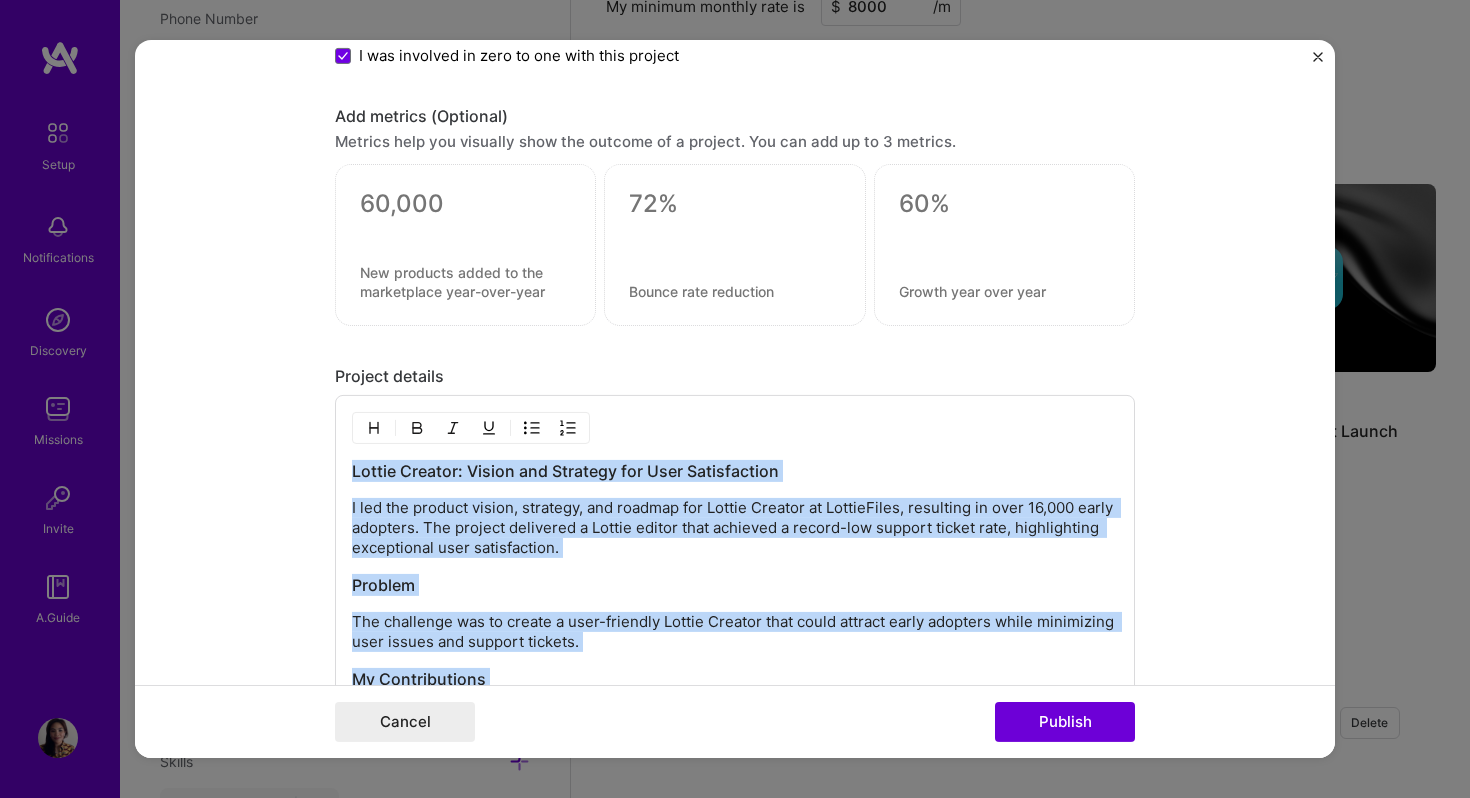 copy on "Lottie Creator: Vision and Strategy for User Satisfaction I led the product vision, strategy, and roadmap for Lottie Creator at LottieFiles, resulting in over 16,000 early adopters. The project delivered a Lottie editor that achieved a record-low support ticket rate, highlighting exceptional user satisfaction. Problem The challenge was to create a user-friendly Lottie Creator that could attract early adopters while minimizing user issues and support tickets. My Contributions As Product Lead, I directed the product vision and strategy, utilizing skills in Agile, product strategy, marketing, and design. I managed a team of eight, overseeing resource planning and operational excellence to execute our strategic goals effectively. Outcomes The project successfully attracted over 16,000 early adopters and maintained a record-low support ticket rate. This underscored the project's success in achieving high user satisfaction and operational efficiency." 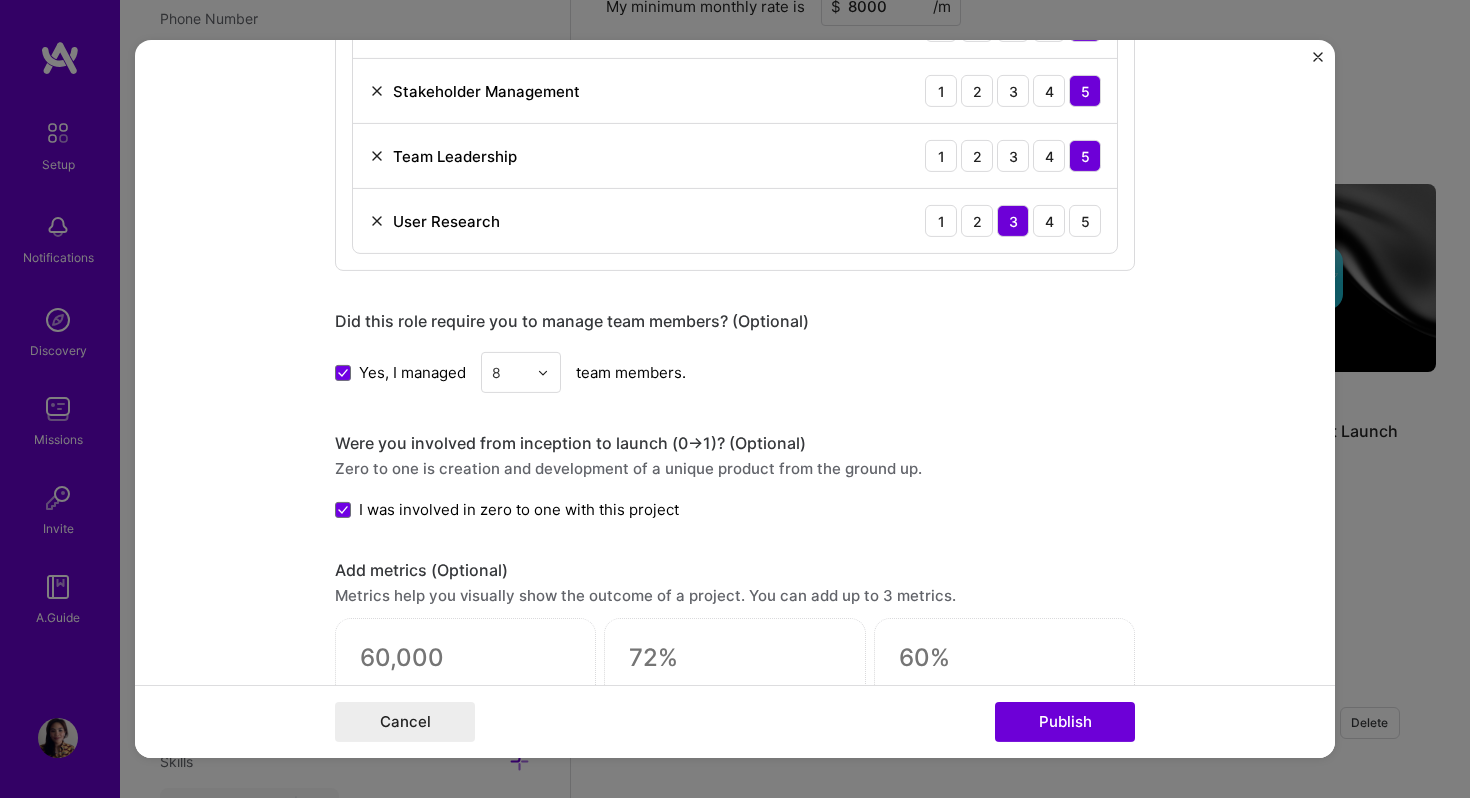 scroll, scrollTop: 903, scrollLeft: 0, axis: vertical 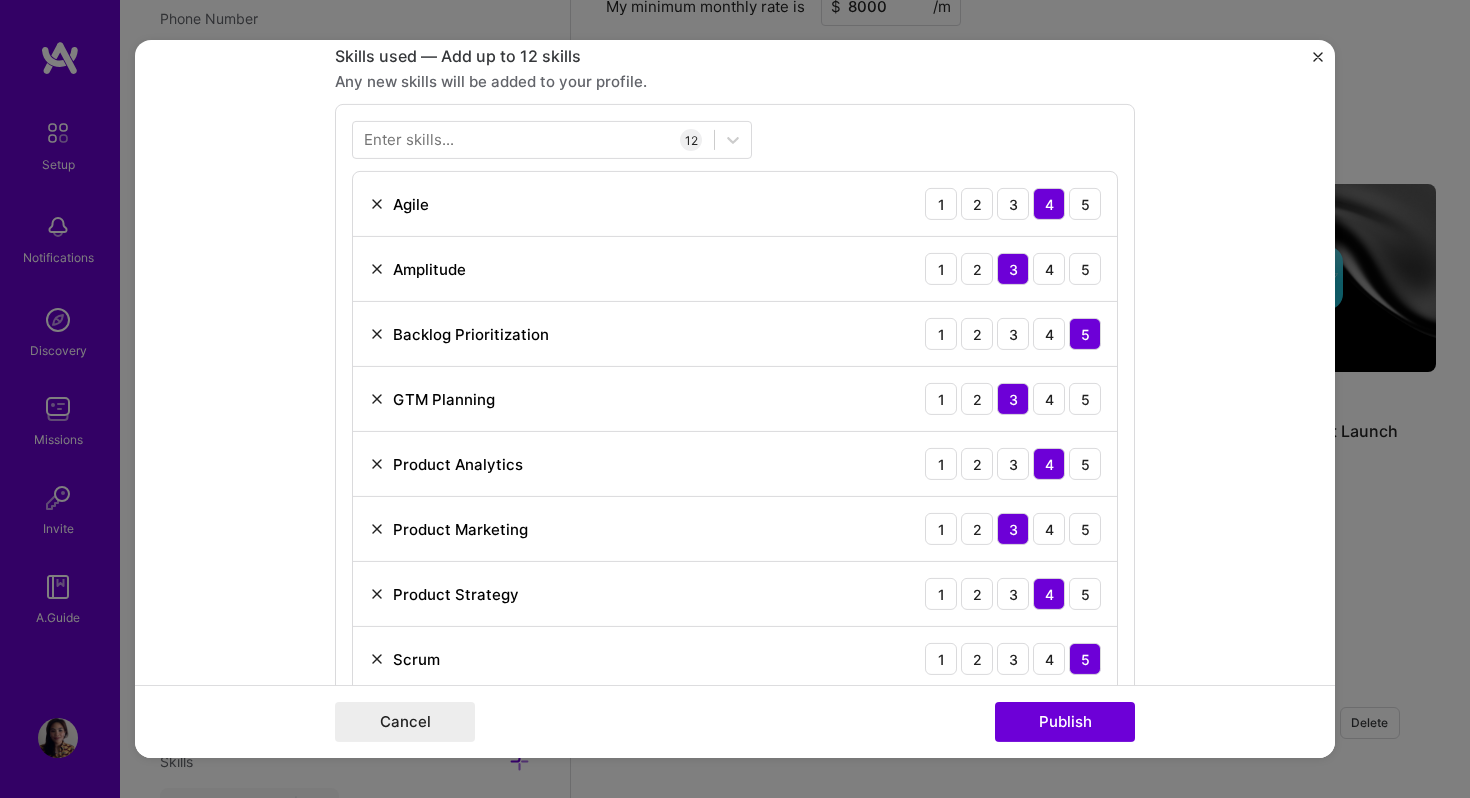 click at bounding box center [1318, 57] 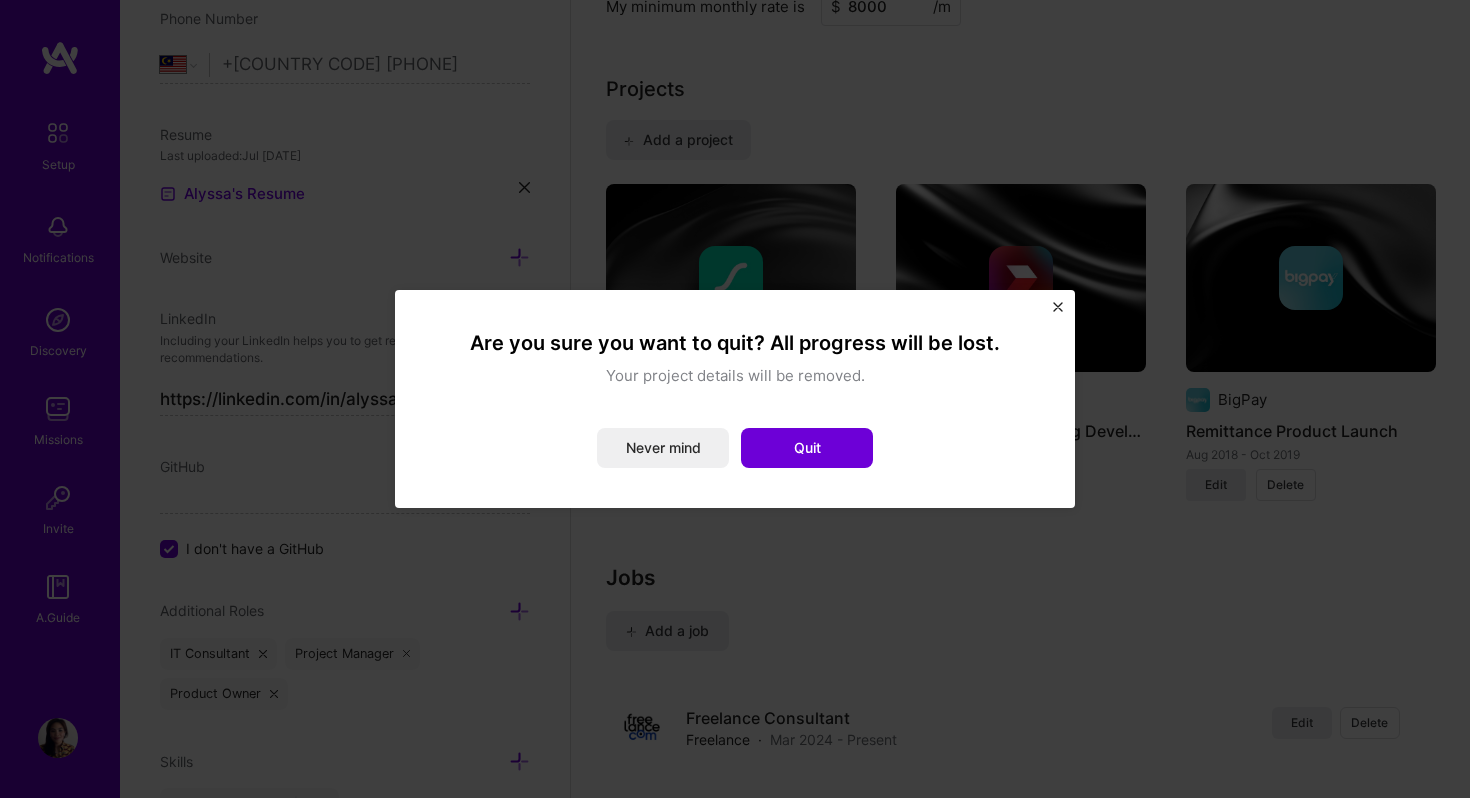 click on "Are you sure you want to quit? All progress will be lost. Your project details will be removed. Never mind Quit" at bounding box center [735, 399] 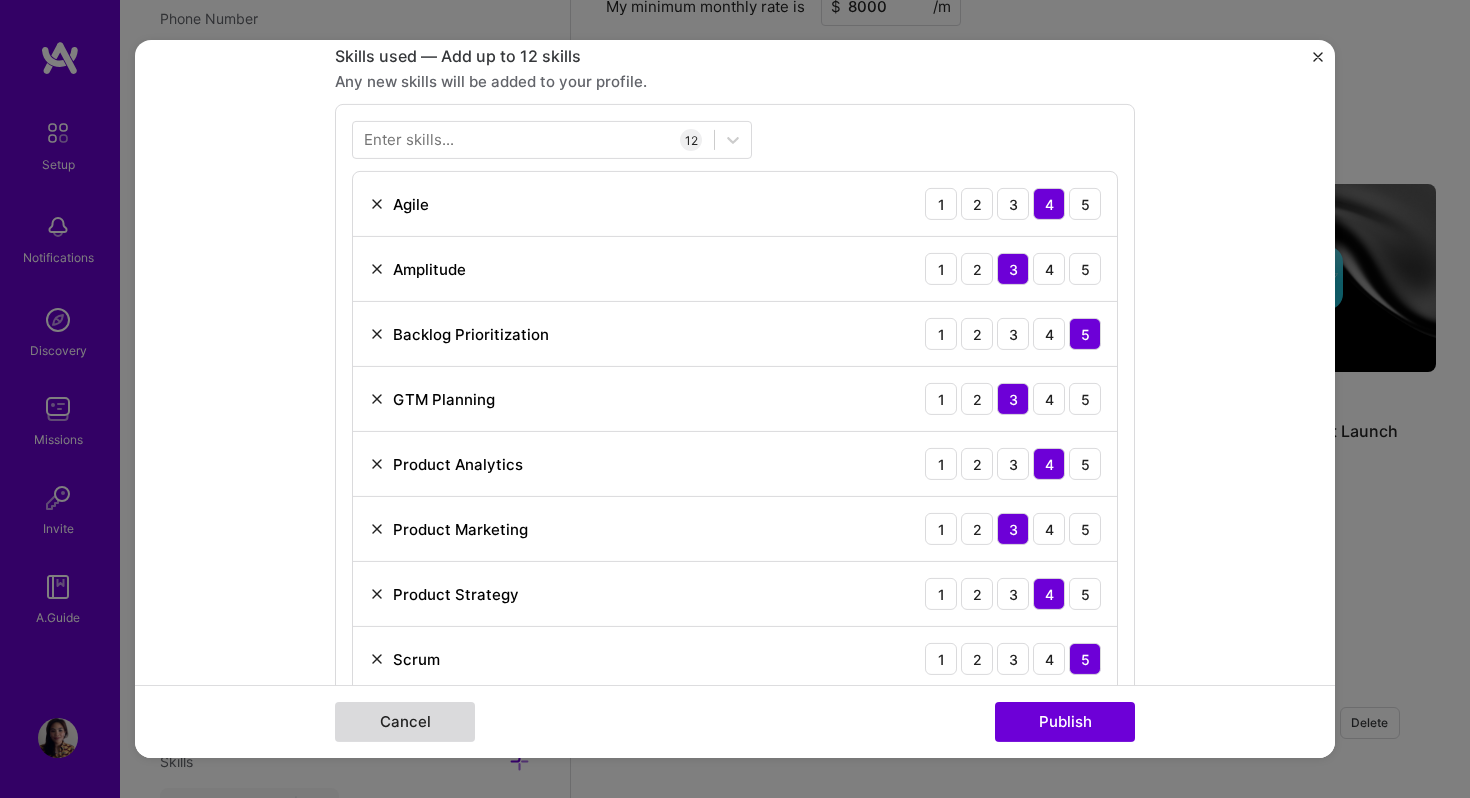 click on "Cancel" at bounding box center [405, 722] 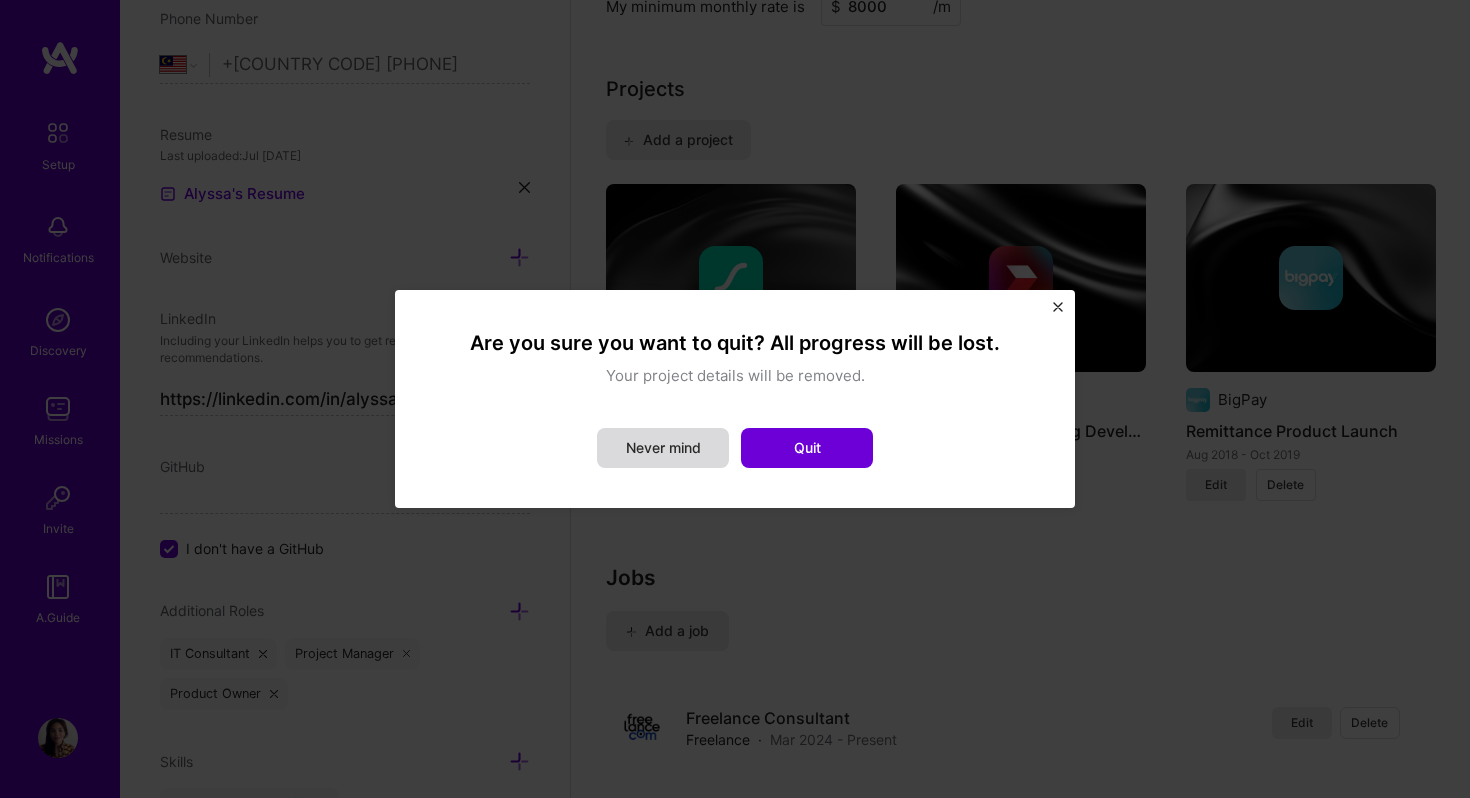 click on "Never mind" at bounding box center (663, 448) 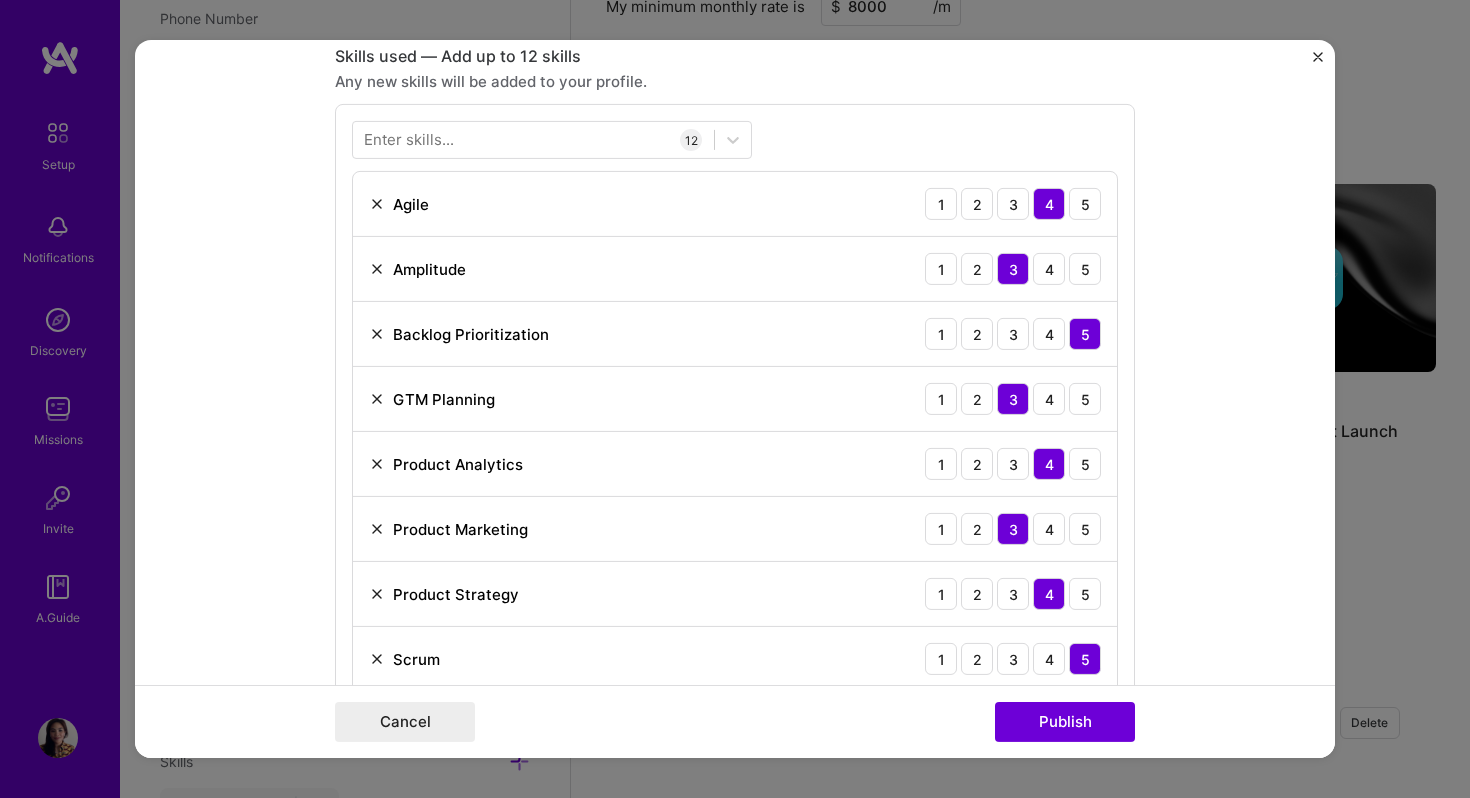 click on "Project title Lottie Creator Vision and Strategy Company LottieFiles
Project industry Industry 2 Project Link (Optional) https://lottiefiles.com/lottie-creator
Drag and drop an image or   Upload file Upload file We recommend uploading at least 4 images. 1600x1200px or higher recommended. Max 5MB each. Role Product Lead Product Manager Aug, 2021
to Aug, 2023
I’m still working on this project Skills used — Add up to 12 skills Any new skills will be added to your profile. Enter skills... 12 Agile 1 2 3 4 5 Amplitude 1 2 3 4 5 Backlog Prioritization 1 2 3 4 5 GTM Planning 1 2 3 4 5 Product Analytics 1 2 3 4 5 Product Marketing 1 2 3 4 5 Product Strategy 1 2 3 4 5 Scrum 1 2 3 4 5 Scrum Team Management 1 2 3 4 5 Stakeholder Management 1 2 3 4 5 Team Leadership 1 2 3 4 5 User Research 1 2 3 4 5 Did this role require you to manage team members? (Optional) Yes, I managed 8 team members." at bounding box center (735, 399) 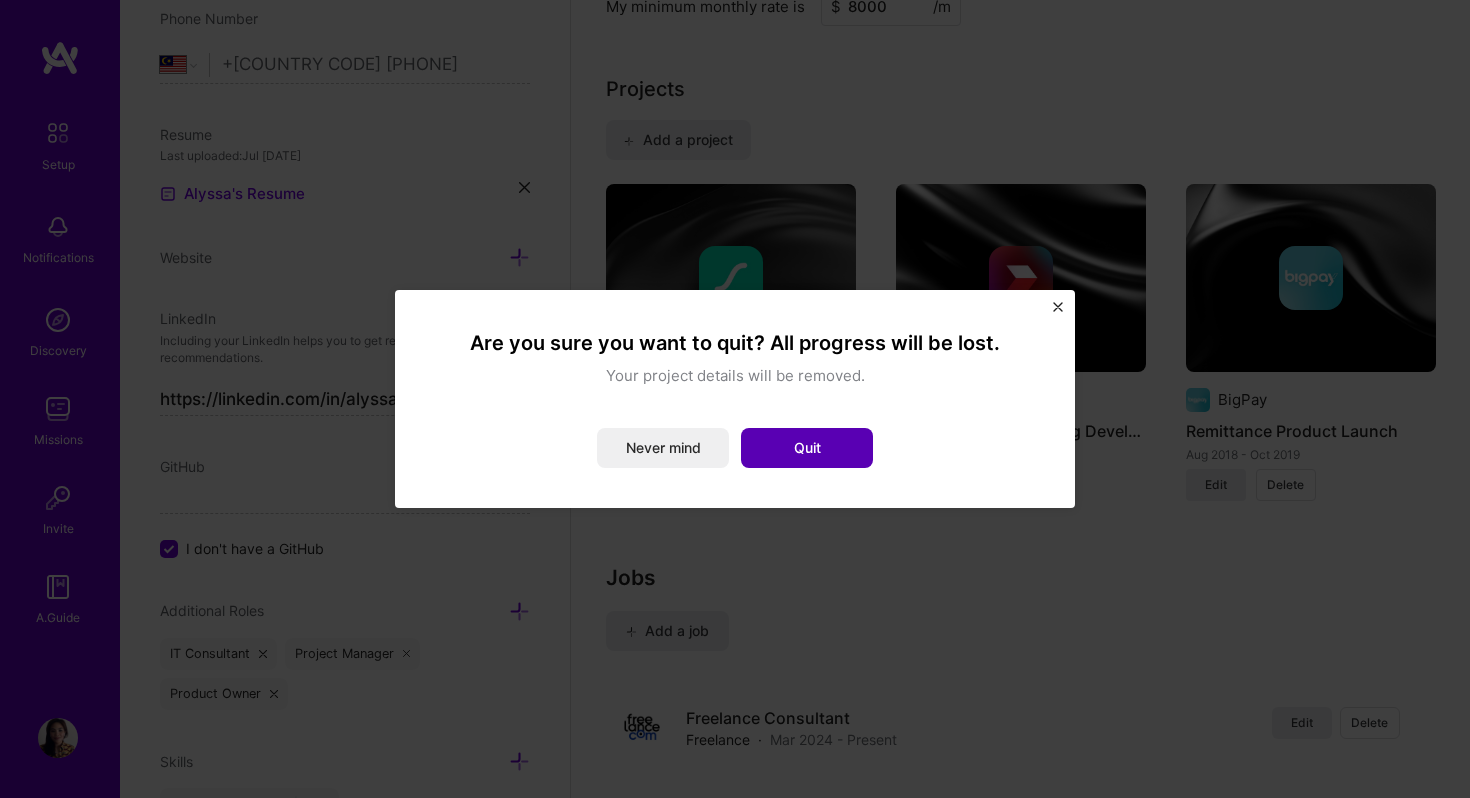 click on "Quit" at bounding box center (807, 448) 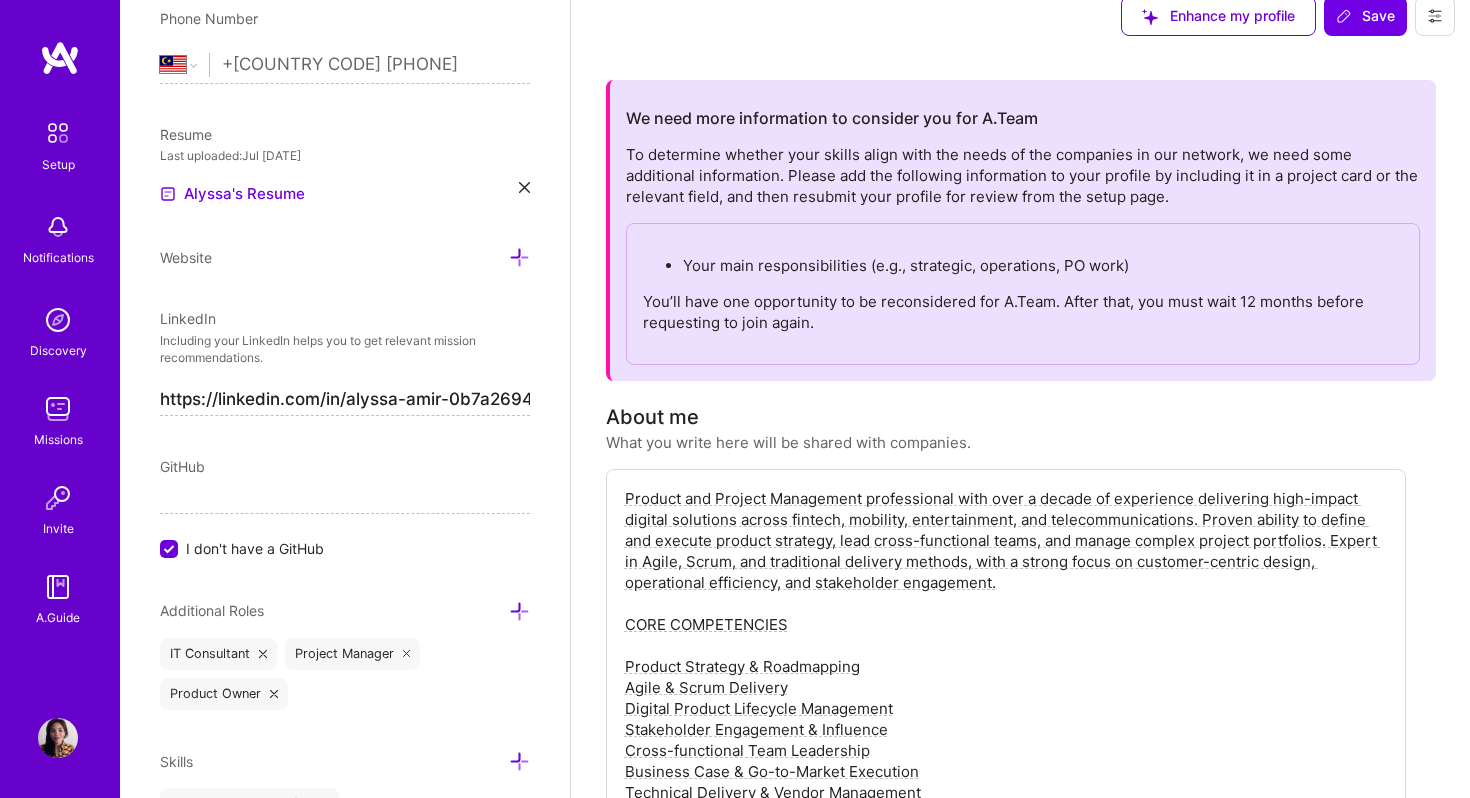 scroll, scrollTop: 0, scrollLeft: 0, axis: both 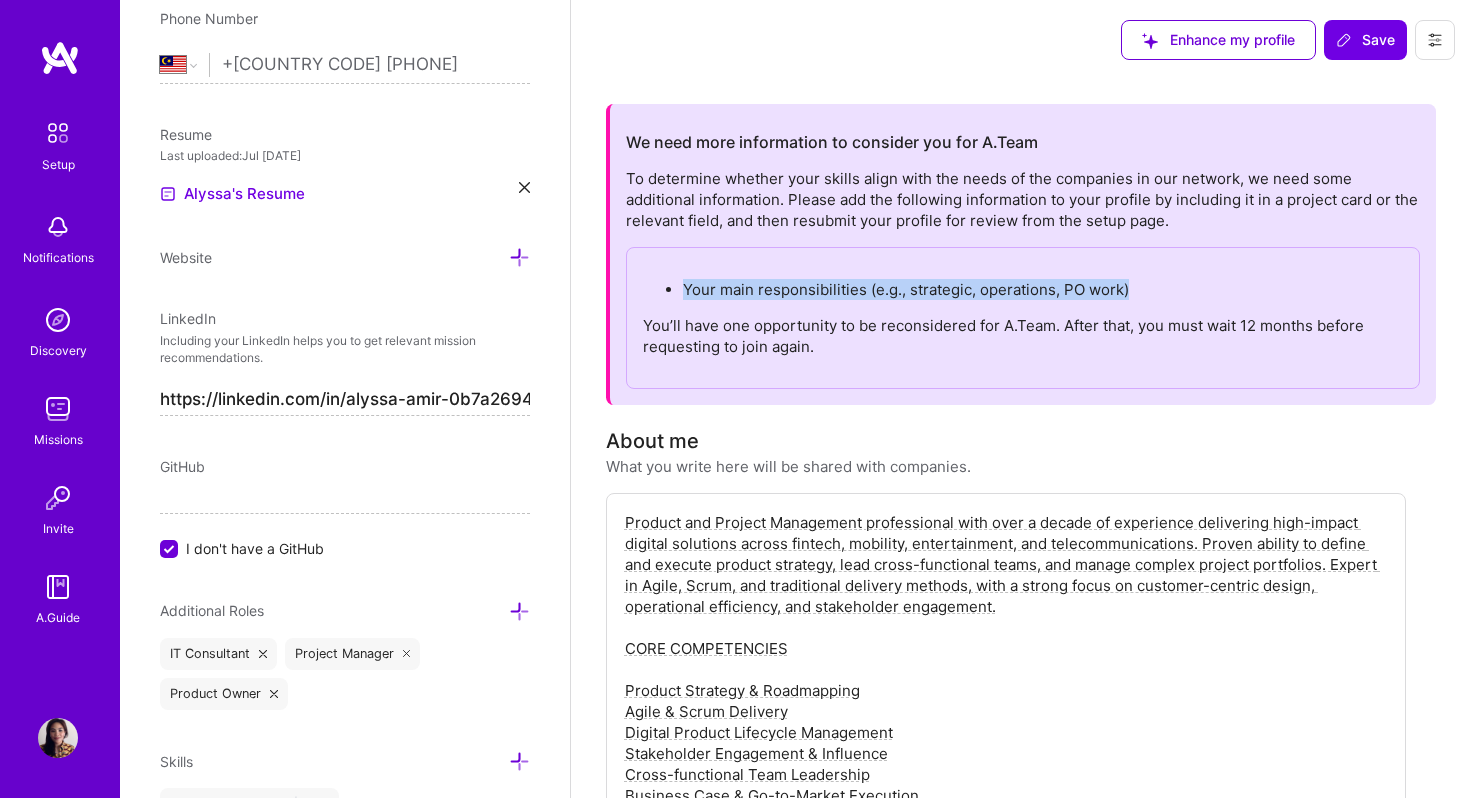 drag, startPoint x: 683, startPoint y: 289, endPoint x: 1139, endPoint y: 284, distance: 456.0274 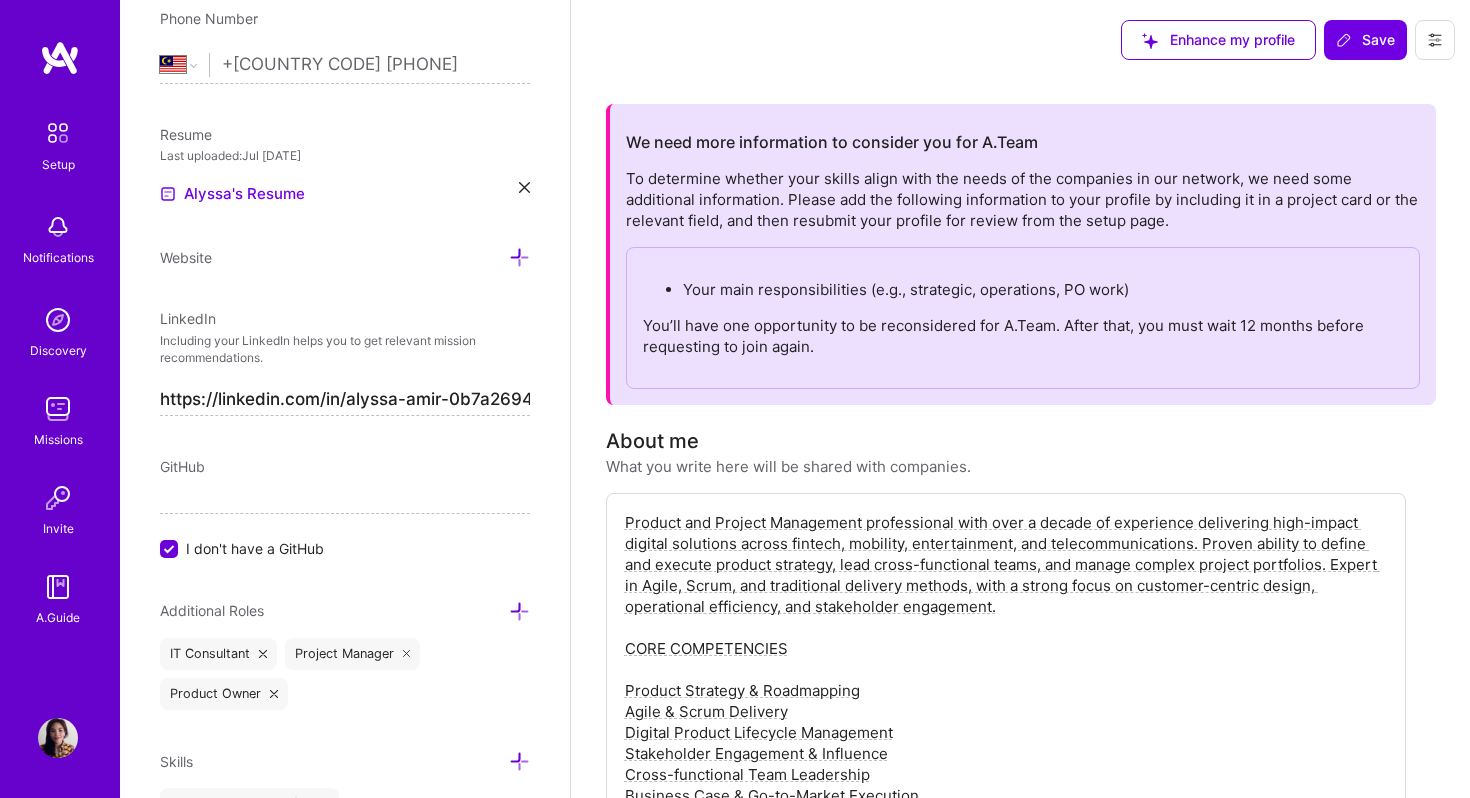 click on "Product and Project Management professional with over a decade of experience delivering high-impact digital solutions across fintech, mobility, entertainment, and telecommunications. Proven ability to define and execute product strategy, lead cross-functional teams, and manage complex project portfolios. Expert in Agile, Scrum, and traditional delivery methods, with a strong focus on customer-centric design, operational efficiency, and stakeholder engagement.
CORE COMPETENCIES
Product Strategy & Roadmapping
Agile & Scrum Delivery
Digital Product Lifecycle Management
Stakeholder Engagement & Influence
Cross-functional Team Leadership
Business Case & Go-to-Market Execution
Technical Delivery & Vendor Management
User Research & Data-Driven Decision Making" at bounding box center [1006, 690] 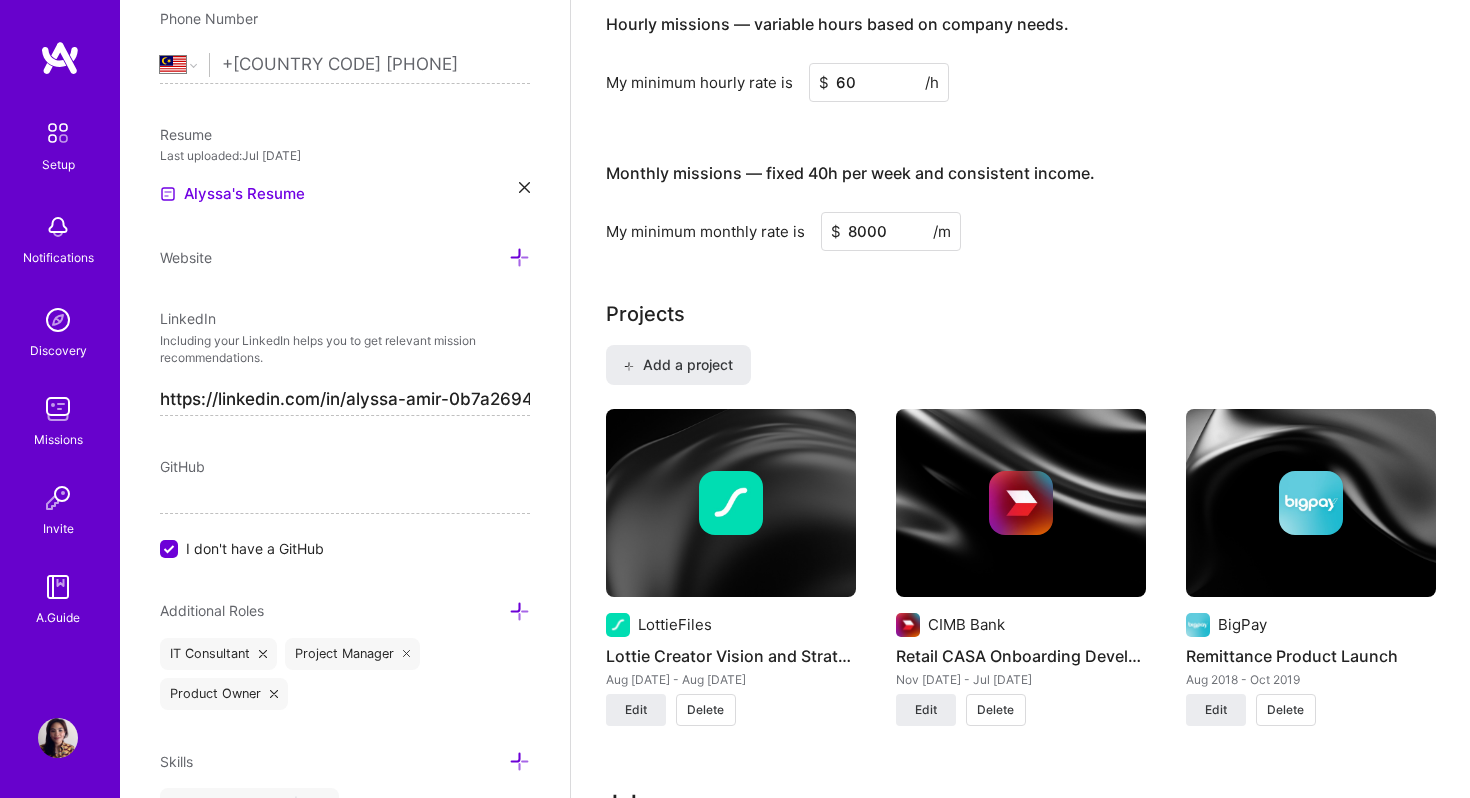 scroll, scrollTop: 1541, scrollLeft: 0, axis: vertical 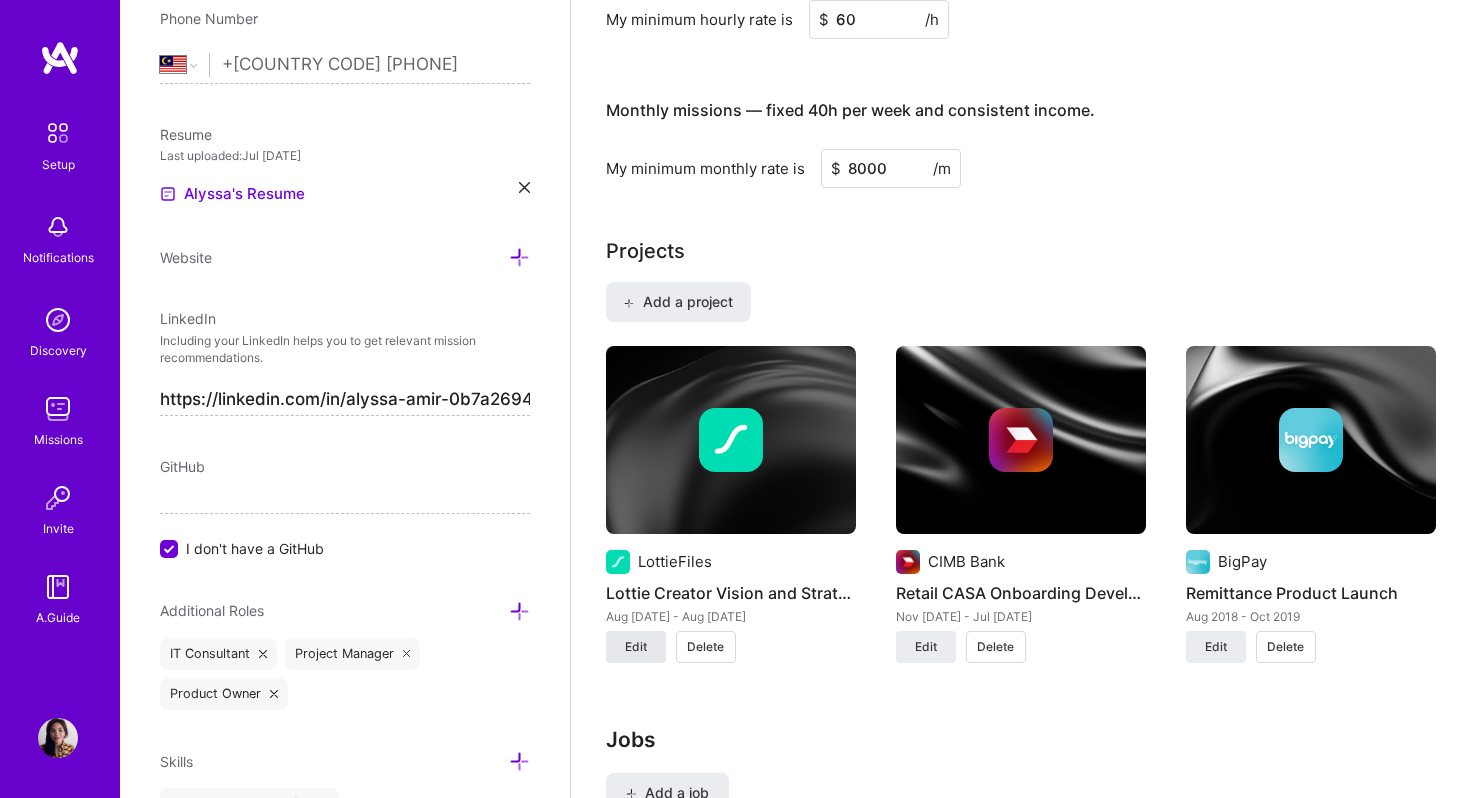 click on "Edit" at bounding box center (636, 647) 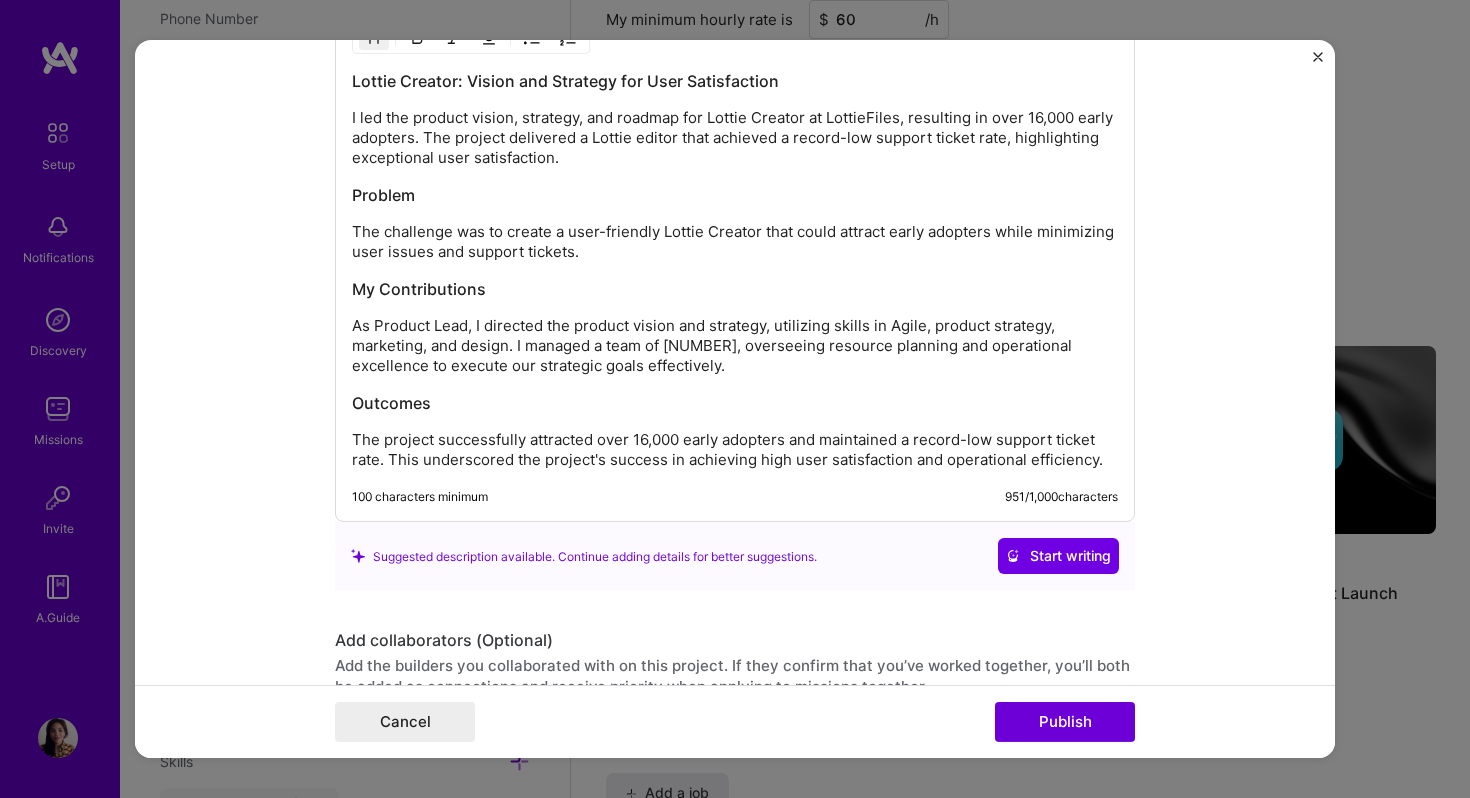 scroll, scrollTop: 2725, scrollLeft: 0, axis: vertical 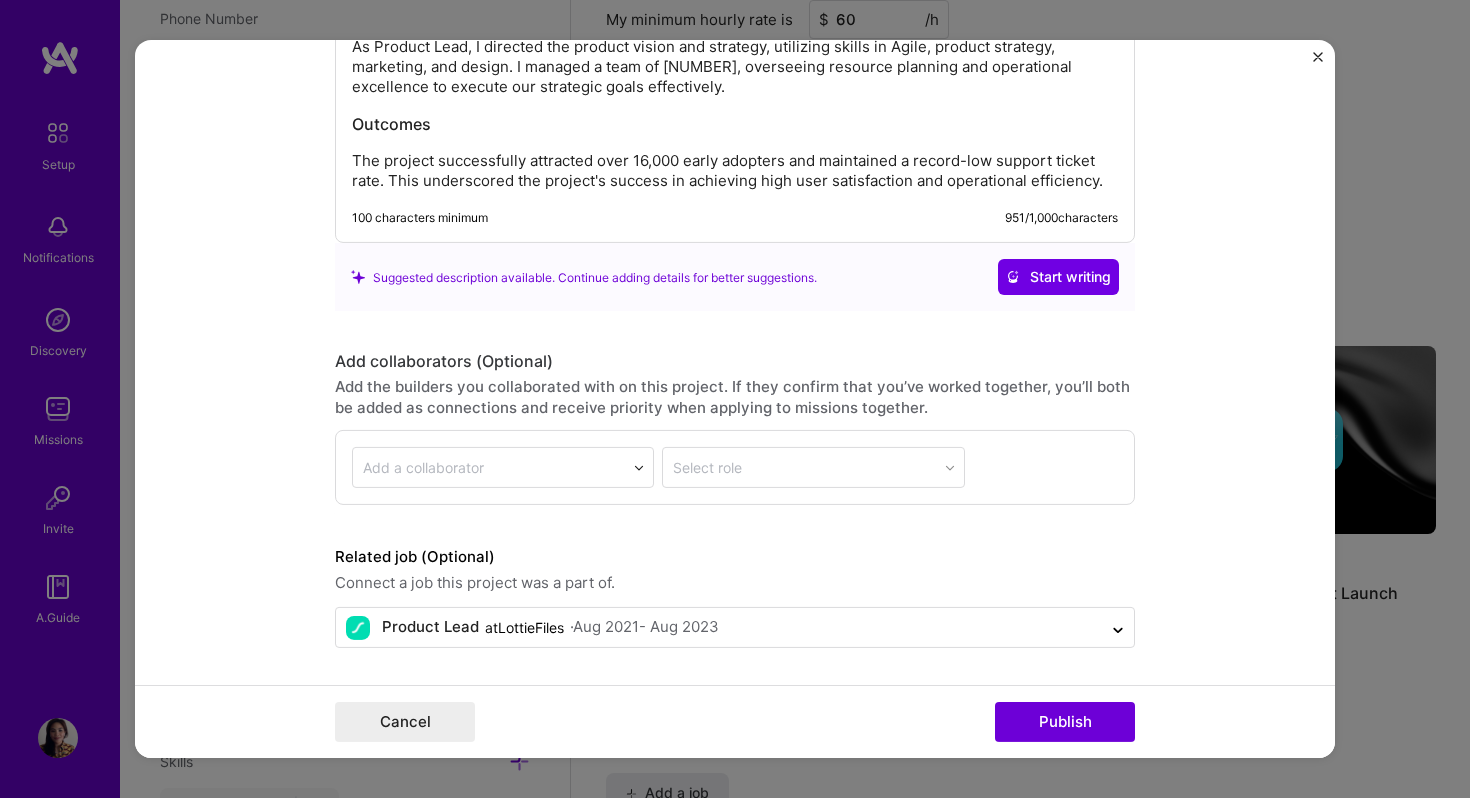 click on "100 characters minimum 951 / 1,000  characters" at bounding box center [735, 218] 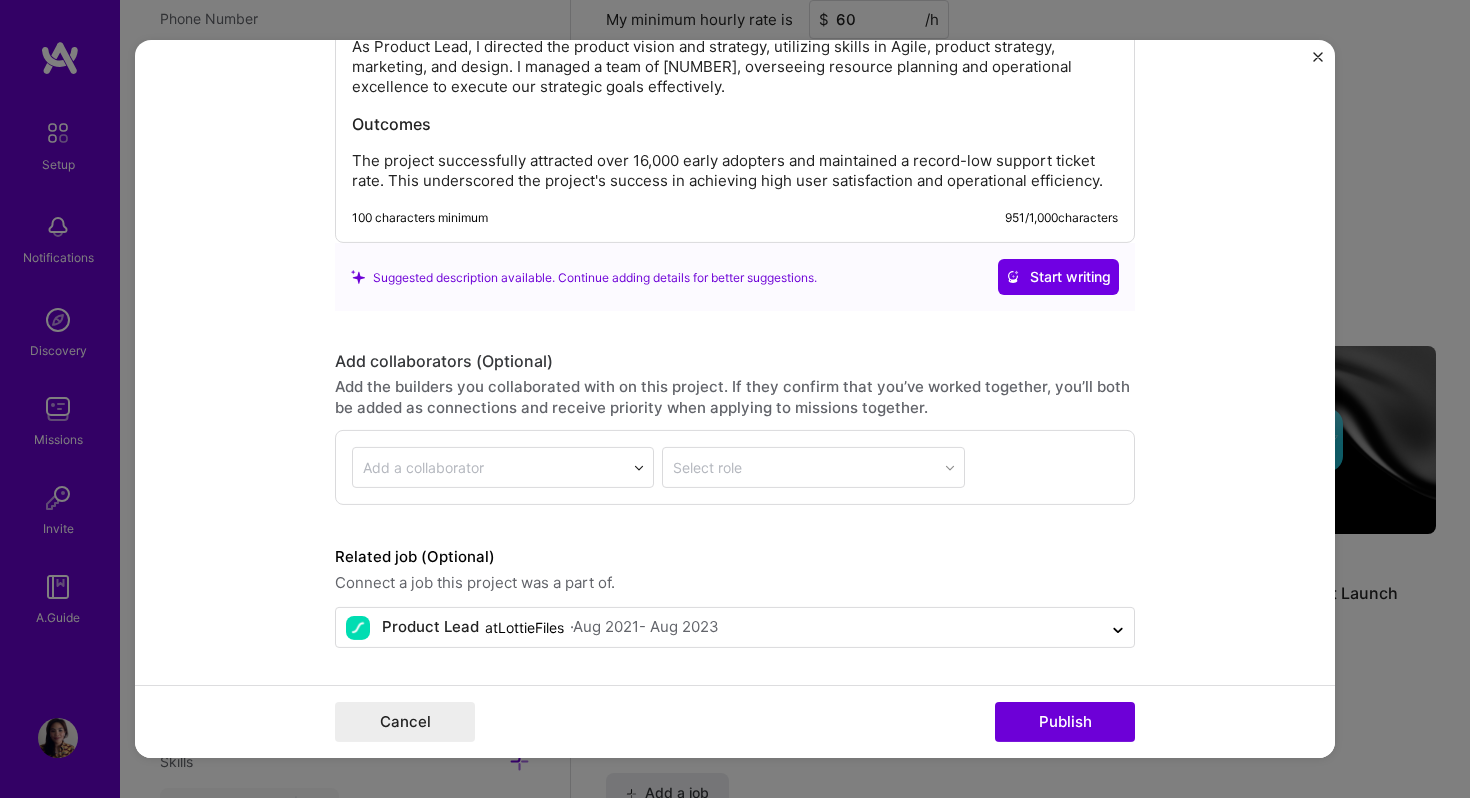 click on "The project successfully attracted over 16,000 early adopters and maintained a record-low support ticket rate. This underscored the project's success in achieving high user satisfaction and operational efficiency." at bounding box center [735, 171] 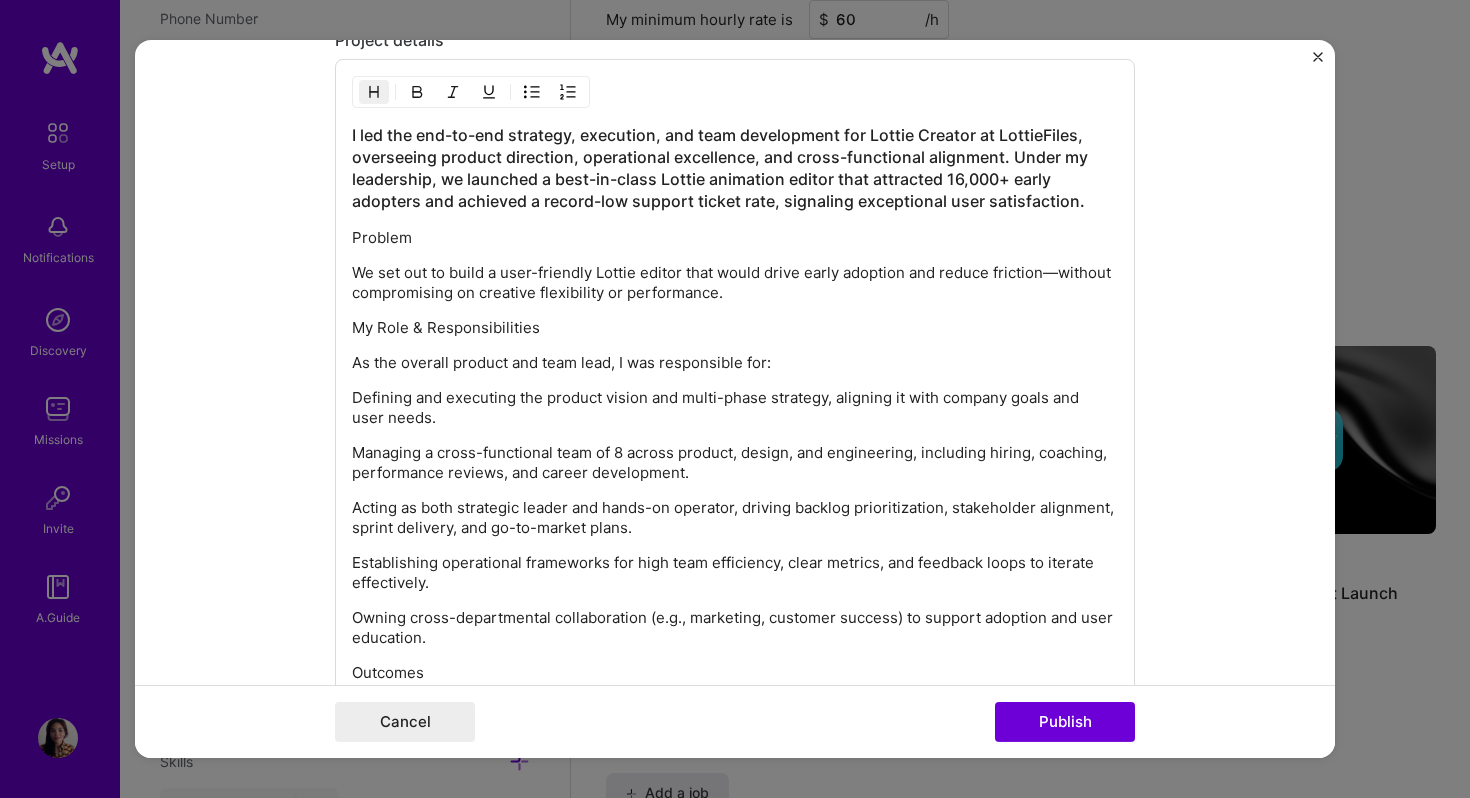 scroll, scrollTop: 2357, scrollLeft: 0, axis: vertical 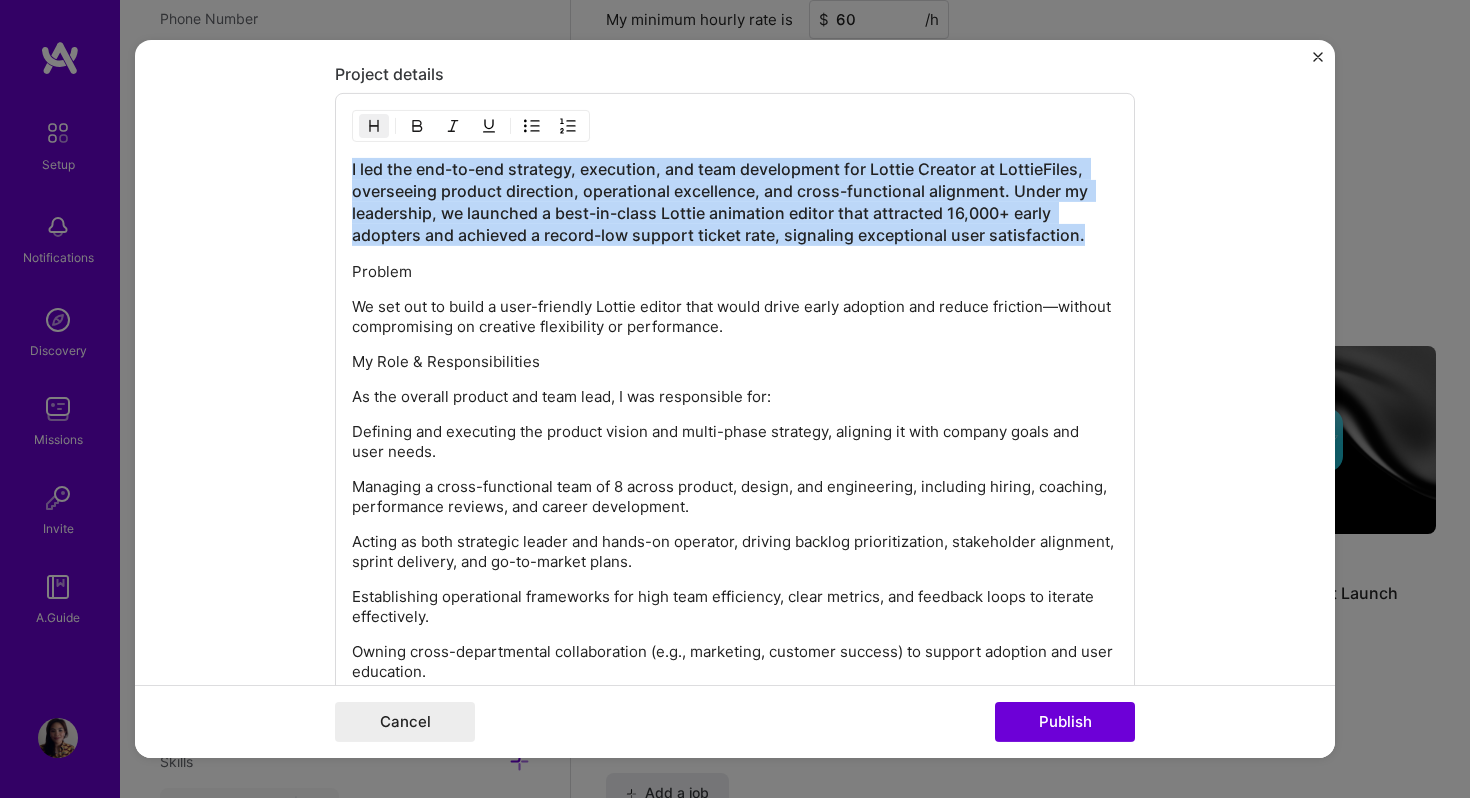 drag, startPoint x: 1085, startPoint y: 239, endPoint x: 337, endPoint y: 167, distance: 751.4573 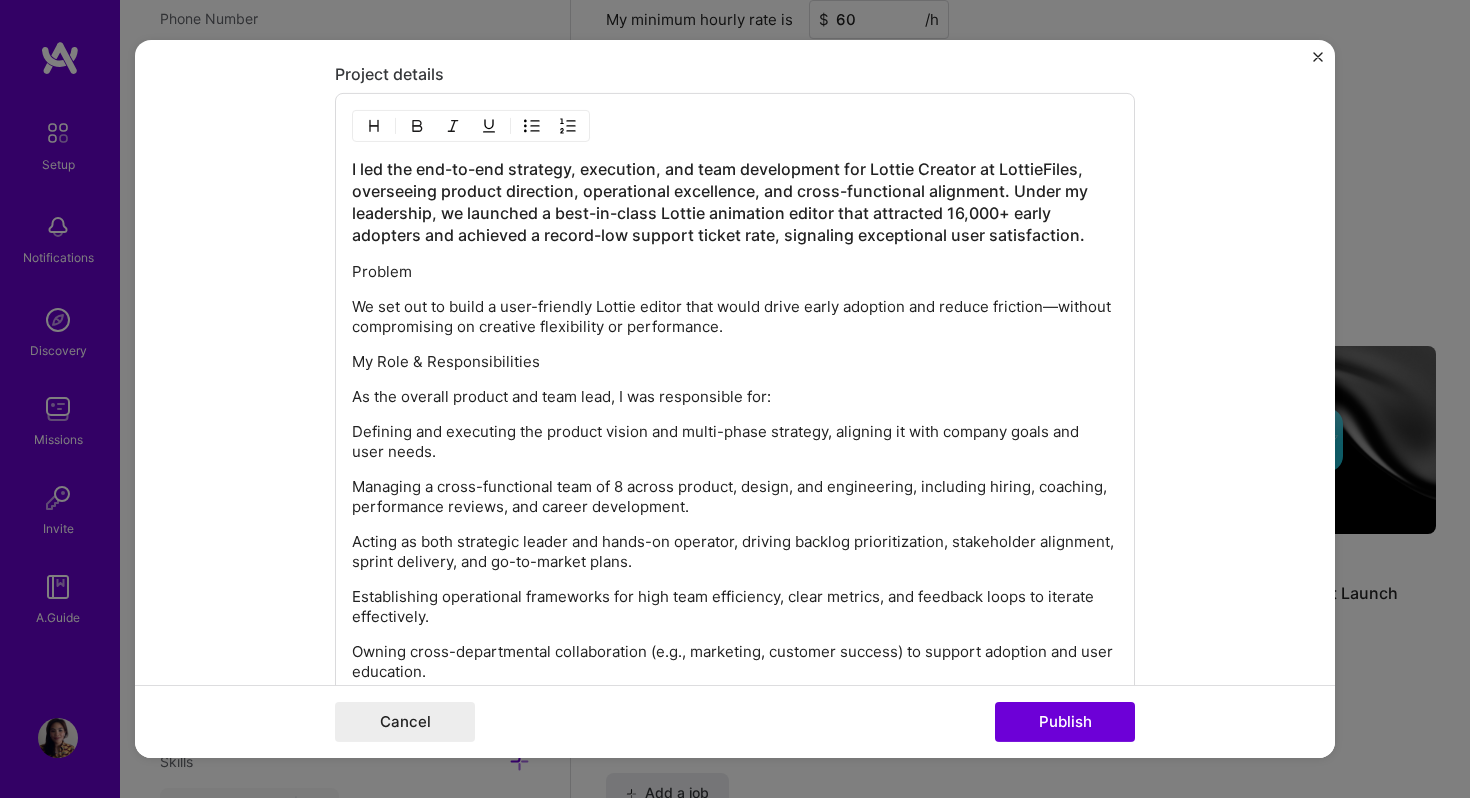 click on "Problem" at bounding box center (735, 272) 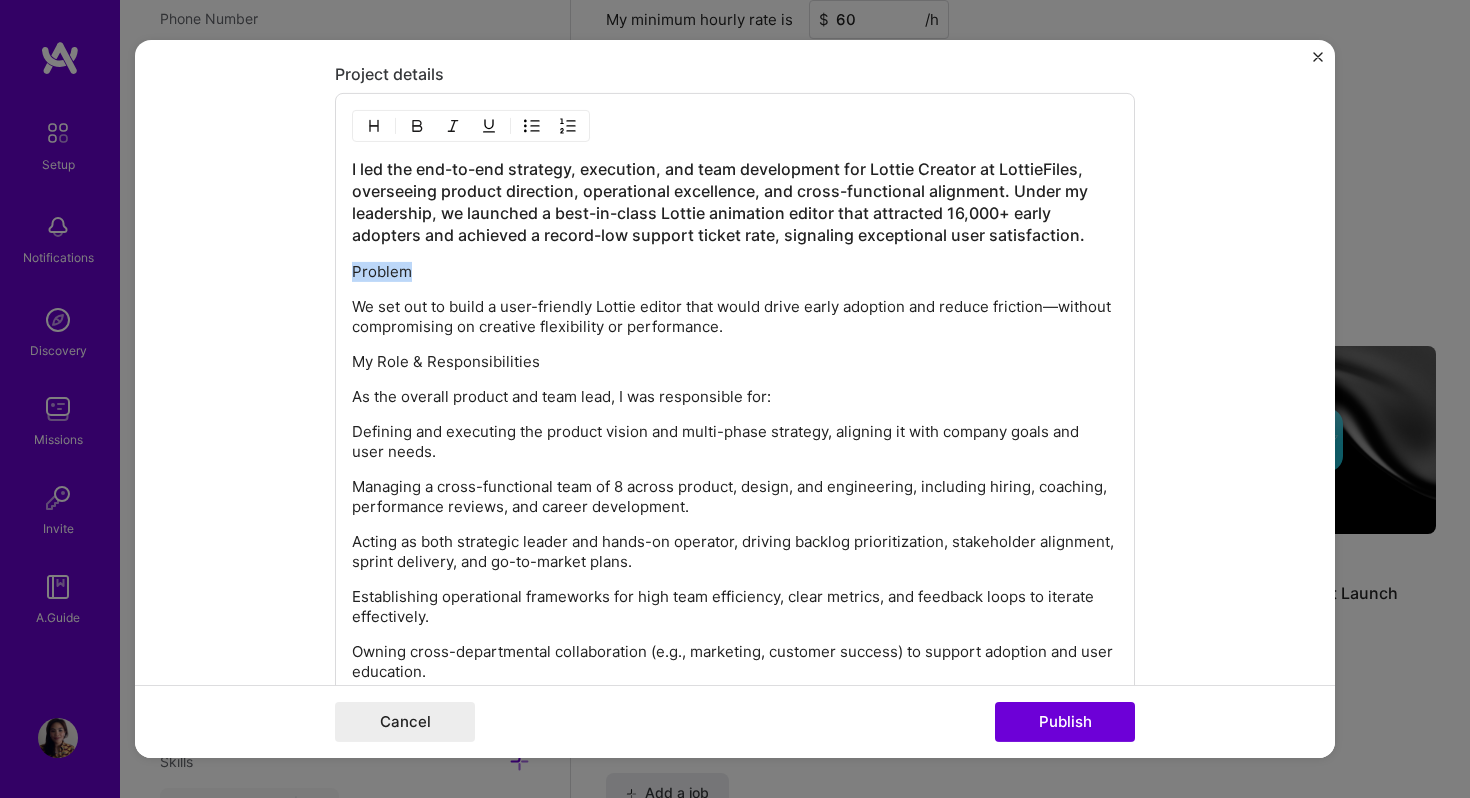 drag, startPoint x: 443, startPoint y: 277, endPoint x: 349, endPoint y: 272, distance: 94.13288 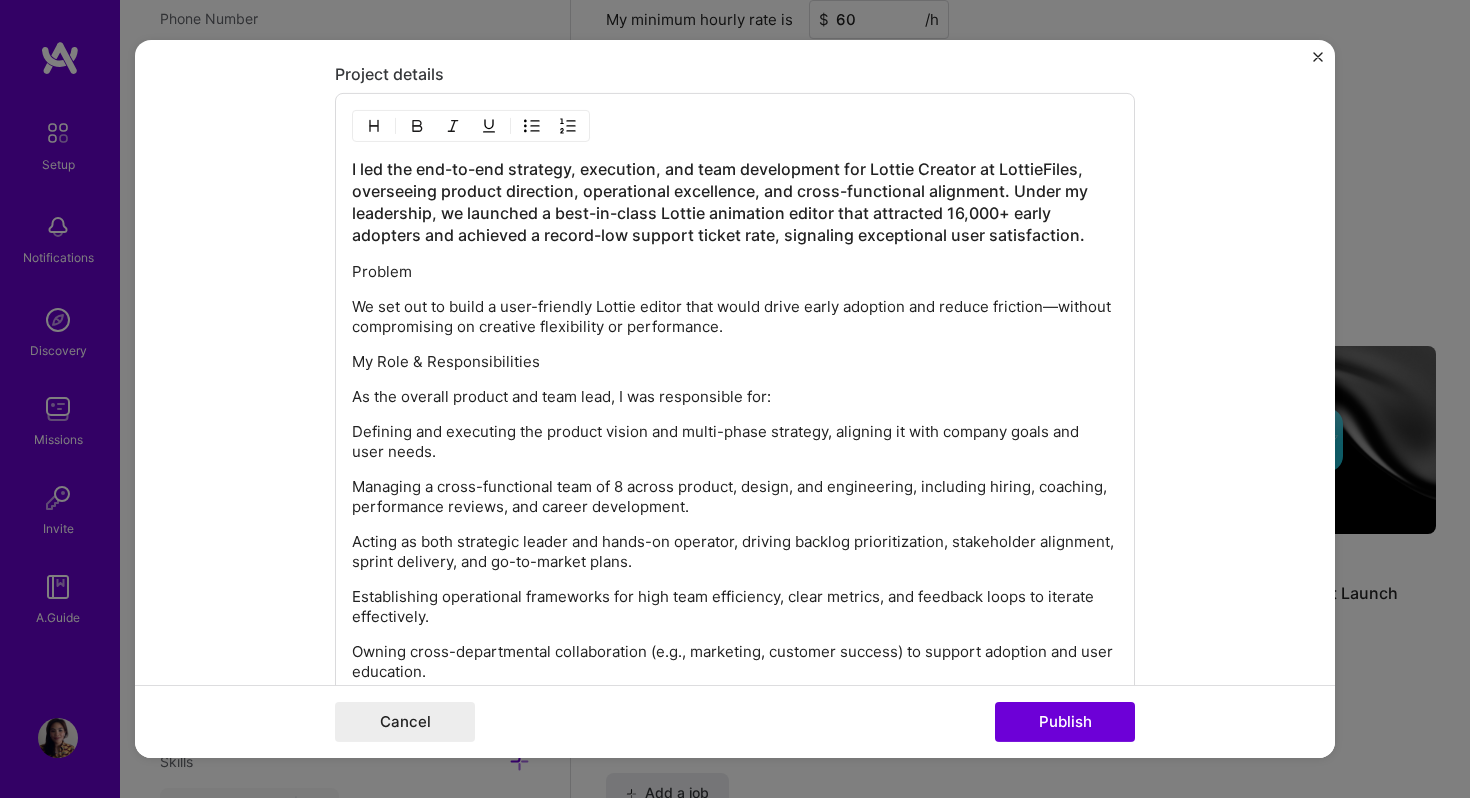 click on "I led the end-to-end strategy, execution, and team development for Lottie Creator at LottieFiles, overseeing product direction, operational excellence, and cross-functional alignment. Under my leadership, we launched a best-in-class Lottie animation editor that attracted 16,000+ early adopters and achieved a record-low support ticket rate, signaling exceptional user satisfaction." at bounding box center [735, 202] 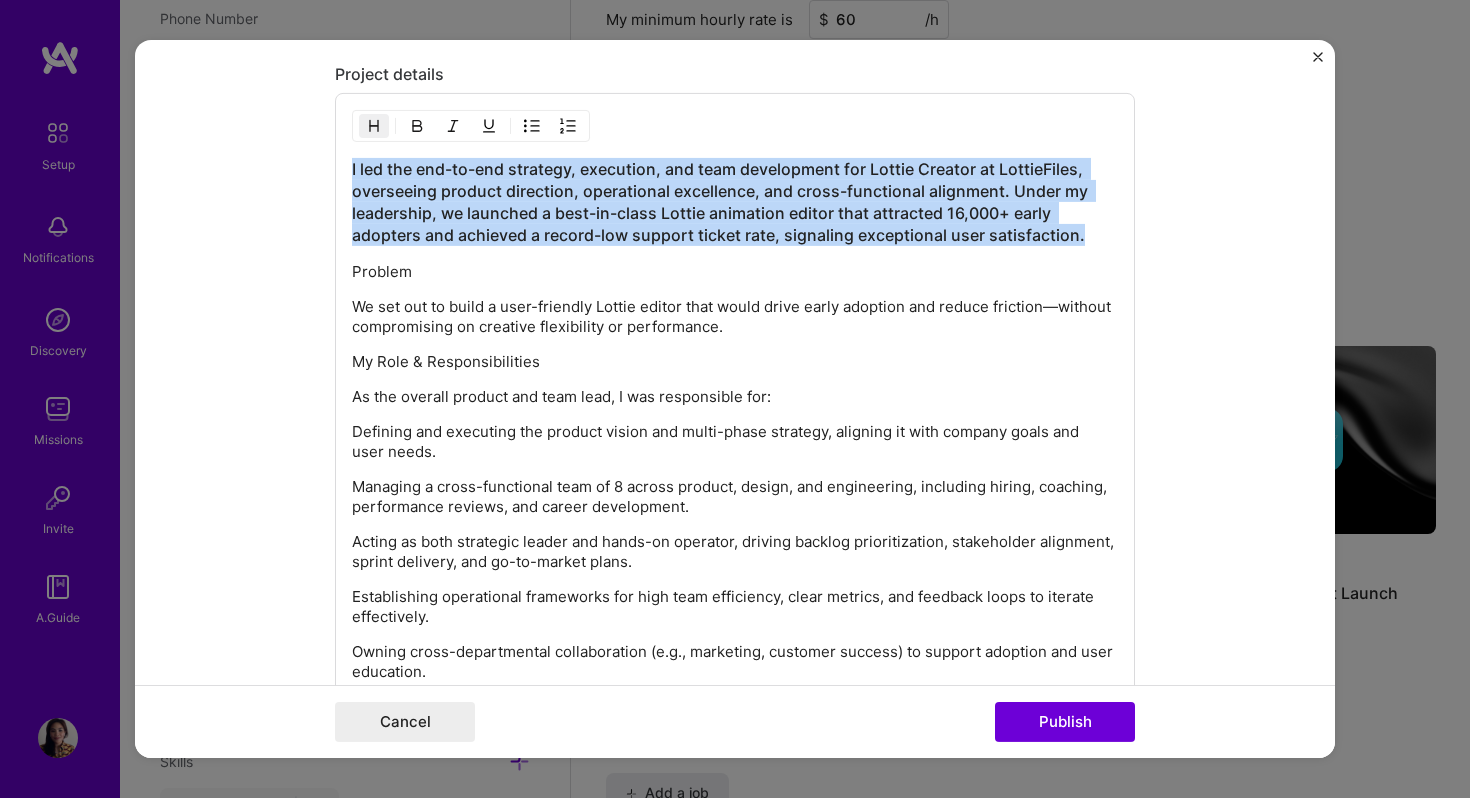 drag, startPoint x: 1096, startPoint y: 244, endPoint x: 365, endPoint y: 147, distance: 737.4076 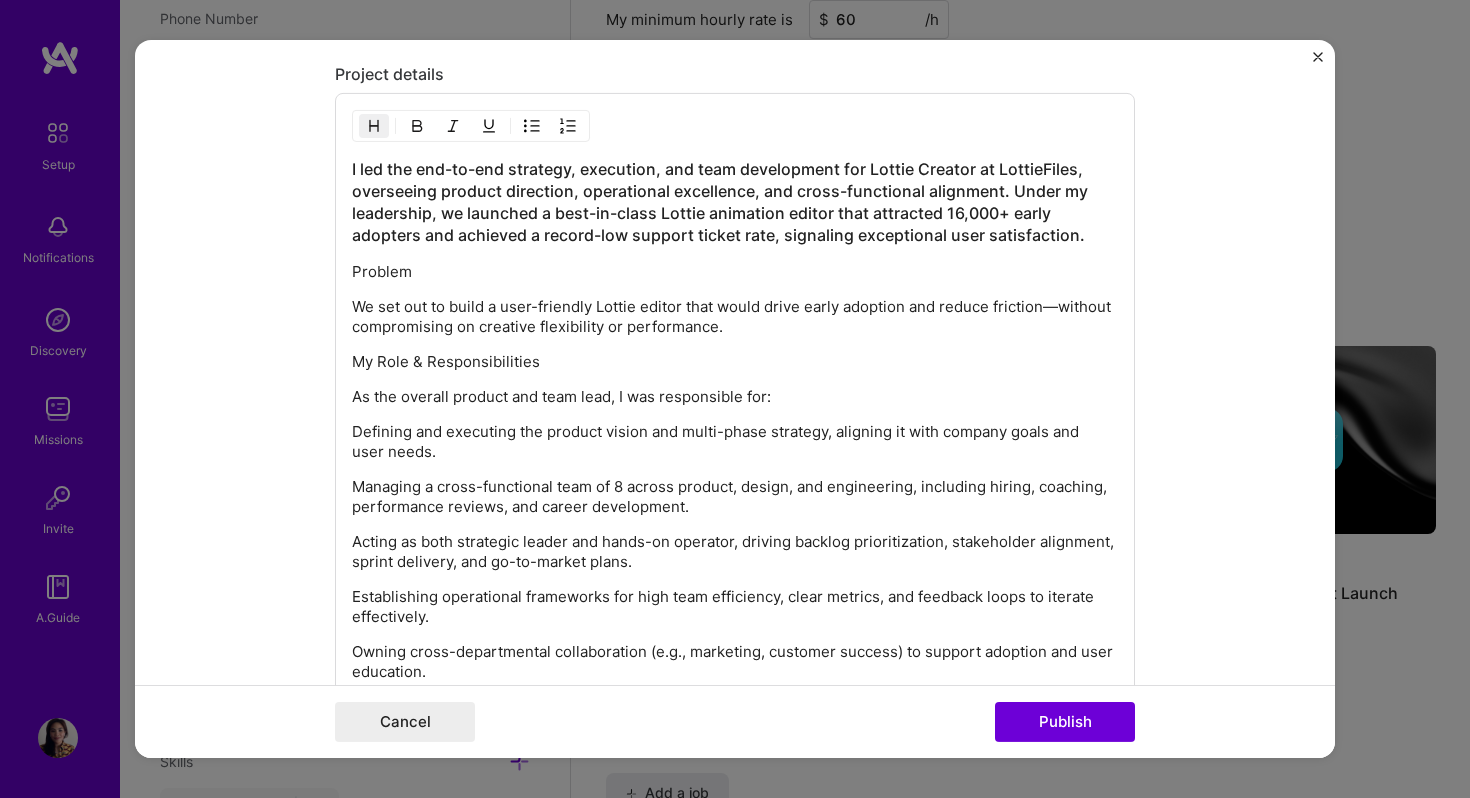 click at bounding box center (374, 126) 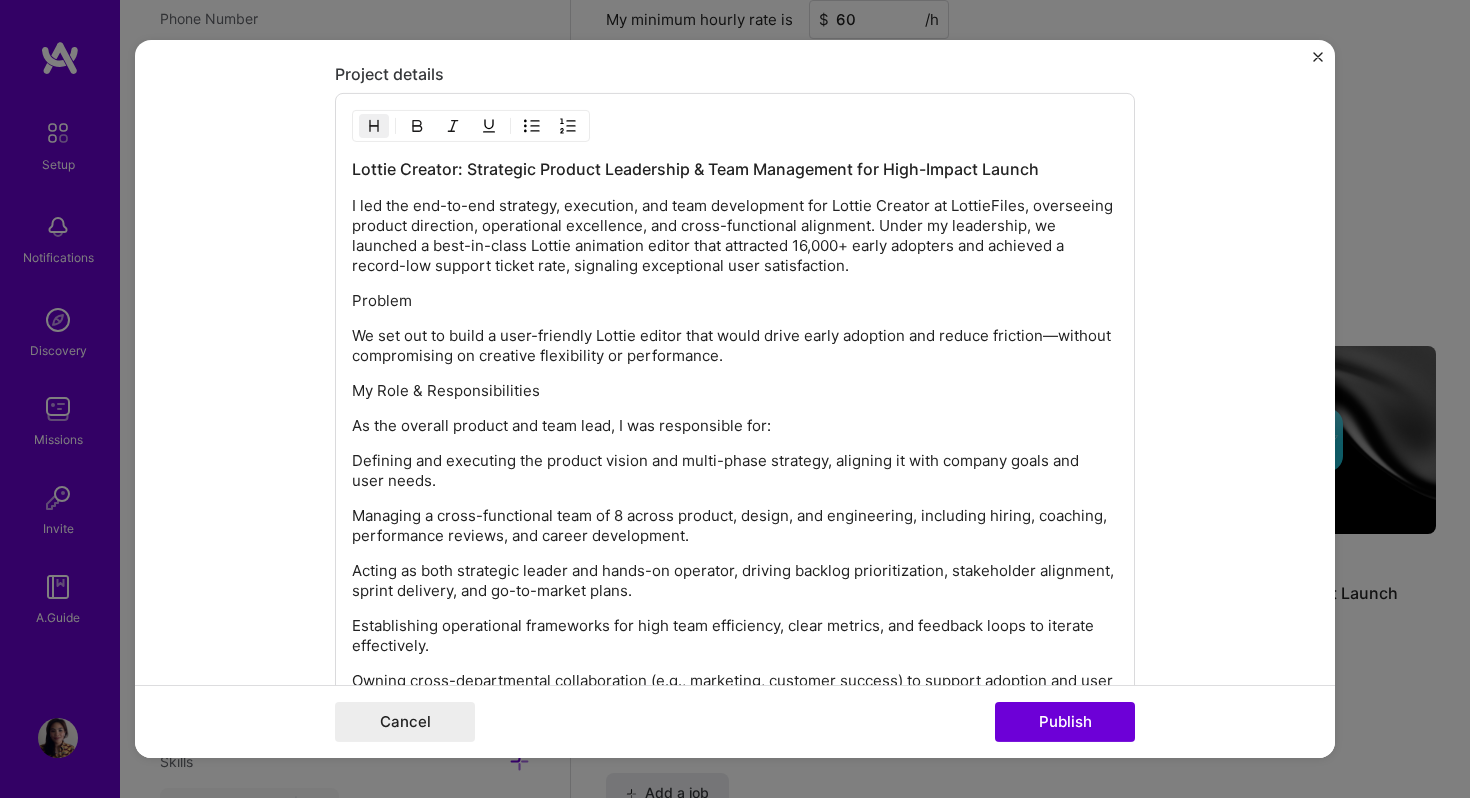 click on "Problem" at bounding box center [735, 301] 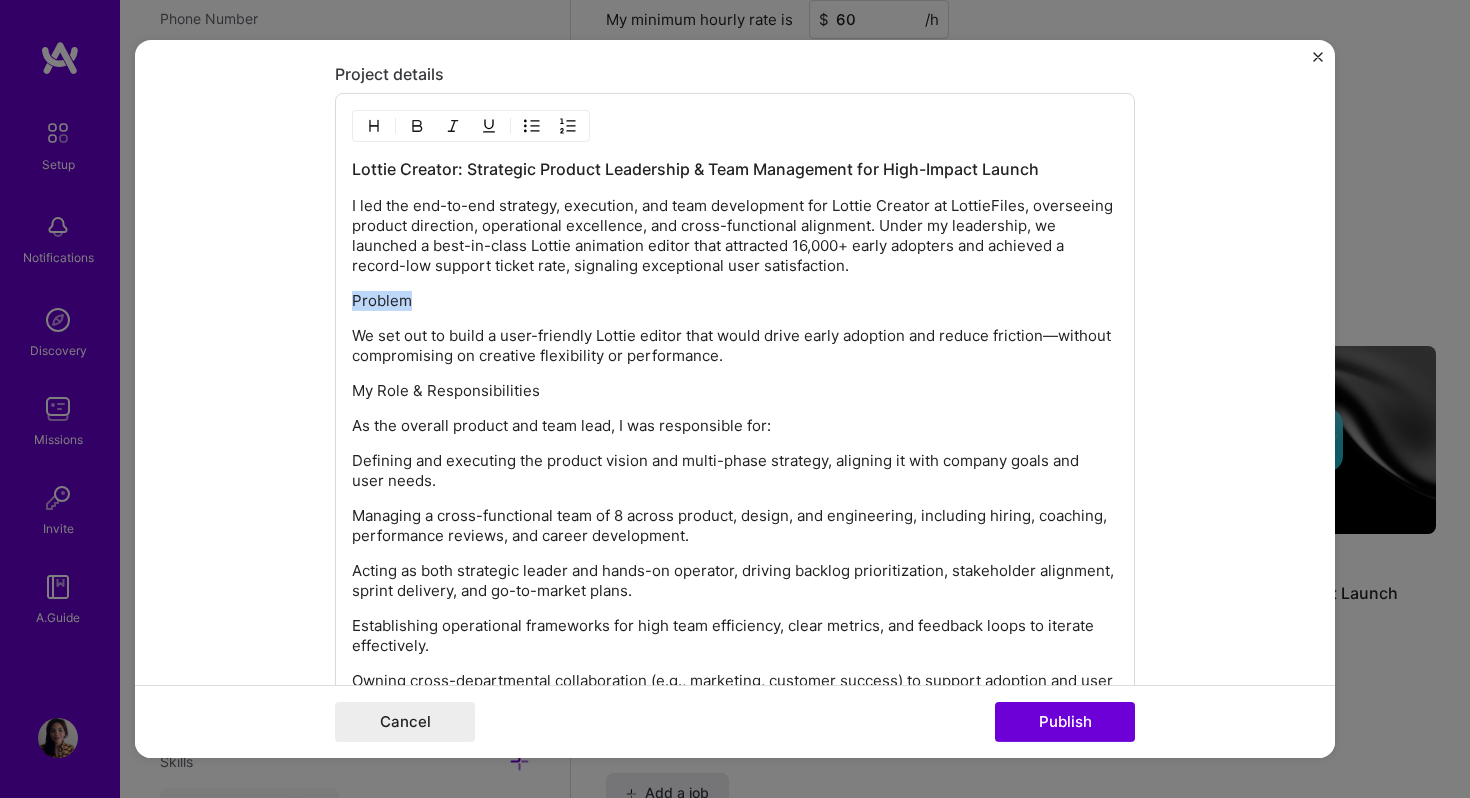 click on "Problem" at bounding box center [735, 301] 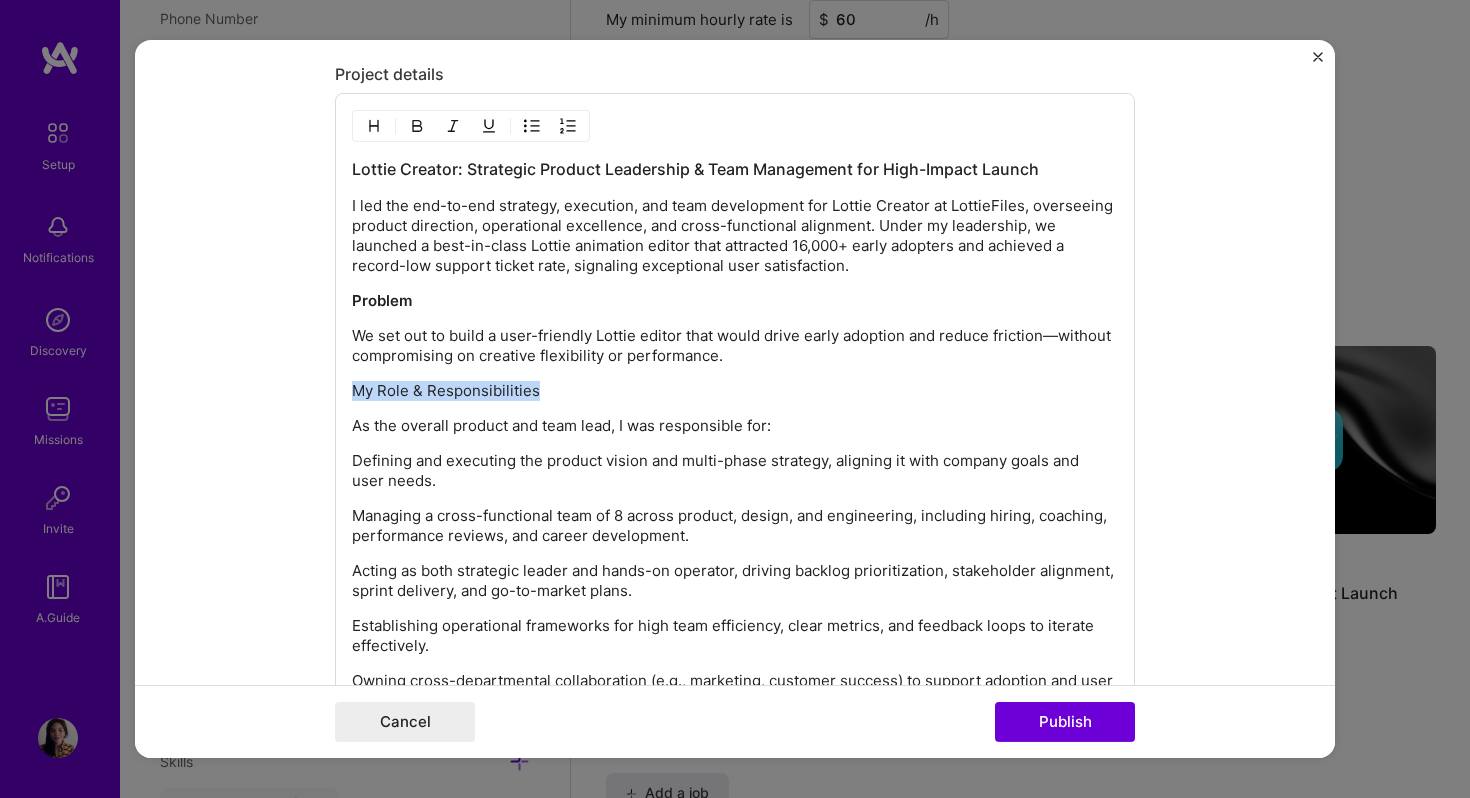drag, startPoint x: 546, startPoint y: 393, endPoint x: 344, endPoint y: 394, distance: 202.00247 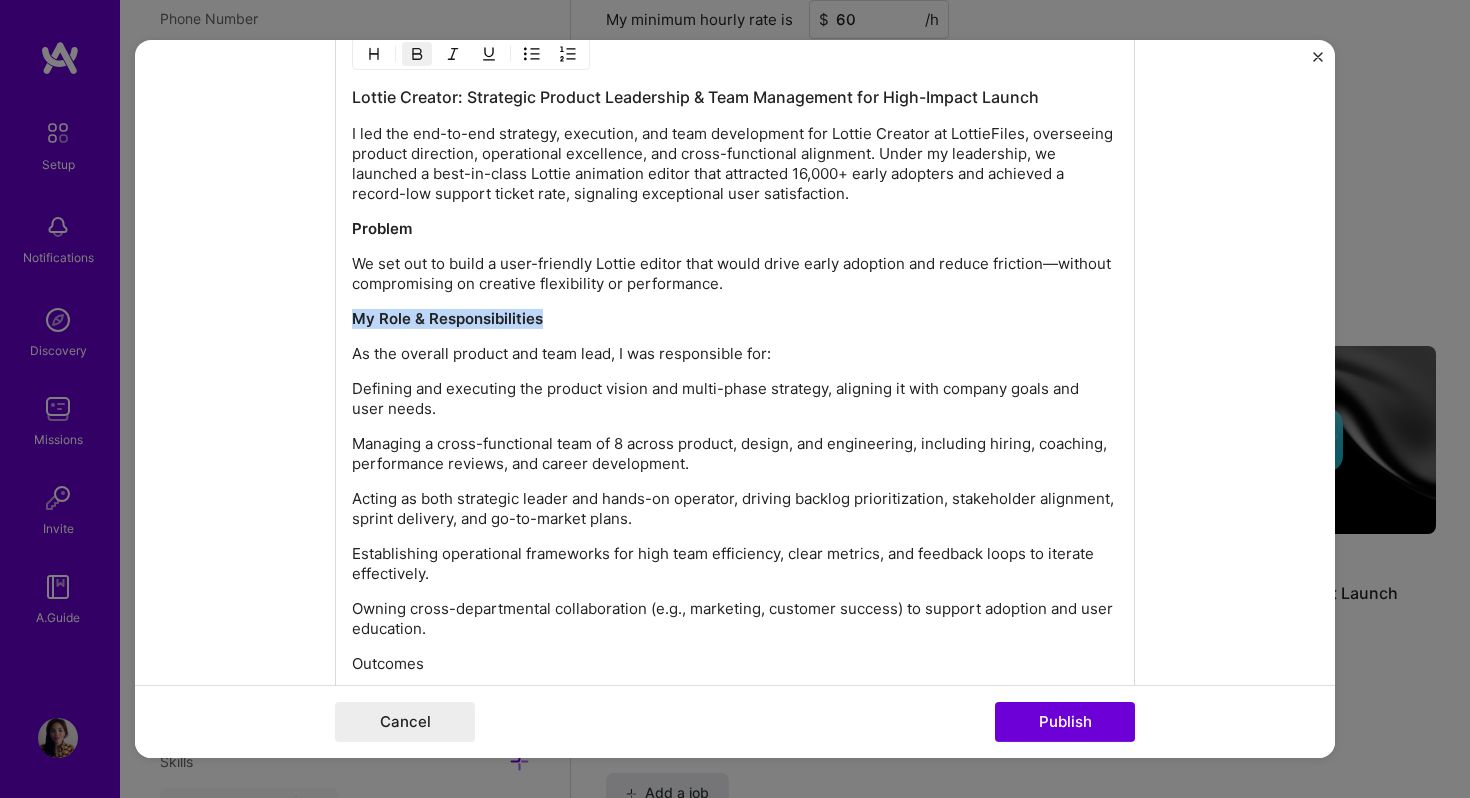 scroll, scrollTop: 2433, scrollLeft: 0, axis: vertical 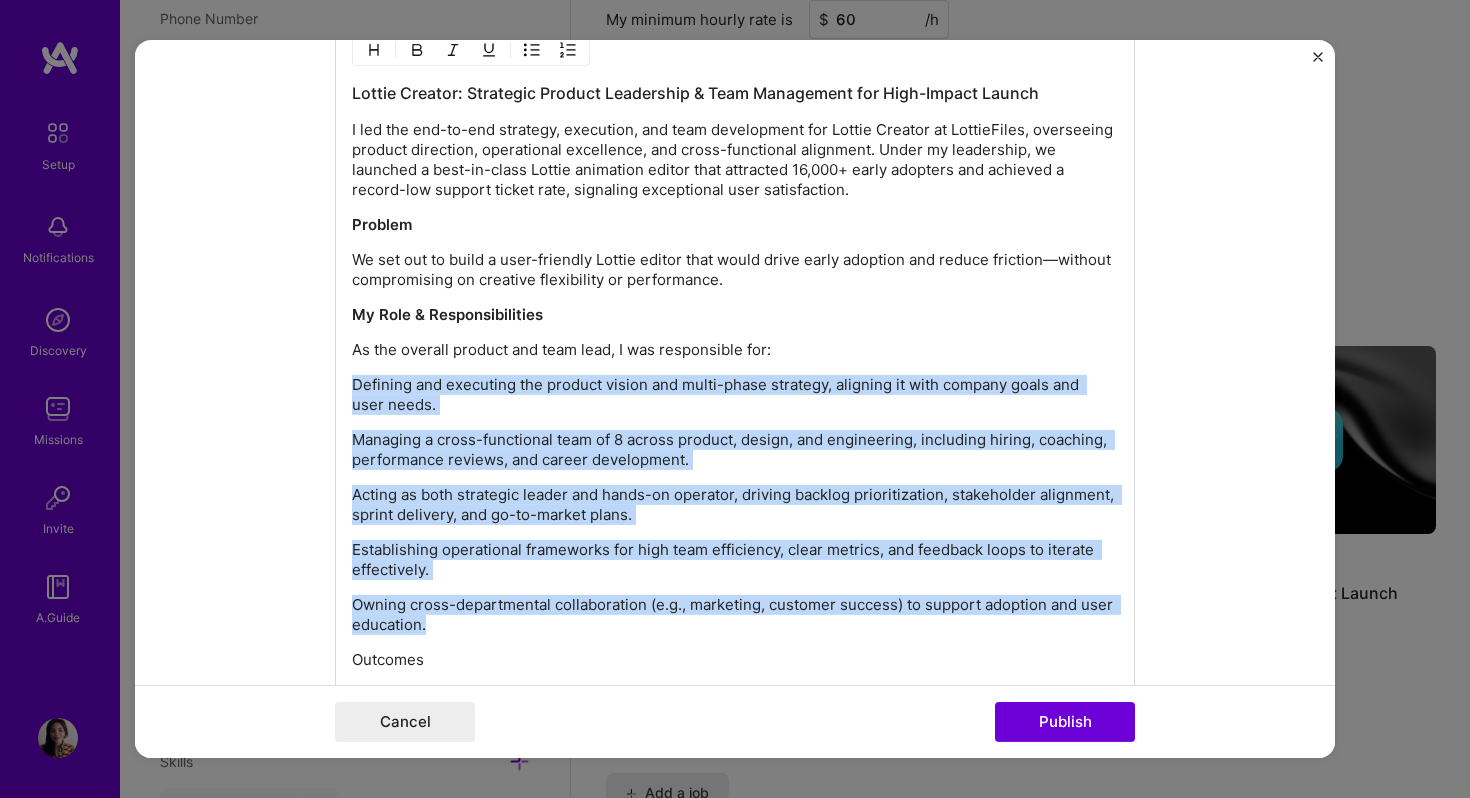 drag, startPoint x: 472, startPoint y: 627, endPoint x: 349, endPoint y: 381, distance: 275.03635 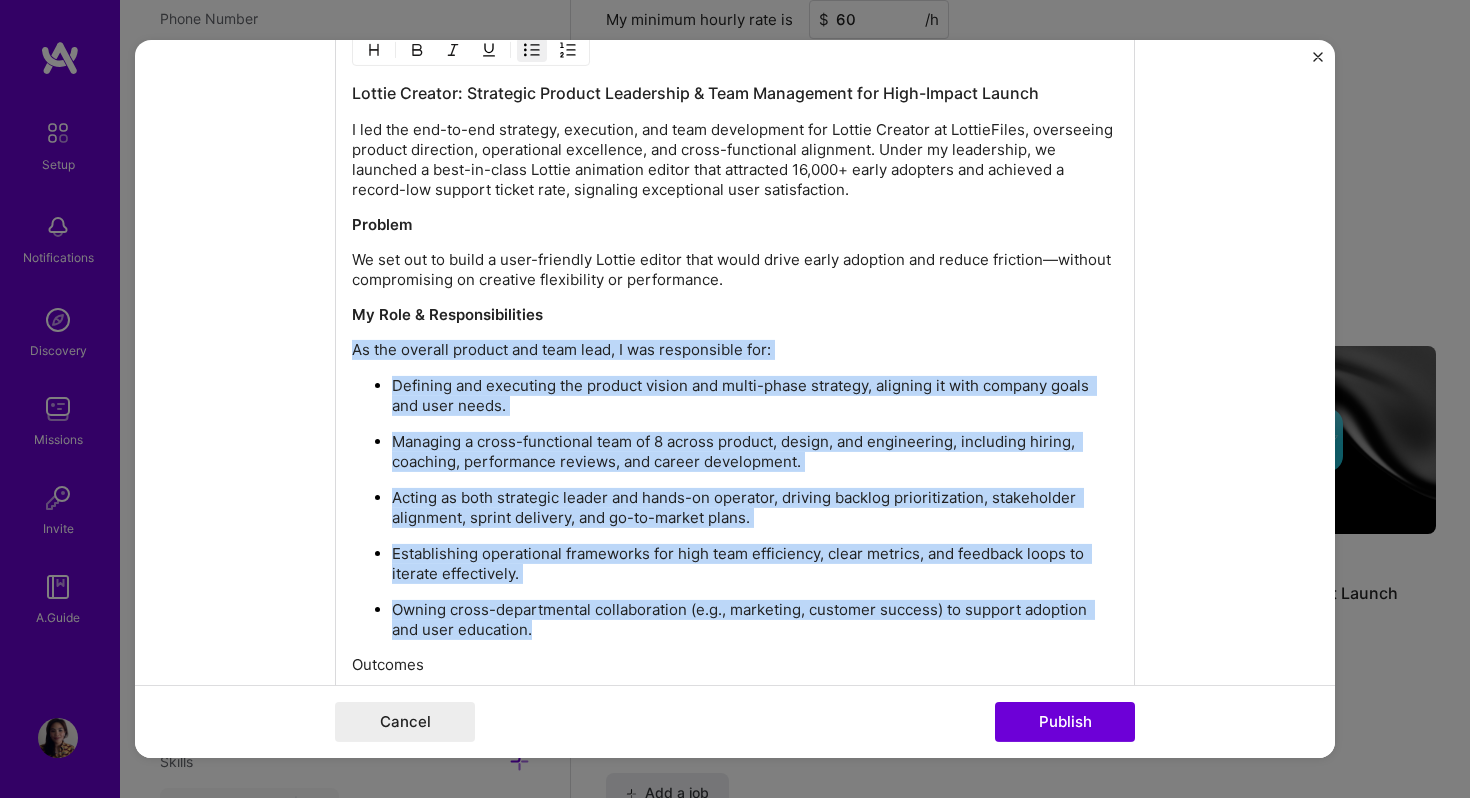 click on "Defining and executing the product vision and multi-phase strategy, aligning it with company goals and user needs. Managing a cross-functional team of 8 across product, design, and engineering, including hiring, coaching, performance reviews, and career development. Acting as both strategic leader and hands-on operator, driving backlog prioritization, stakeholder alignment, sprint delivery, and go-to-market plans. Establishing operational frameworks for high team efficiency, clear metrics, and feedback loops to iterate effectively. Owning cross-departmental collaboration (e.g., marketing, customer success) to support adoption and user education." at bounding box center (735, 507) 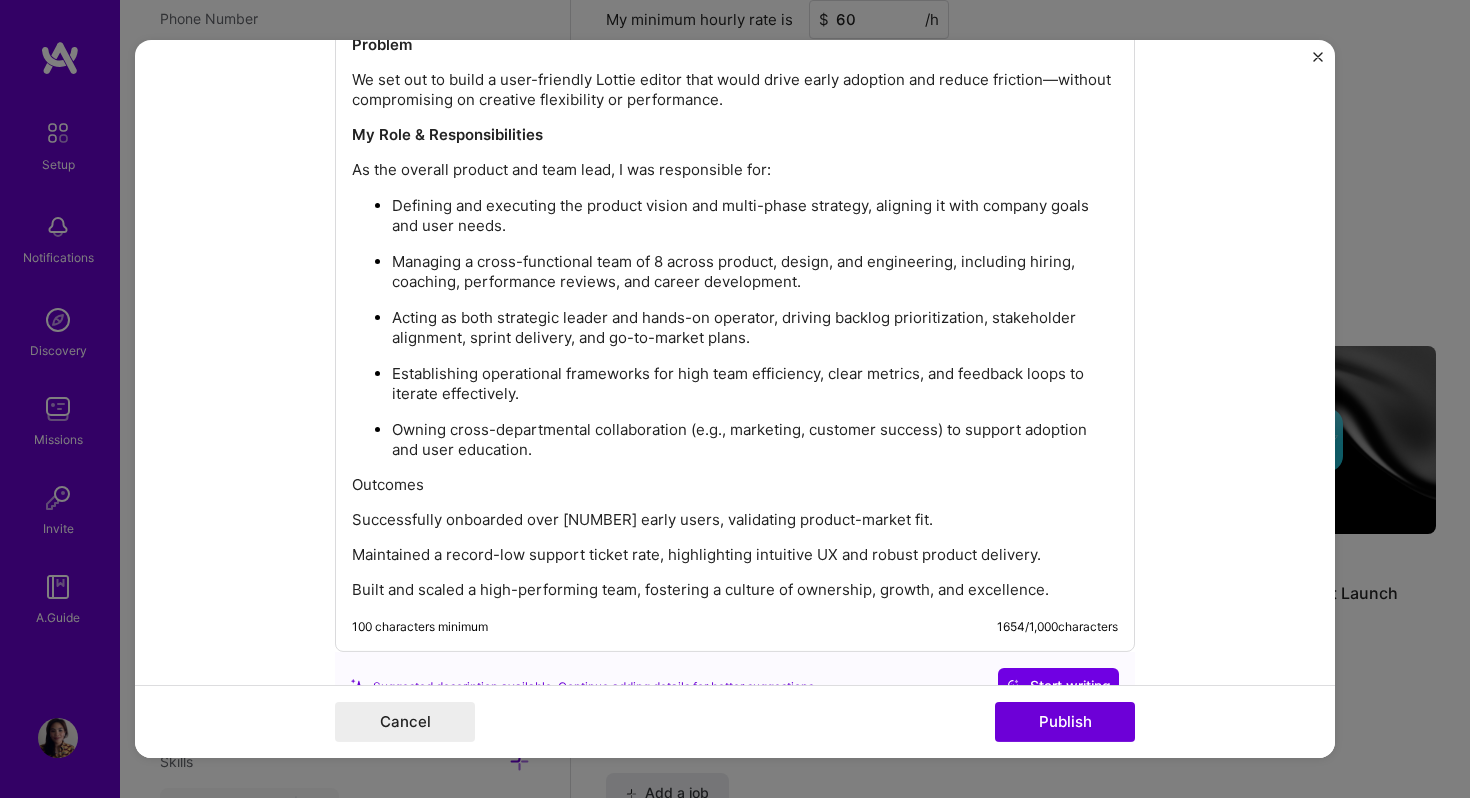 scroll, scrollTop: 2673, scrollLeft: 0, axis: vertical 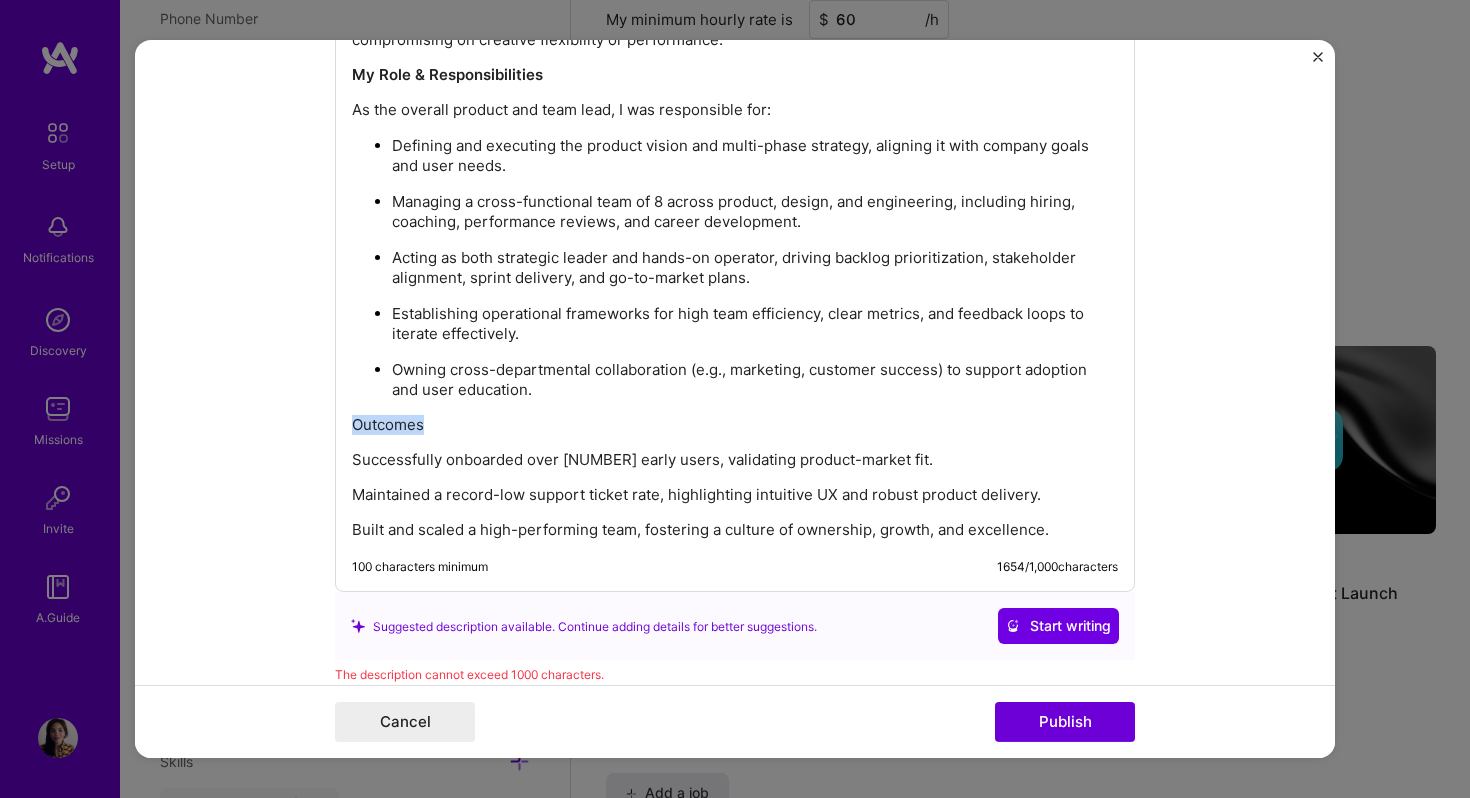 drag, startPoint x: 443, startPoint y: 428, endPoint x: 335, endPoint y: 432, distance: 108.07405 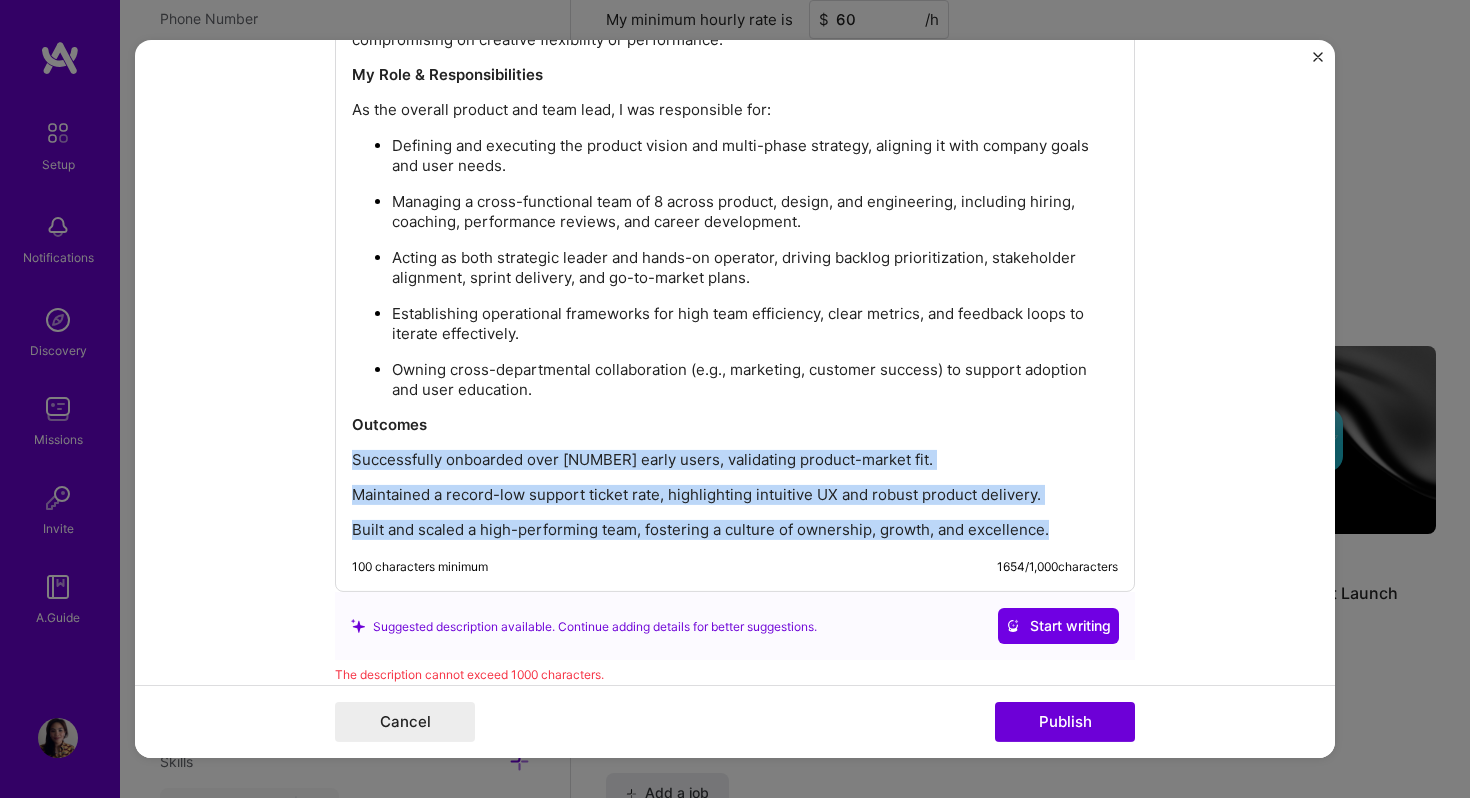 drag, startPoint x: 1055, startPoint y: 531, endPoint x: 338, endPoint y: 463, distance: 720.21735 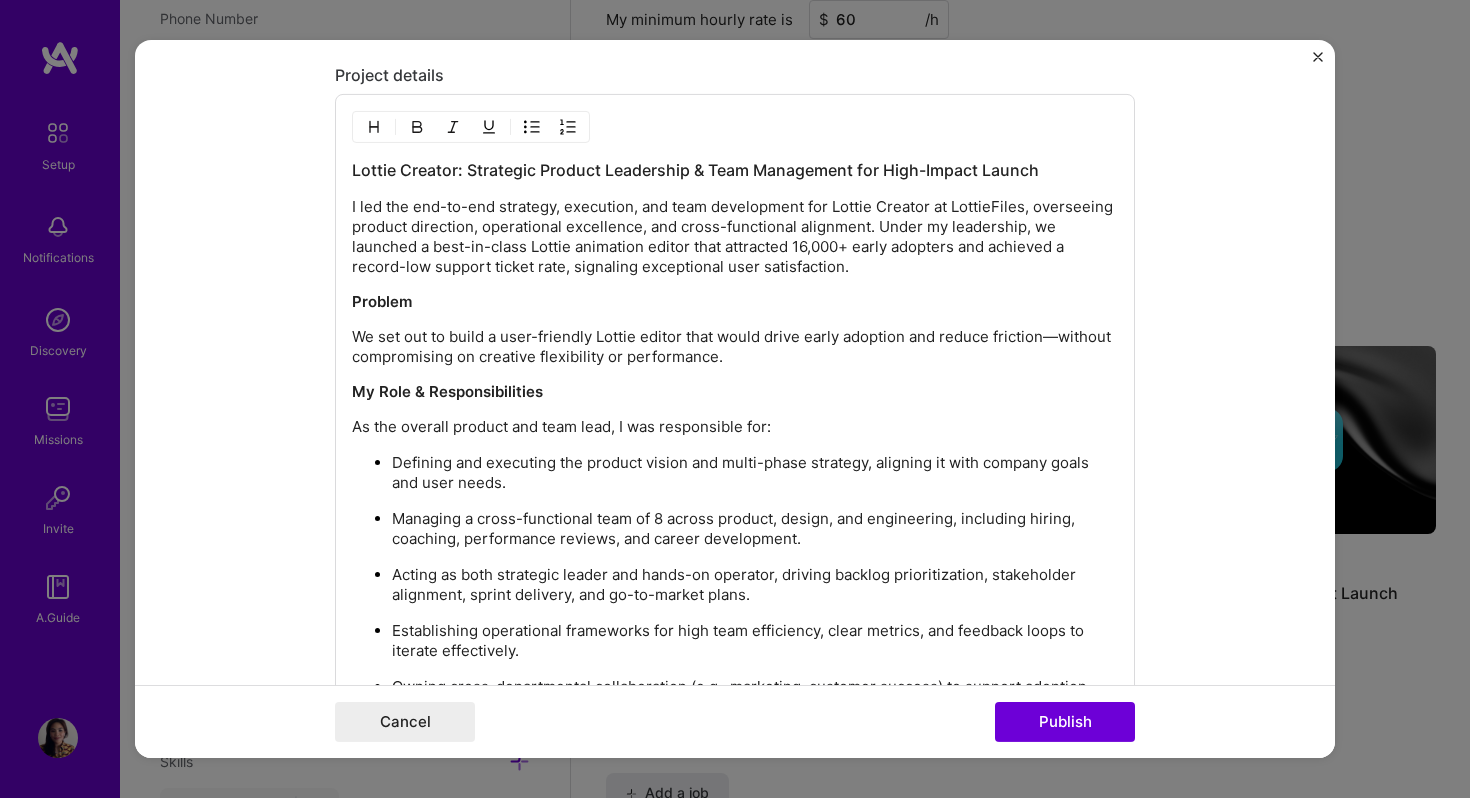 click at bounding box center [532, 127] 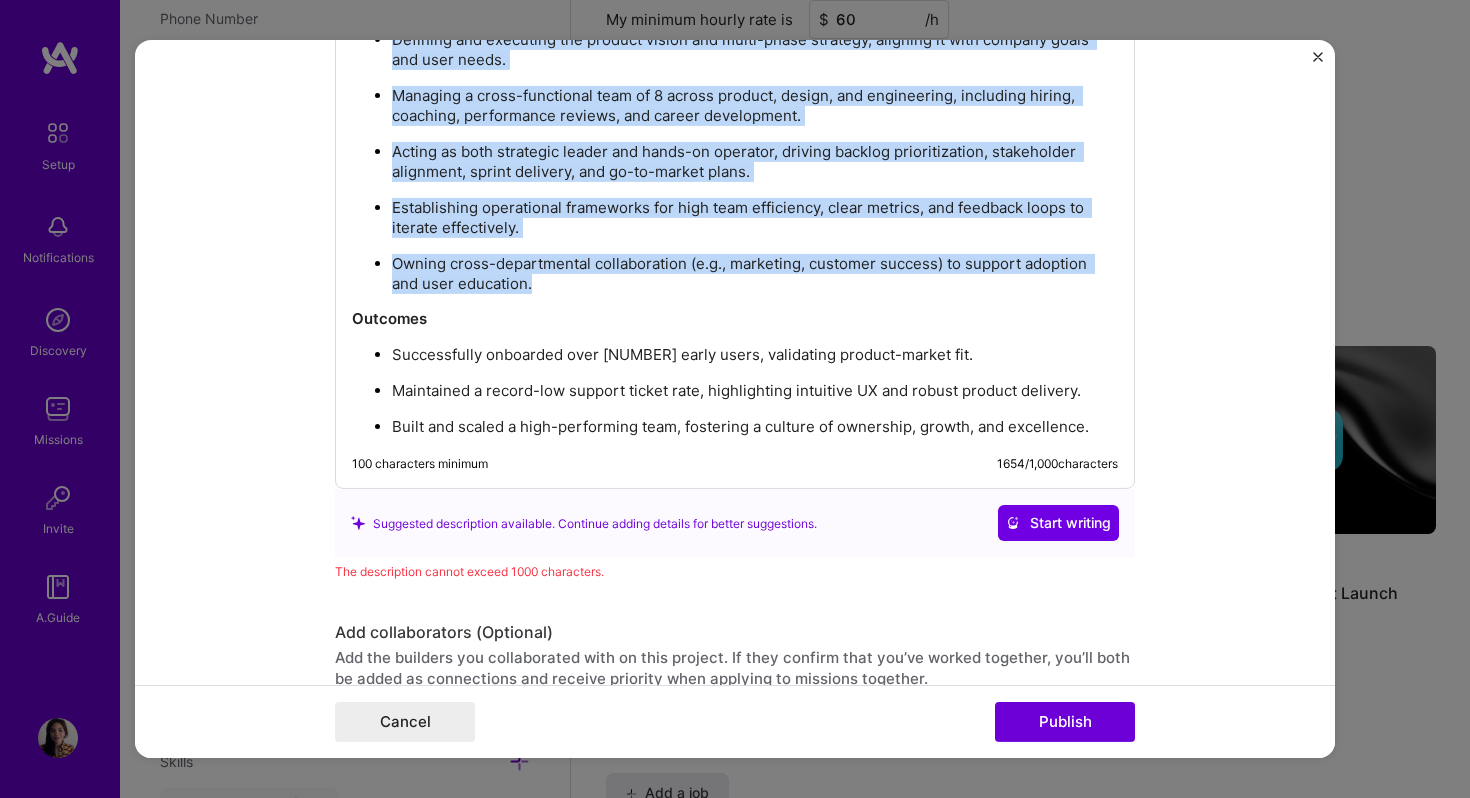 scroll, scrollTop: 2785, scrollLeft: 0, axis: vertical 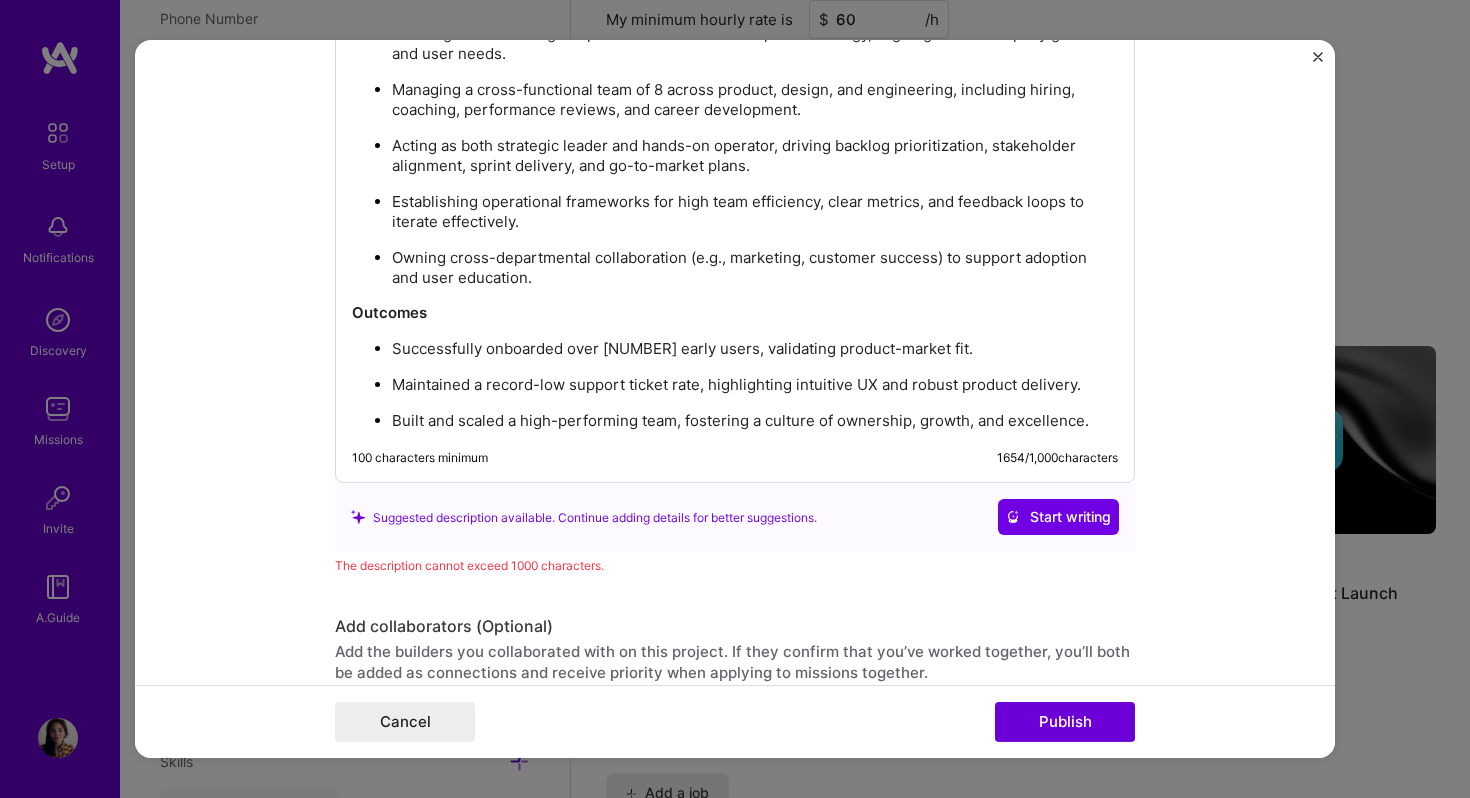 click on "Lottie Creator: Strategic Product Leadership & Team Management for High-Impact Launch I led the end-to-end strategy, execution, and team development for Lottie Creator at LottieFiles, overseeing product direction, operational excellence, and cross-functional alignment. Under my leadership, we launched a best-in-class Lottie animation editor that attracted 16,000+ early adopters and achieved a record-low support ticket rate, signaling exceptional user satisfaction. Problem We set out to build a user-friendly Lottie editor that would drive early adoption and reduce friction—without compromising on creative flexibility or performance. My Role & Responsibilities As the overall product and team lead, I was responsible for: Defining and executing the product vision and multi-phase strategy, aligning it with company goals and user needs. Managing a cross-functional team of 8 across product, design, and engineering, including hiring, coaching, performance reviews, and career development. Outcomes" at bounding box center [735, 80] 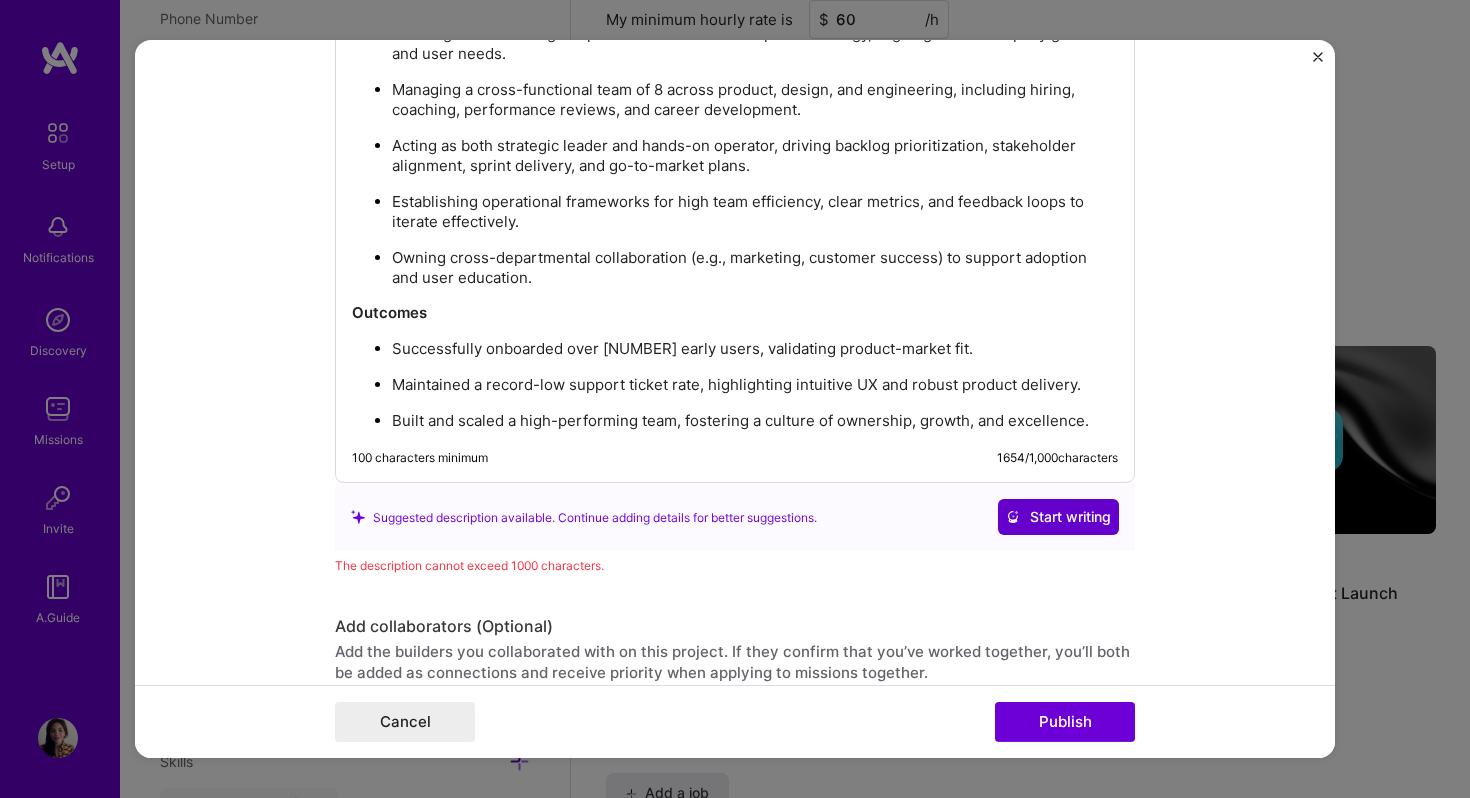 click on "Start writing" at bounding box center [1058, 517] 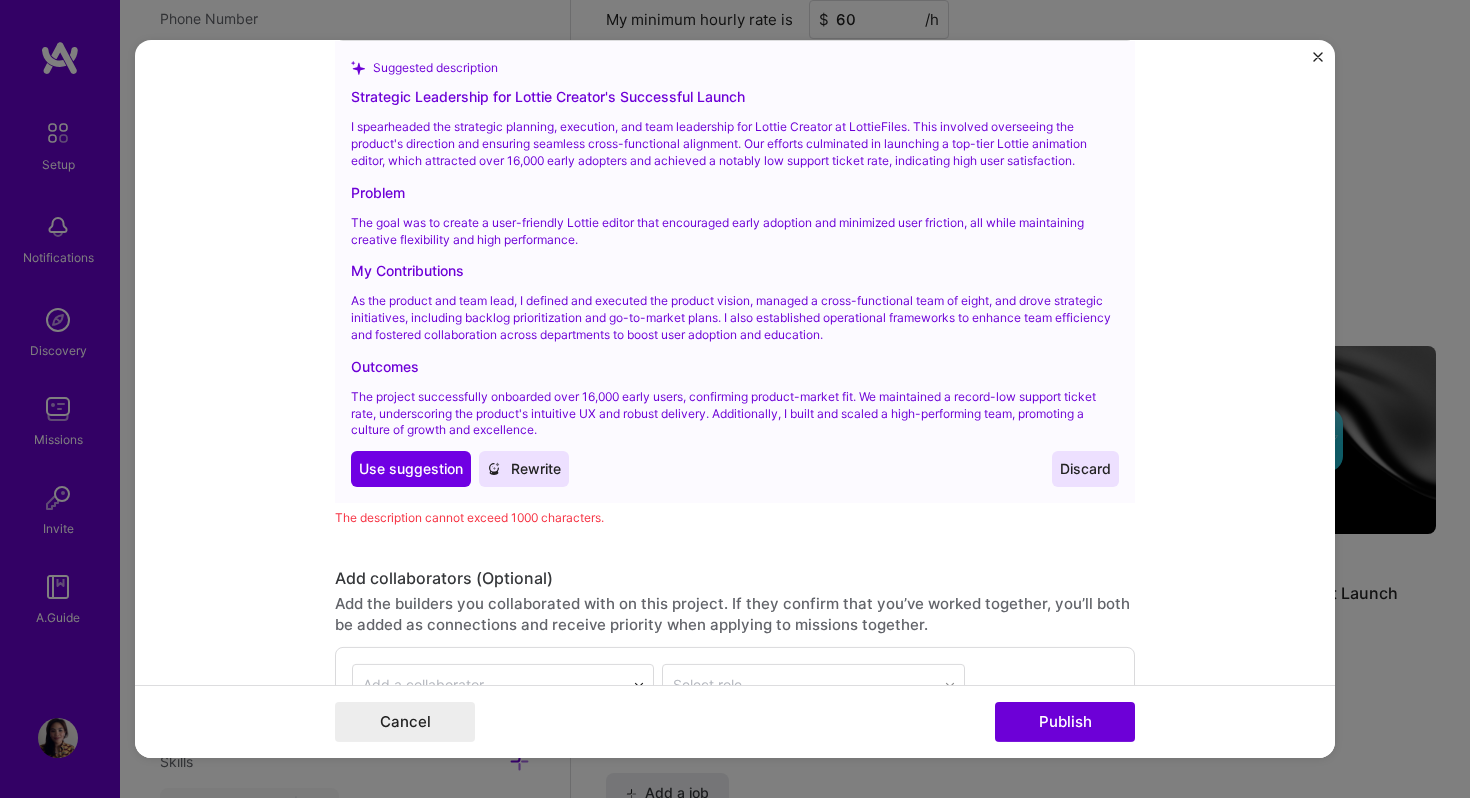 scroll, scrollTop: 3219, scrollLeft: 0, axis: vertical 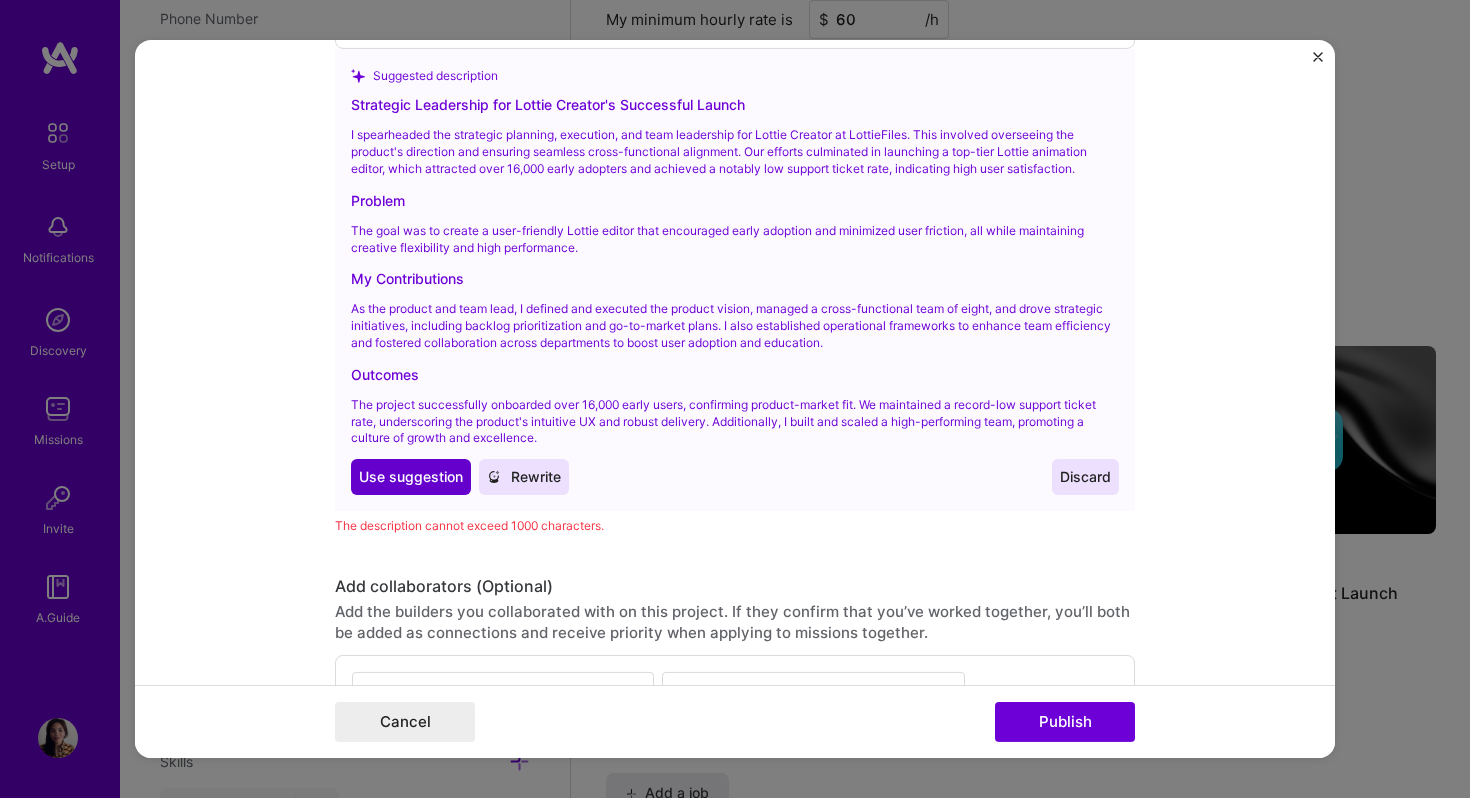 click on "Use suggestion" at bounding box center (411, 477) 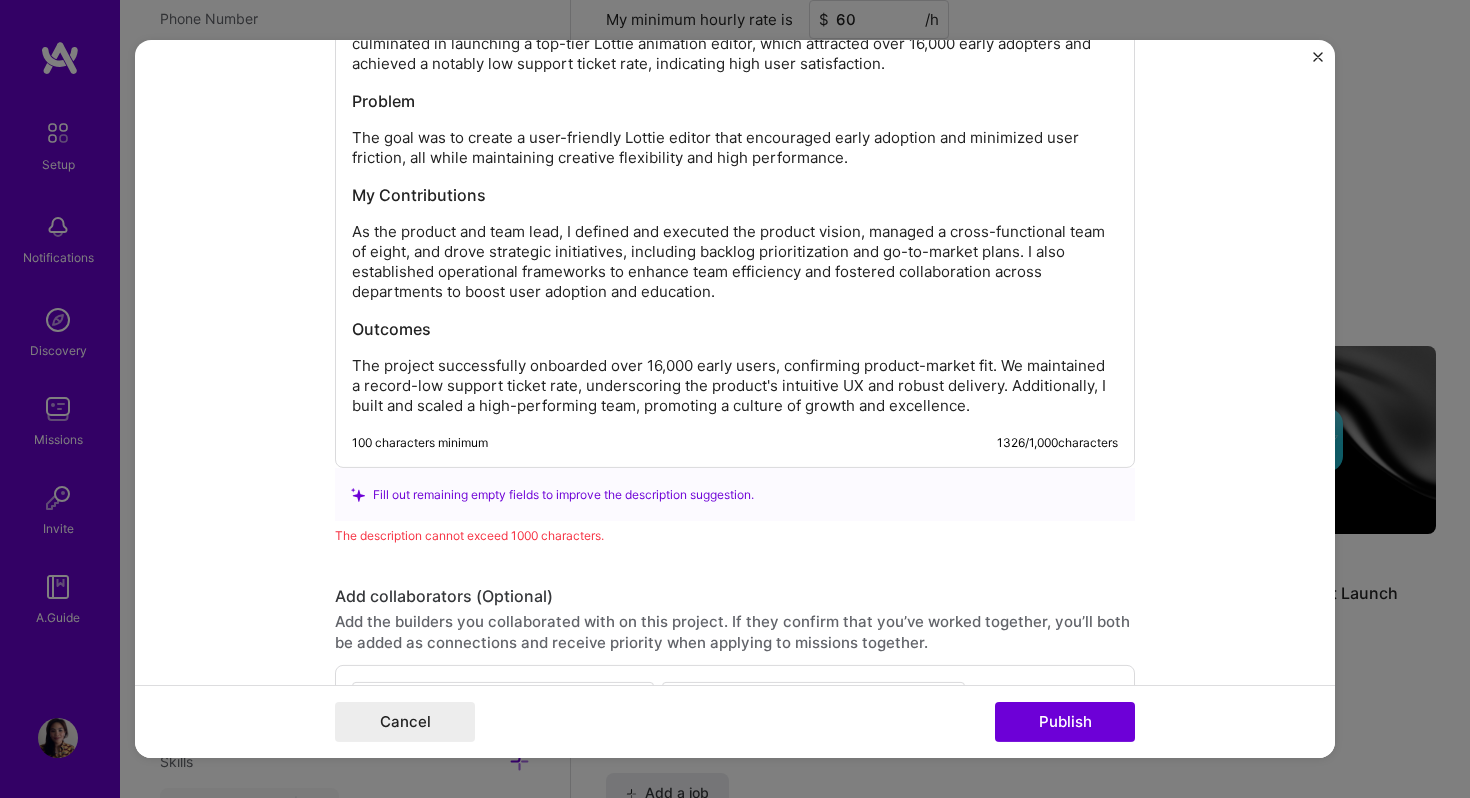 scroll, scrollTop: 2554, scrollLeft: 0, axis: vertical 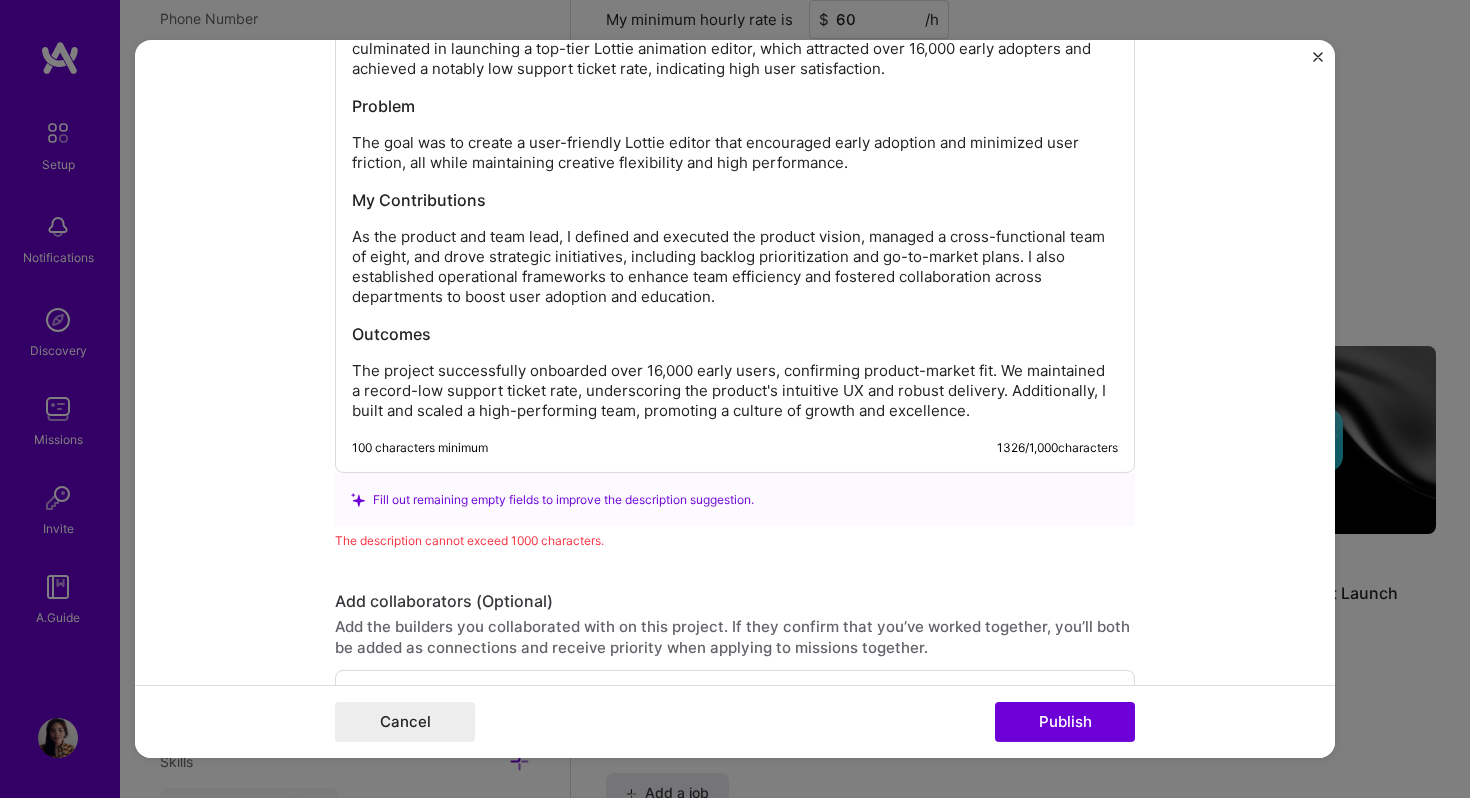 click on "The project successfully onboarded over 16,000 early users, confirming product-market fit. We maintained a record-low support ticket rate, underscoring the product's intuitive UX and robust delivery. Additionally, I built and scaled a high-performing team, promoting a culture of growth and excellence." at bounding box center [735, 391] 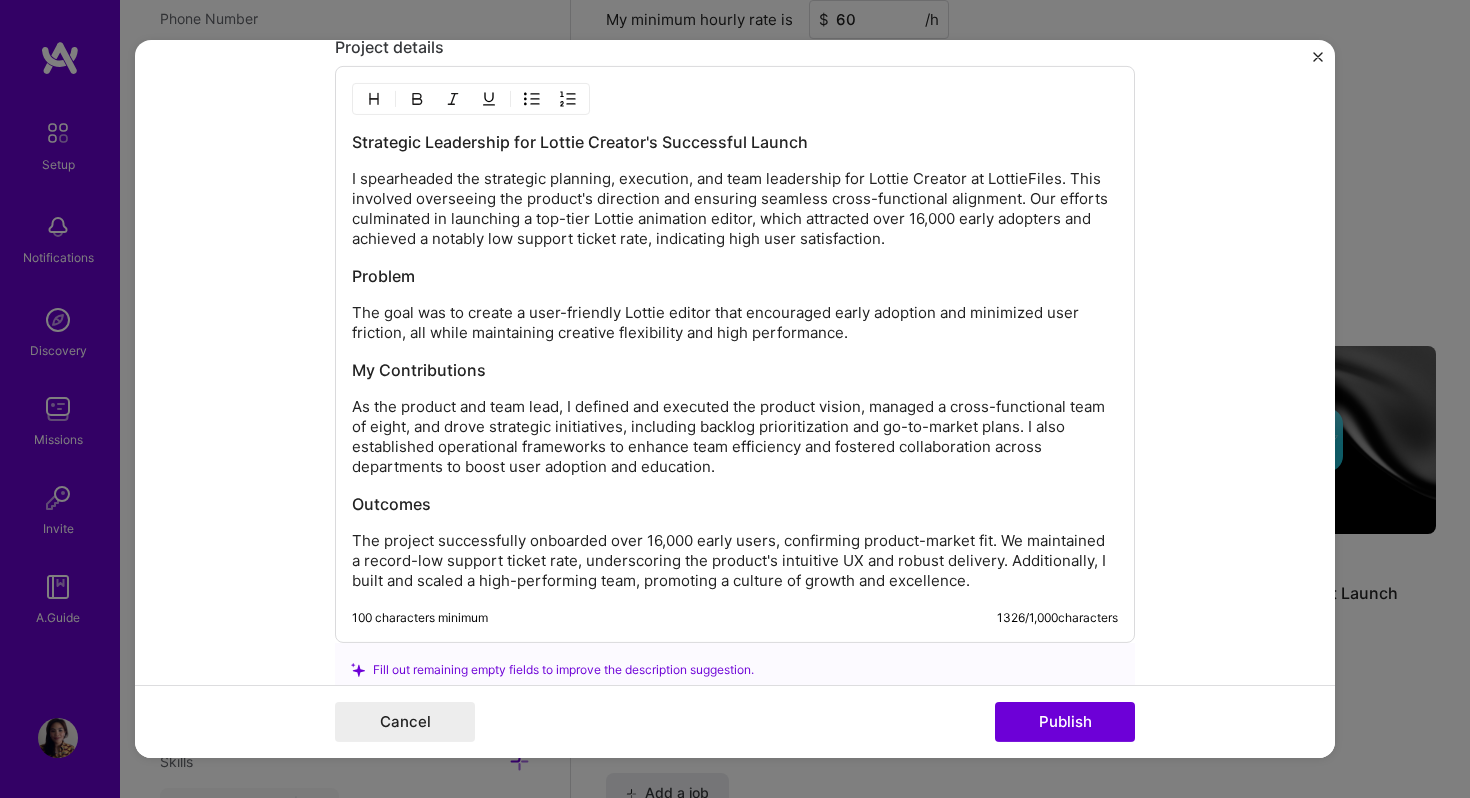 scroll, scrollTop: 2376, scrollLeft: 0, axis: vertical 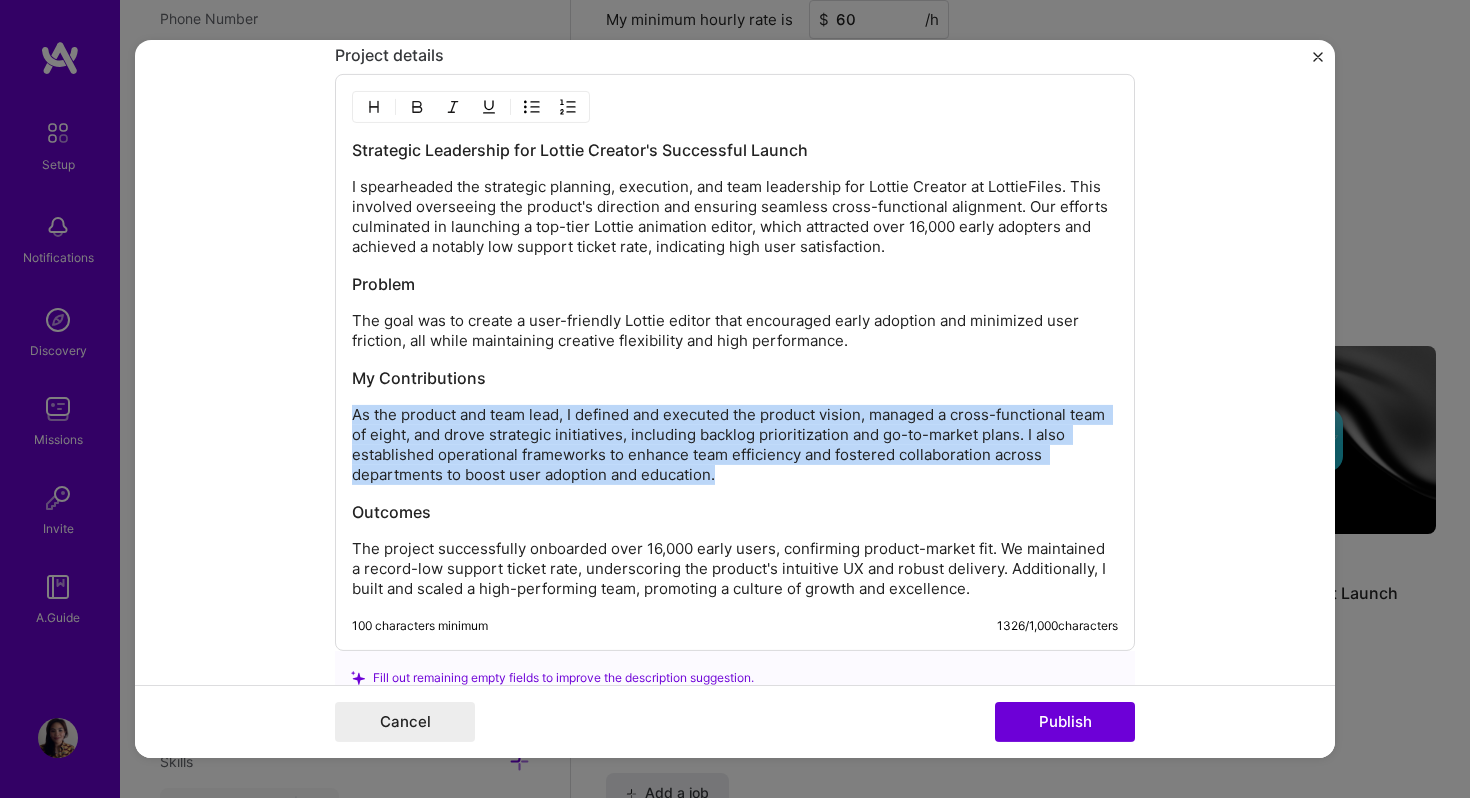 drag, startPoint x: 760, startPoint y: 480, endPoint x: 338, endPoint y: 422, distance: 425.96713 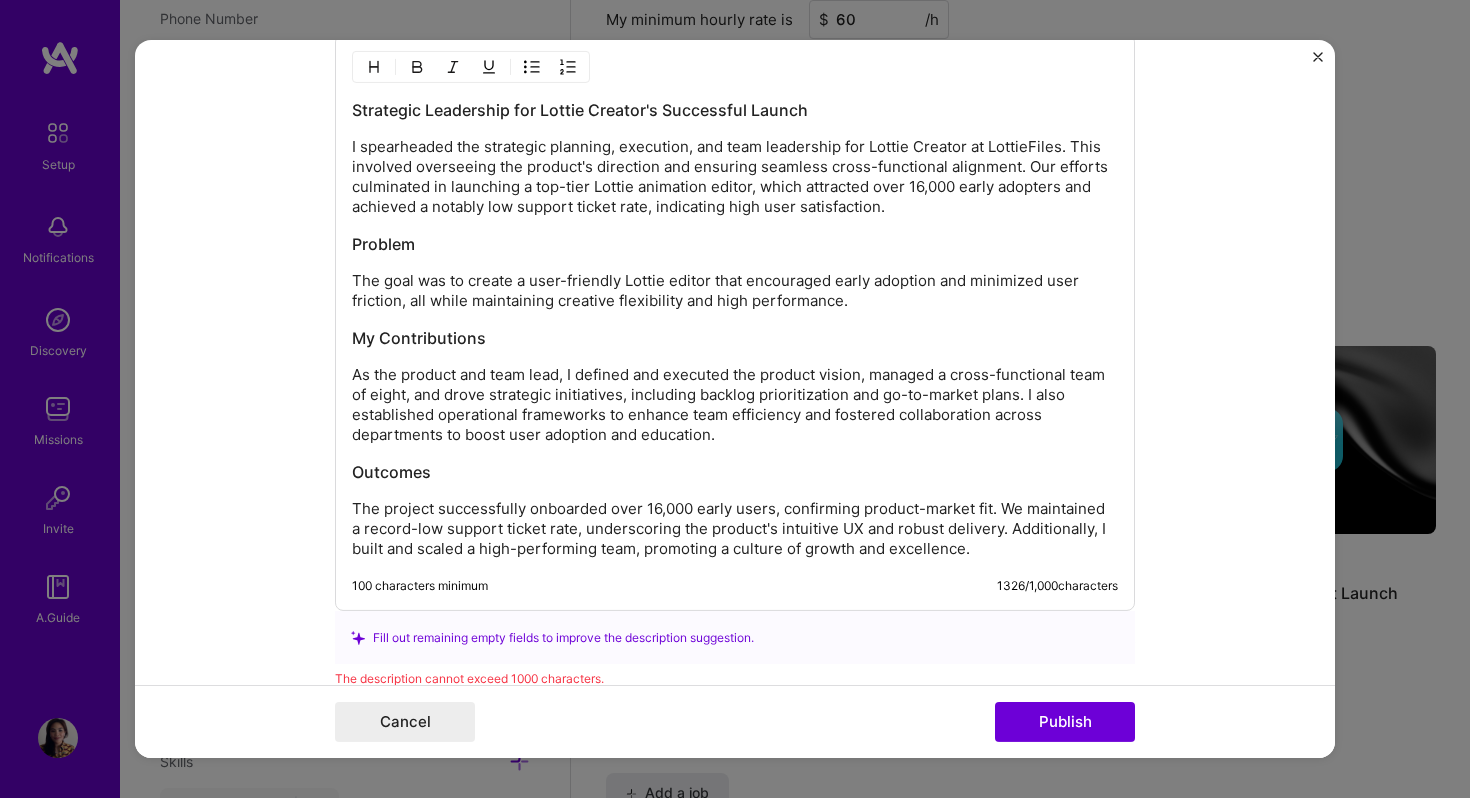 scroll, scrollTop: 2423, scrollLeft: 0, axis: vertical 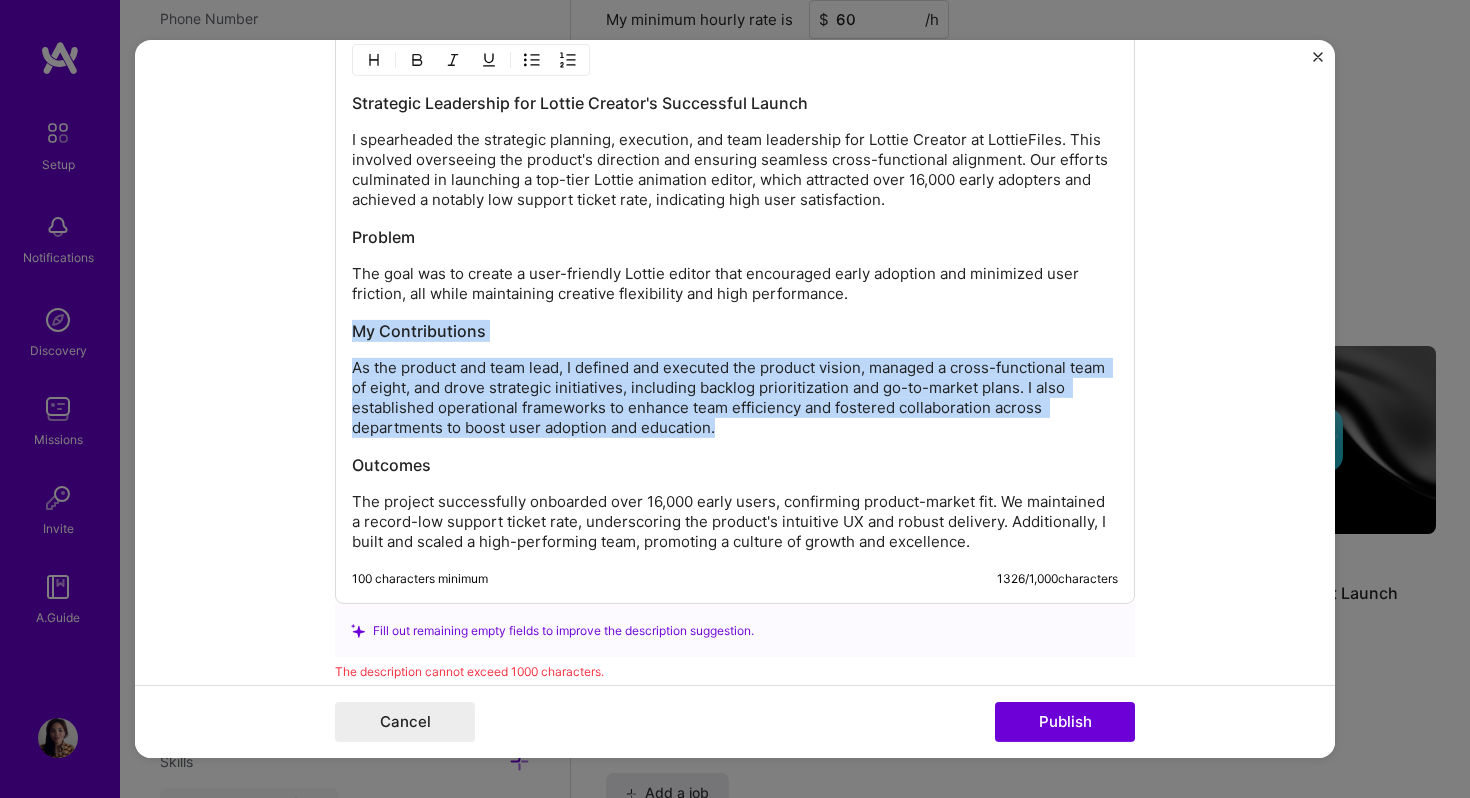drag, startPoint x: 757, startPoint y: 432, endPoint x: 347, endPoint y: 337, distance: 420.8622 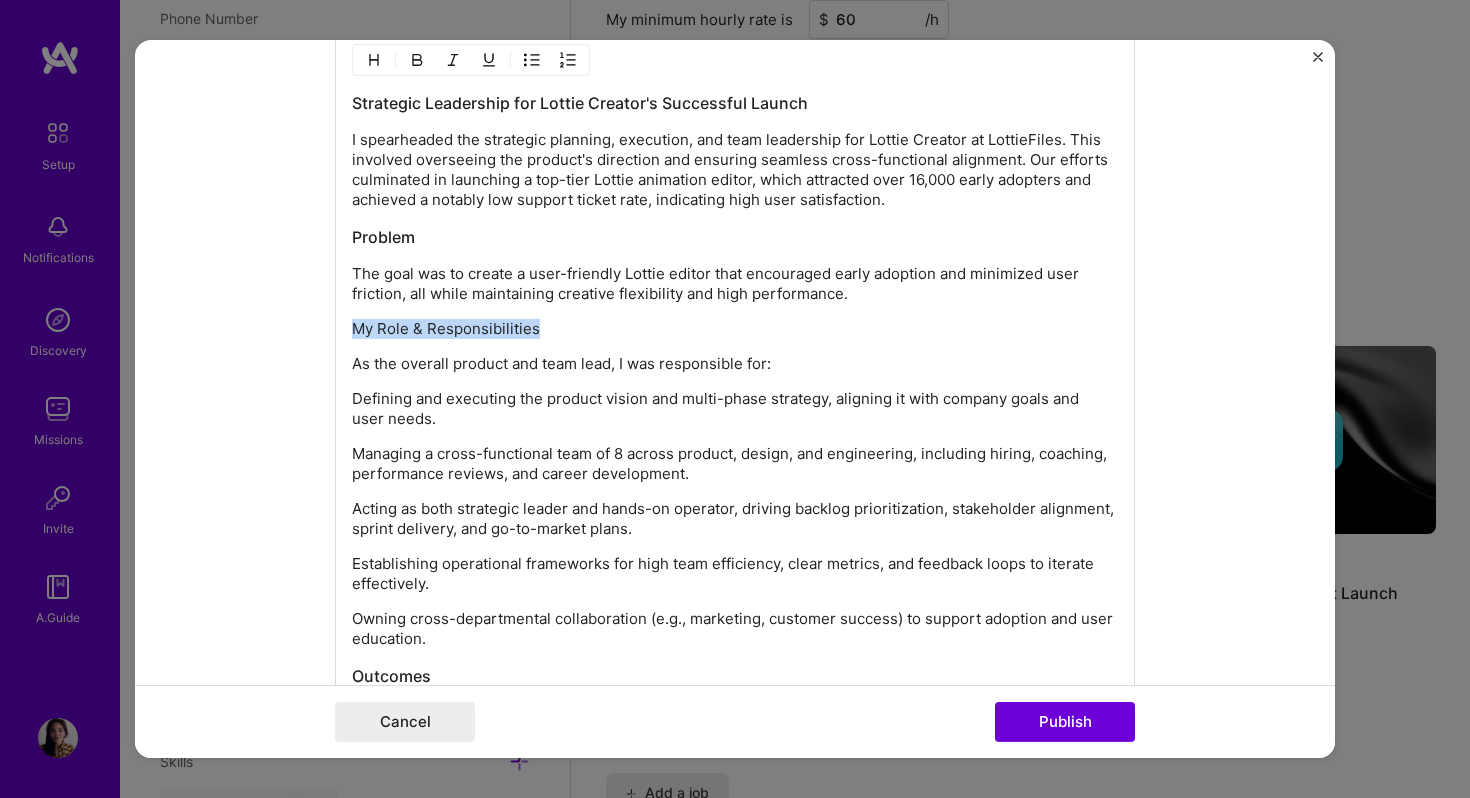 drag, startPoint x: 574, startPoint y: 336, endPoint x: 344, endPoint y: 337, distance: 230.00217 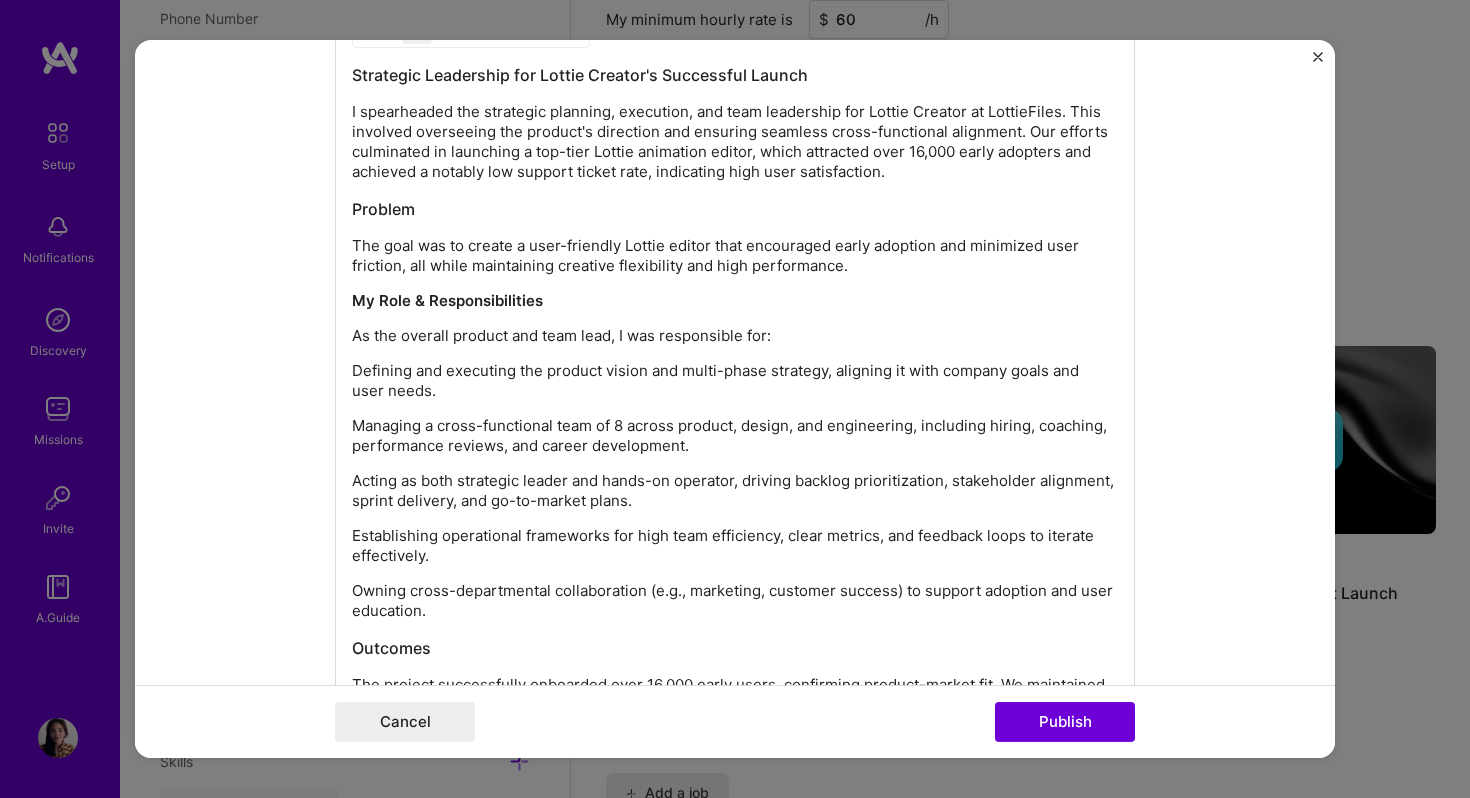 scroll, scrollTop: 2474, scrollLeft: 0, axis: vertical 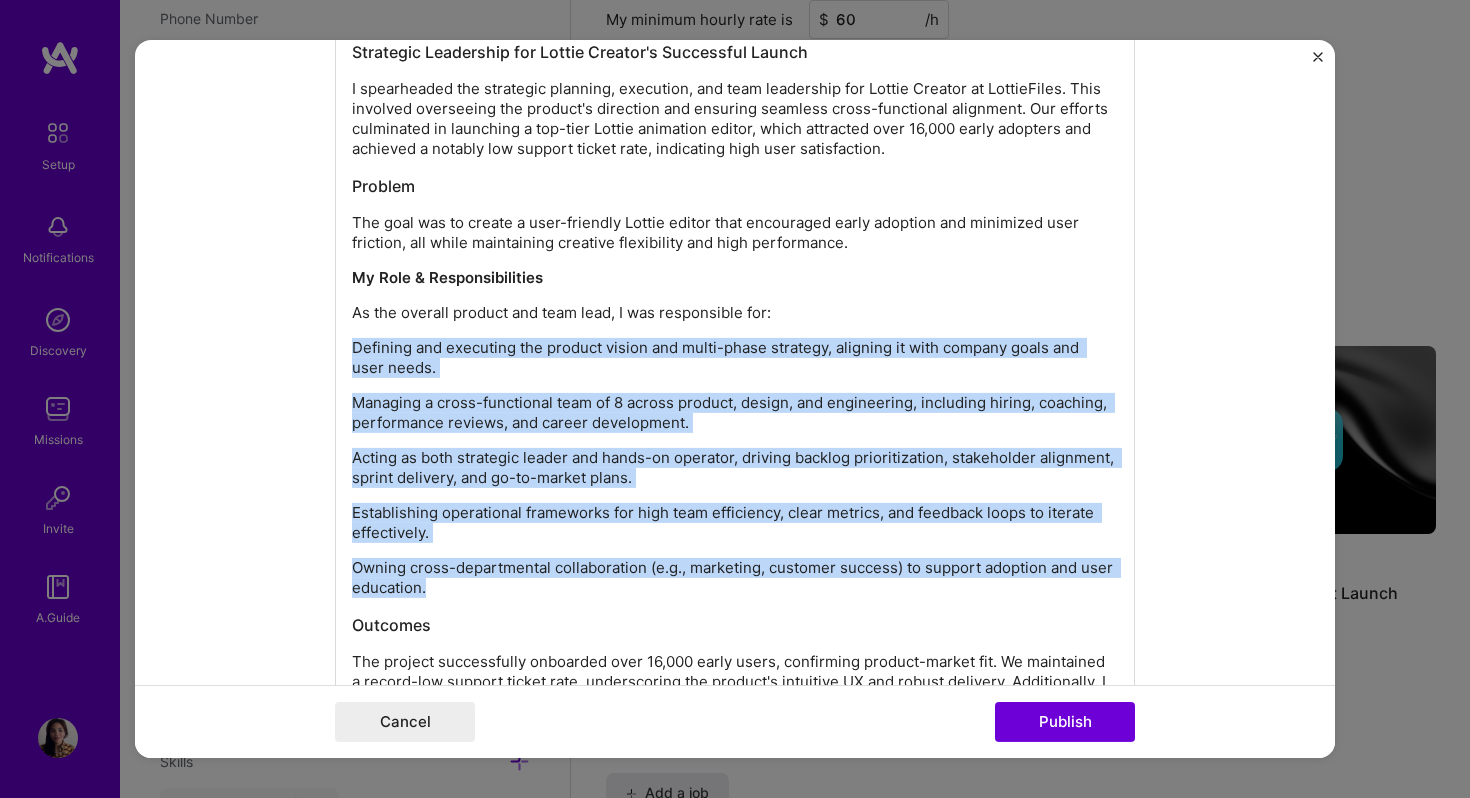 drag, startPoint x: 491, startPoint y: 595, endPoint x: 348, endPoint y: 330, distance: 301.12125 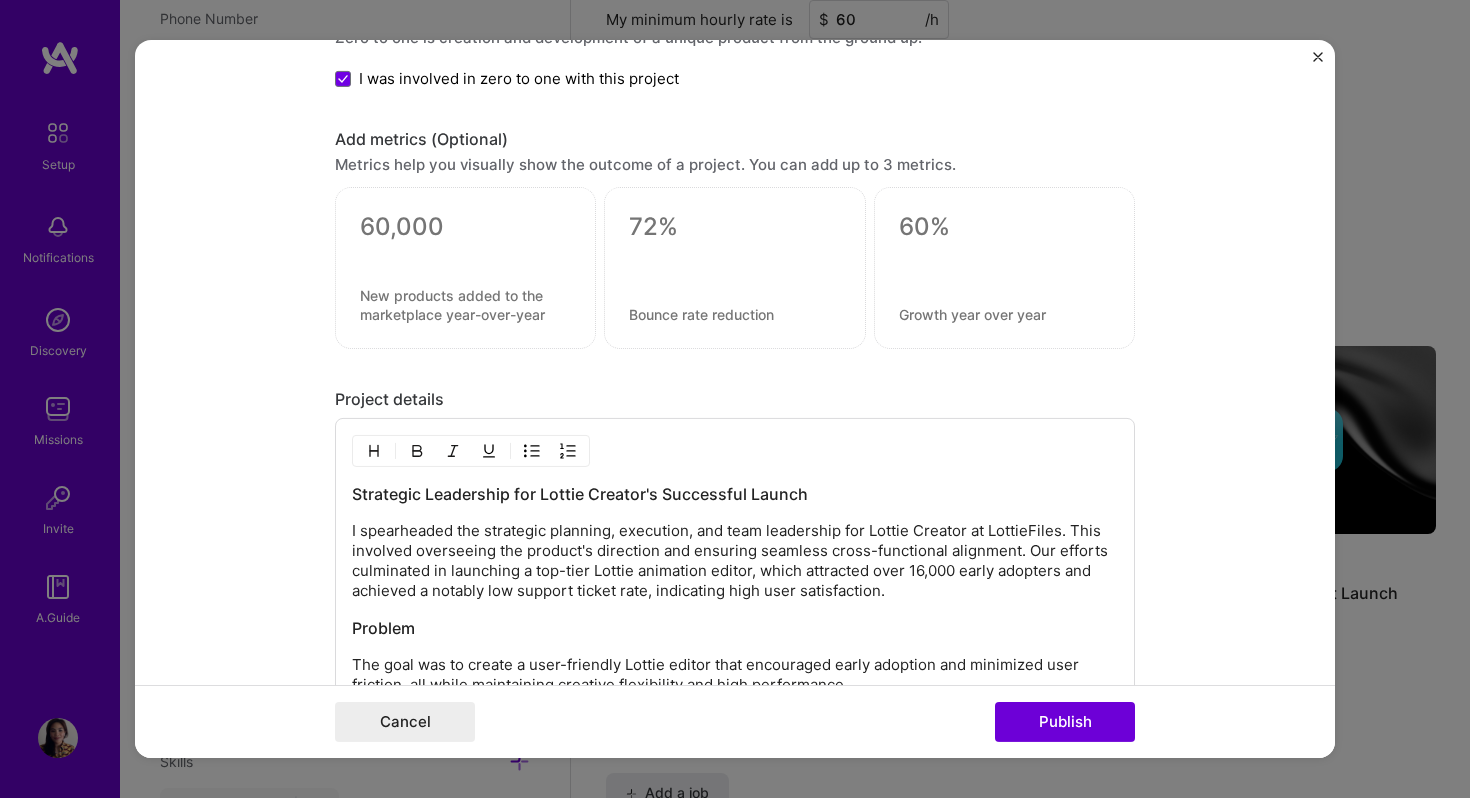 scroll, scrollTop: 2013, scrollLeft: 0, axis: vertical 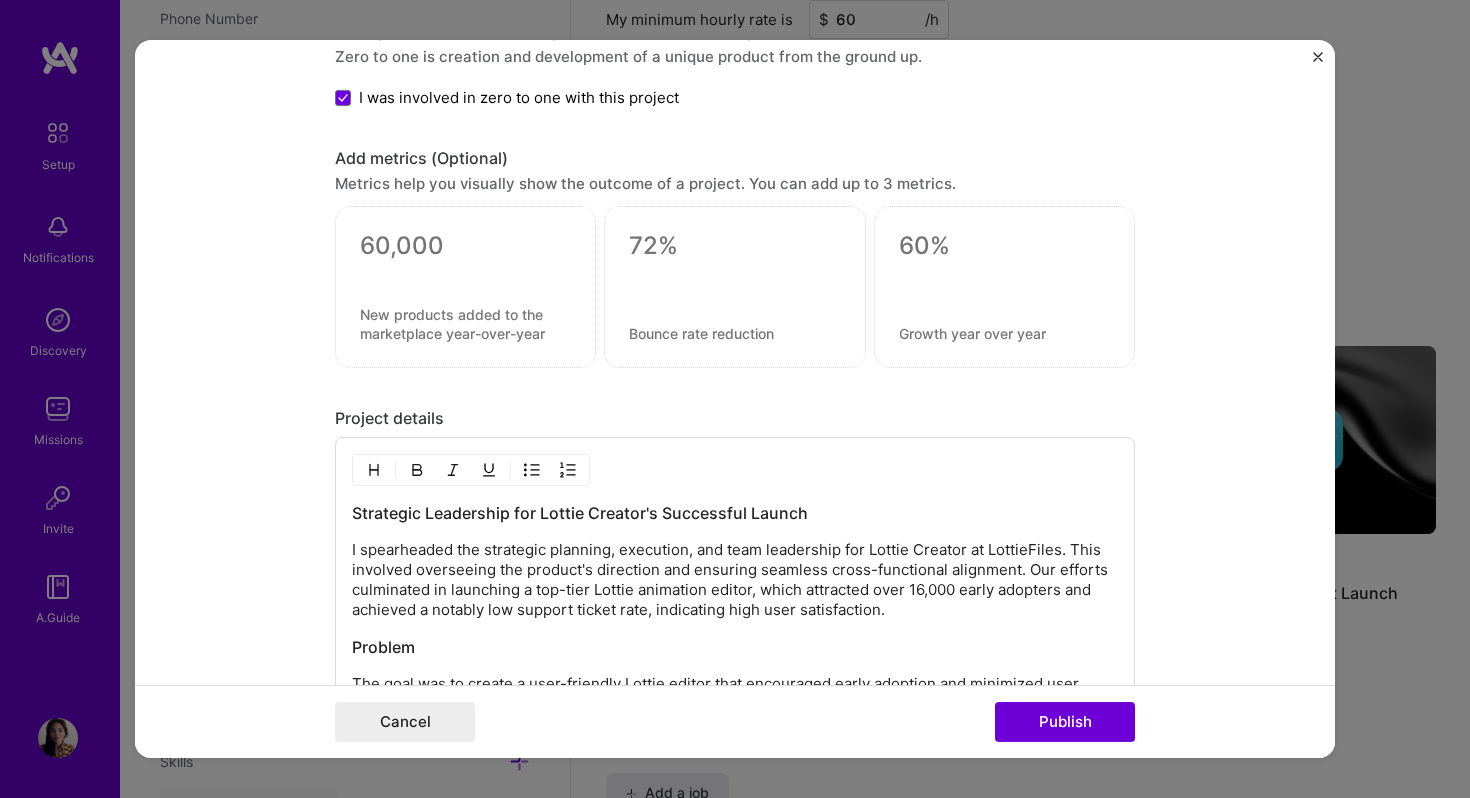 click at bounding box center [532, 470] 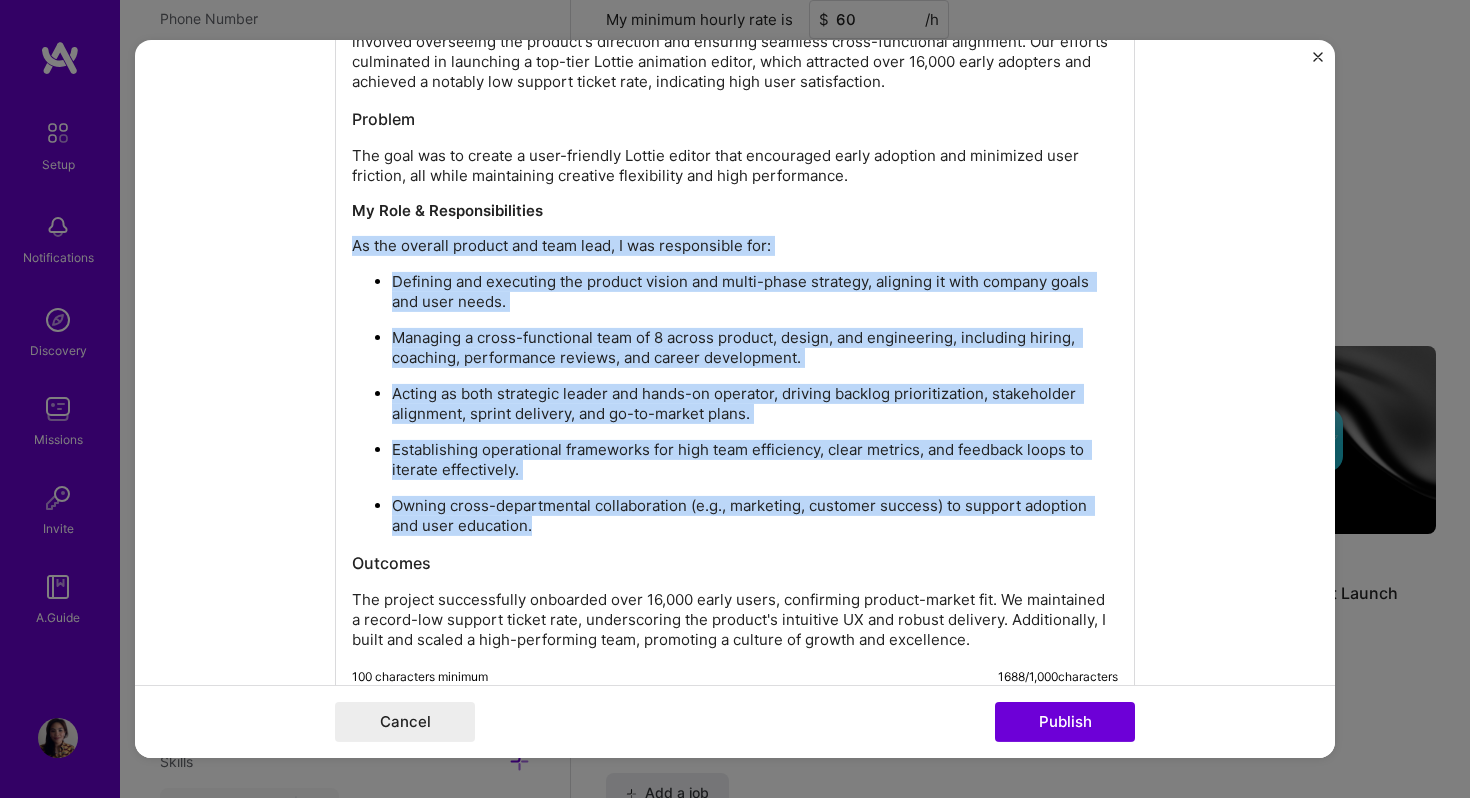 scroll, scrollTop: 2574, scrollLeft: 0, axis: vertical 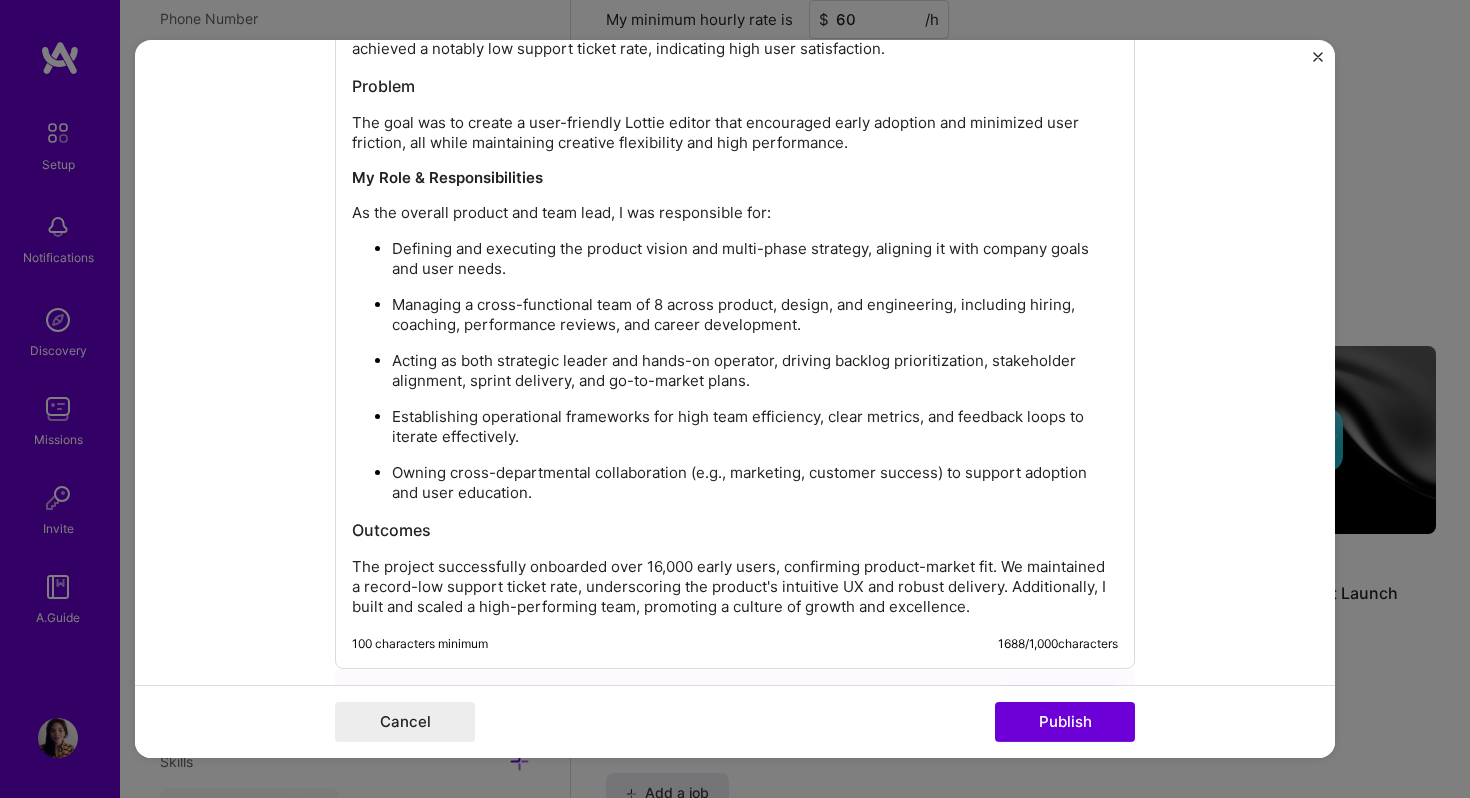 click on "Establishing operational frameworks for high team efficiency, clear metrics, and feedback loops to iterate effectively." at bounding box center (755, 427) 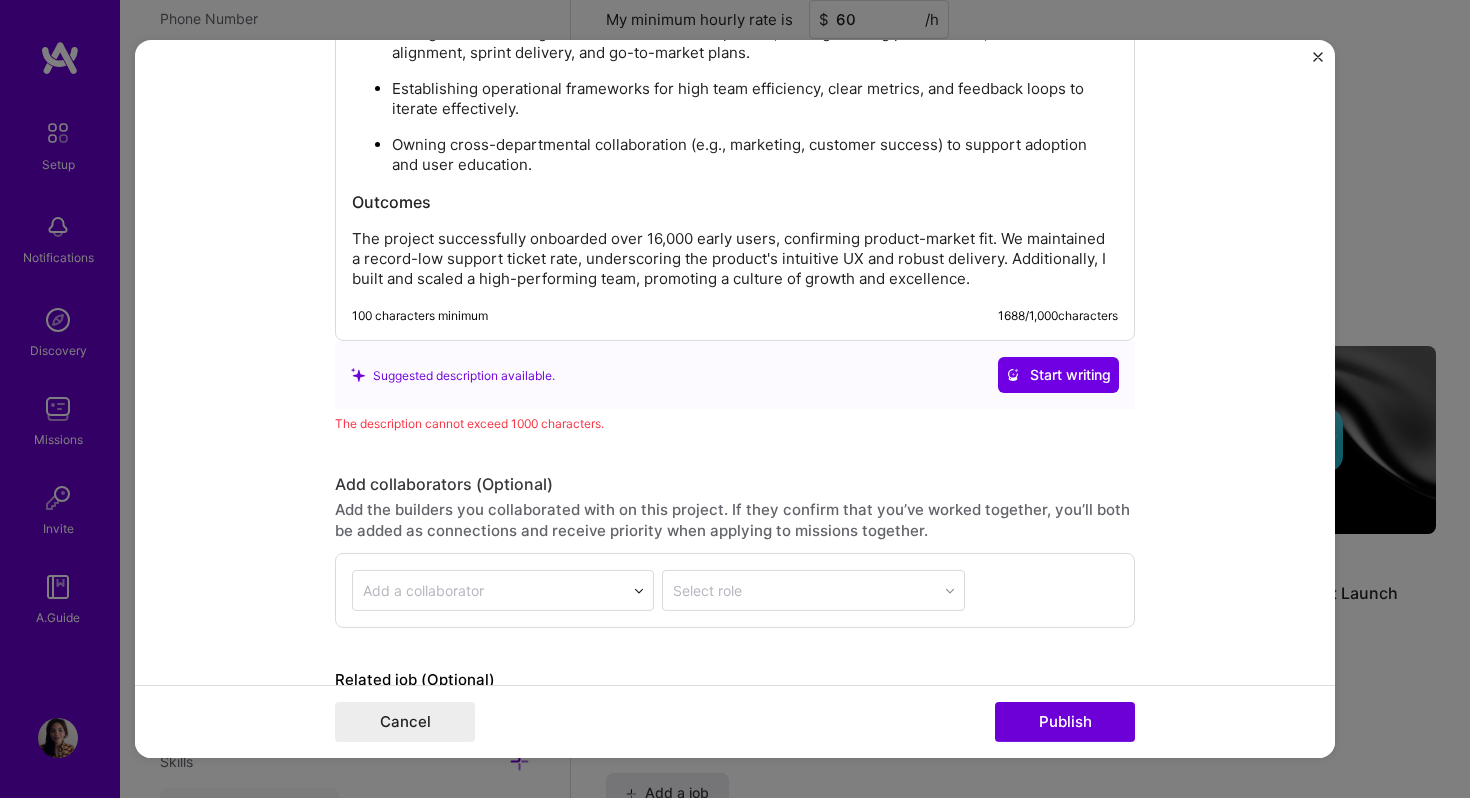 scroll, scrollTop: 2932, scrollLeft: 0, axis: vertical 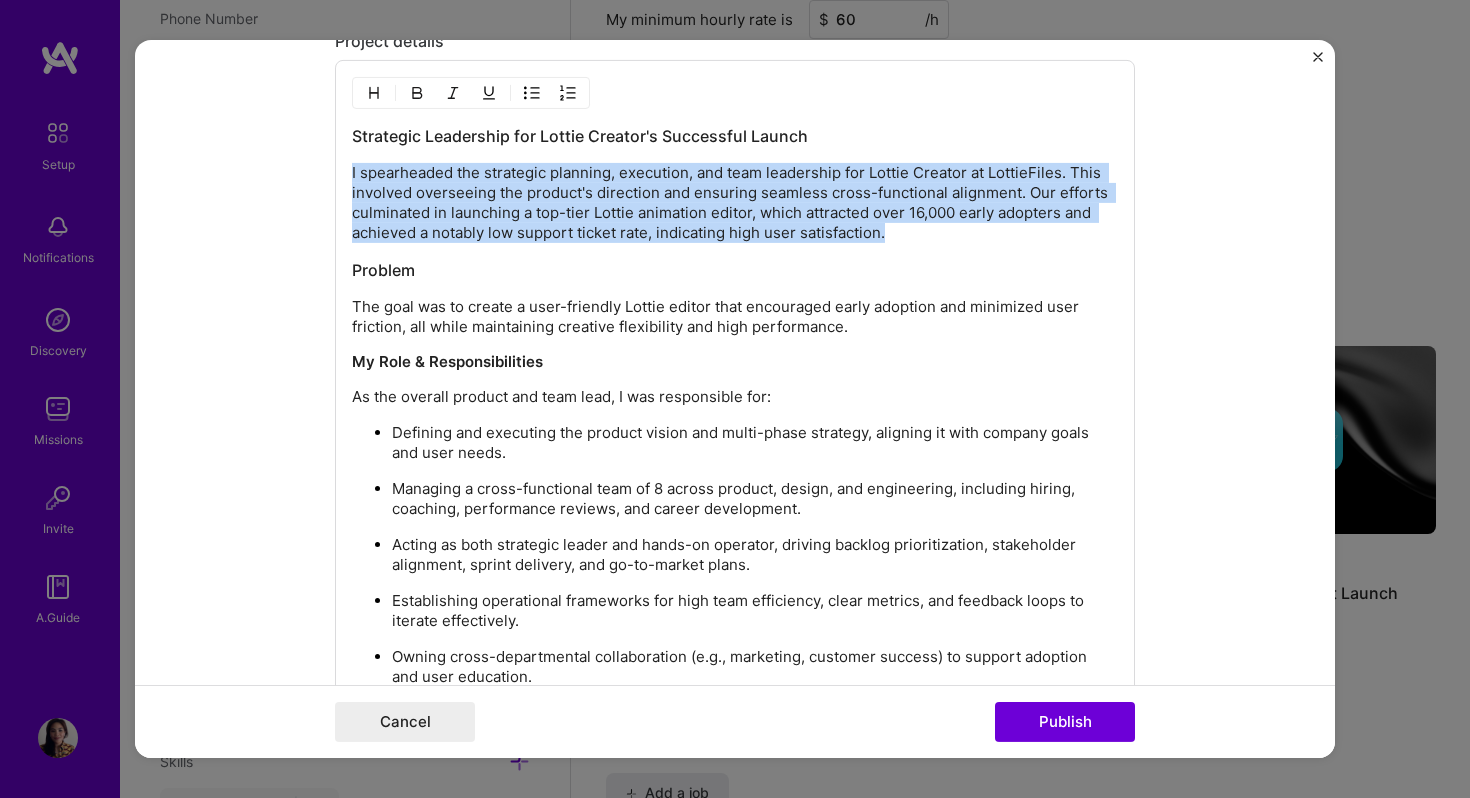 drag, startPoint x: 918, startPoint y: 236, endPoint x: 350, endPoint y: 173, distance: 571.48315 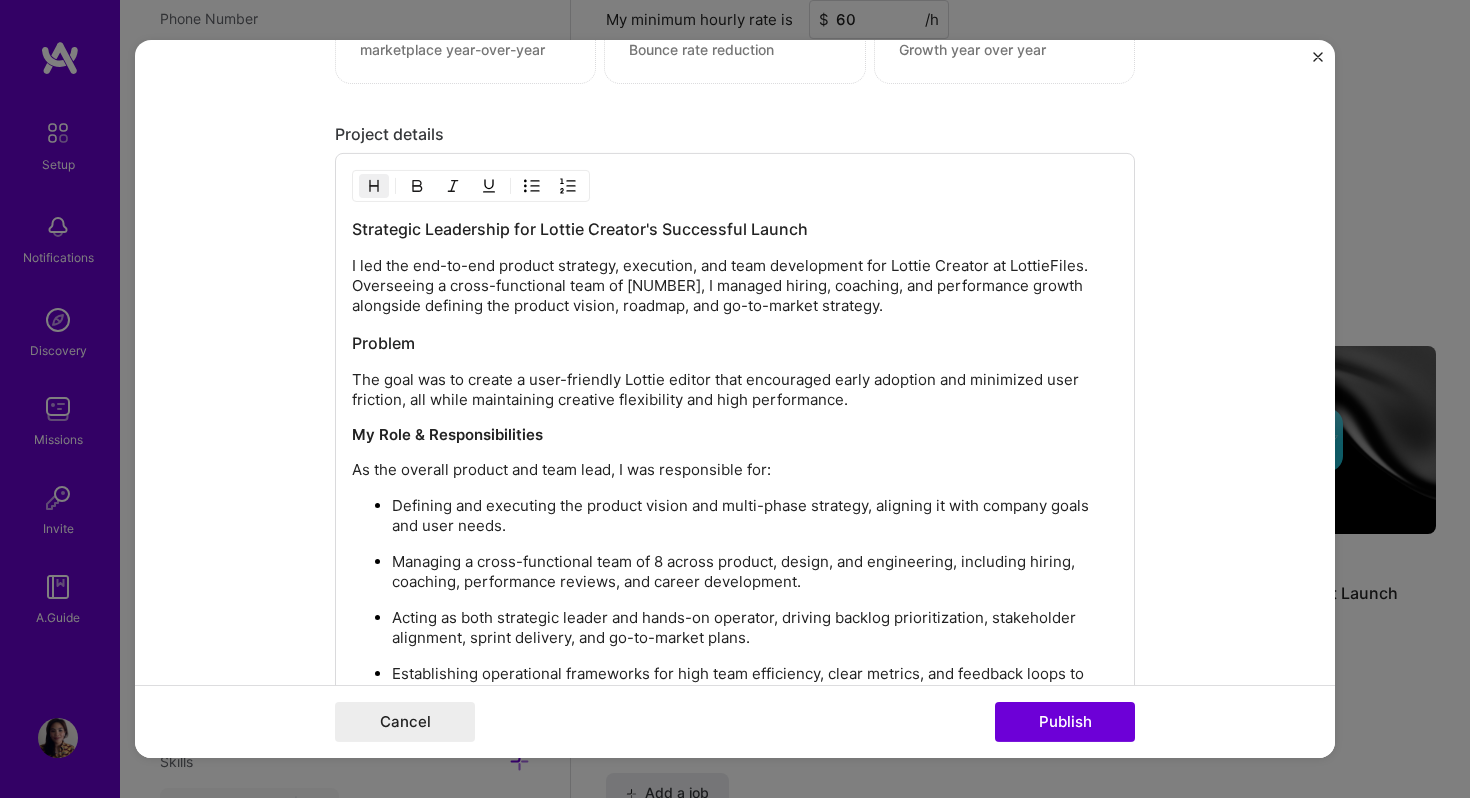 scroll, scrollTop: 2232, scrollLeft: 0, axis: vertical 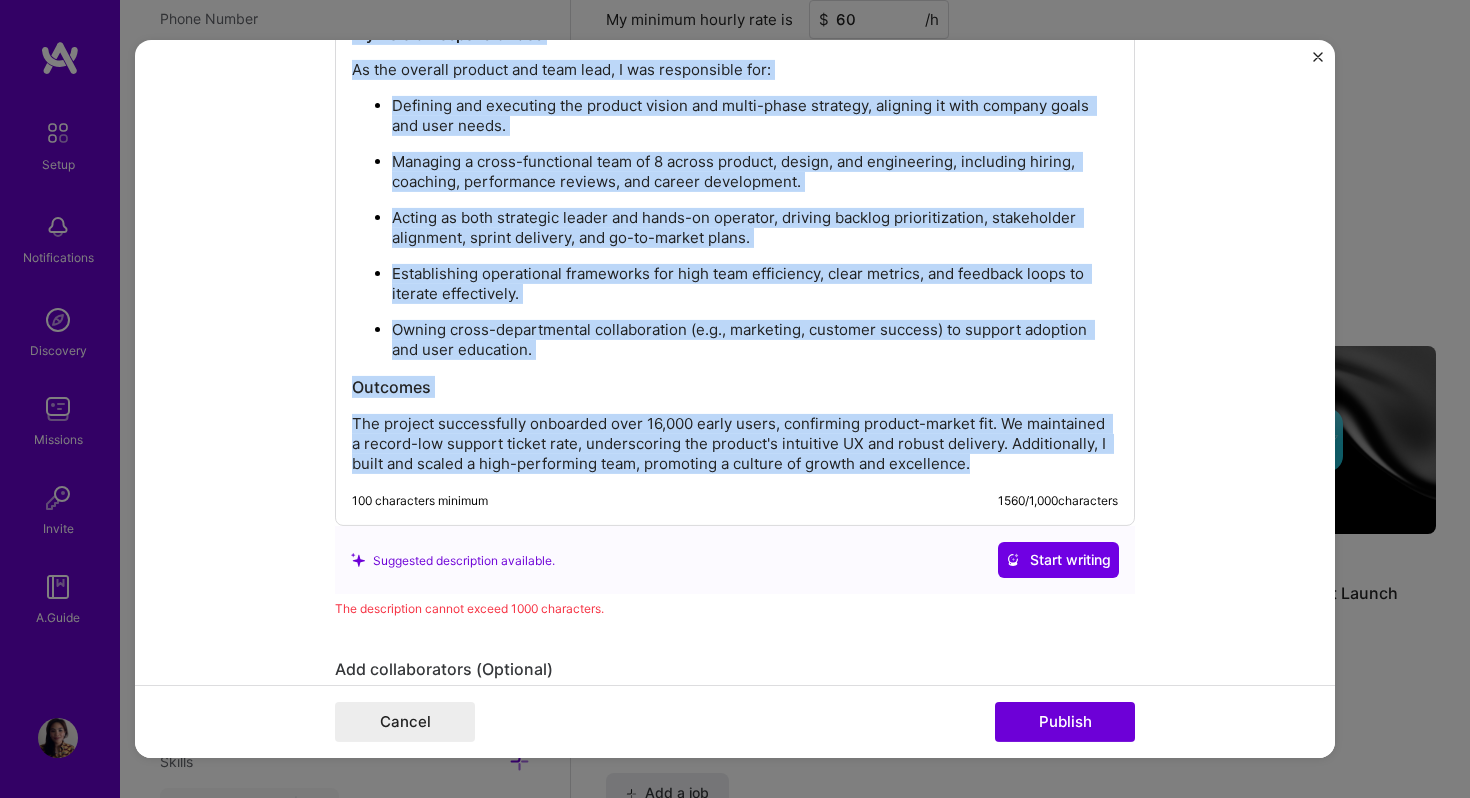 drag, startPoint x: 357, startPoint y: 295, endPoint x: 1022, endPoint y: 505, distance: 697.37006 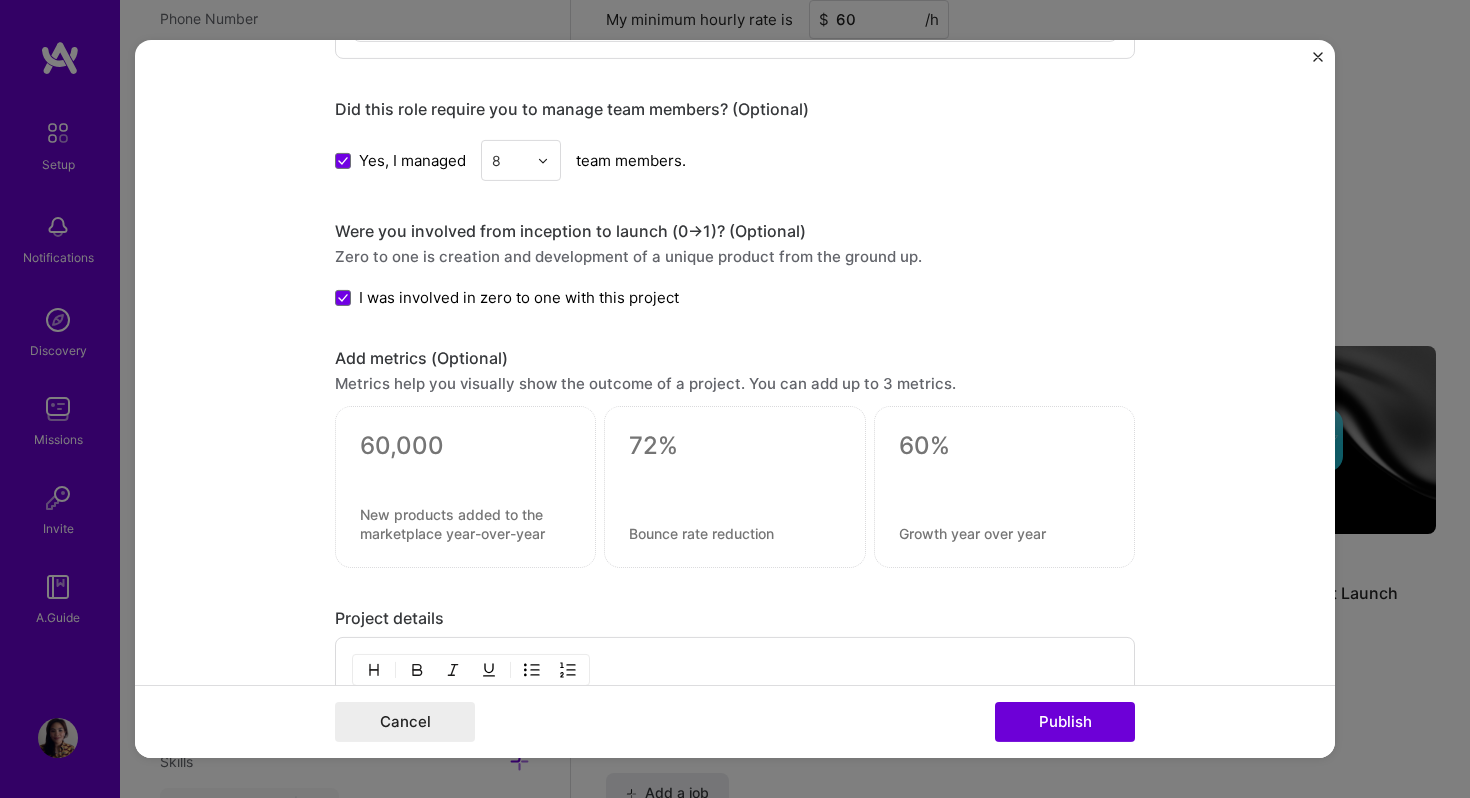 scroll, scrollTop: 1887, scrollLeft: 0, axis: vertical 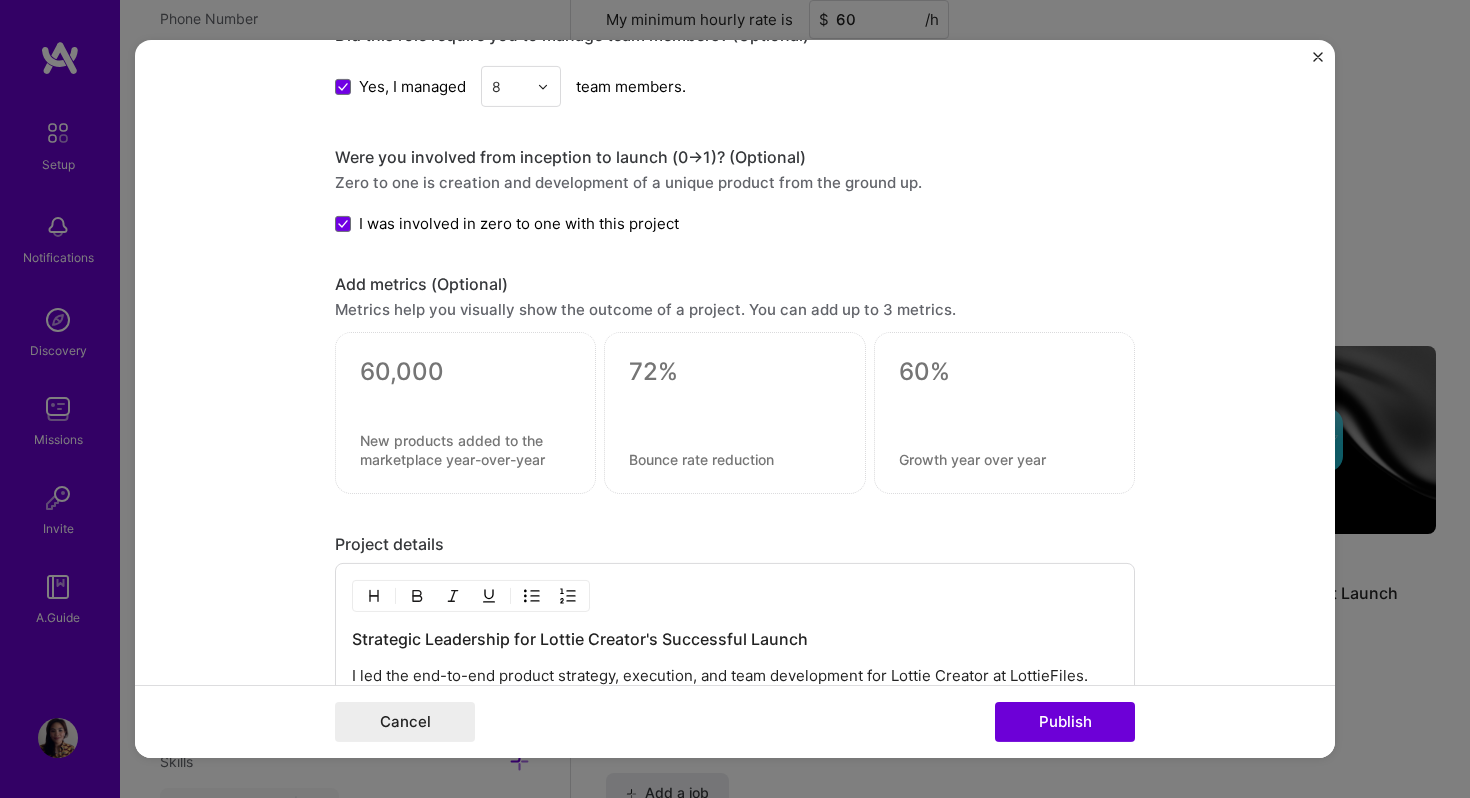 click at bounding box center (465, 450) 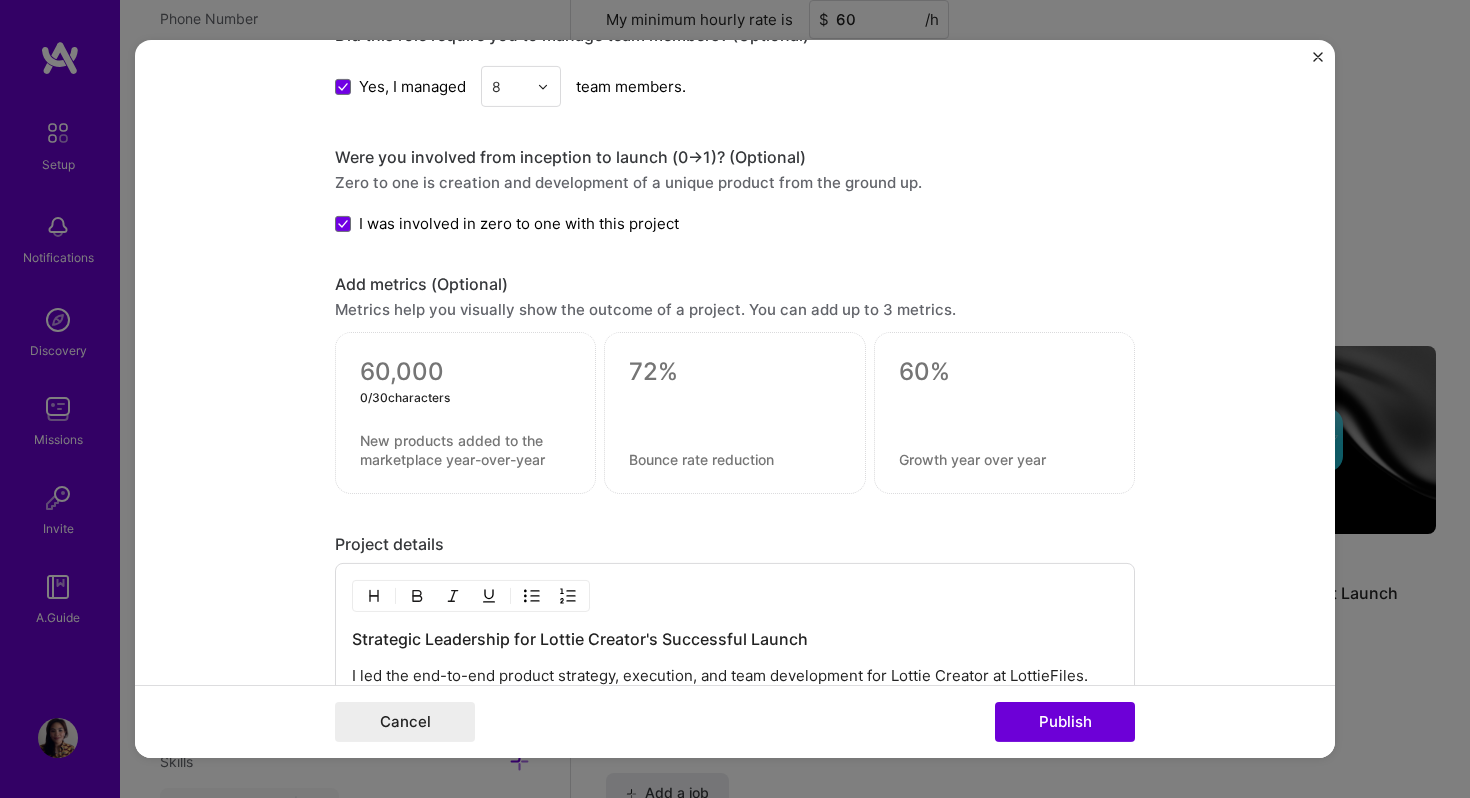 click at bounding box center [465, 372] 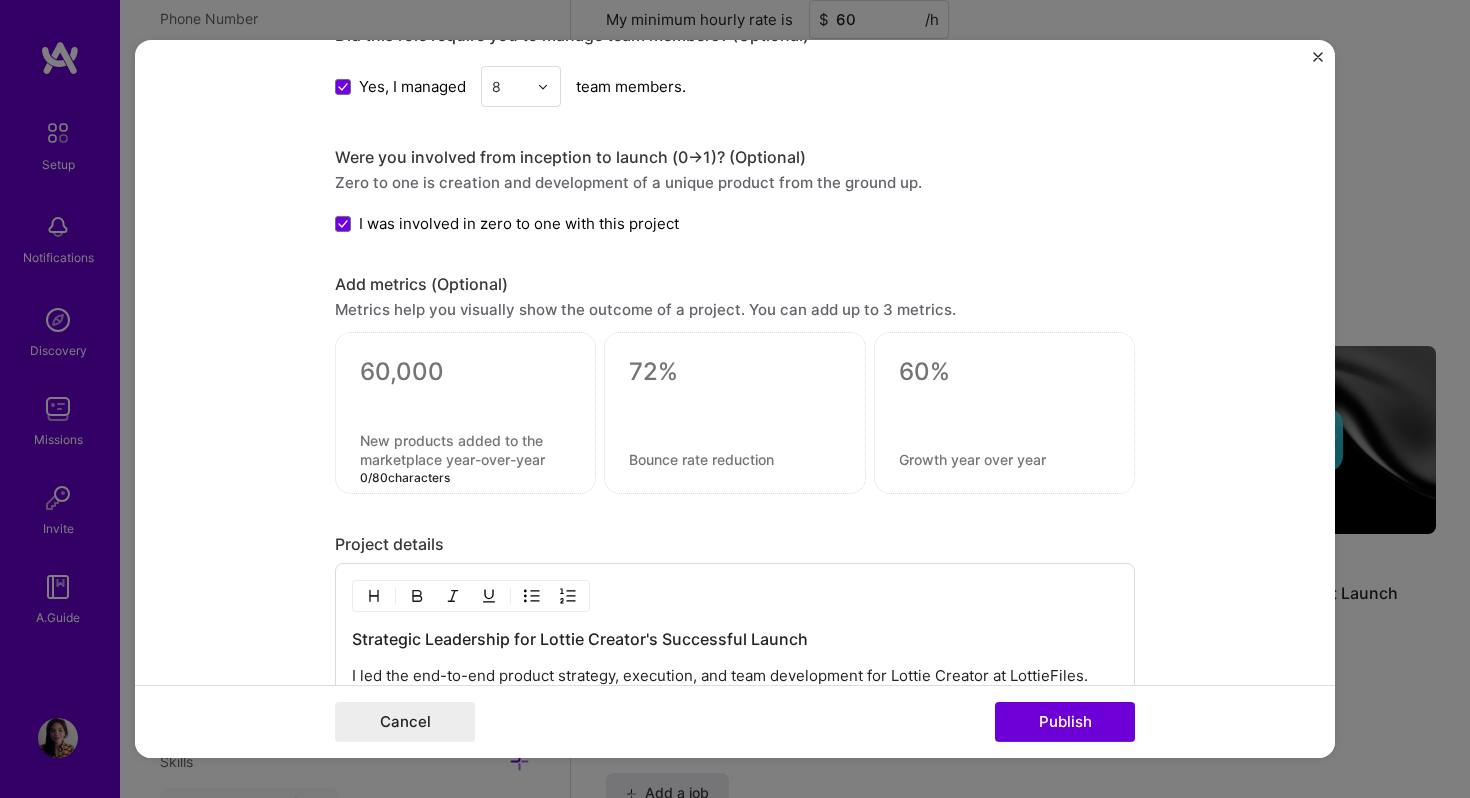 click at bounding box center [465, 450] 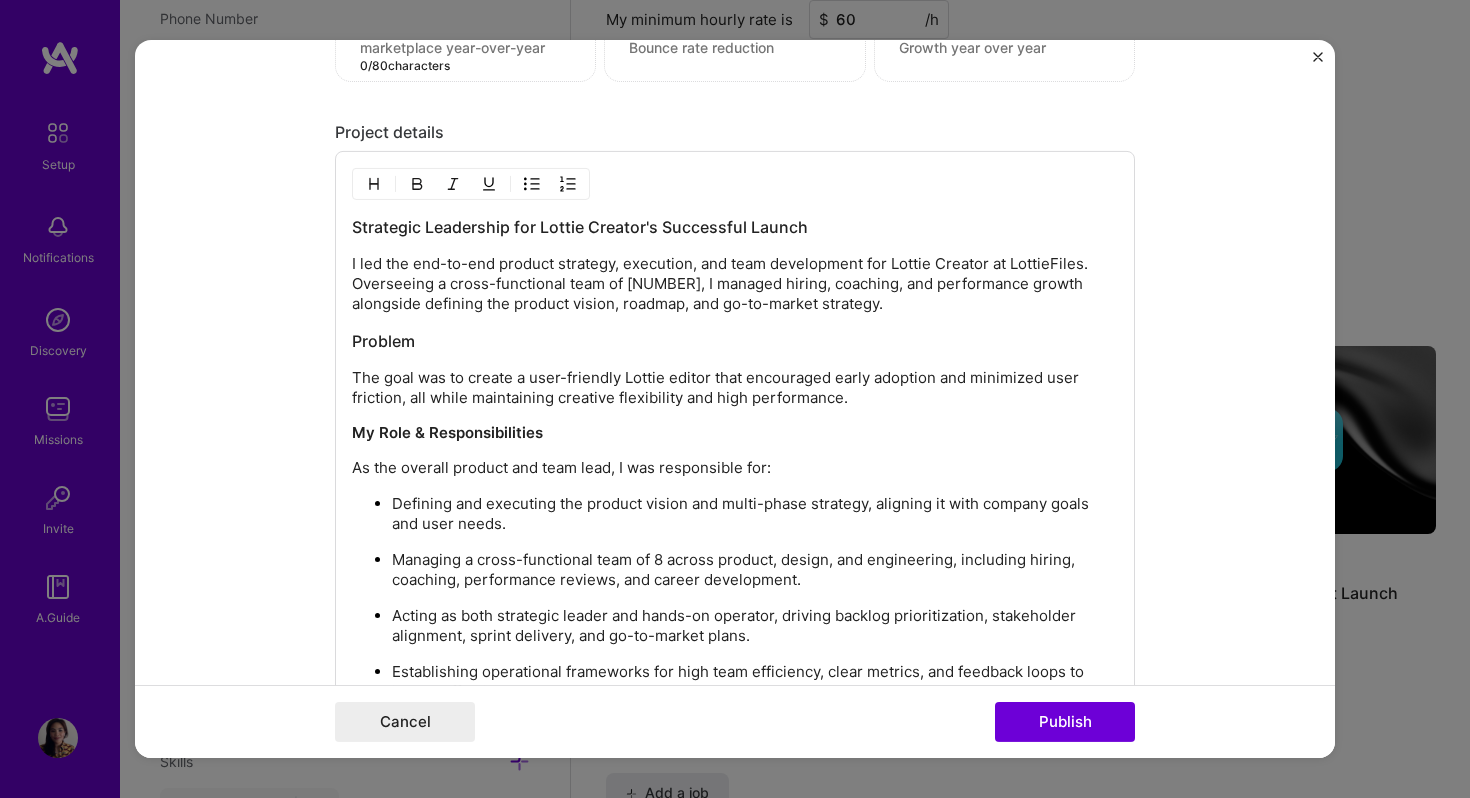 scroll, scrollTop: 2545, scrollLeft: 0, axis: vertical 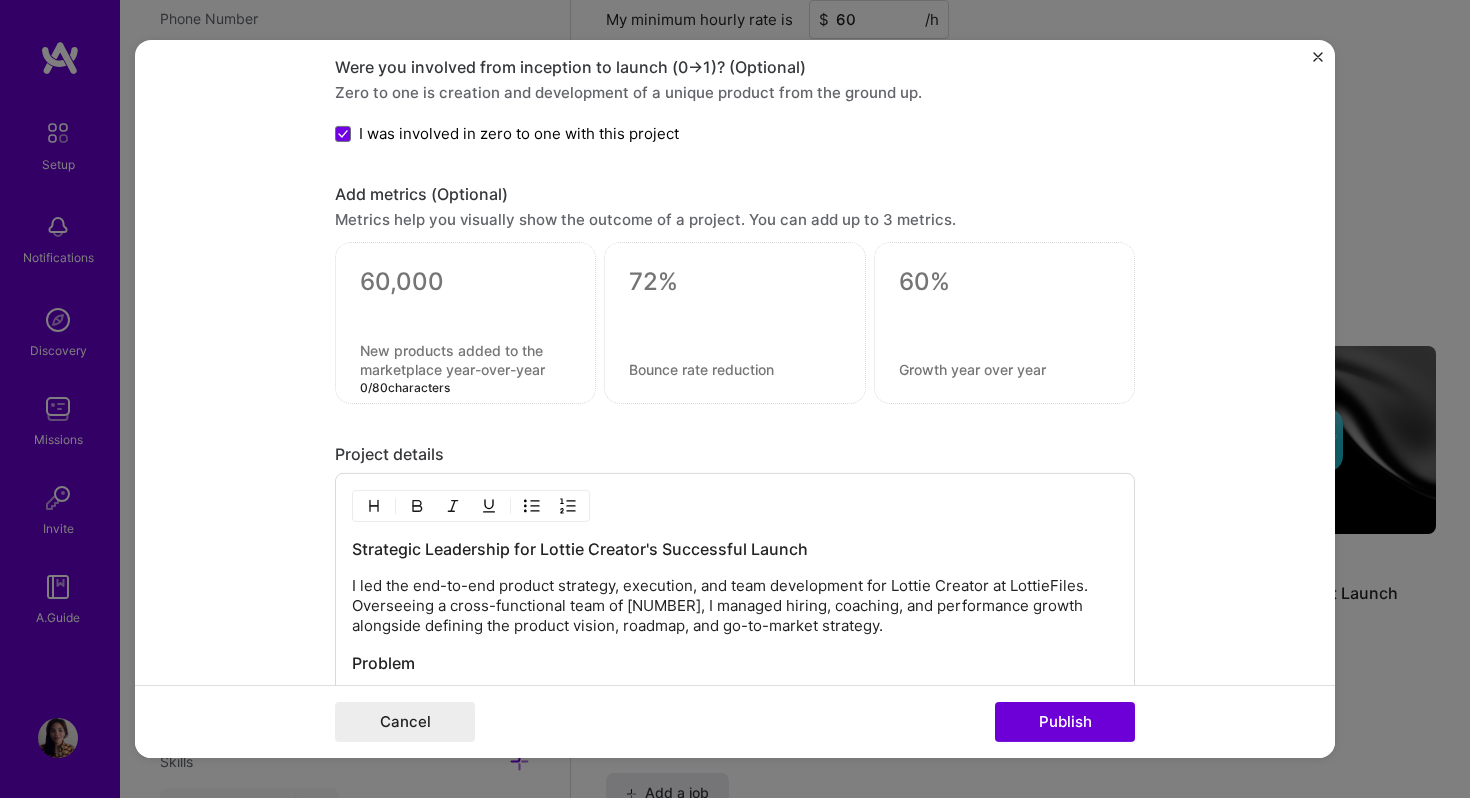 paste on "Successfully onboarded over 16,000 early users, validating product-market fit" 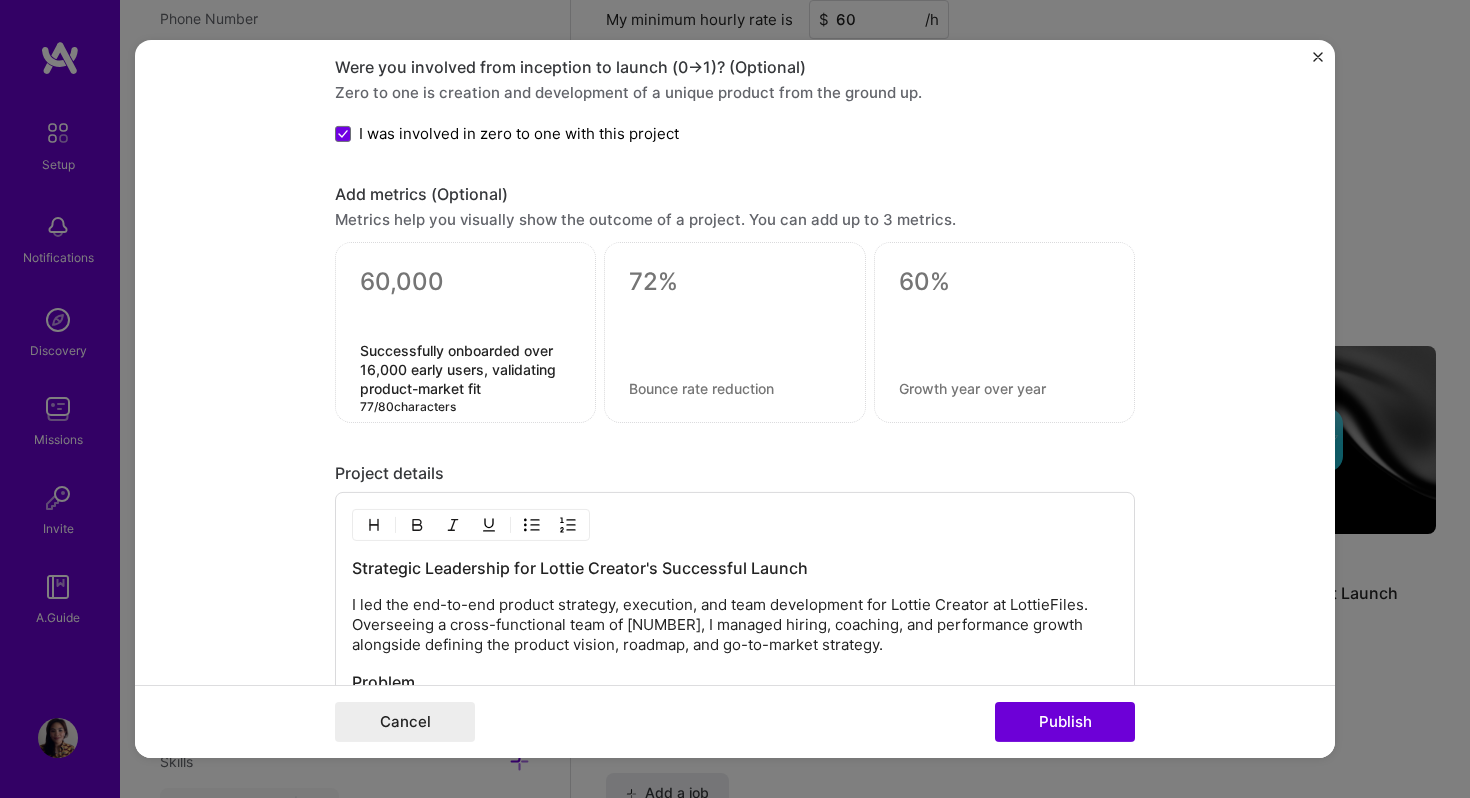 type on "Successfully onboarded over 16,000 early users, validating product-market fit" 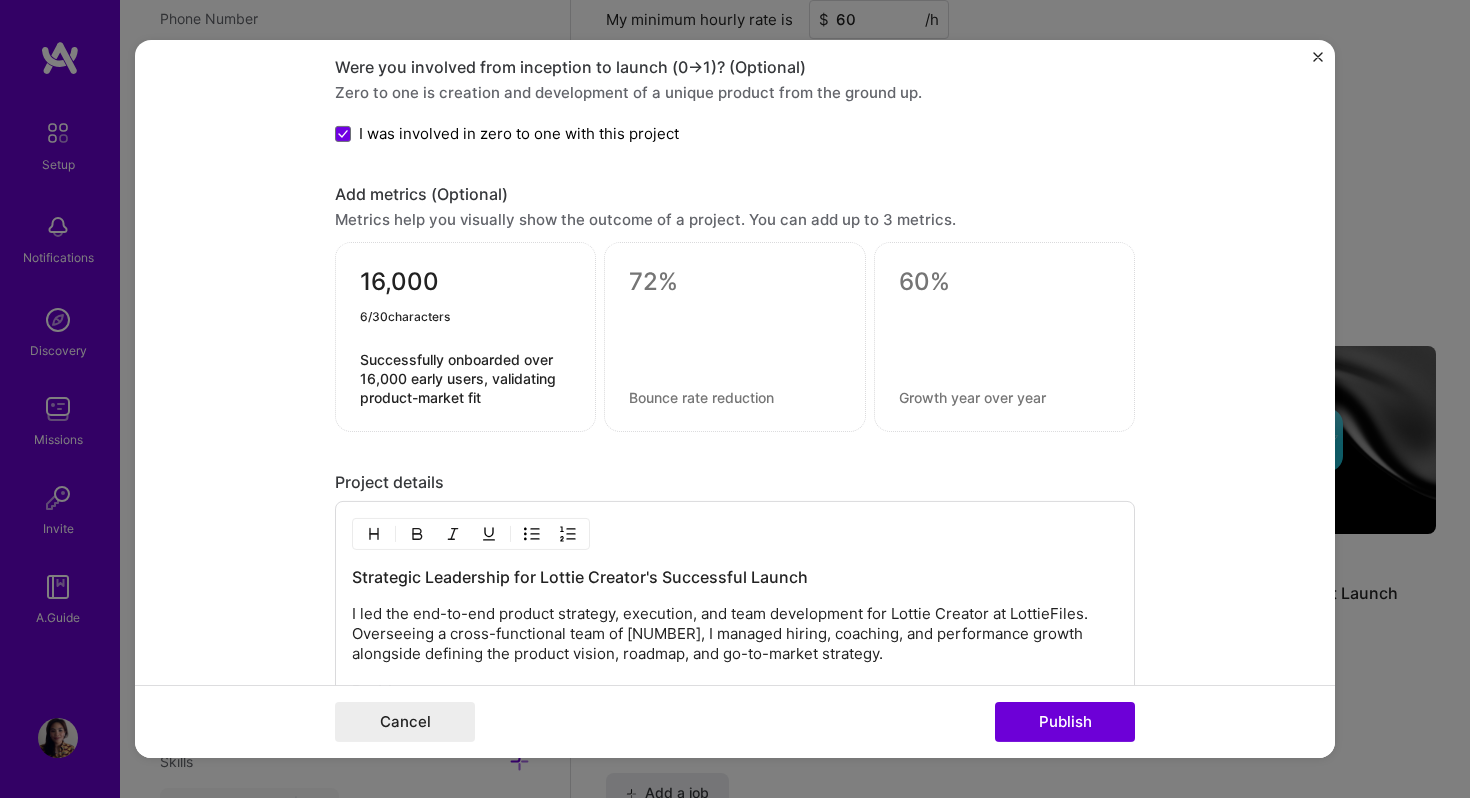 type on "16,000" 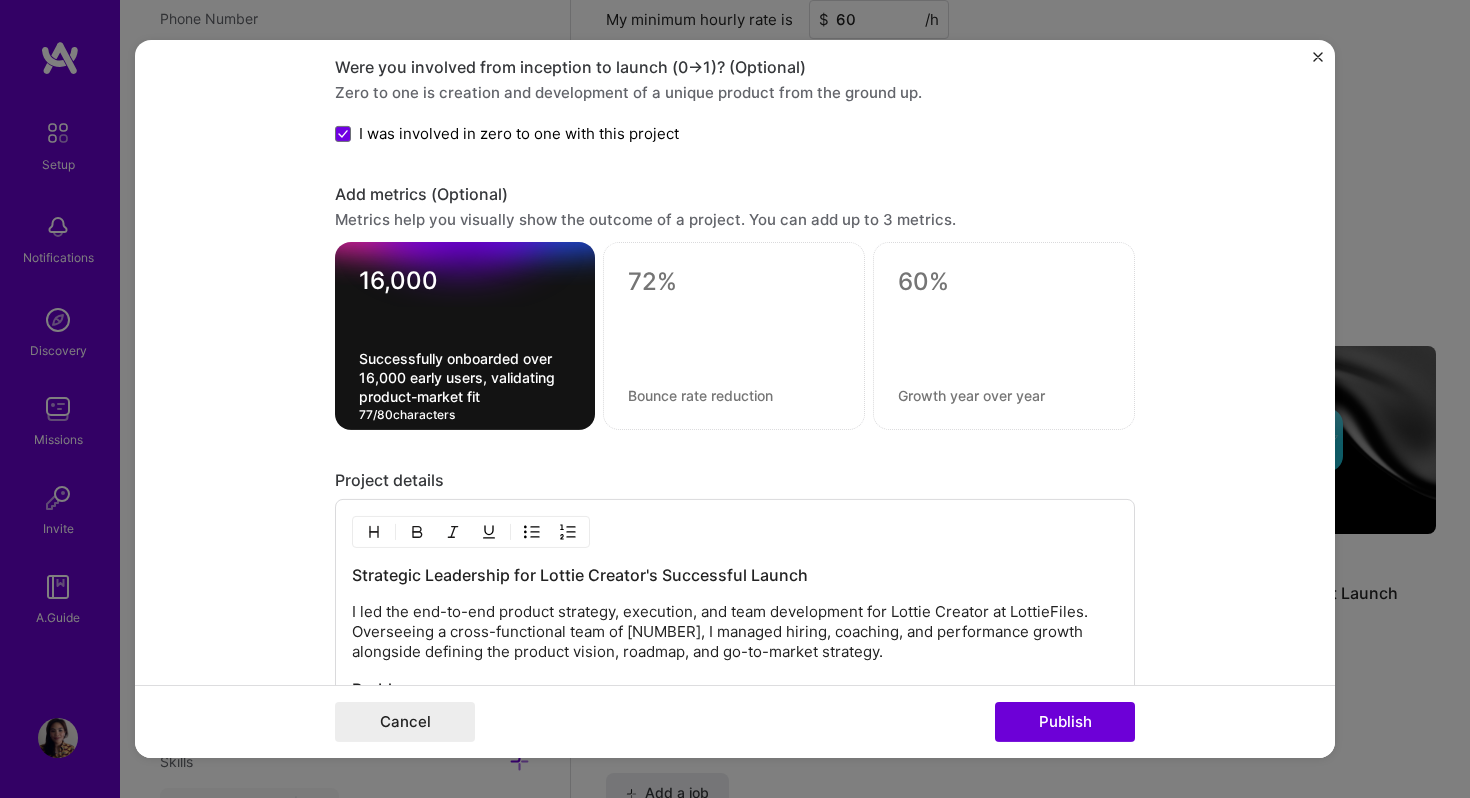 click on "Successfully onboarded over 16,000 early users, validating product-market fit" at bounding box center [465, 377] 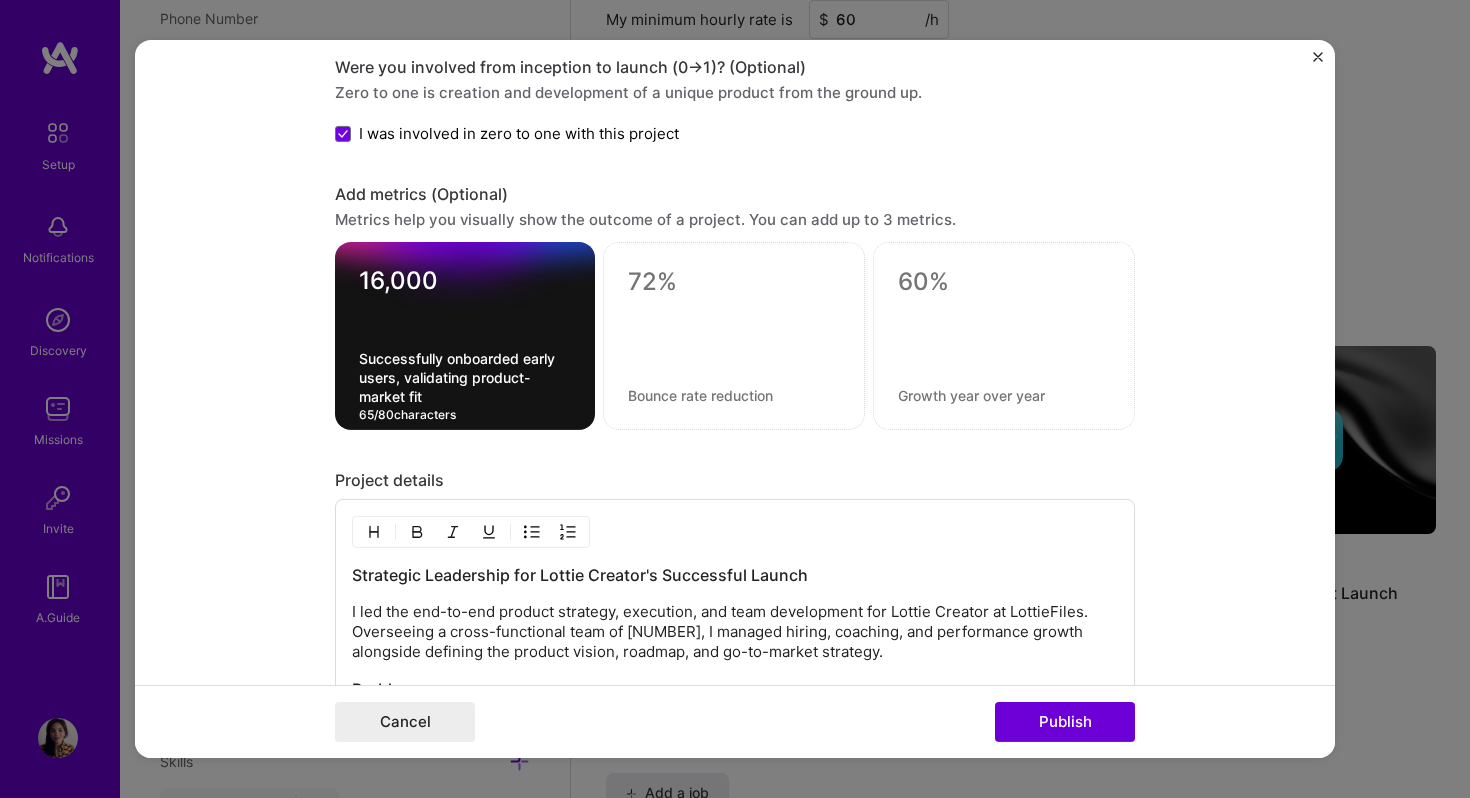 type on "Successfully onboarded early users, validating product-market fit" 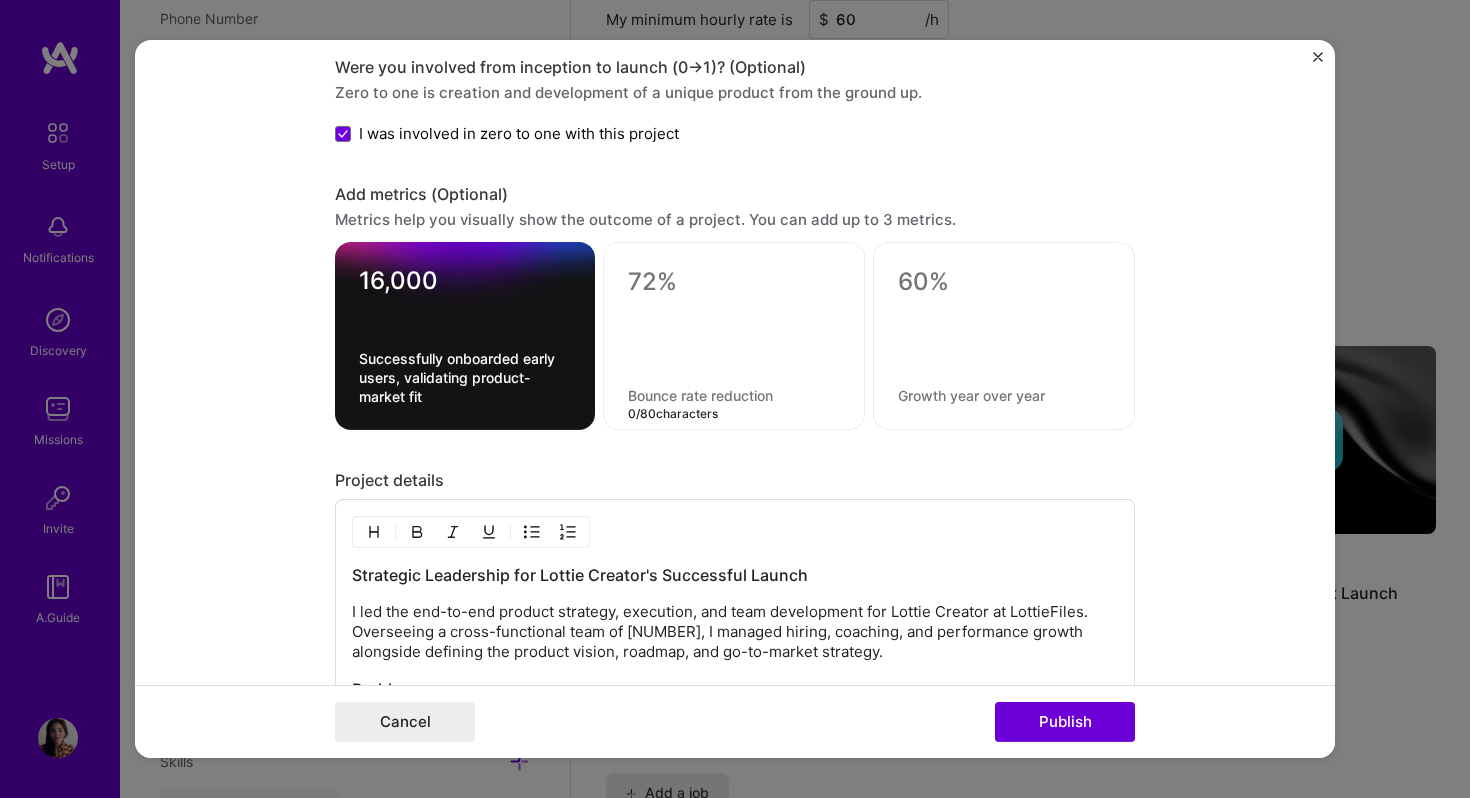 click at bounding box center [734, 395] 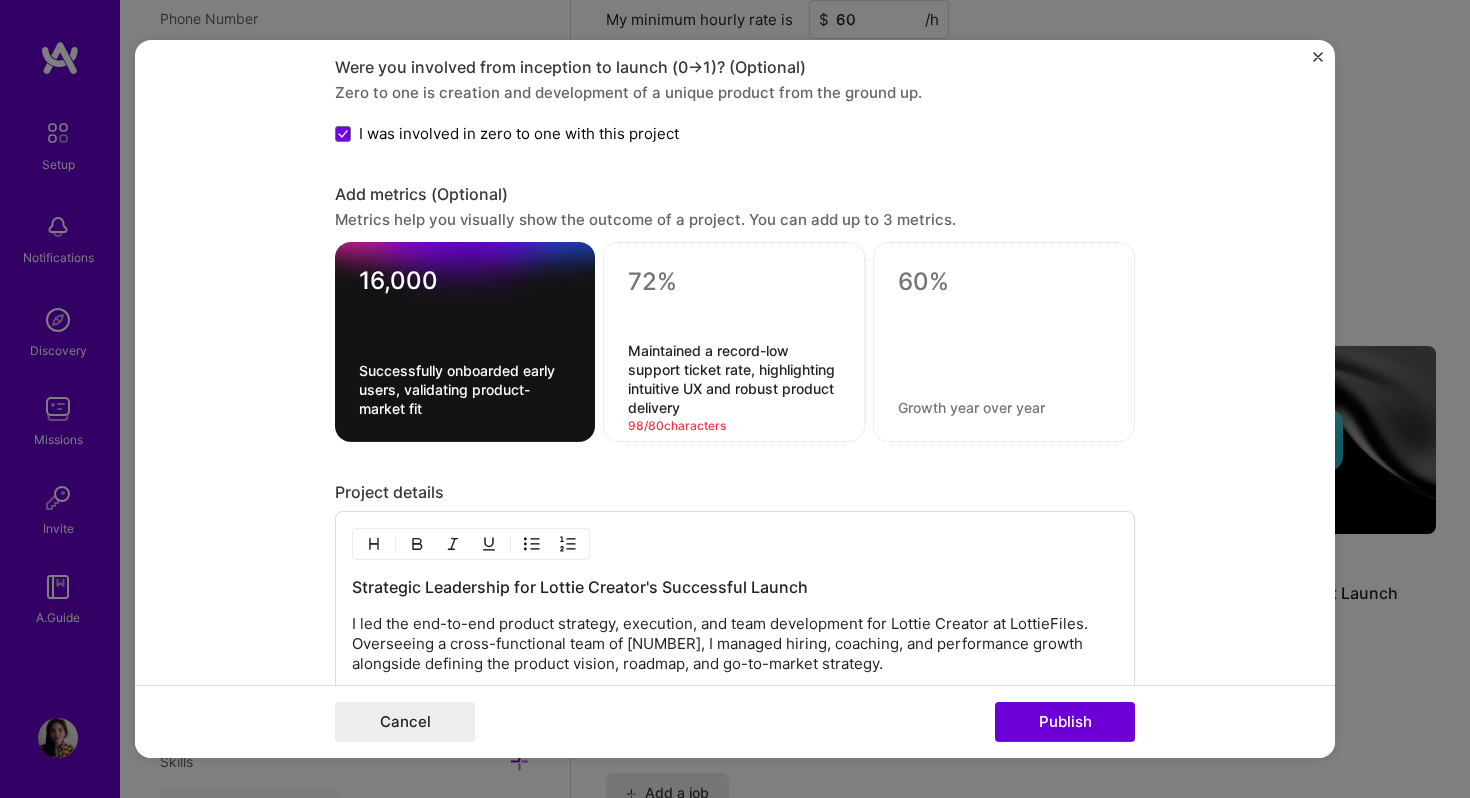 type on "Maintained a record-low support ticket rate, highlighting intuitive UX and robust product delivery" 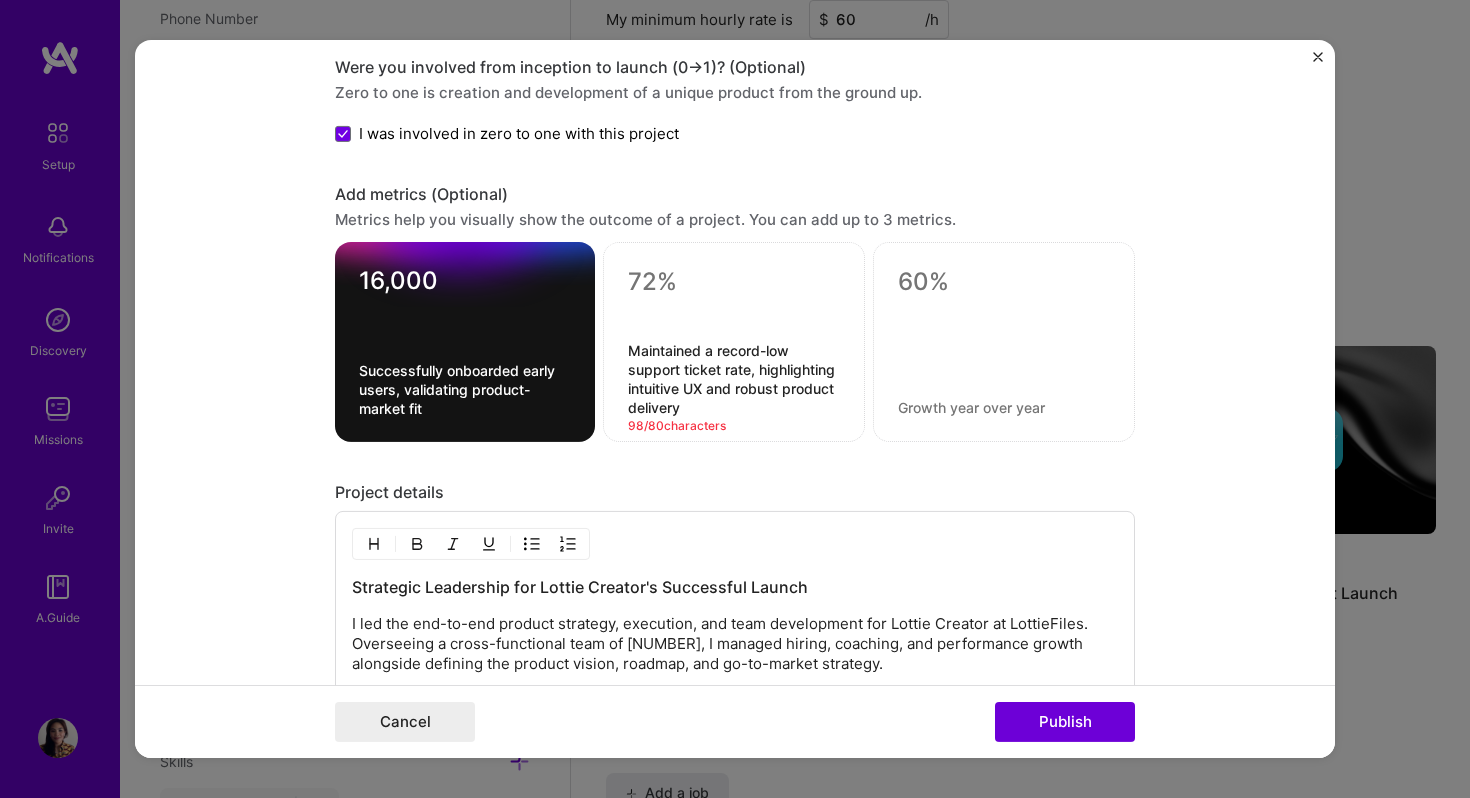 drag, startPoint x: 720, startPoint y: 349, endPoint x: 804, endPoint y: 357, distance: 84.38009 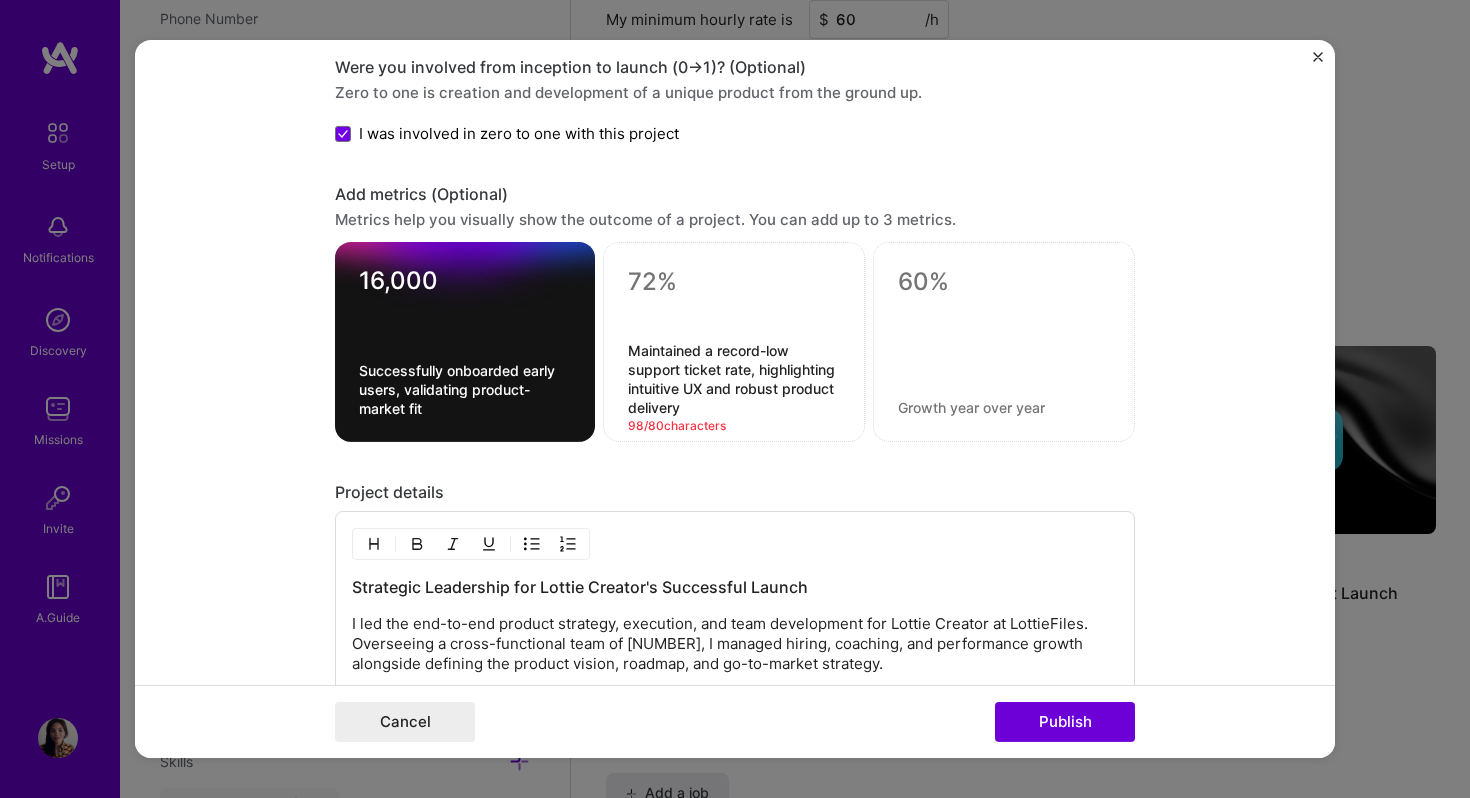 click on "Maintained a record-low support ticket rate, highlighting intuitive UX and robust product delivery" at bounding box center (734, 379) 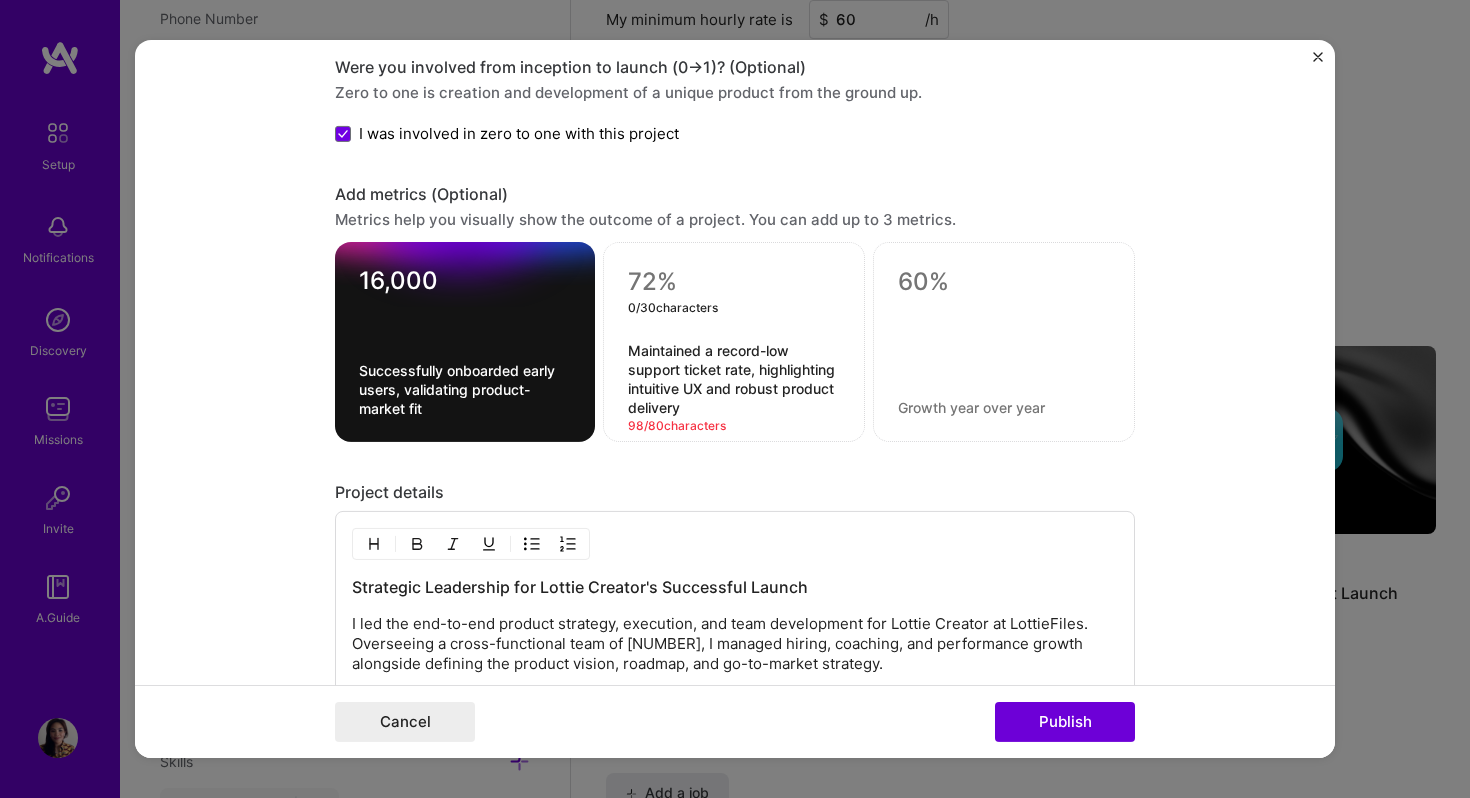 click at bounding box center (734, 282) 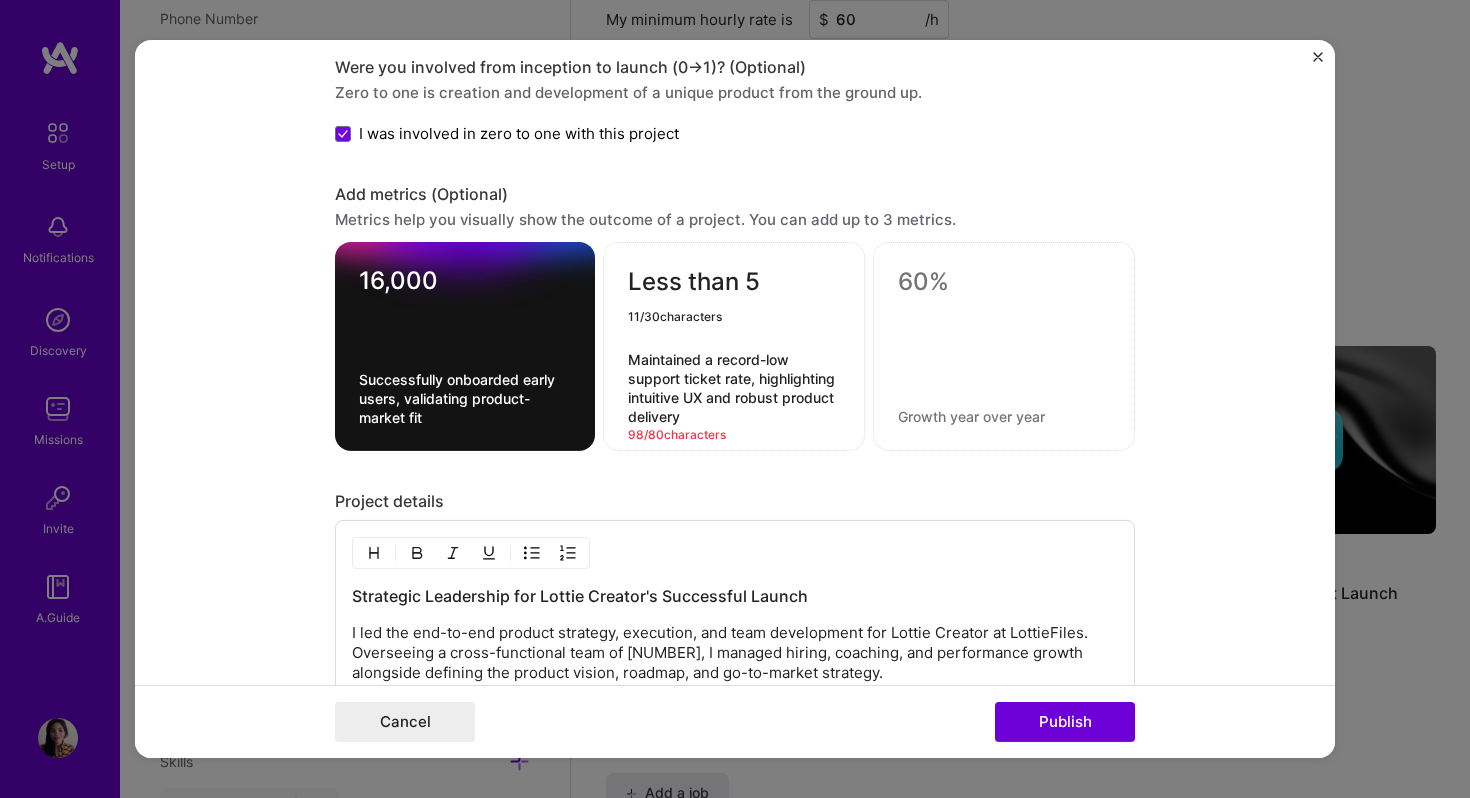 type on "Less than 5" 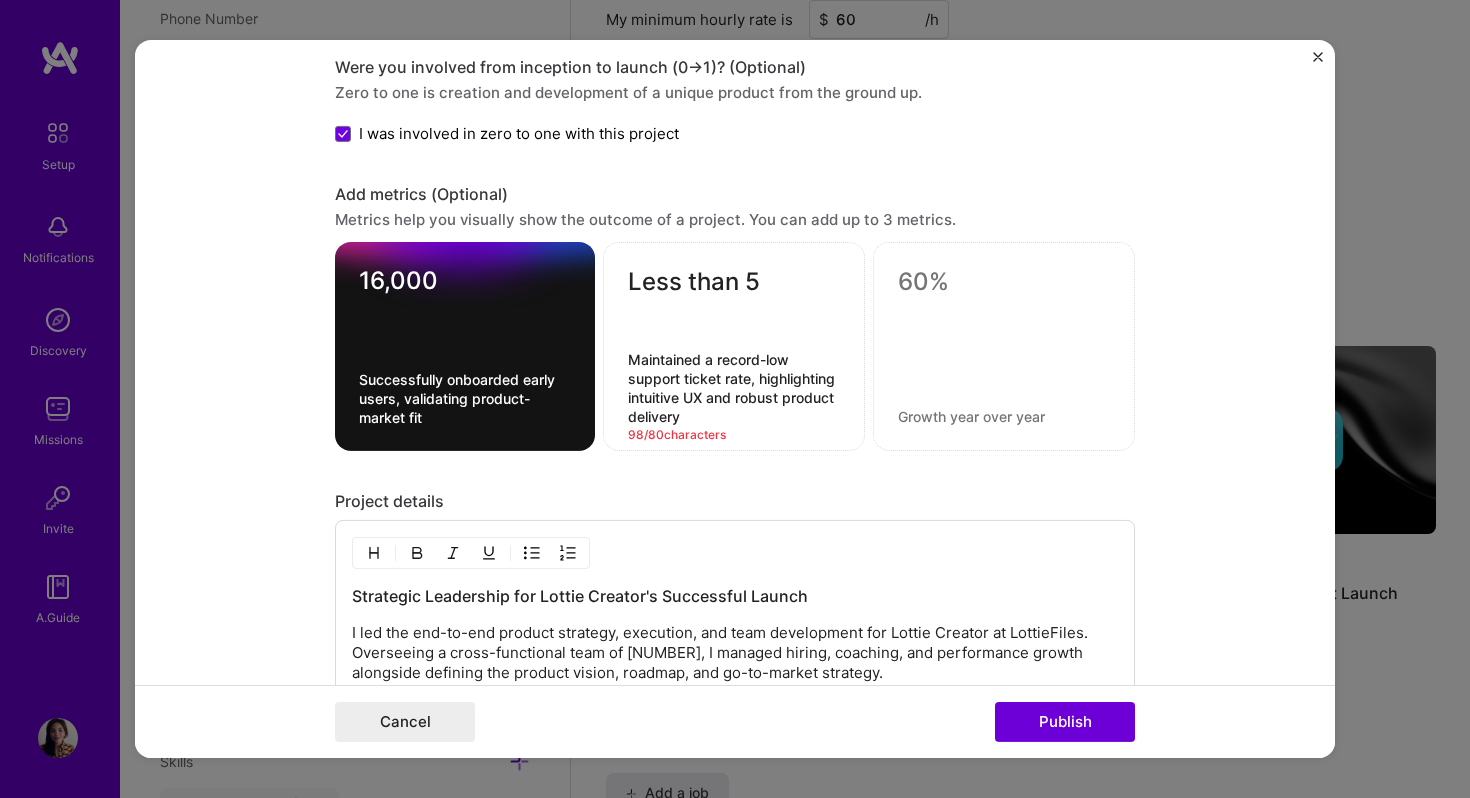 drag, startPoint x: 719, startPoint y: 363, endPoint x: 790, endPoint y: 363, distance: 71 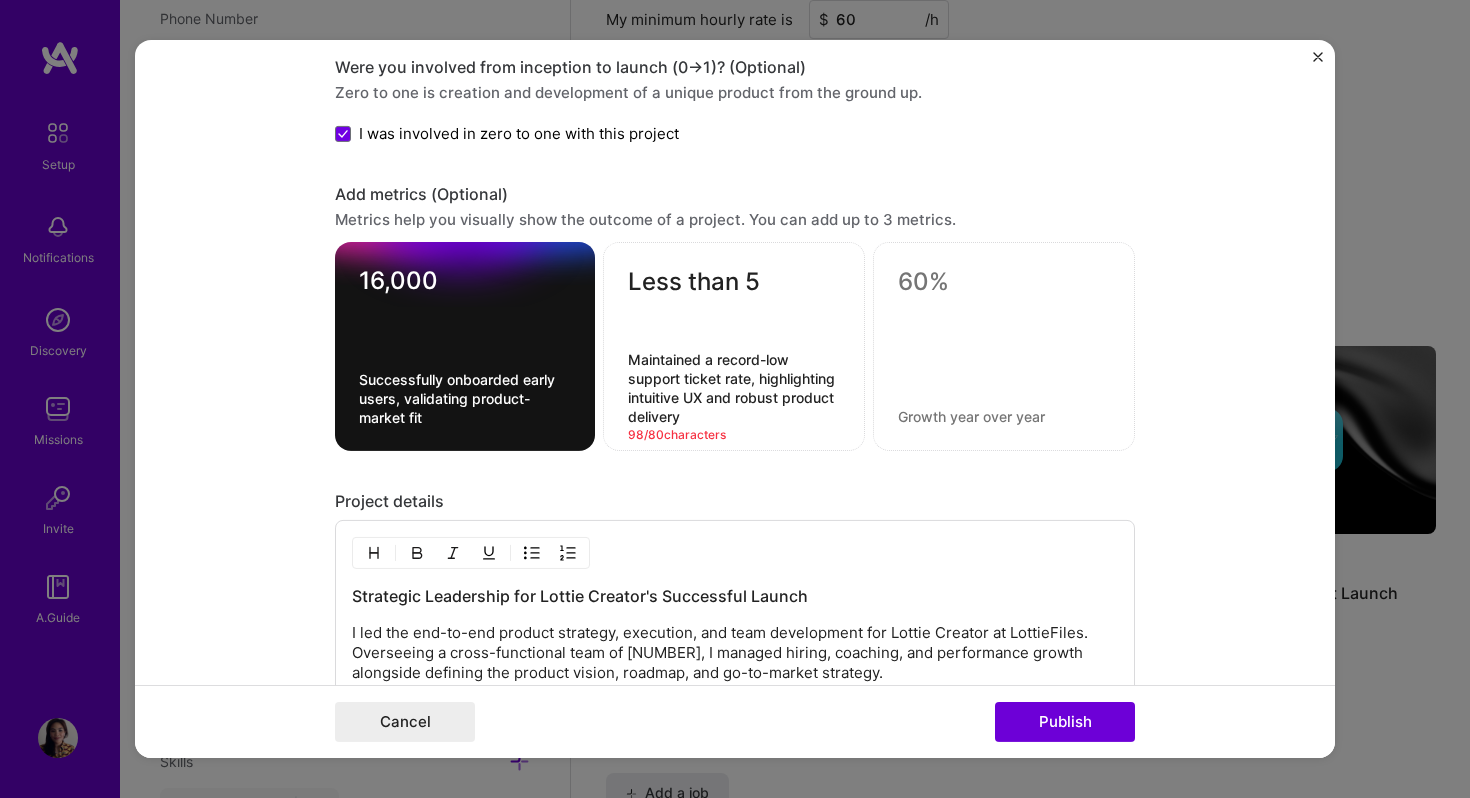 click on "Maintained a record-low support ticket rate, highlighting intuitive UX and robust product delivery" at bounding box center [734, 388] 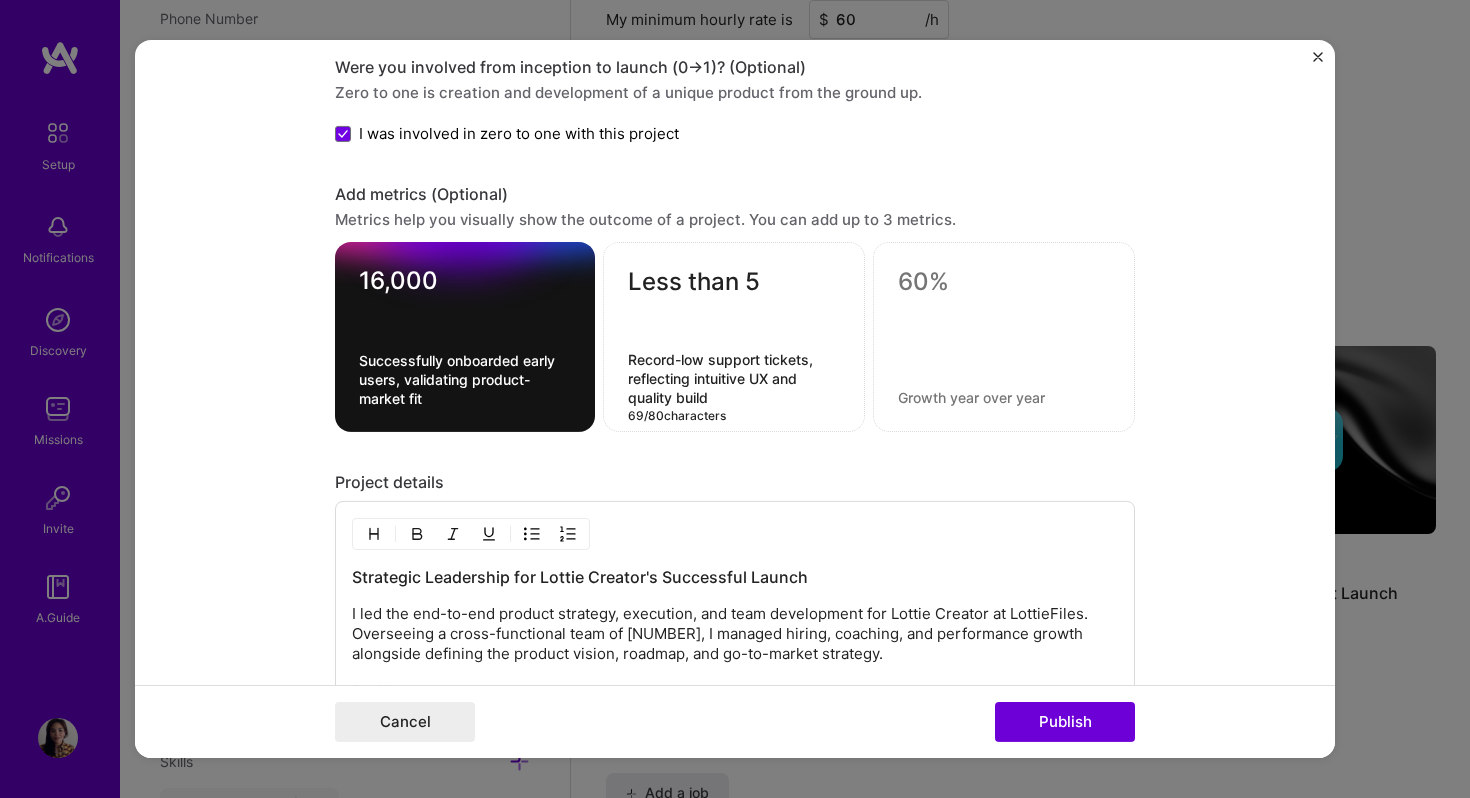 type on "Record-low support tickets, reflecting intuitive UX and quality build" 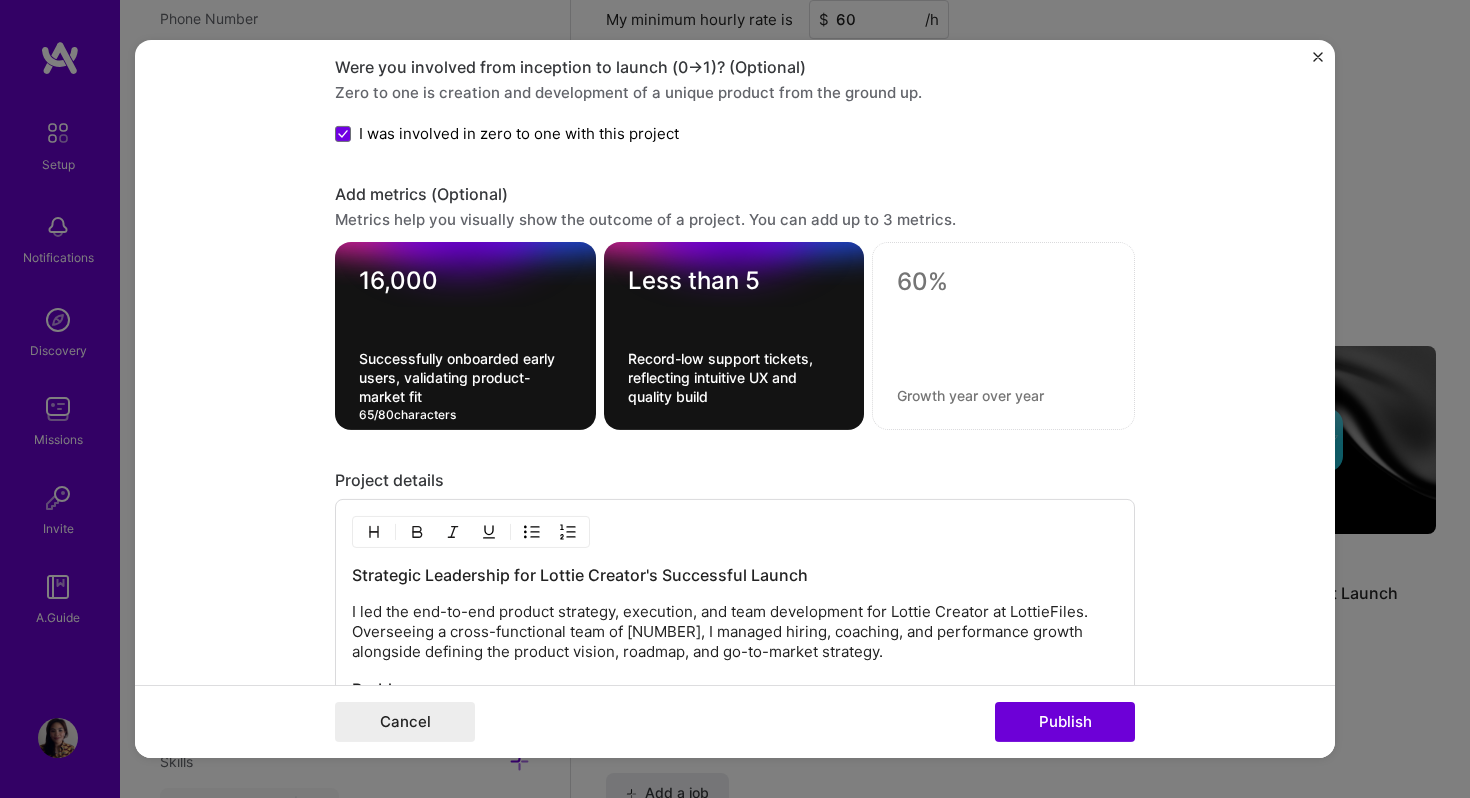 click on "Successfully onboarded early users, validating product-market fit" at bounding box center [465, 377] 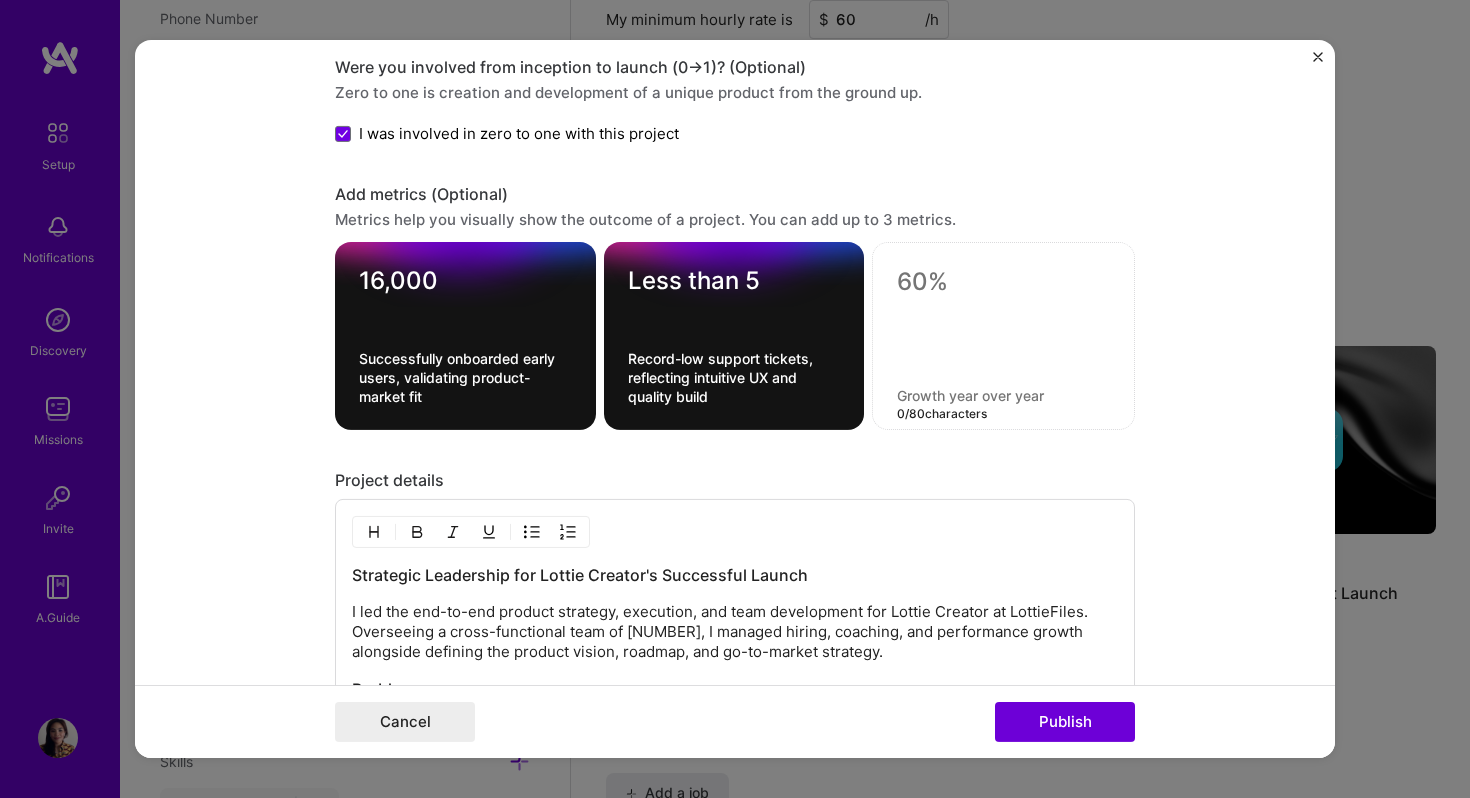 paste on "Built a high-performing team with a culture of growth and ownership" 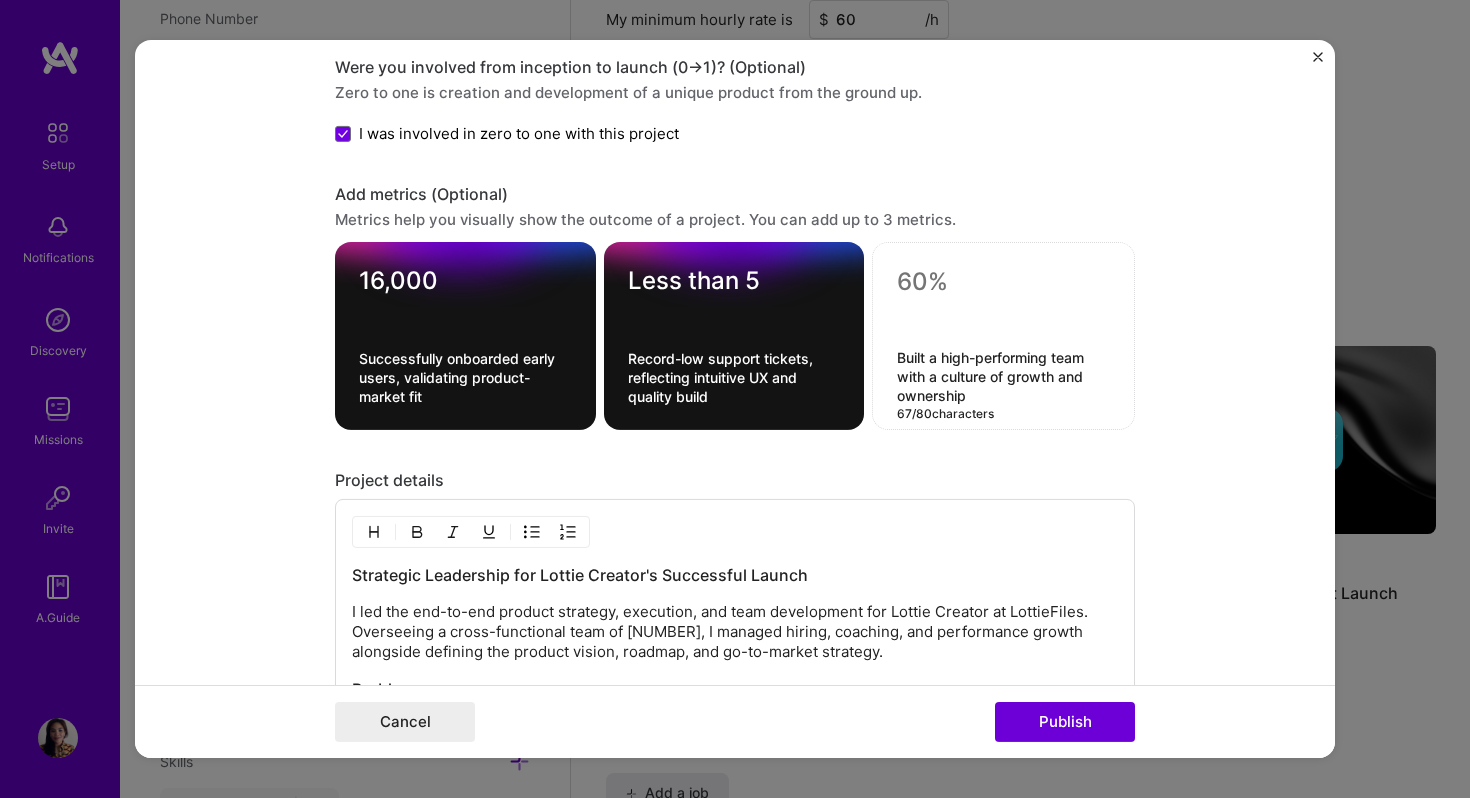type on "Built a high-performing team with a culture of growth and ownership" 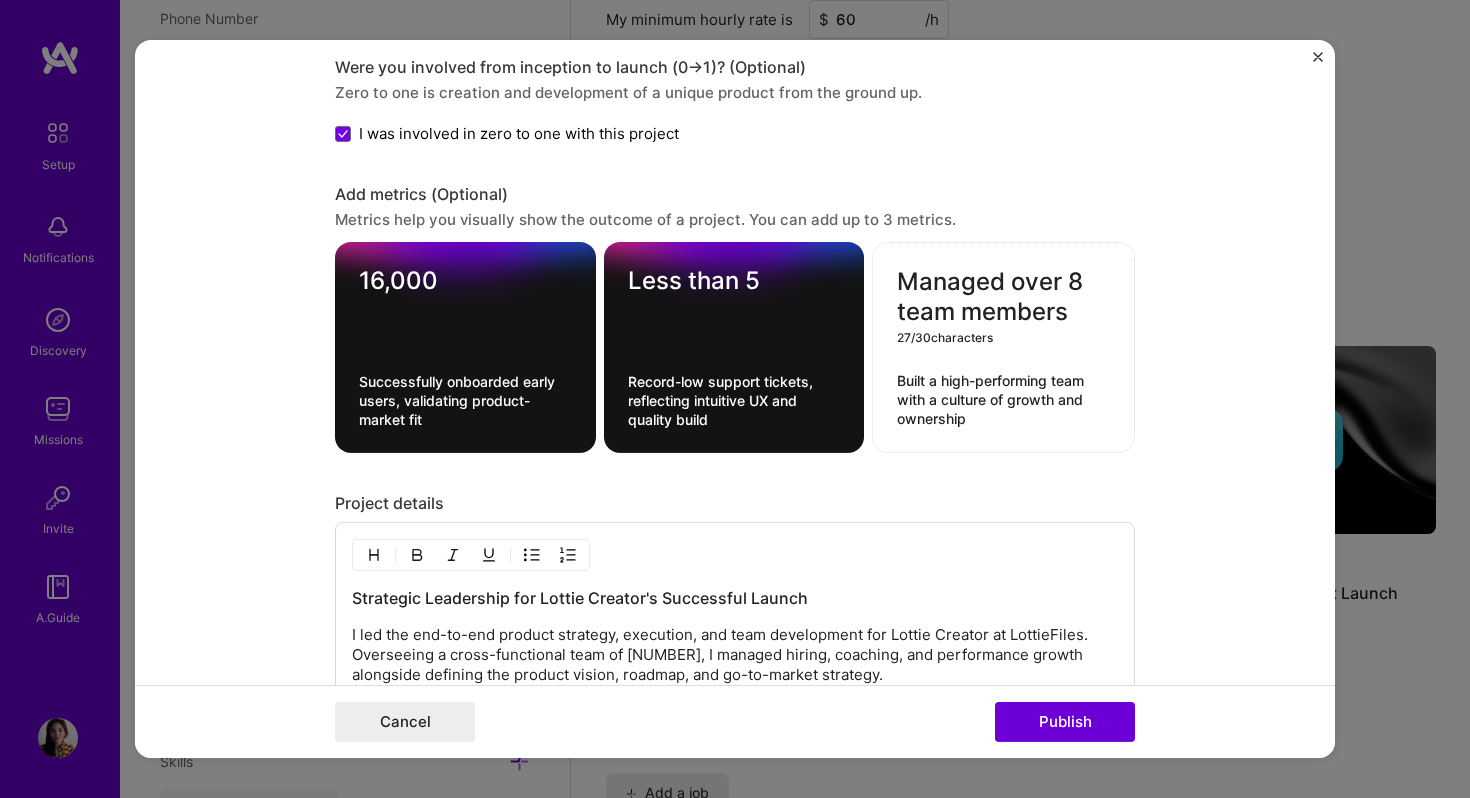 type on "Managed over 8 team members" 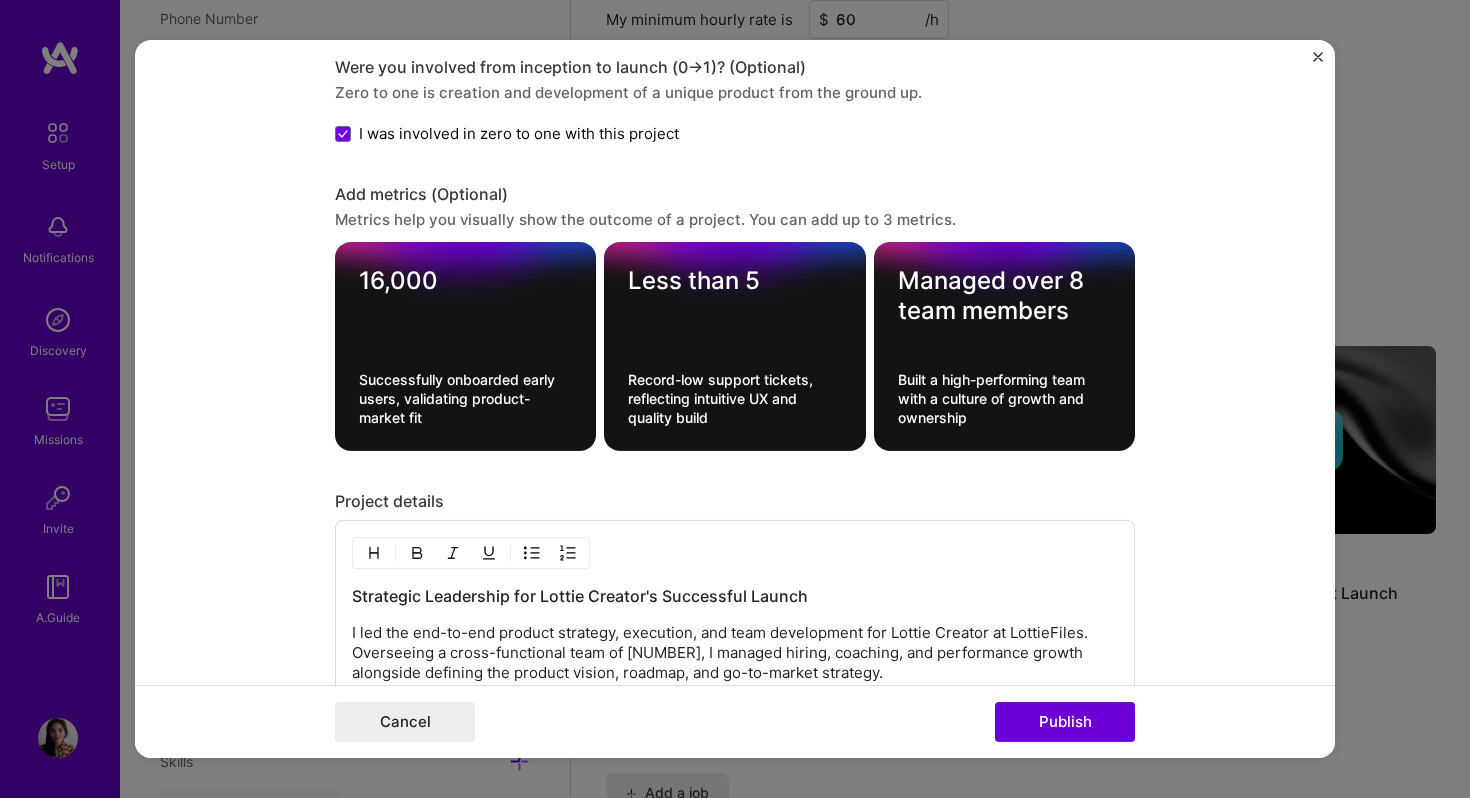 click on "Project title Lottie Creator Vision and Strategy Company LottieFiles
Project industry Industry 2 Project Link (Optional) https://lottiefiles.com/lottie-creator
Drag and drop an image or   Upload file Upload file We recommend uploading at least 4 images. 1600x1200px or higher recommended. Max 5MB each. Role Product Lead Product Manager Aug, 2021
to Aug, 2023
I’m still working on this project Skills used — Add up to 12 skills Any new skills will be added to your profile. Enter skills... 12 Agile 1 2 3 4 5 Amplitude 1 2 3 4 5 Backlog Prioritization 1 2 3 4 5 GTM Planning 1 2 3 4 5 Product Analytics 1 2 3 4 5 Product Marketing 1 2 3 4 5 Product Strategy 1 2 3 4 5 Scrum 1 2 3 4 5 Scrum Team Management 1 2 3 4 5 Stakeholder Management 1 2 3 4 5 Team Leadership 1 2 3 4 5 User Research 1 2 3 4 5 Did this role require you to manage team members? (Optional) Yes, I managed 8 team members." at bounding box center [735, 399] 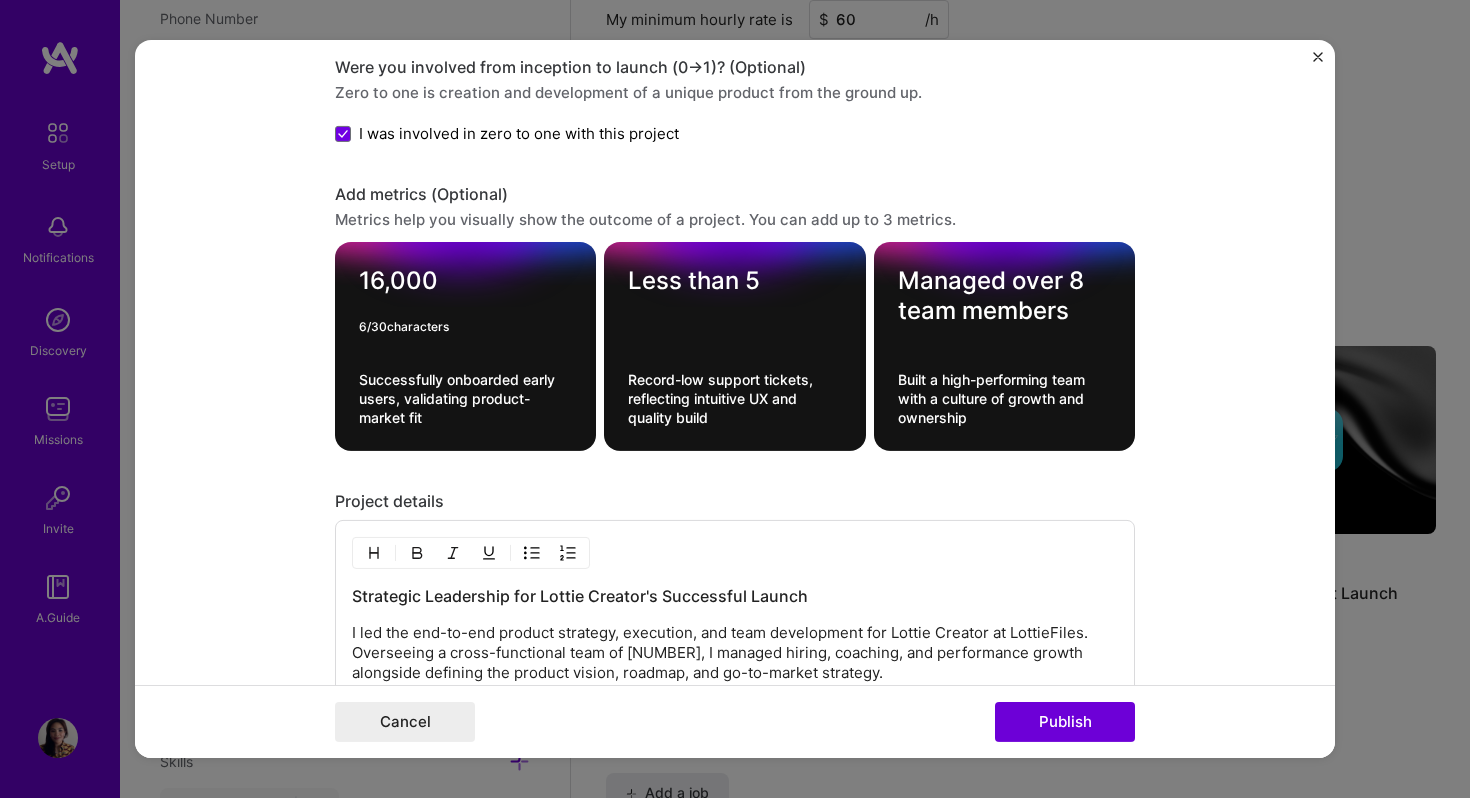 click on "16,000" at bounding box center (465, 285) 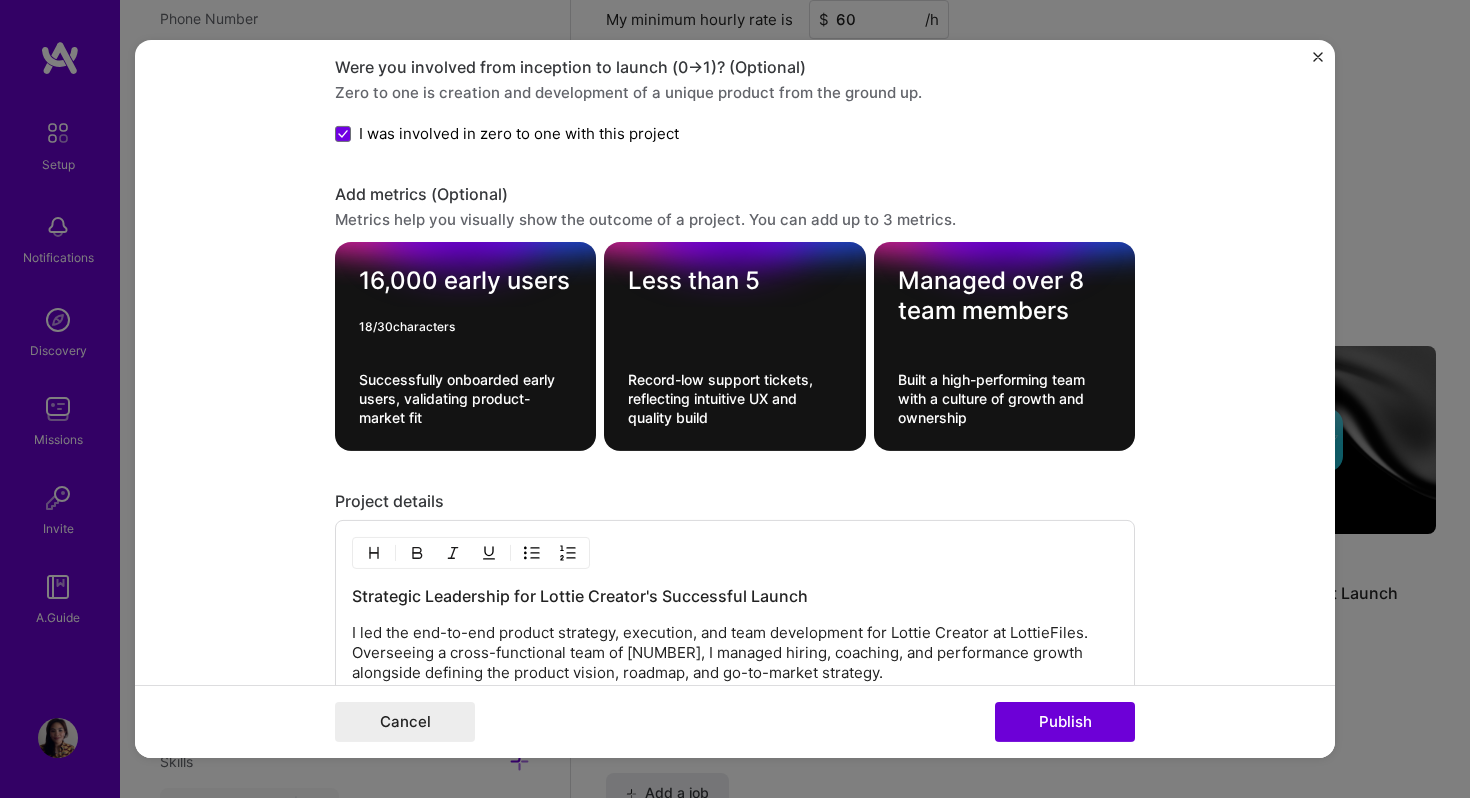 type on "16,000 early users" 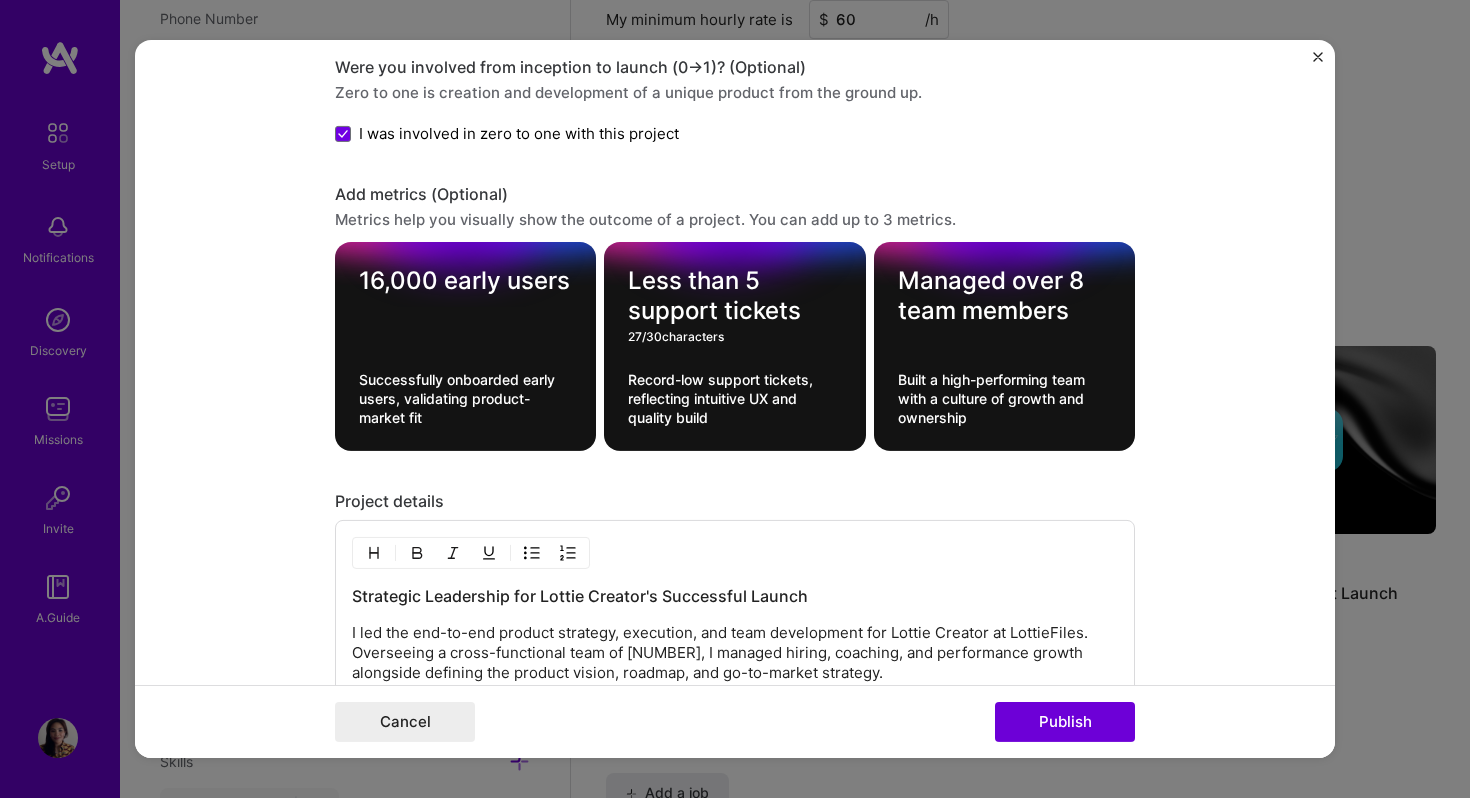type on "Less than 5 support tickets" 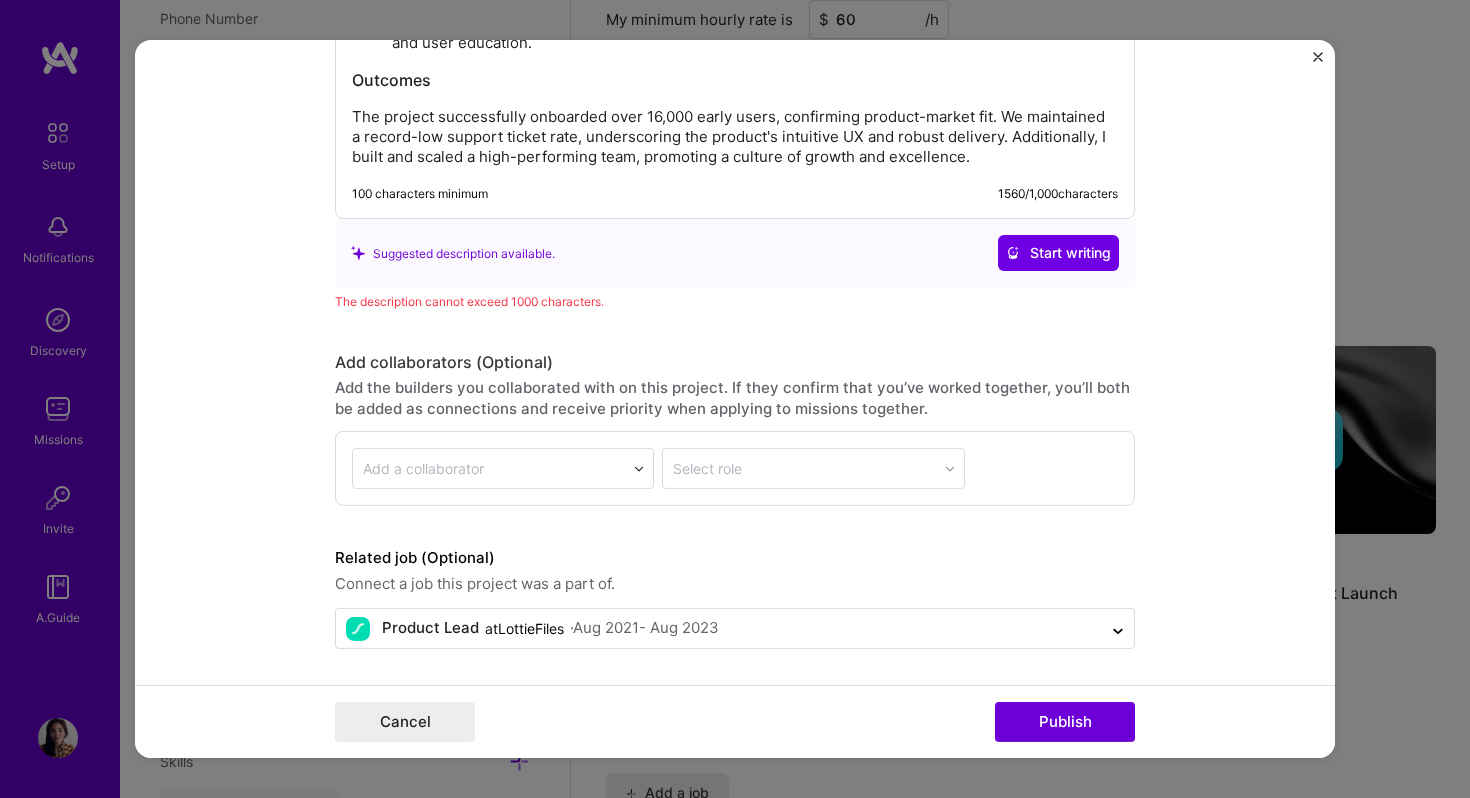 scroll, scrollTop: 2883, scrollLeft: 0, axis: vertical 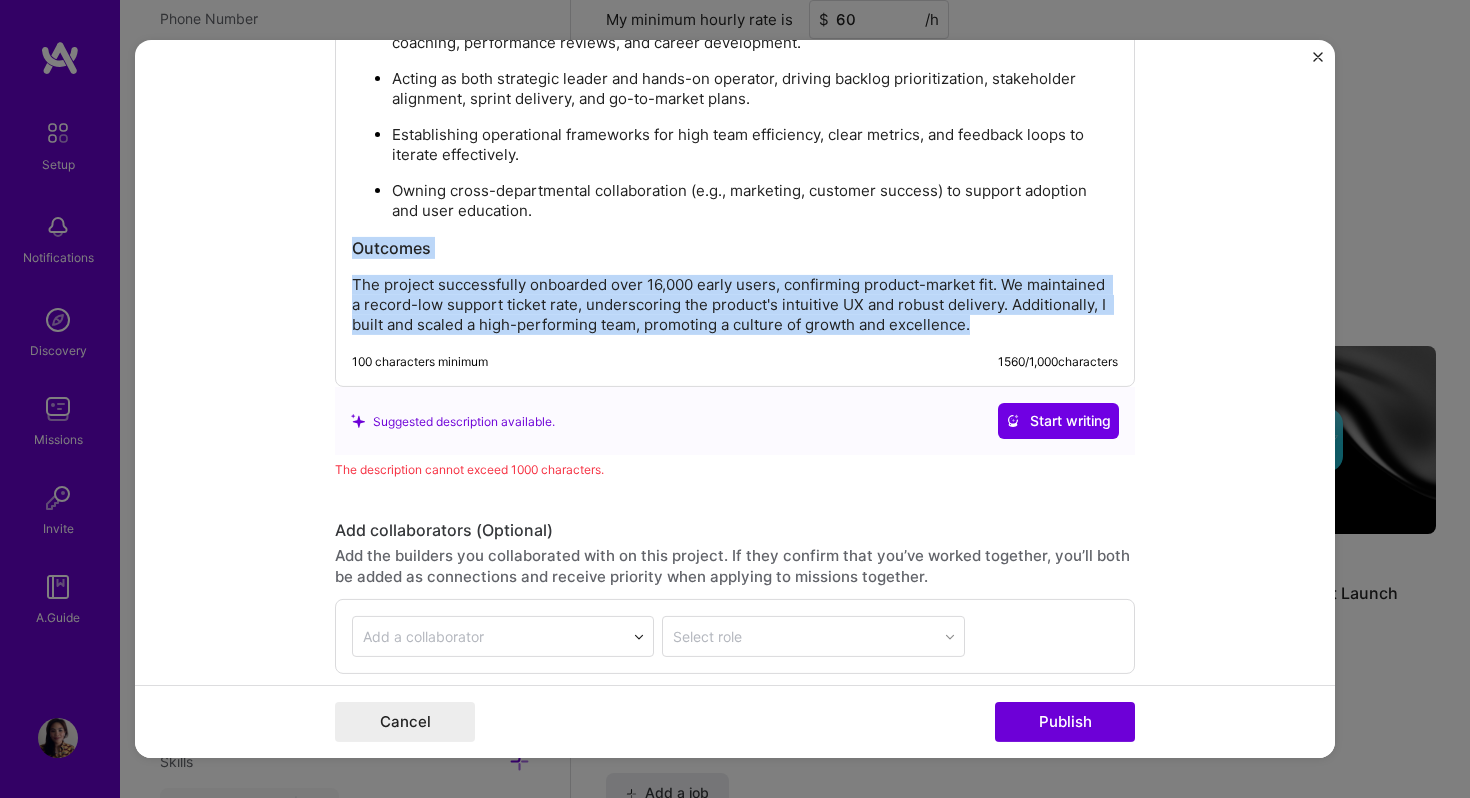 drag, startPoint x: 983, startPoint y: 330, endPoint x: 334, endPoint y: 250, distance: 653.91205 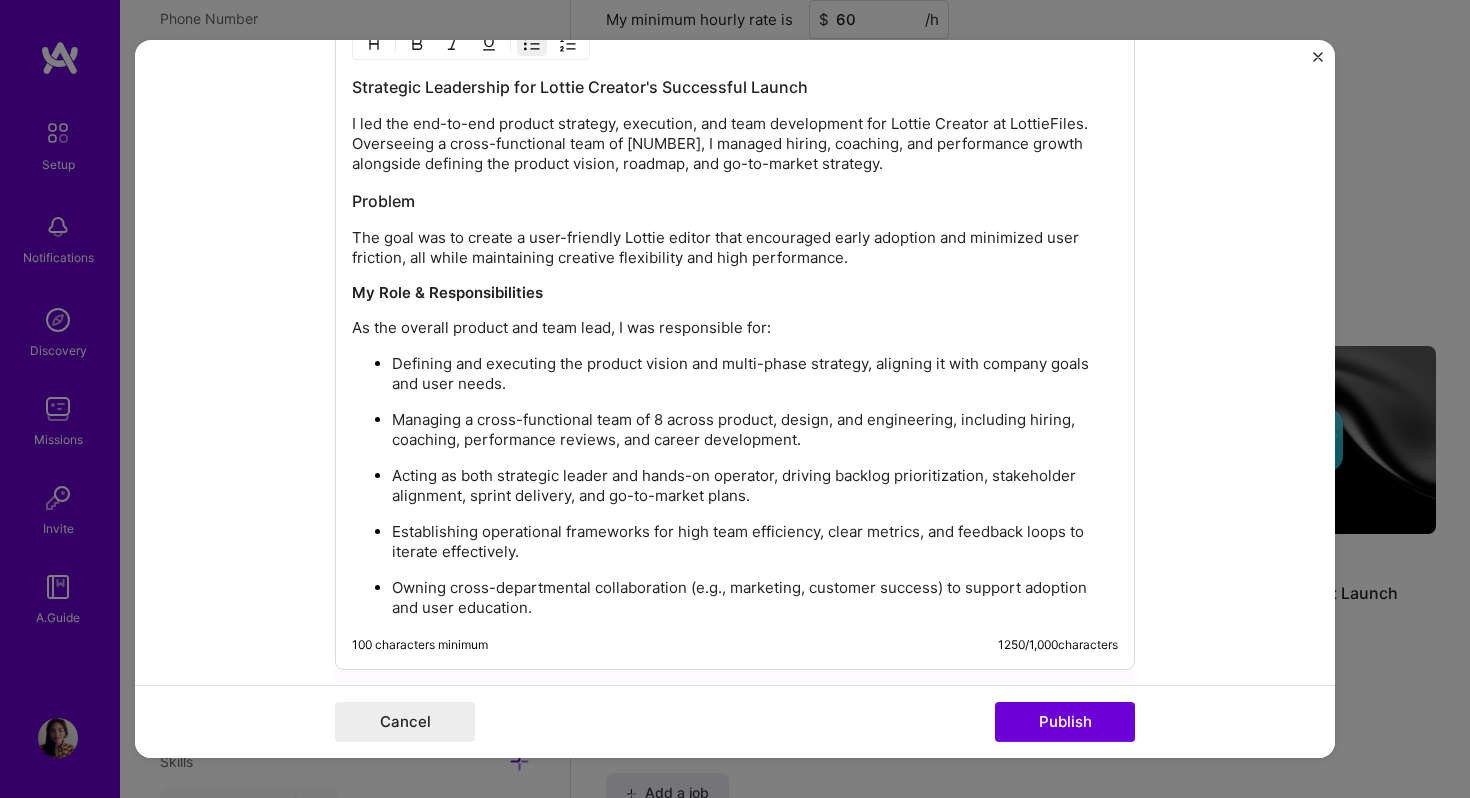 scroll, scrollTop: 2446, scrollLeft: 0, axis: vertical 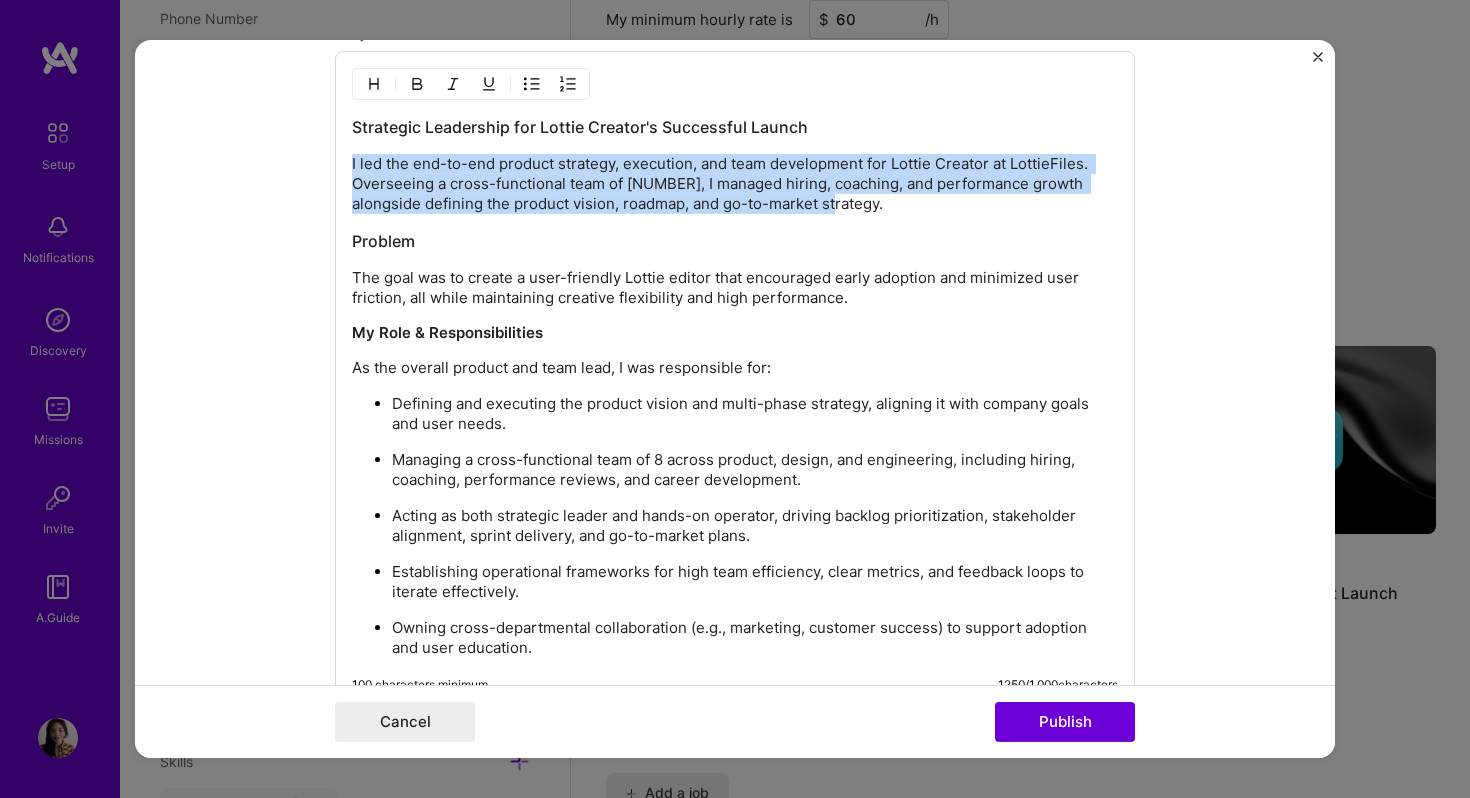 drag, startPoint x: 882, startPoint y: 206, endPoint x: 348, endPoint y: 156, distance: 536.3357 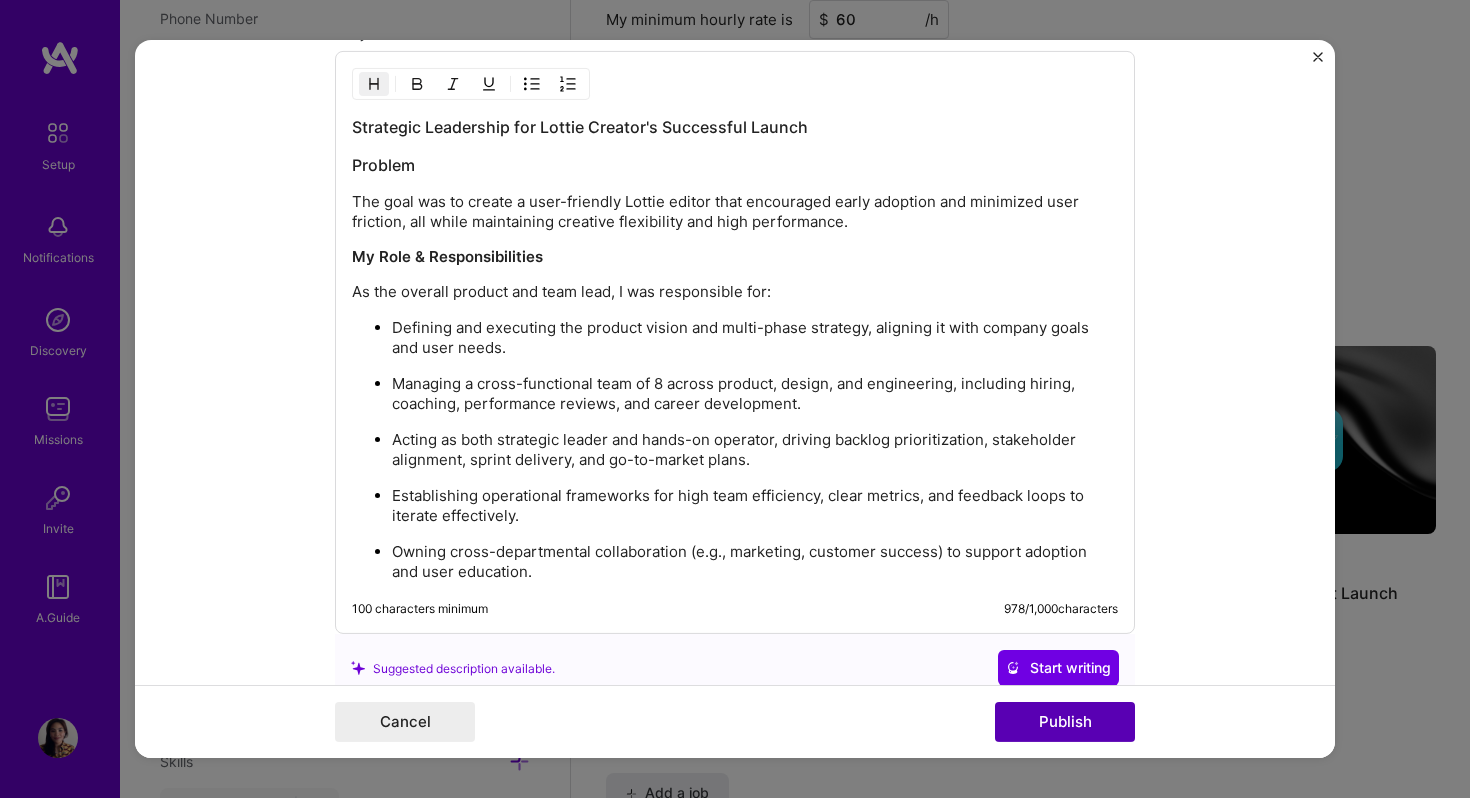 click on "Publish" at bounding box center [1065, 722] 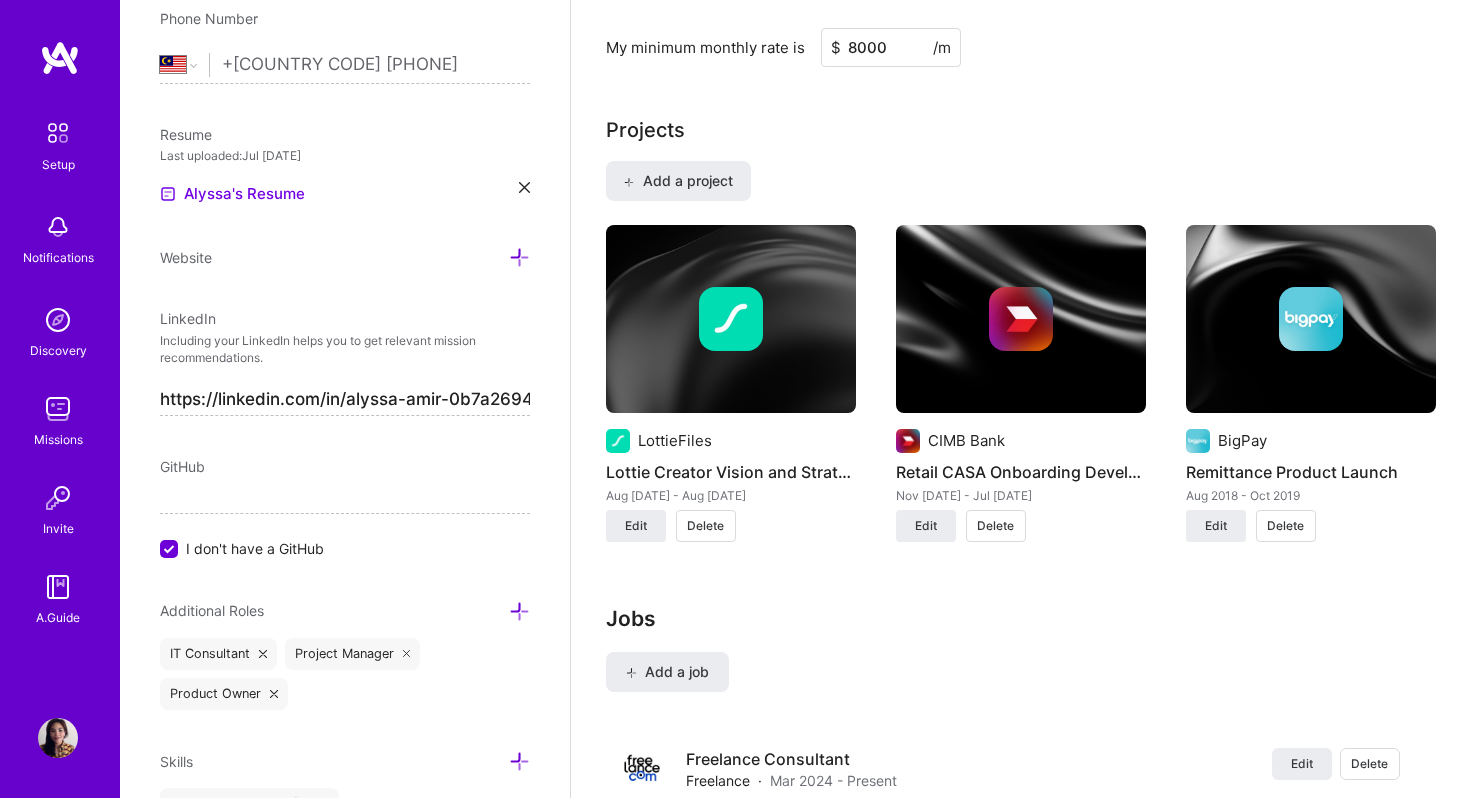 scroll, scrollTop: 1748, scrollLeft: 0, axis: vertical 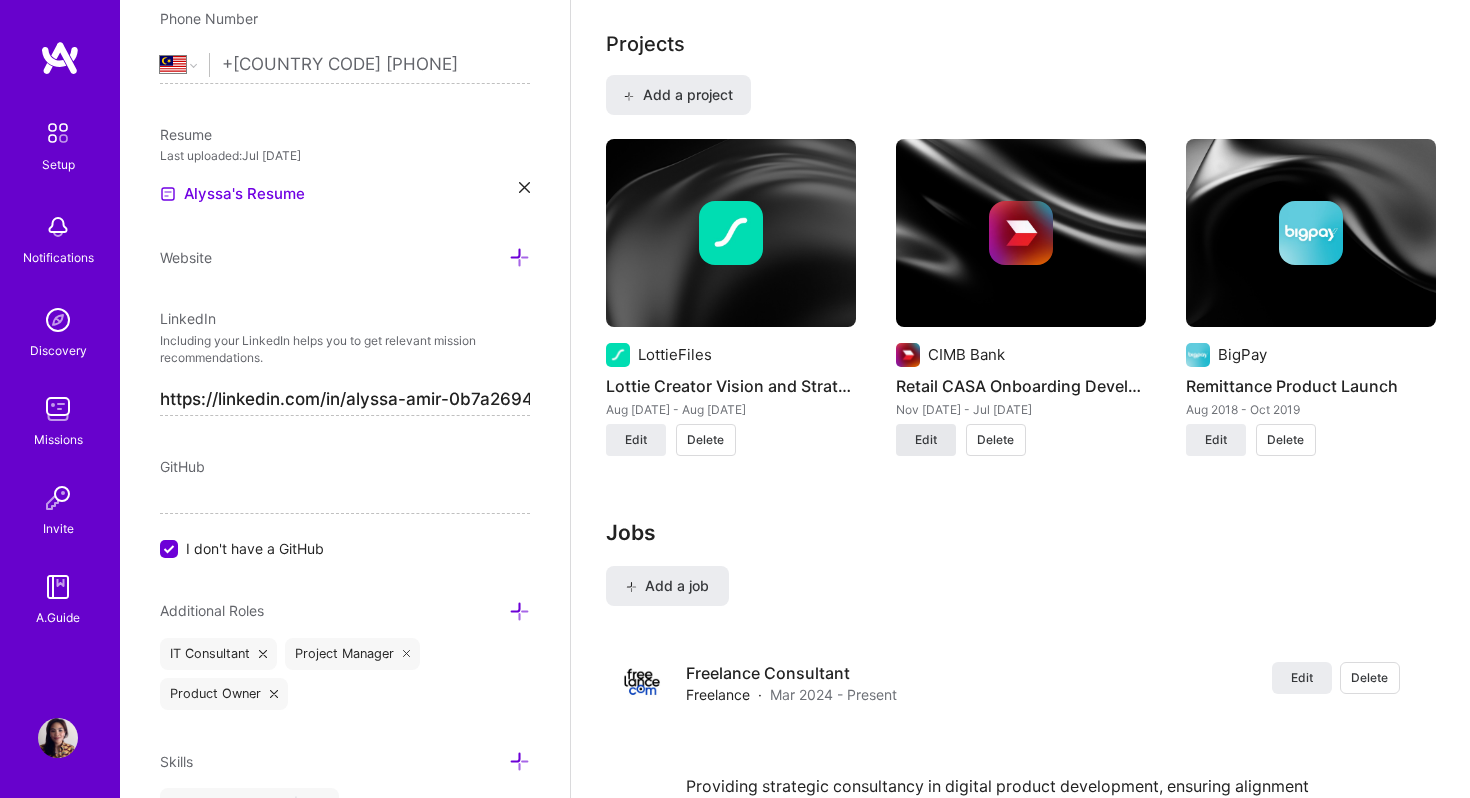 click on "Edit" at bounding box center (926, 440) 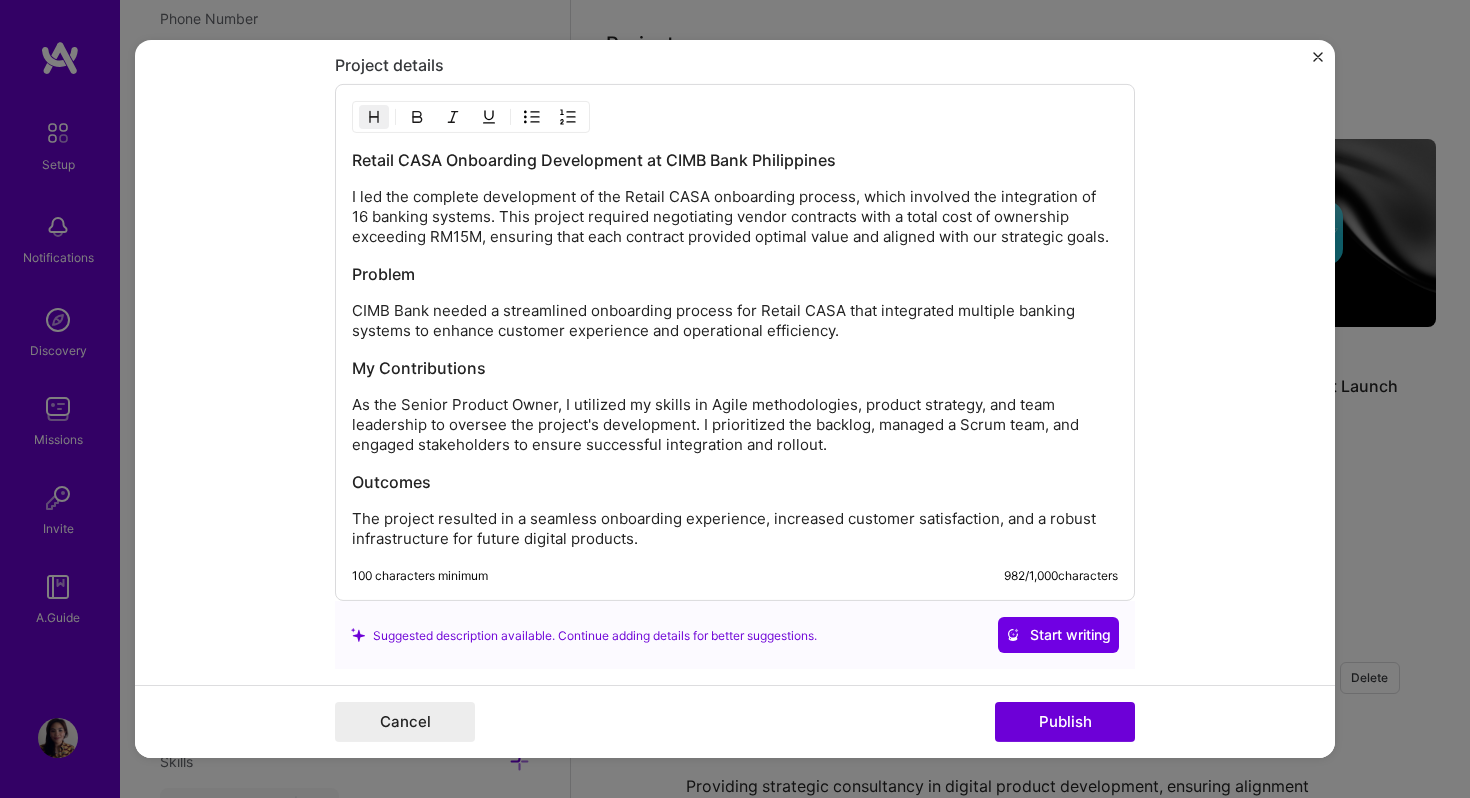 scroll, scrollTop: 2040, scrollLeft: 0, axis: vertical 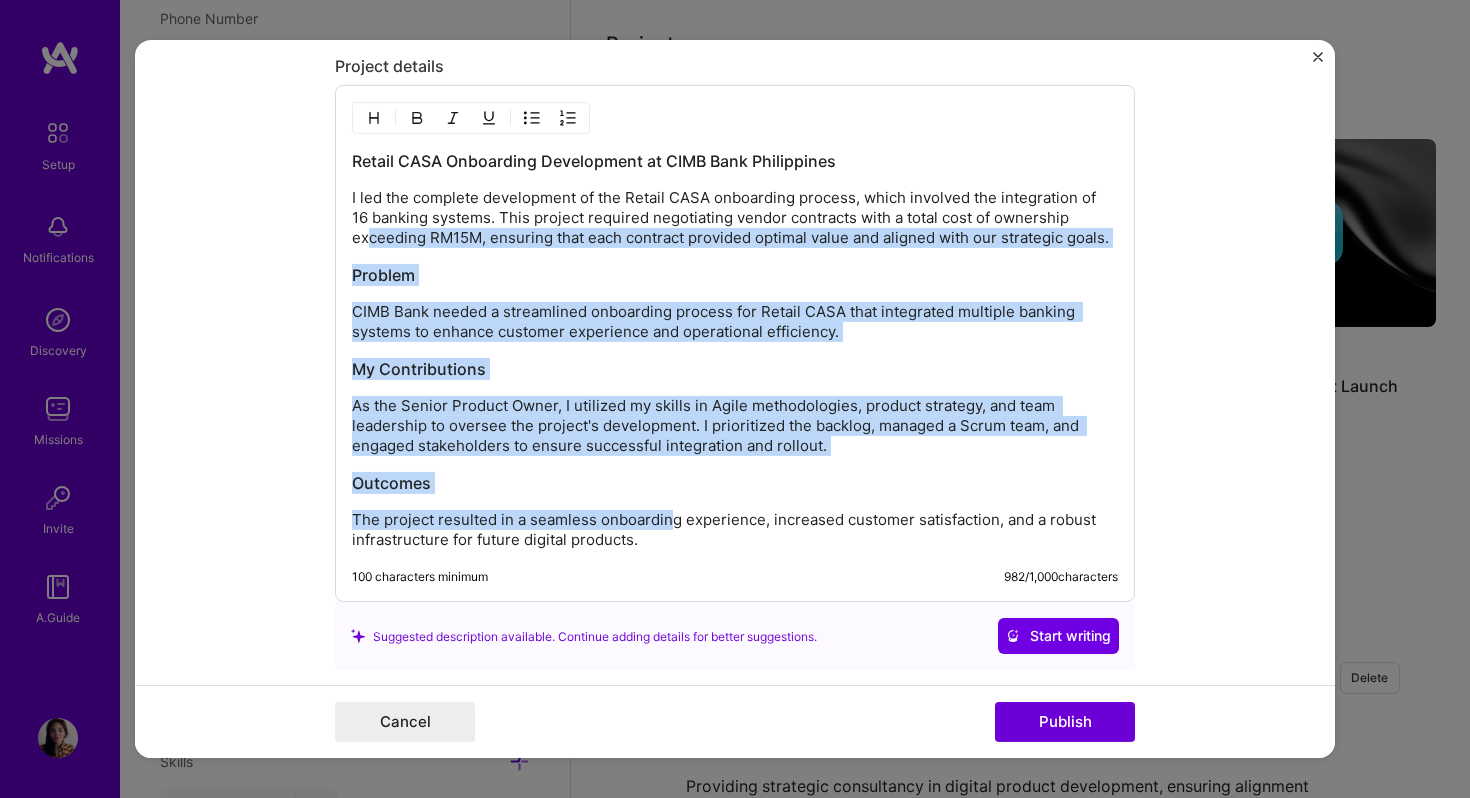 drag, startPoint x: 772, startPoint y: 551, endPoint x: 369, endPoint y: 243, distance: 507.22086 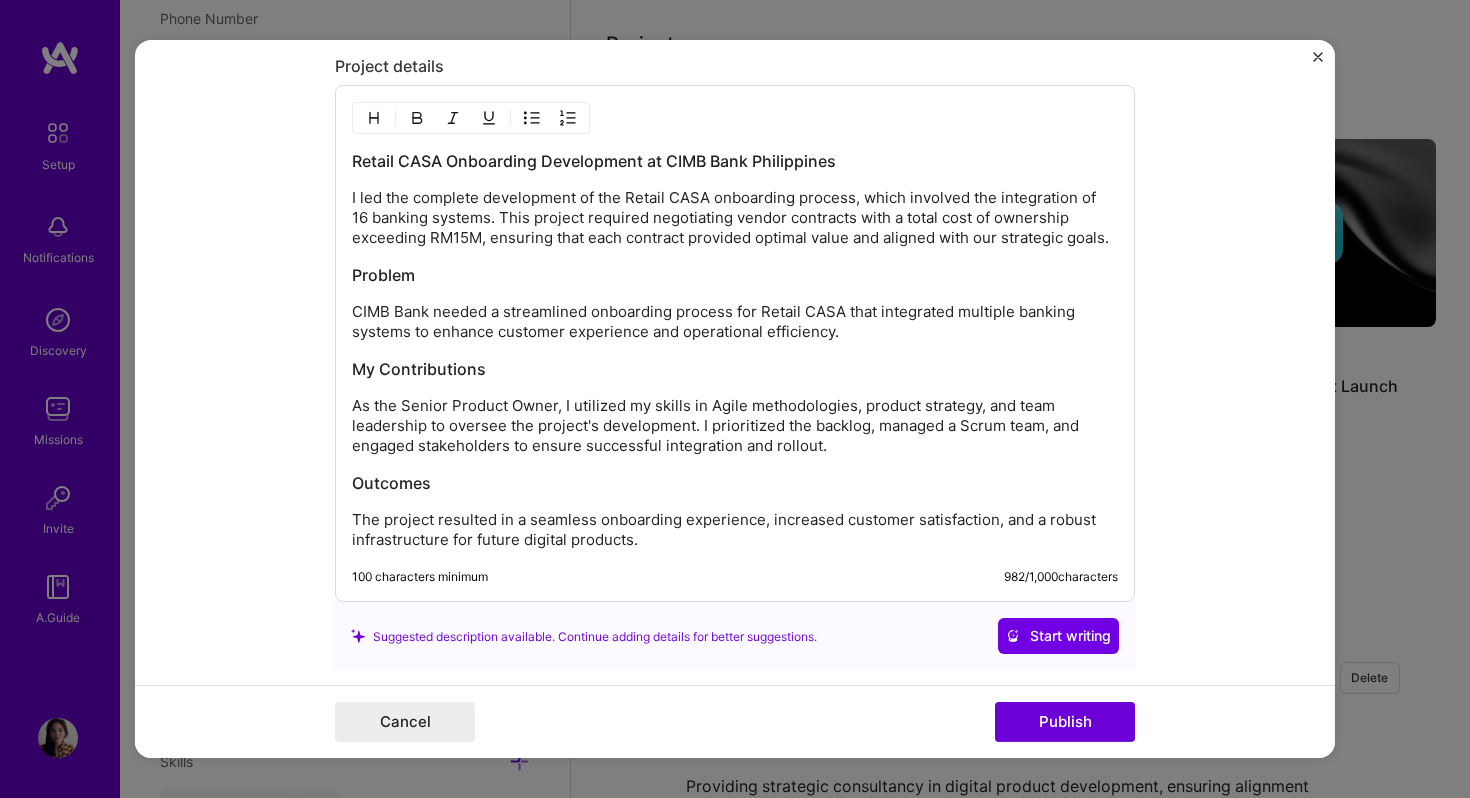 click on "The project resulted in a seamless onboarding experience, increased customer satisfaction, and a robust infrastructure for future digital products." at bounding box center (735, 530) 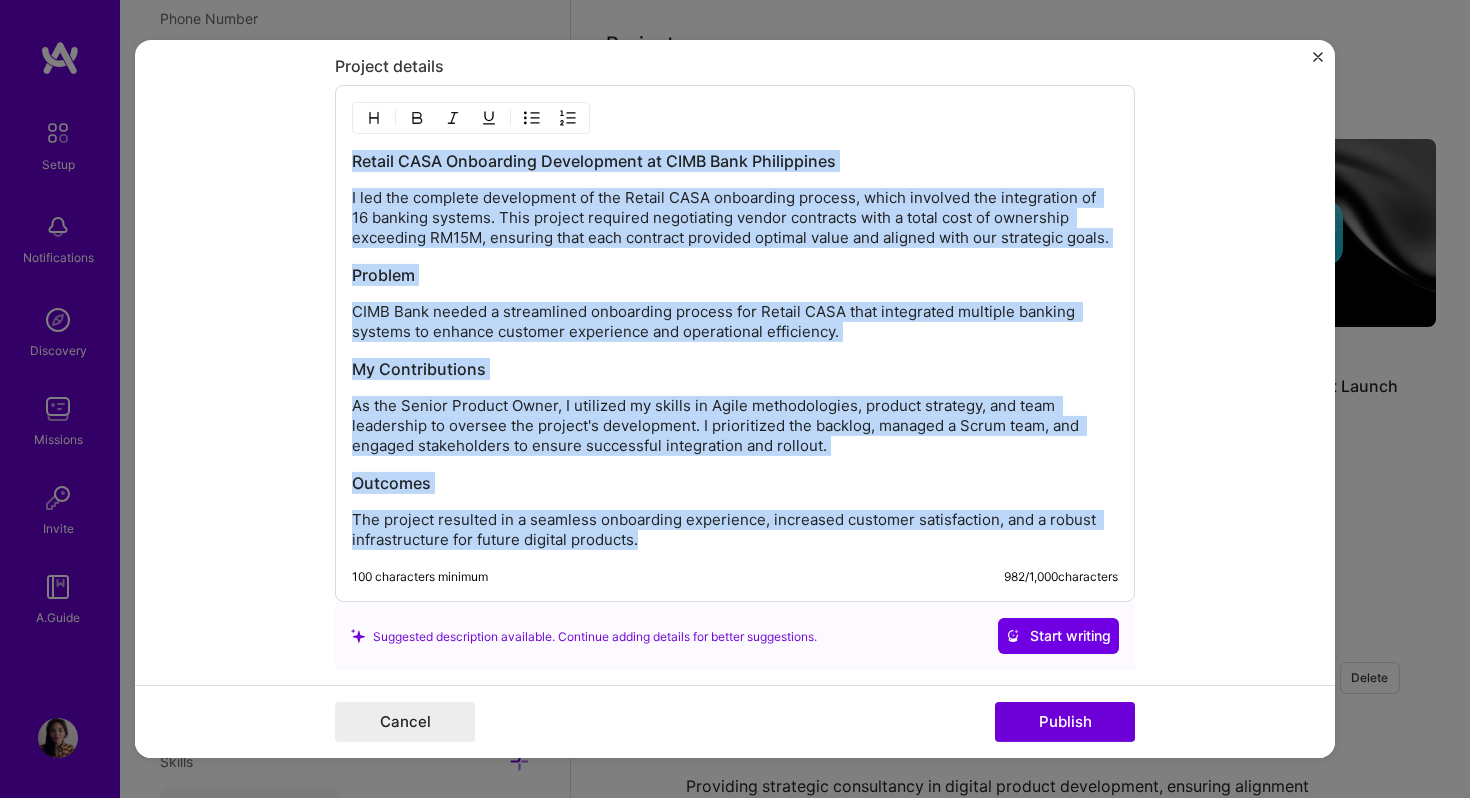 drag, startPoint x: 650, startPoint y: 546, endPoint x: 344, endPoint y: 160, distance: 492.5769 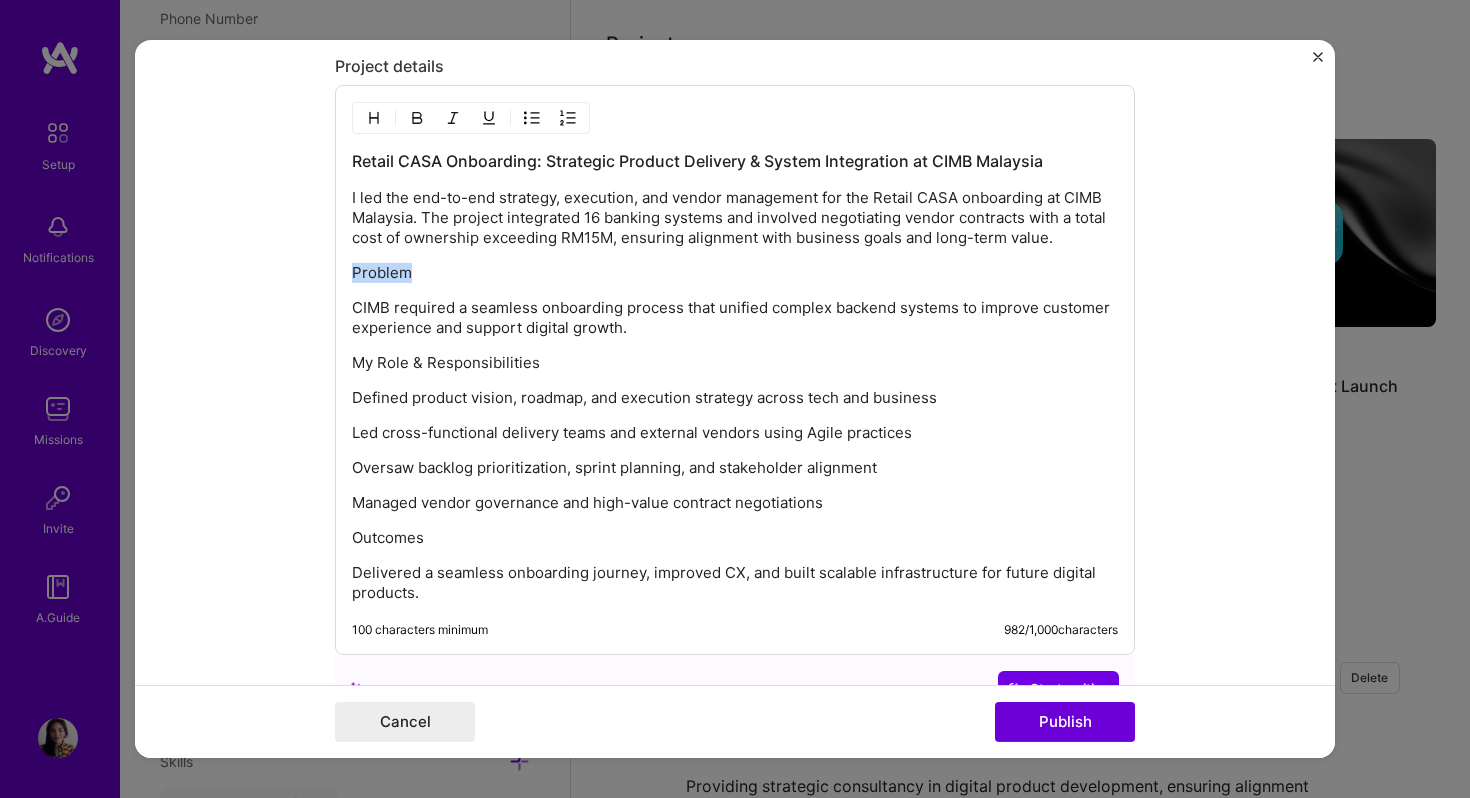 drag, startPoint x: 420, startPoint y: 283, endPoint x: 318, endPoint y: 279, distance: 102.0784 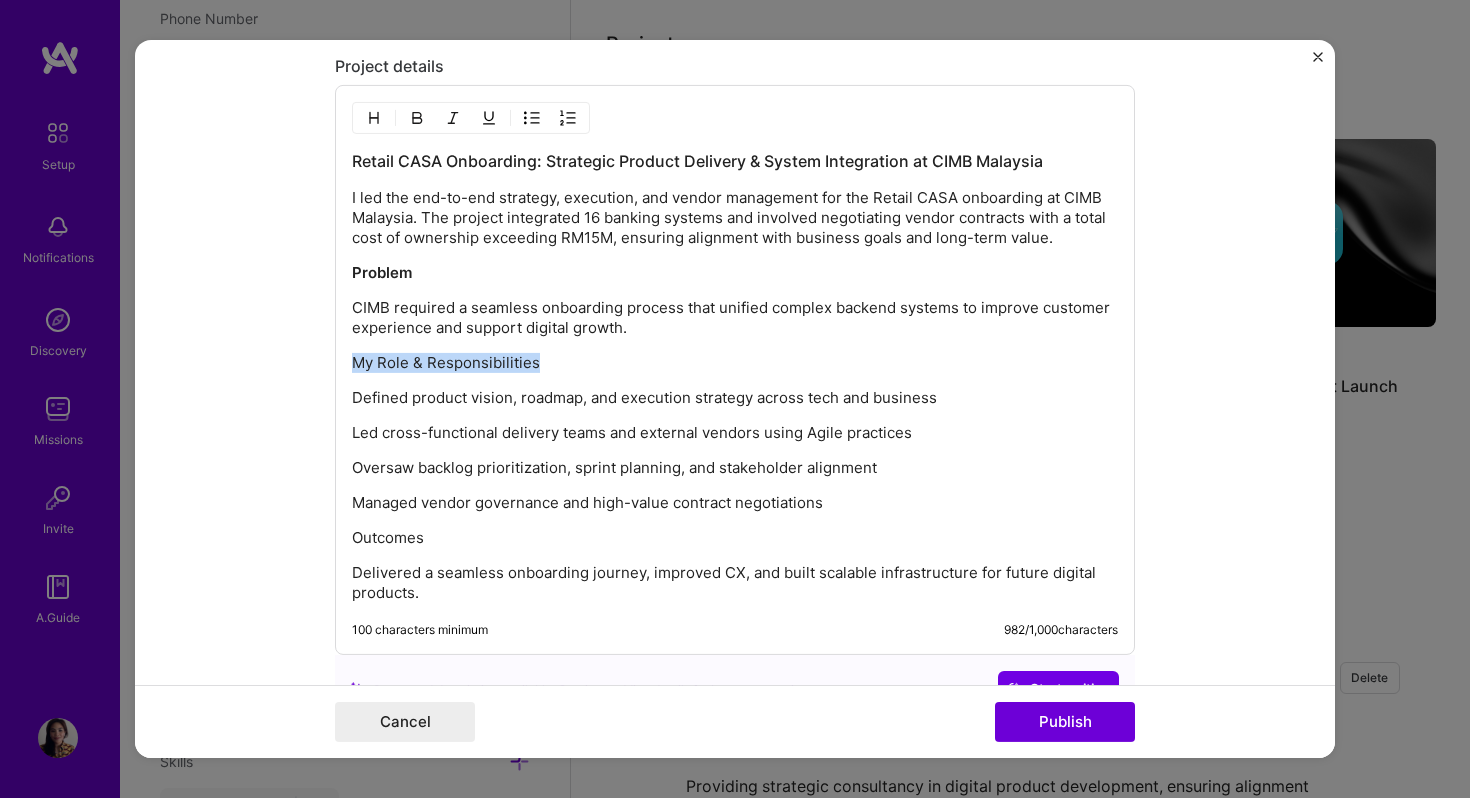 drag, startPoint x: 572, startPoint y: 367, endPoint x: 337, endPoint y: 360, distance: 235.10423 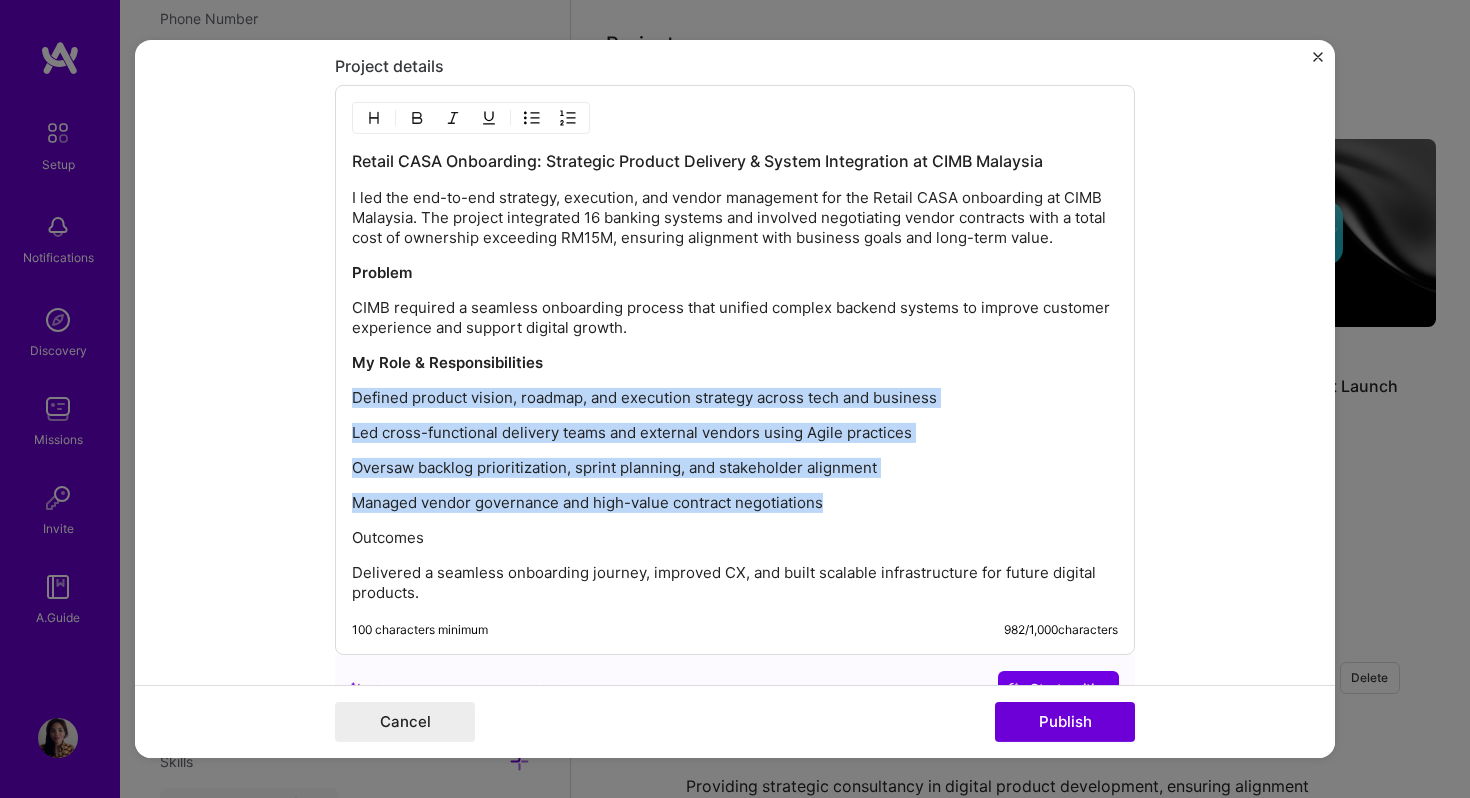 drag, startPoint x: 840, startPoint y: 505, endPoint x: 350, endPoint y: 406, distance: 499.901 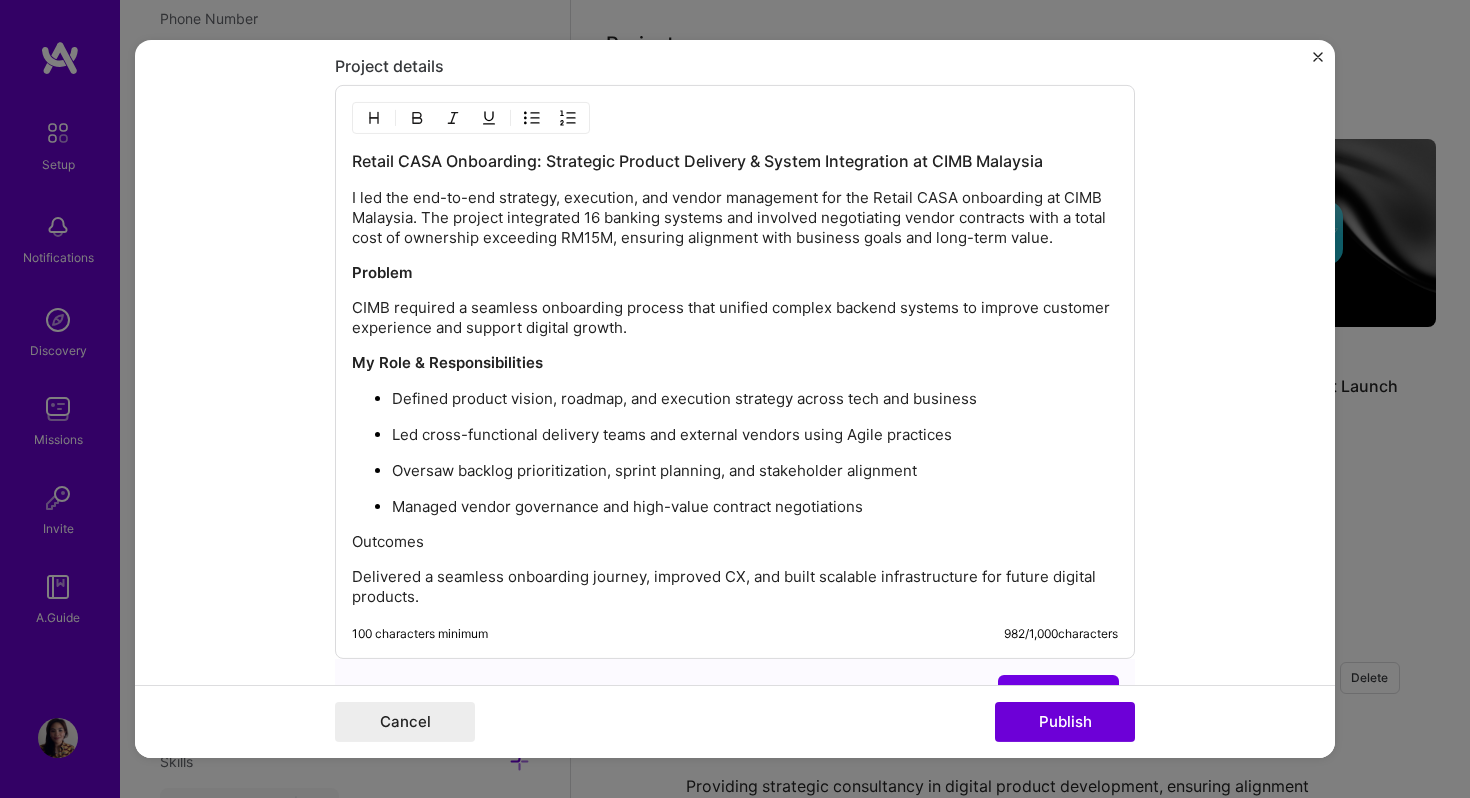 click on "Outcomes" at bounding box center (735, 542) 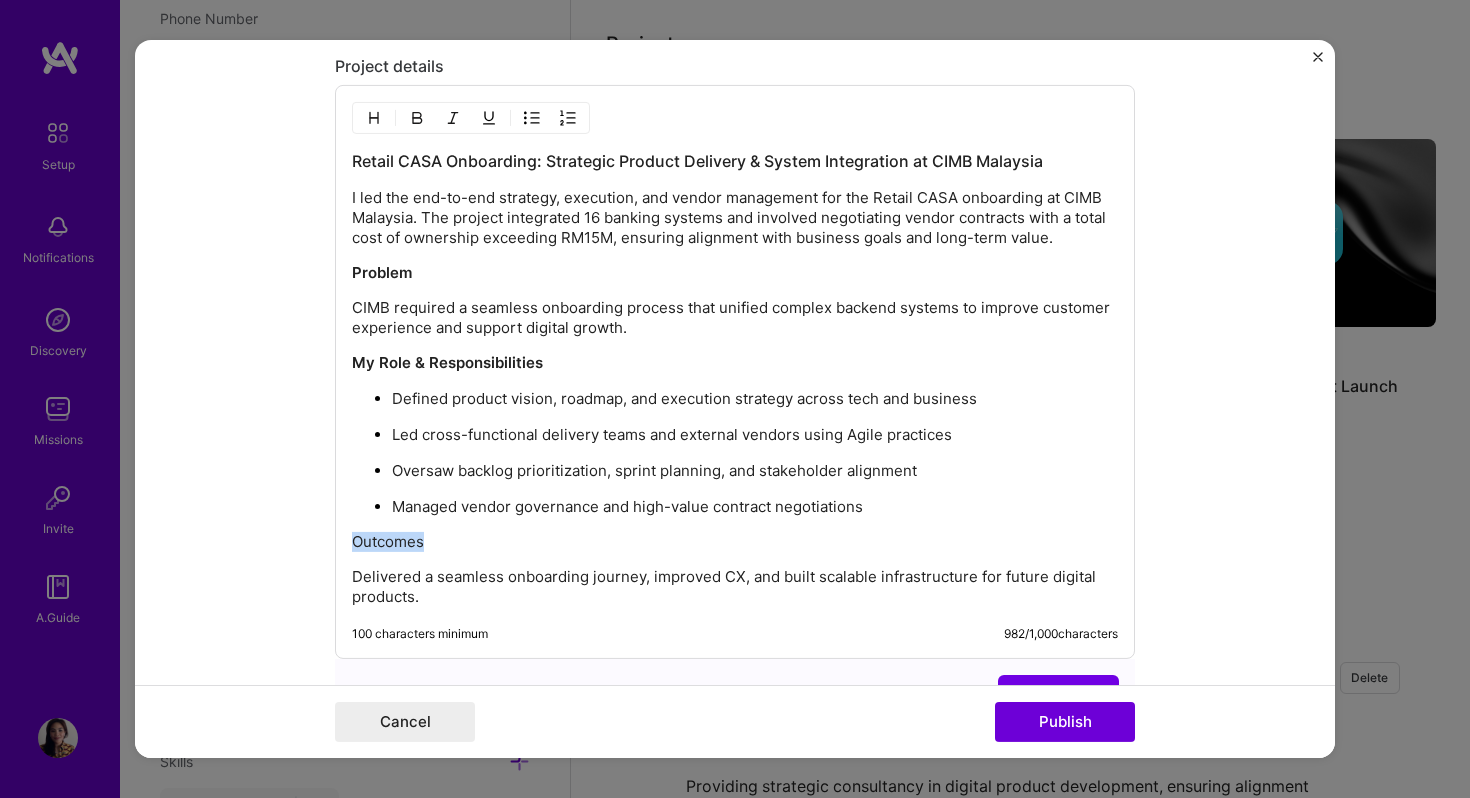 click on "Outcomes" at bounding box center [735, 542] 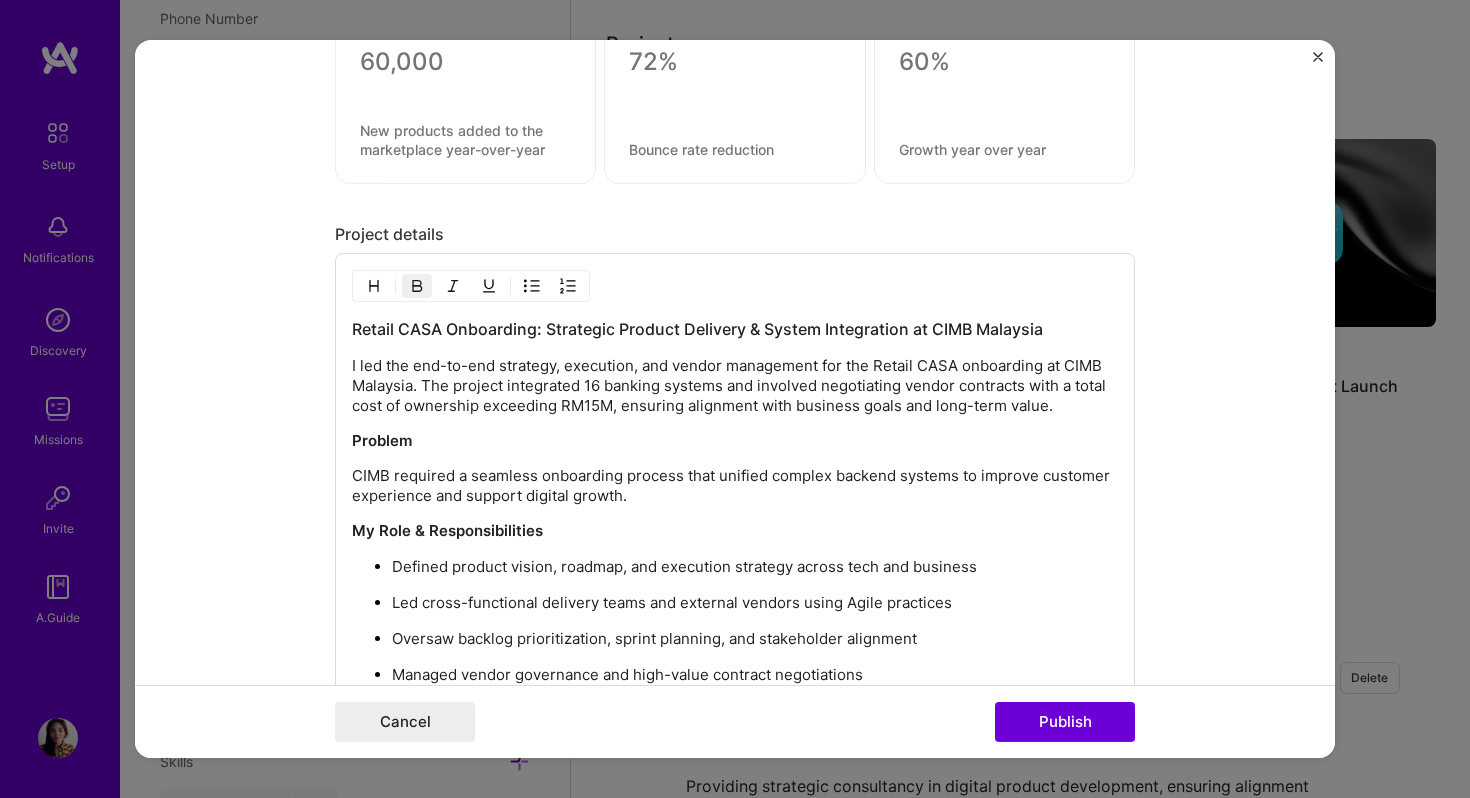 scroll, scrollTop: 1827, scrollLeft: 0, axis: vertical 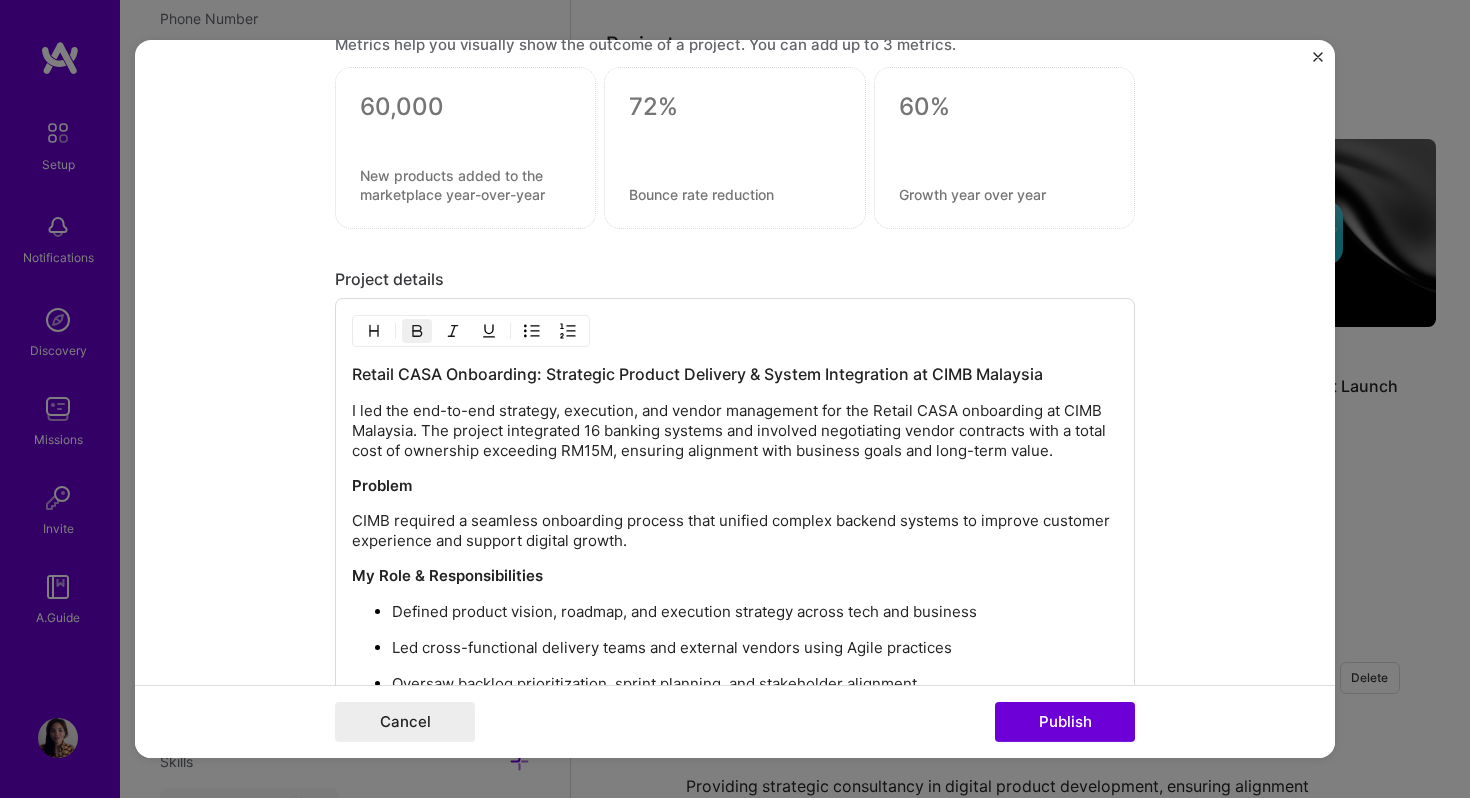 click at bounding box center [465, 132] 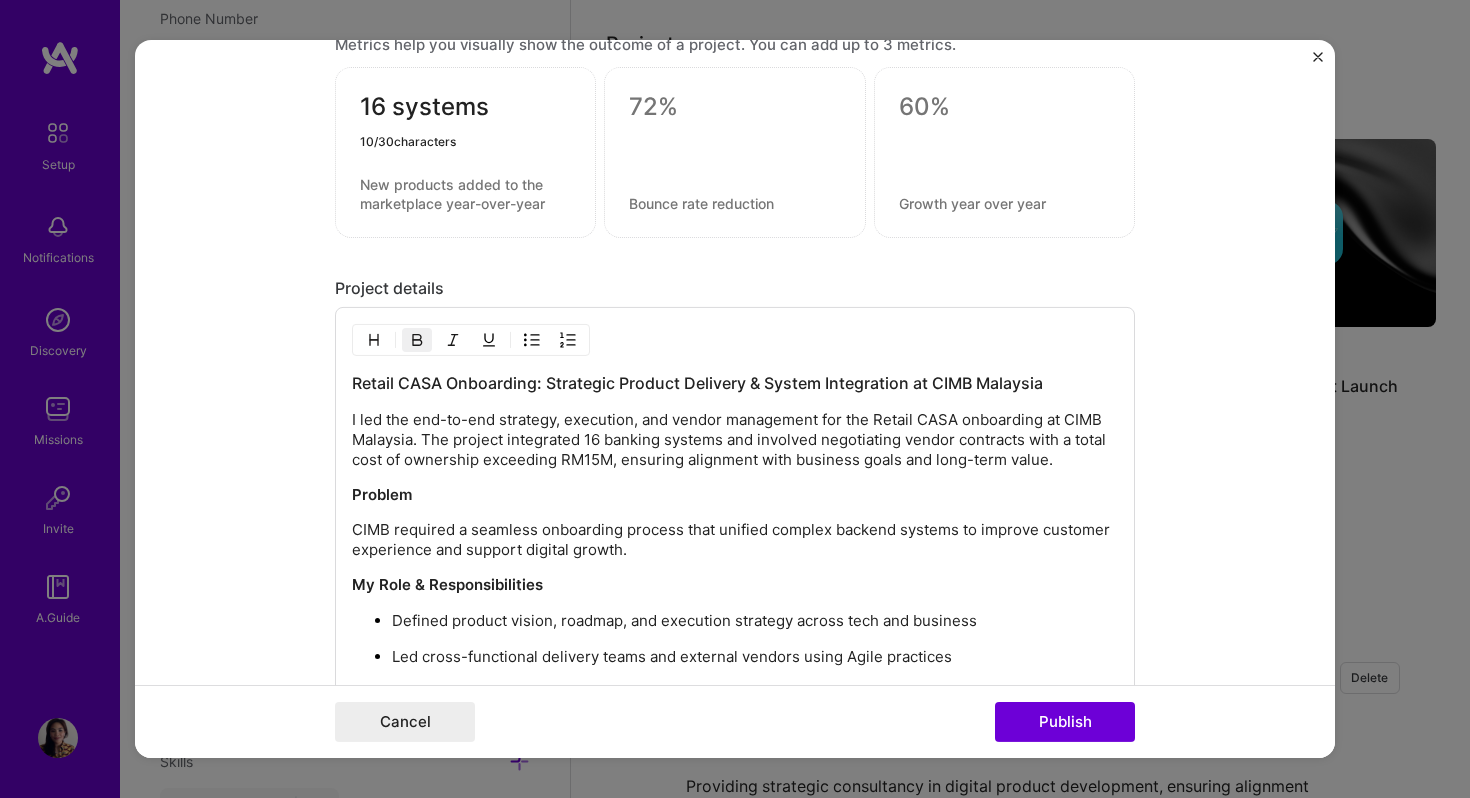 type on "16 systems" 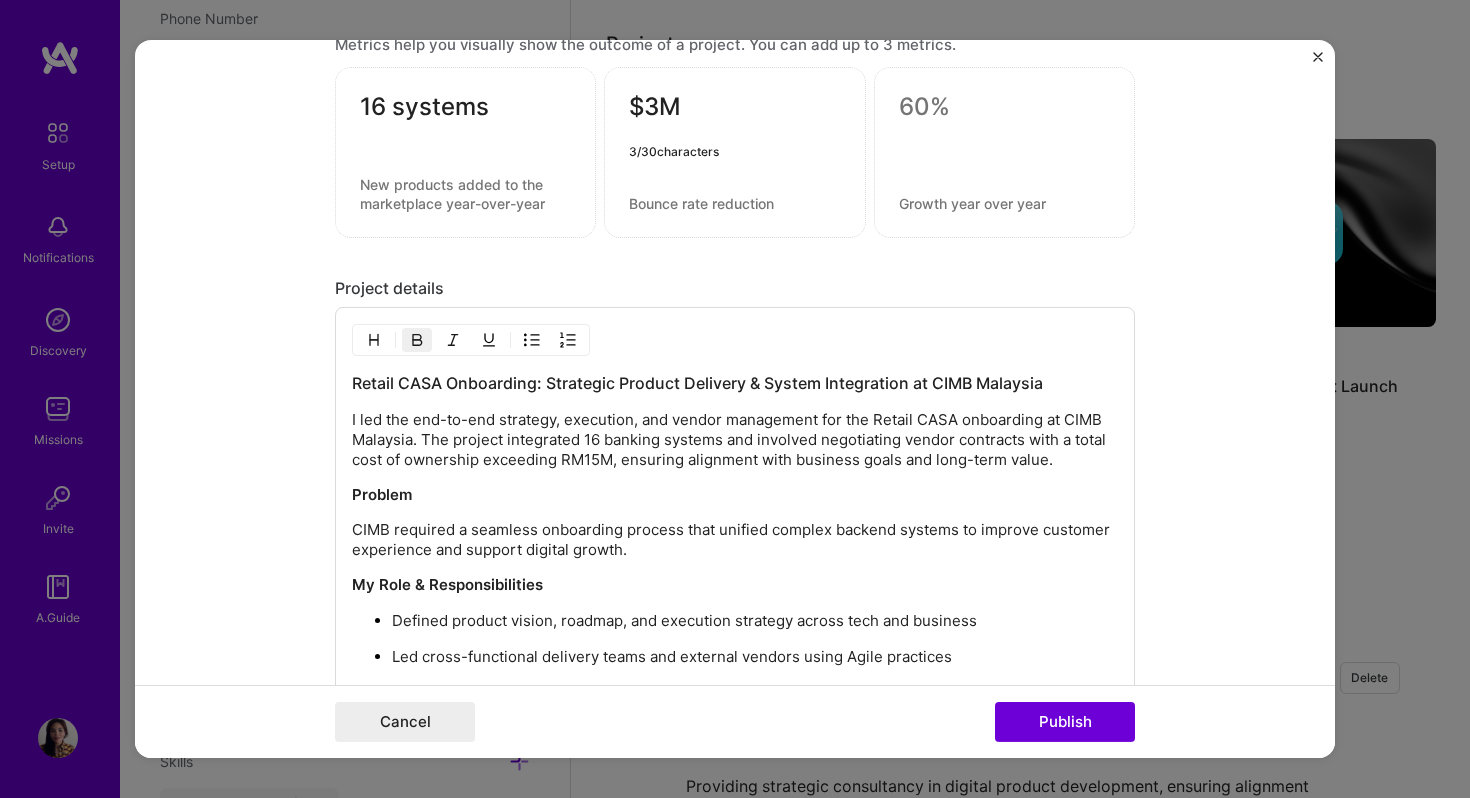 type on "$3M" 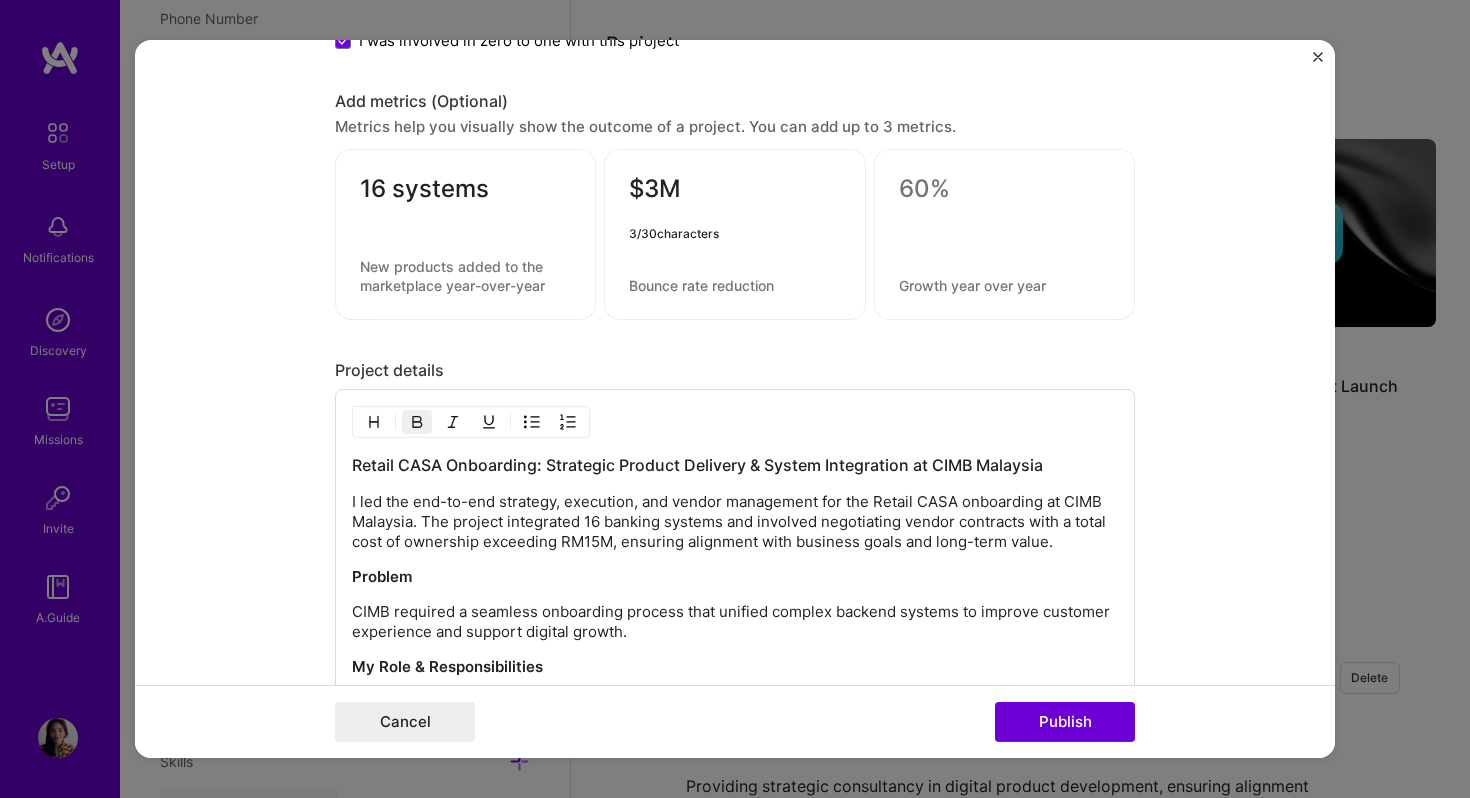 scroll, scrollTop: 1741, scrollLeft: 0, axis: vertical 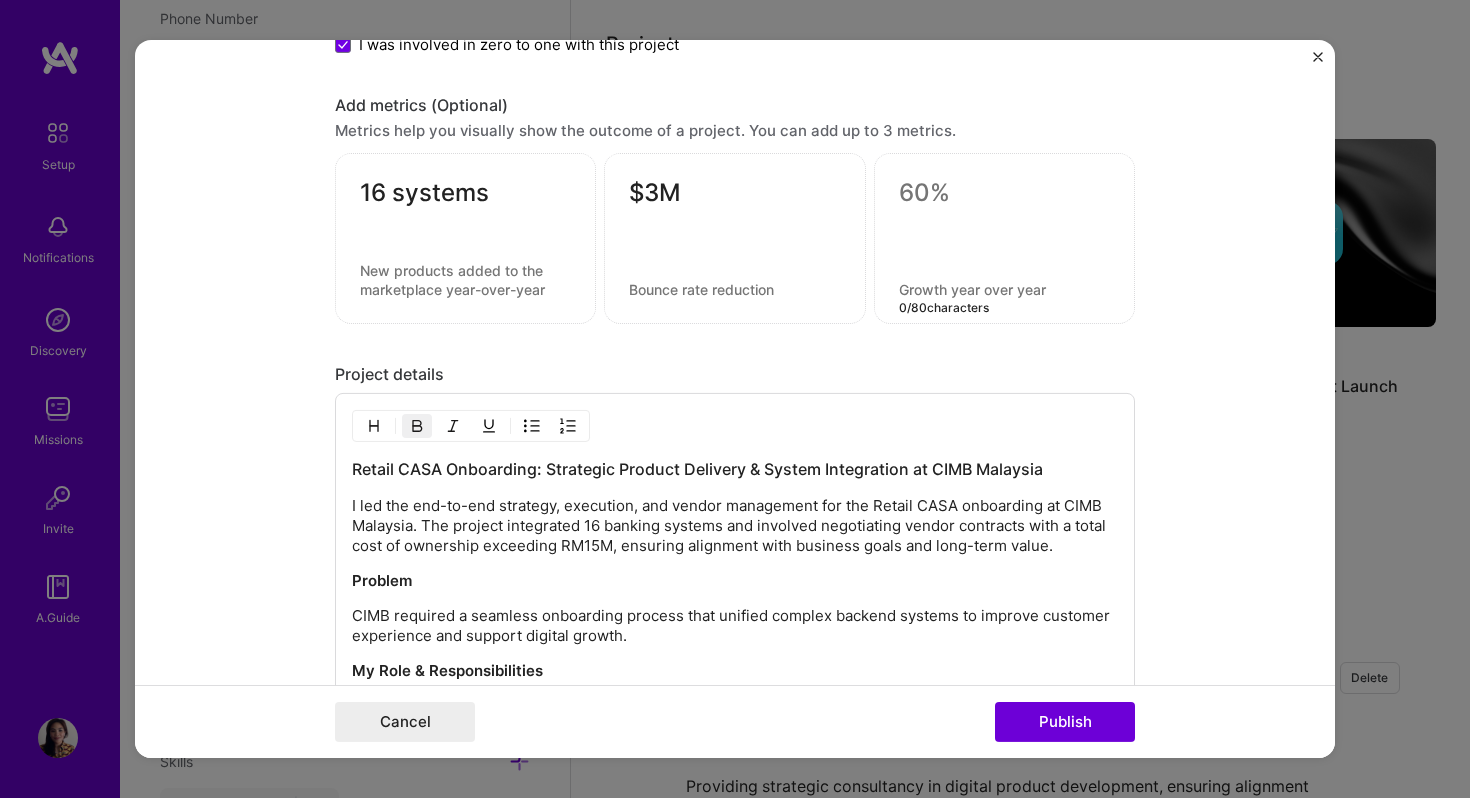 click at bounding box center [1004, 289] 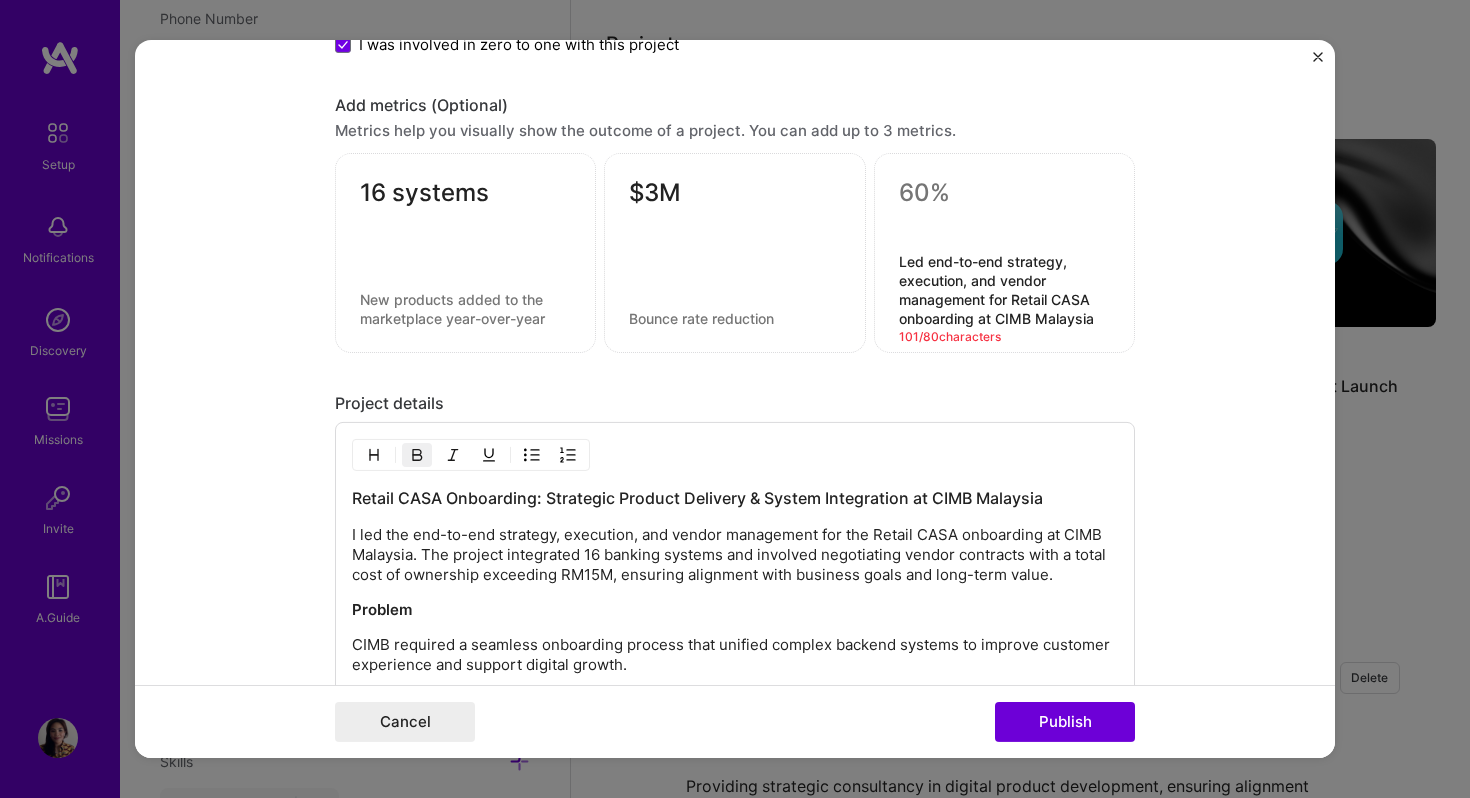 type on "Led end-to-end strategy, execution, and vendor management for Retail CASA onboarding at CIMB Malaysia" 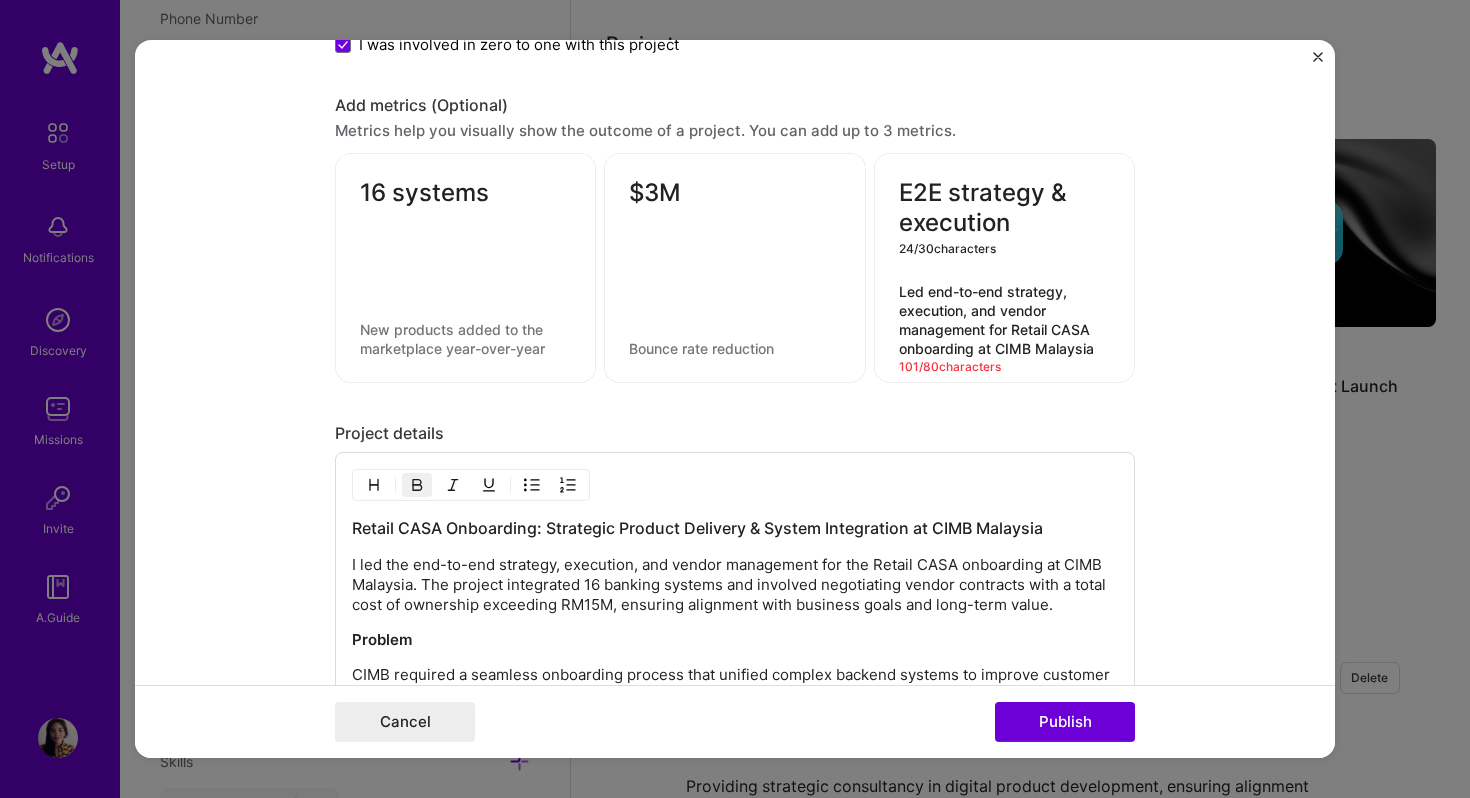 type on "E2E strategy & execution" 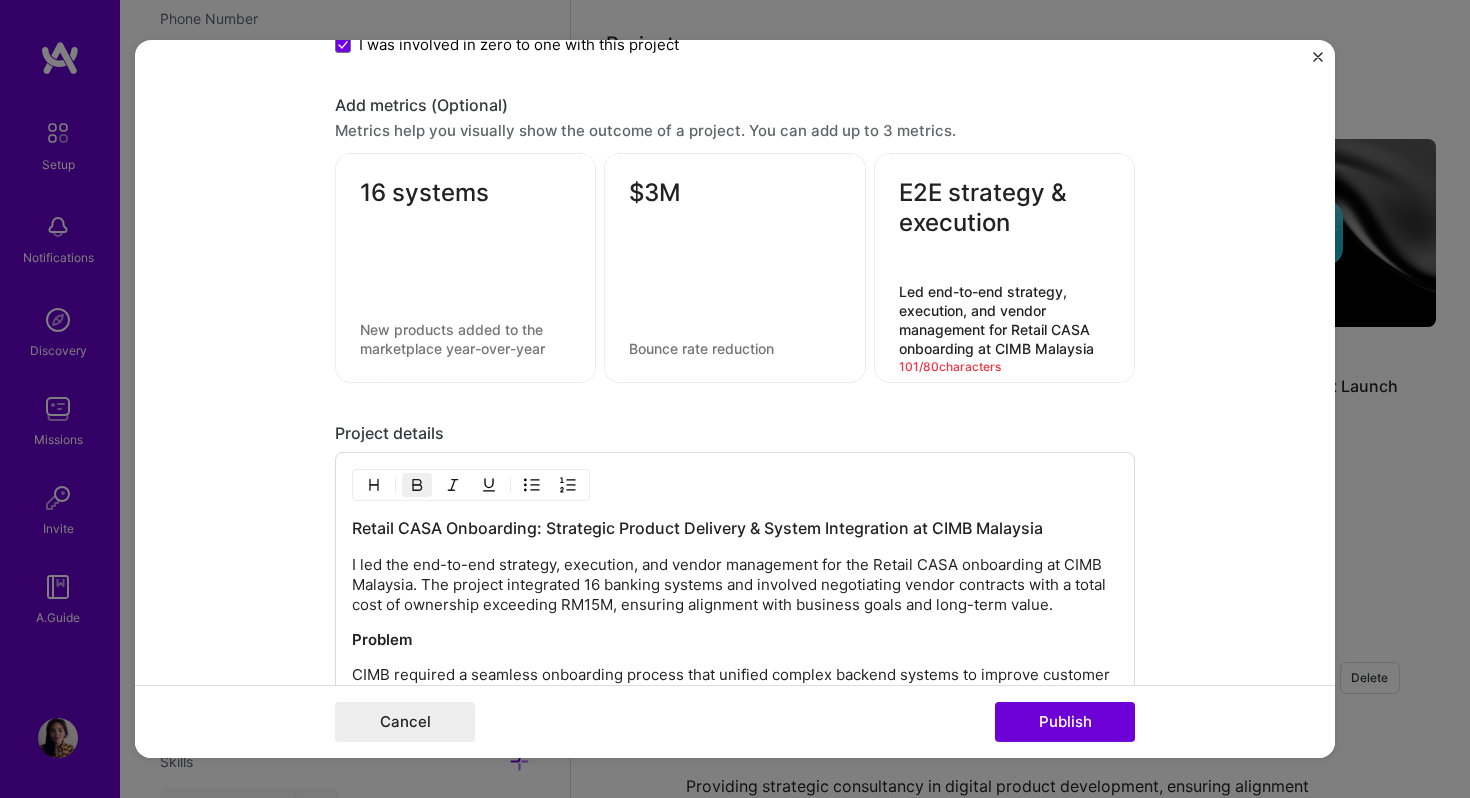 drag, startPoint x: 1008, startPoint y: 292, endPoint x: 985, endPoint y: 336, distance: 49.648766 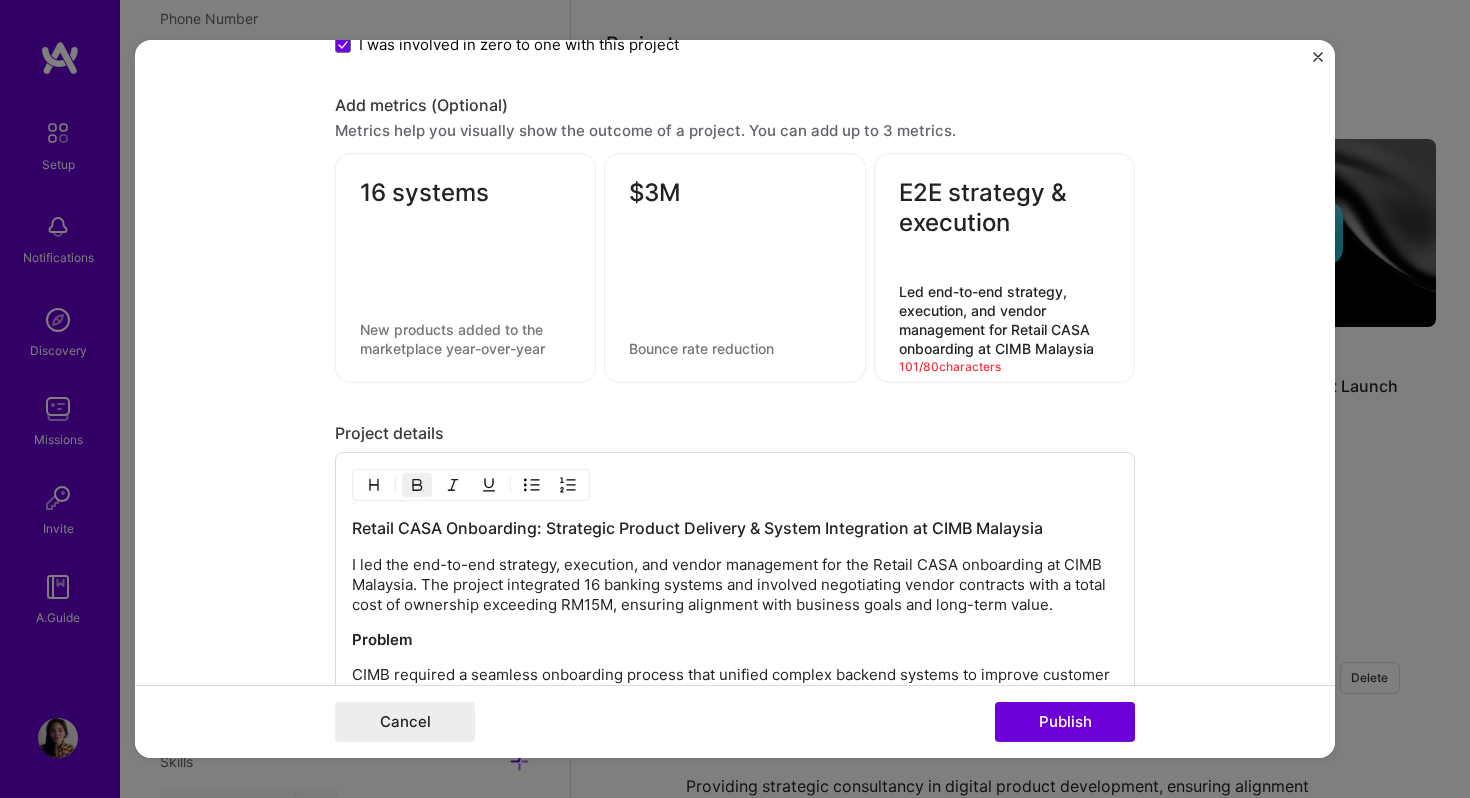 click on "Led end-to-end strategy, execution, and vendor management for Retail CASA onboarding at CIMB Malaysia" at bounding box center [1004, 320] 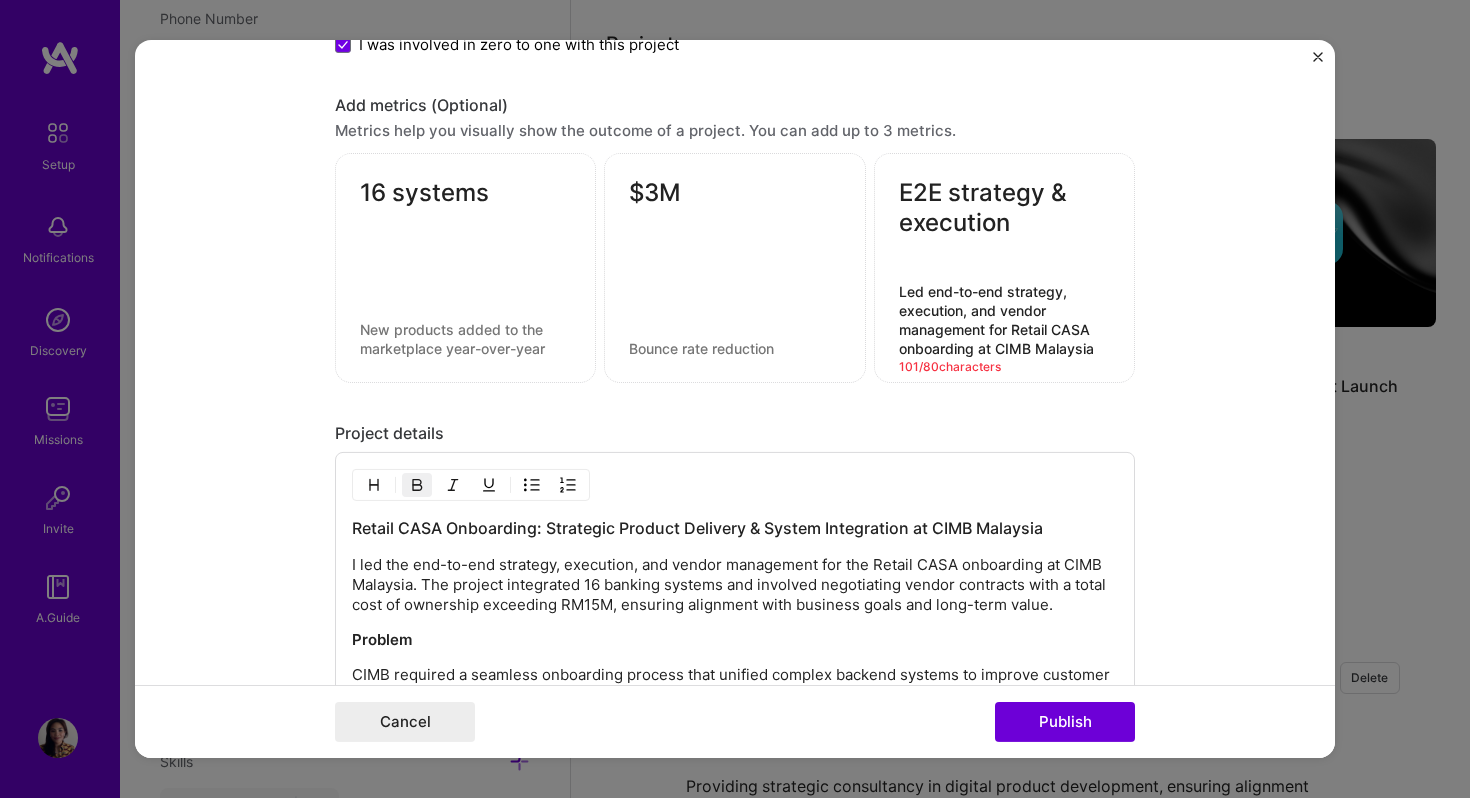 drag, startPoint x: 985, startPoint y: 336, endPoint x: 962, endPoint y: 318, distance: 29.206163 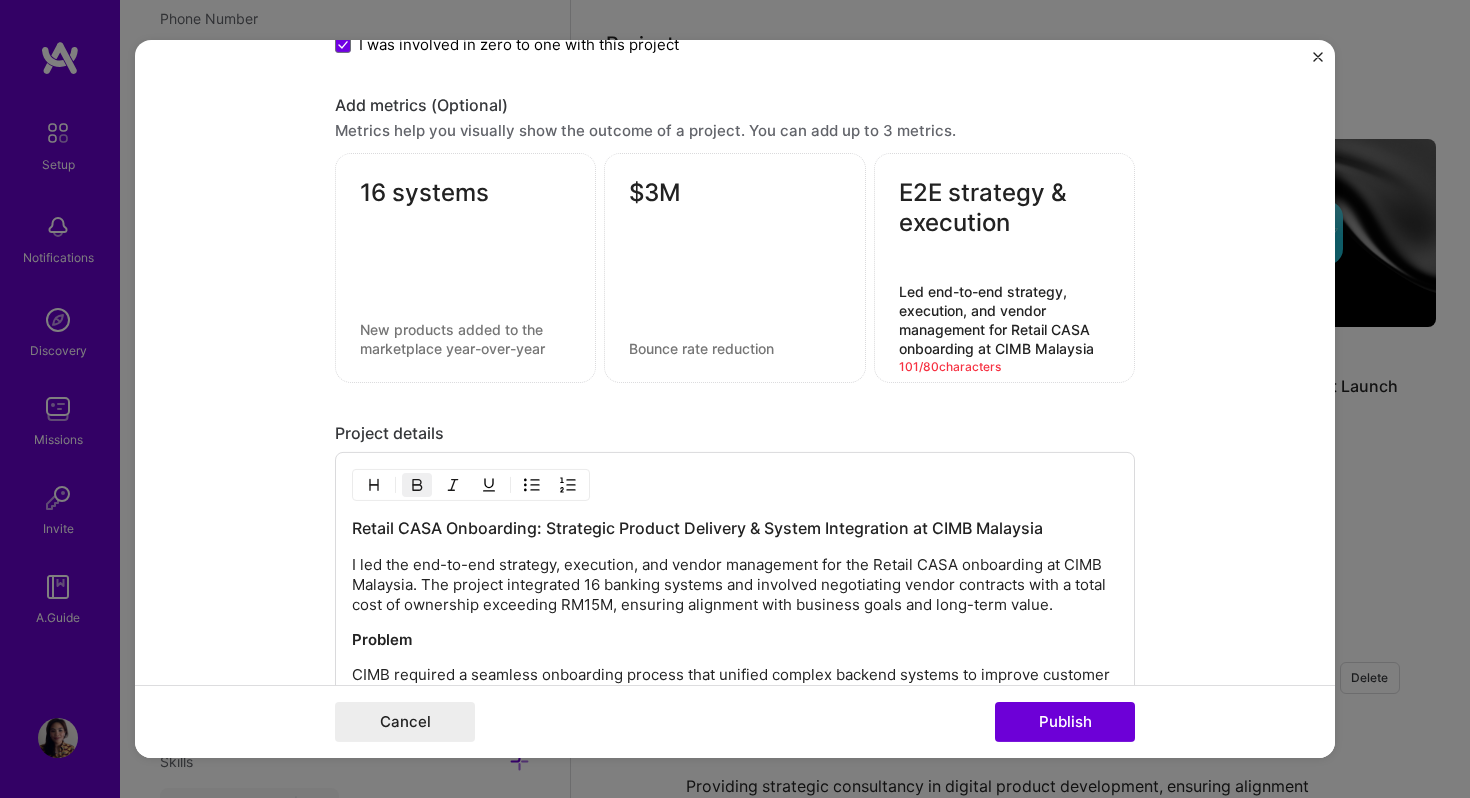 click on "Led end-to-end strategy, execution, and vendor management for Retail CASA onboarding at CIMB Malaysia" at bounding box center [1004, 320] 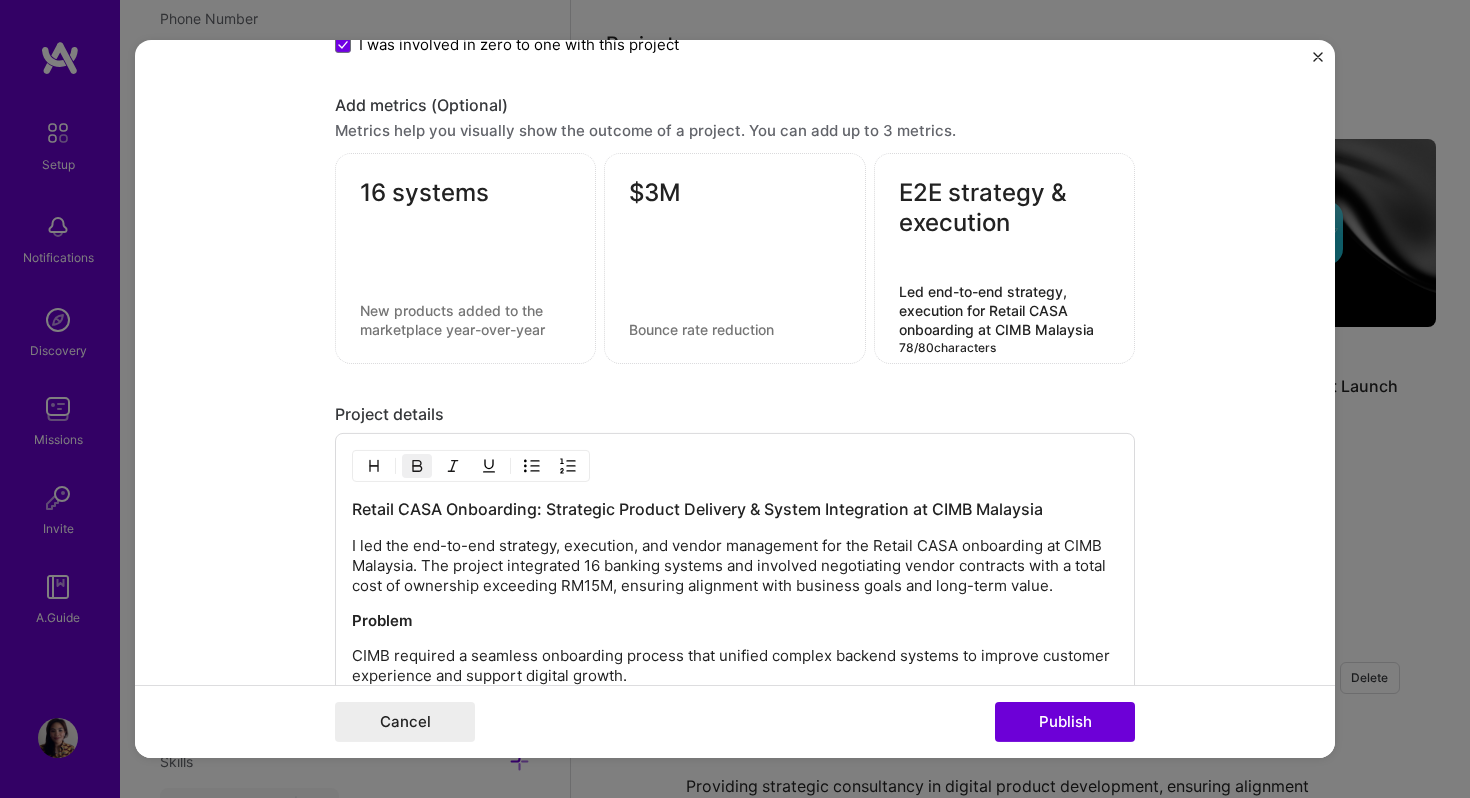 click on "Led end-to-end strategy, execution for Retail CASA onboarding at CIMB Malaysia" at bounding box center [1004, 310] 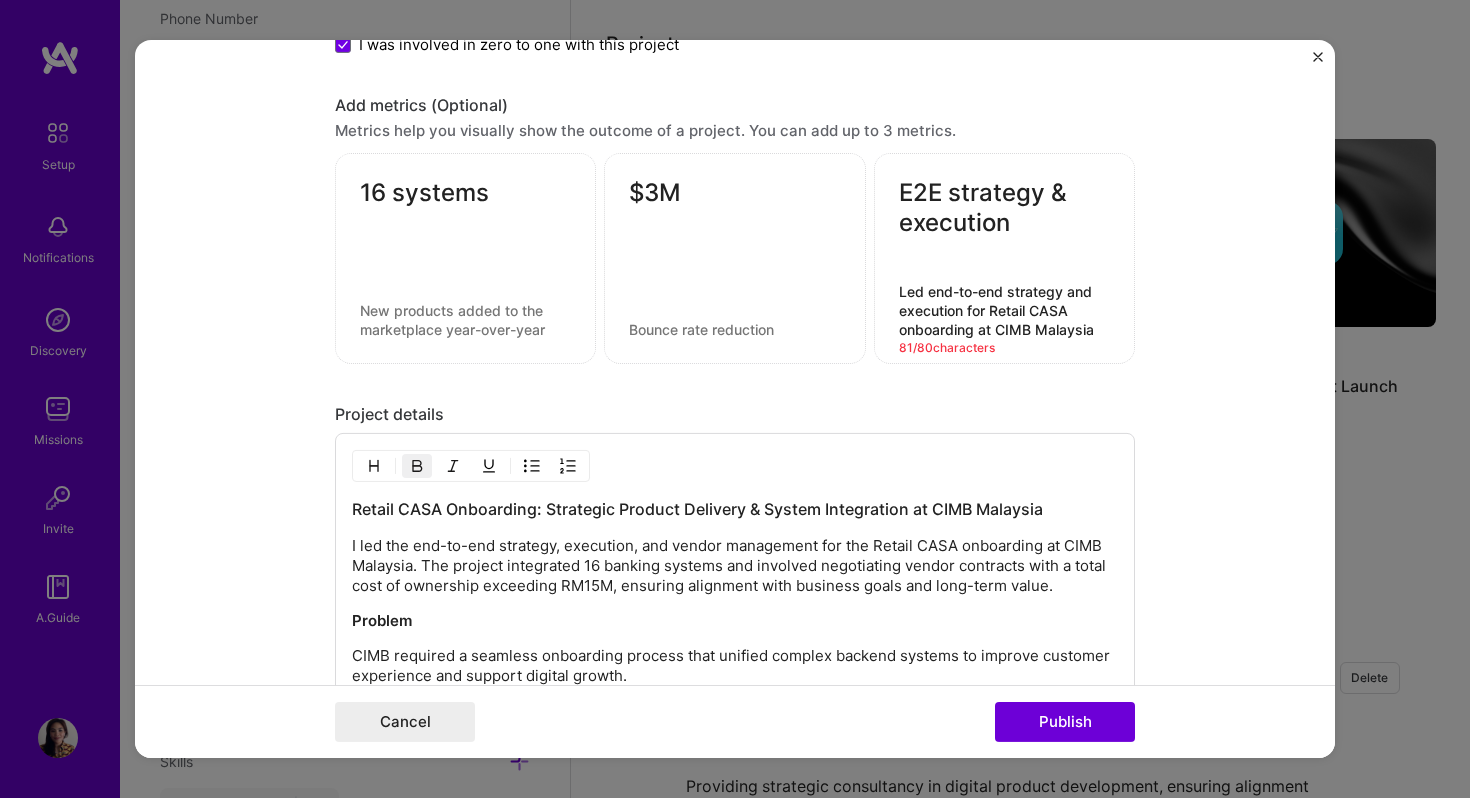 click on "Led end-to-end strategy and execution for Retail CASA onboarding at CIMB Malaysia" at bounding box center (1004, 310) 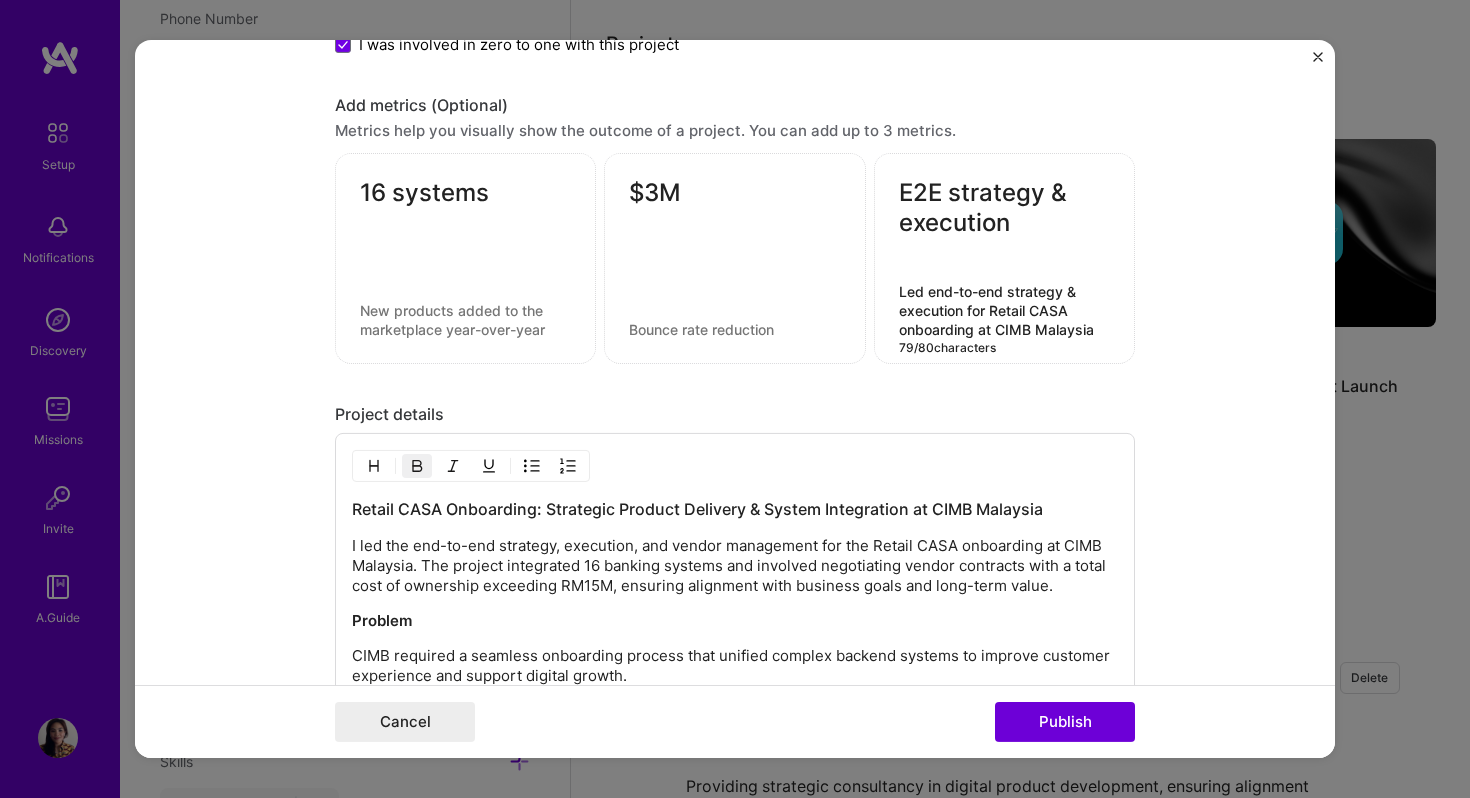 type on "Led end-to-end strategy & execution for Retail CASA onboarding at CIMB Malaysia" 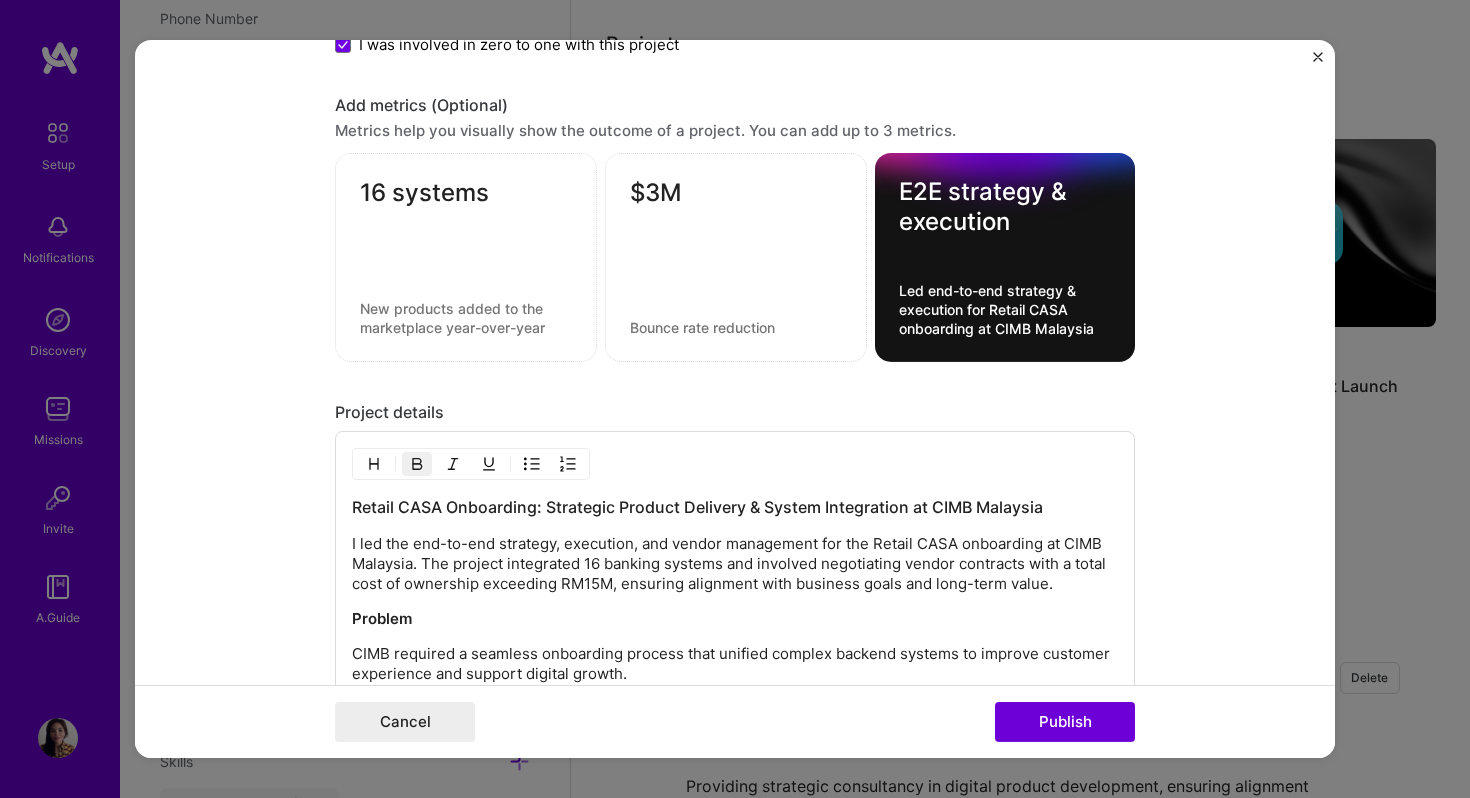 click on "Project title Retail CASA Onboarding Development Company CIMB Bank
Project industry Industry 2 Project Link (Optional) https://openaccount.cimb.com.my/retail/casa-onboarding/#/register?ProductID=SIMDIA0001
Drag and drop an image or   Upload file Upload file We recommend uploading at least 4 images. 1600x1200px or higher recommended. Max 5MB each. Role Senior Product Owner Product Owner Nov, 2019
to Jul, 2021
I’m still working on this project Skills used — Add up to 12 skills Any new skills will be added to your profile. Enter skills... 7 Agile 1 2 3 4 5 Backlog Prioritization 1 2 3 4 5 Product Strategy 1 2 3 4 5 Scrum 1 2 3 4 5 Scrum Team Management 1 2 3 4 5 Stakeholder Management 1 2 3 4 5 Team Leadership 1 2 3 4 5 Did this role require you to manage team members? (Optional) Yes, I managed 10 team members. Were you involved from inception to launch (0  ->  1)? (Optional) $3M" at bounding box center (735, -126) 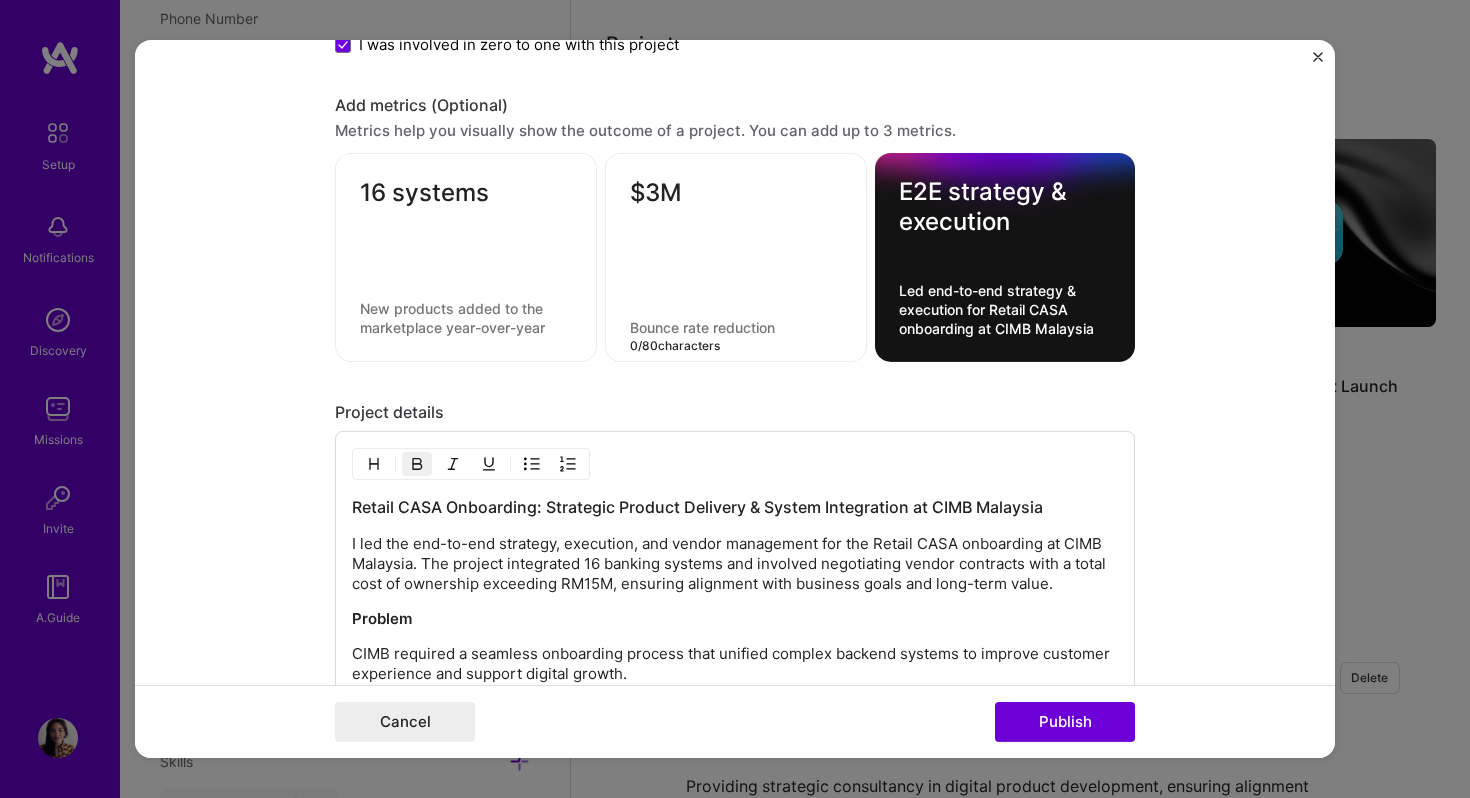 click at bounding box center [736, 327] 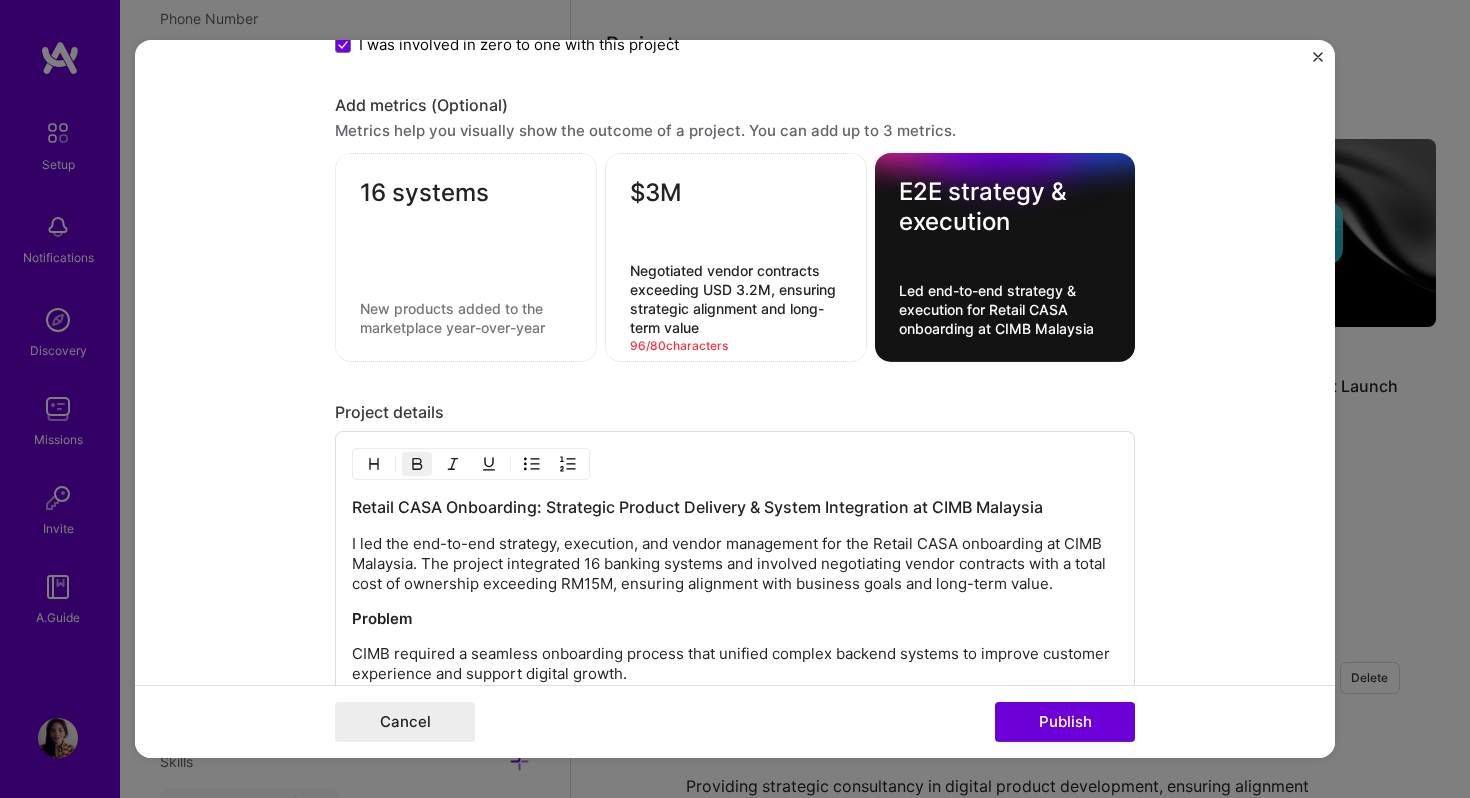 drag, startPoint x: 702, startPoint y: 287, endPoint x: 773, endPoint y: 292, distance: 71.17584 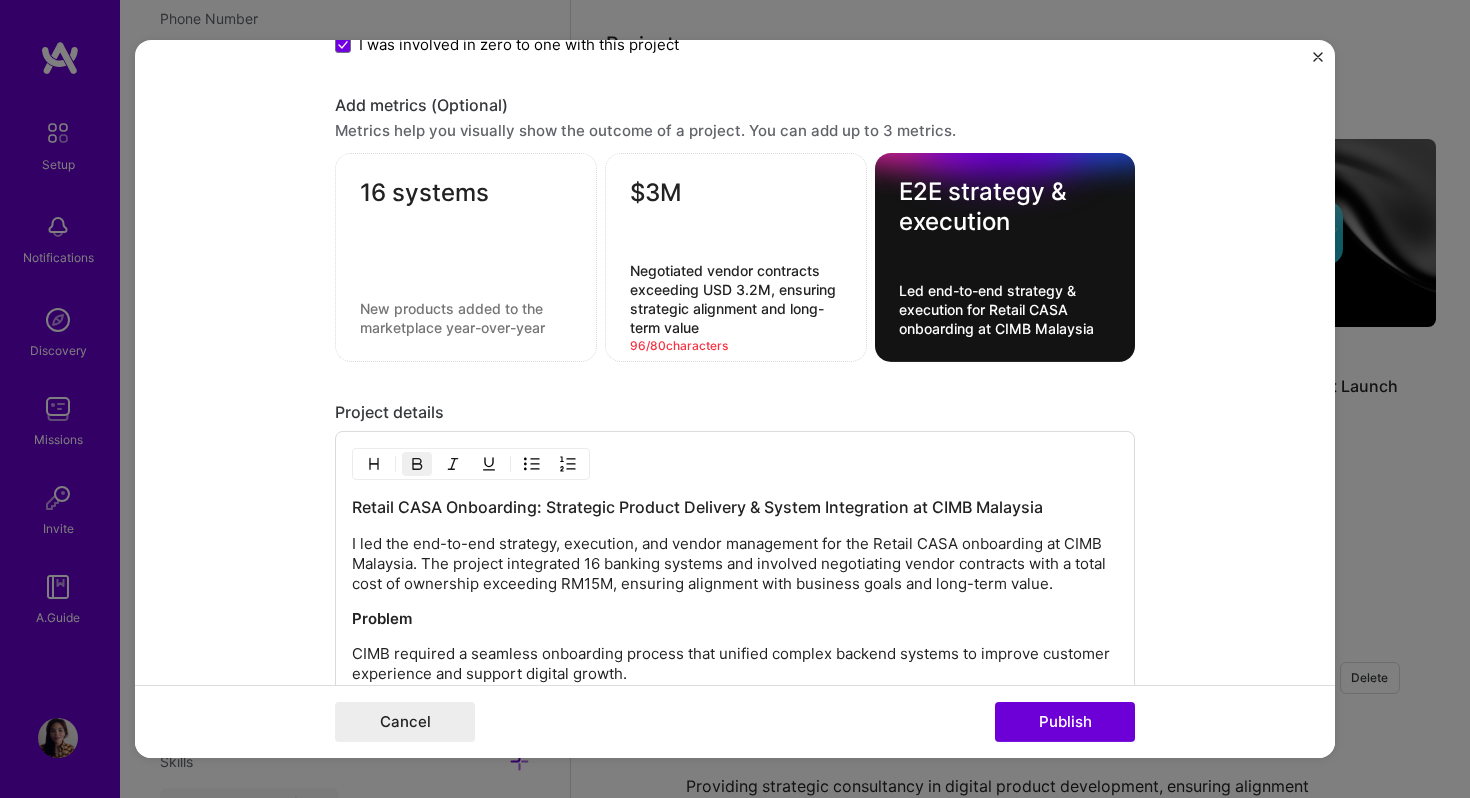 click on "Negotiated vendor contracts exceeding USD 3.2M, ensuring strategic alignment and long-term value" at bounding box center (736, 299) 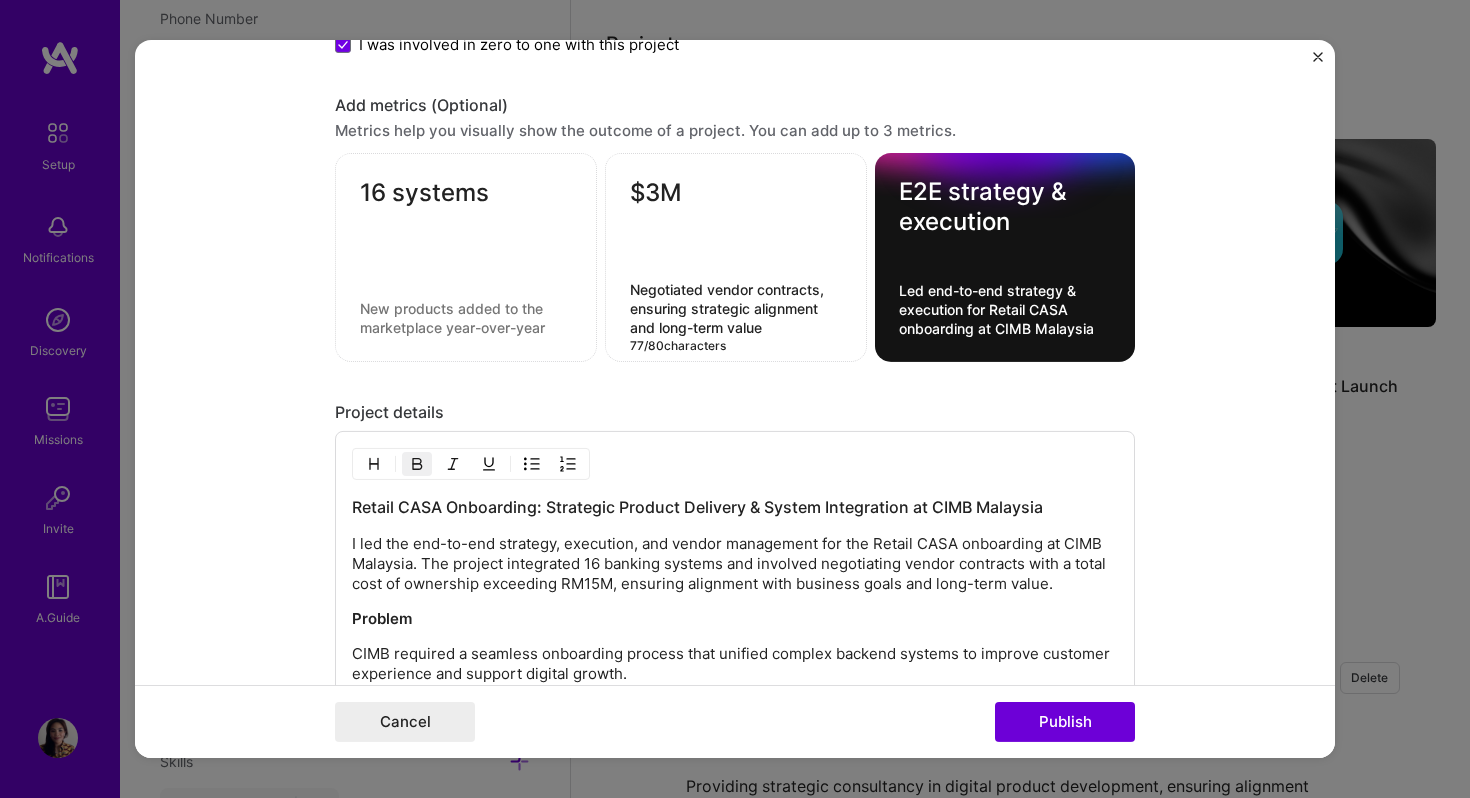 type on "Negotiated vendor contracts, ensuring strategic alignment and long-term value" 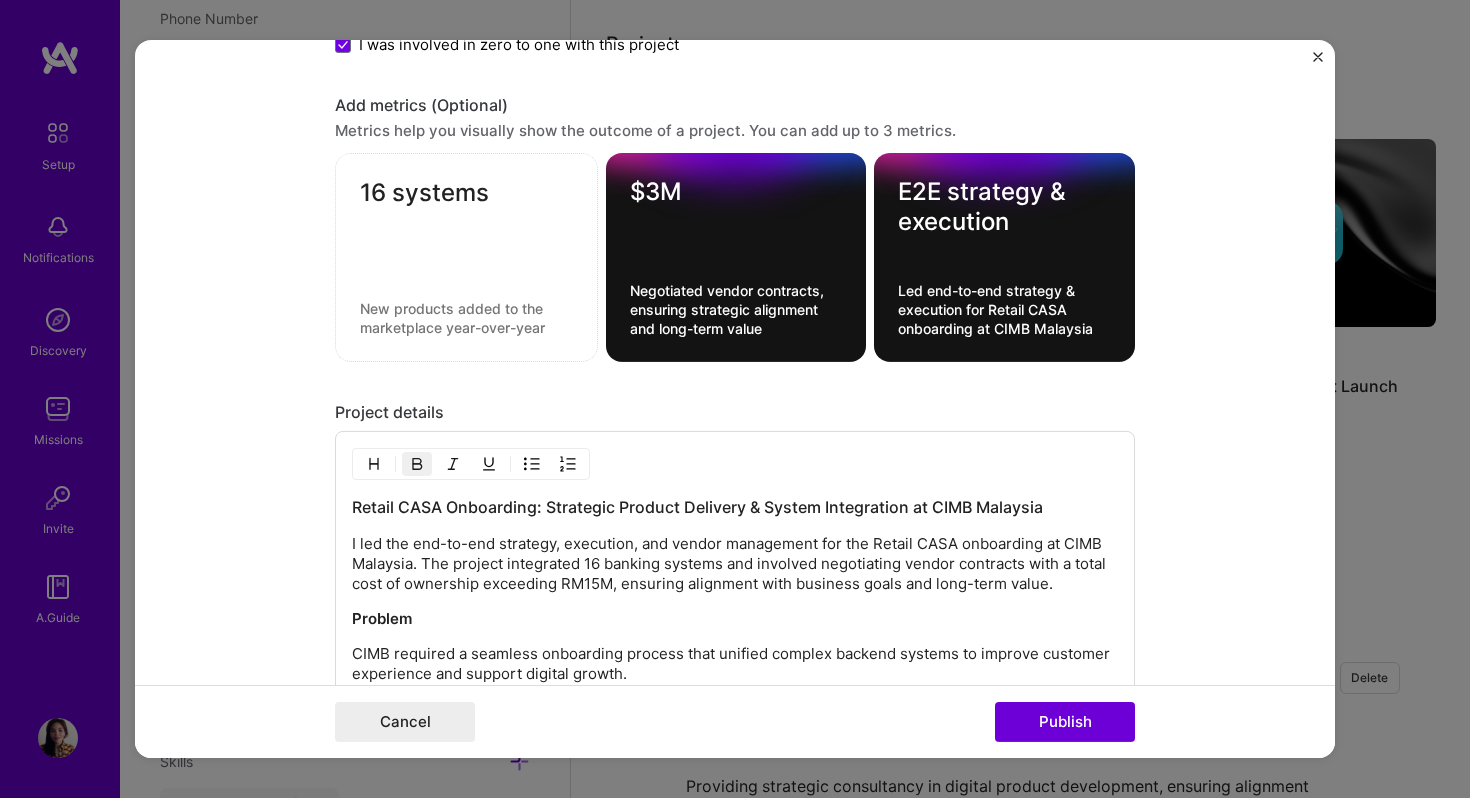 click at bounding box center [466, 318] 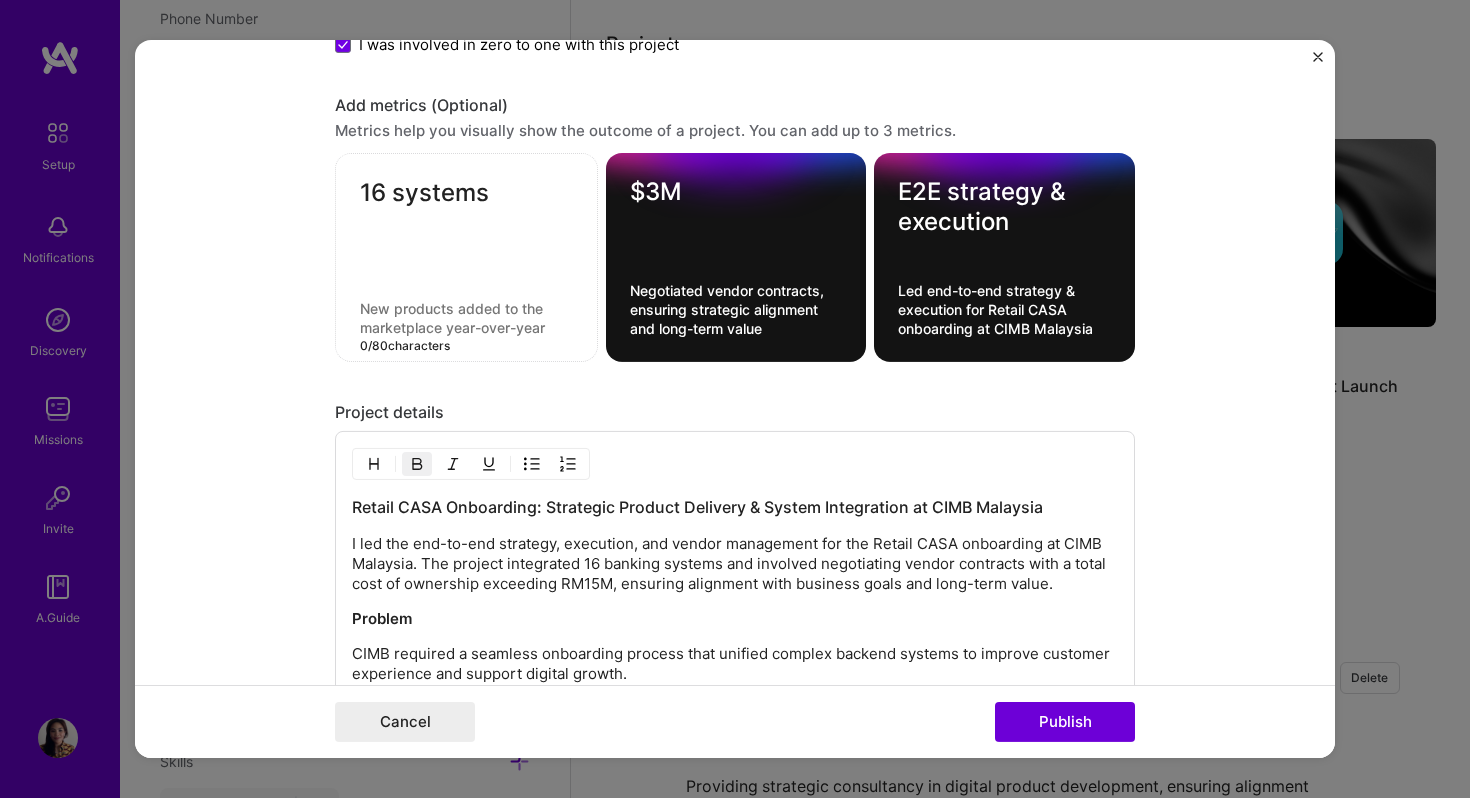 paste on "Integrated 16 banking systems to streamline customer onboarding and backend operations" 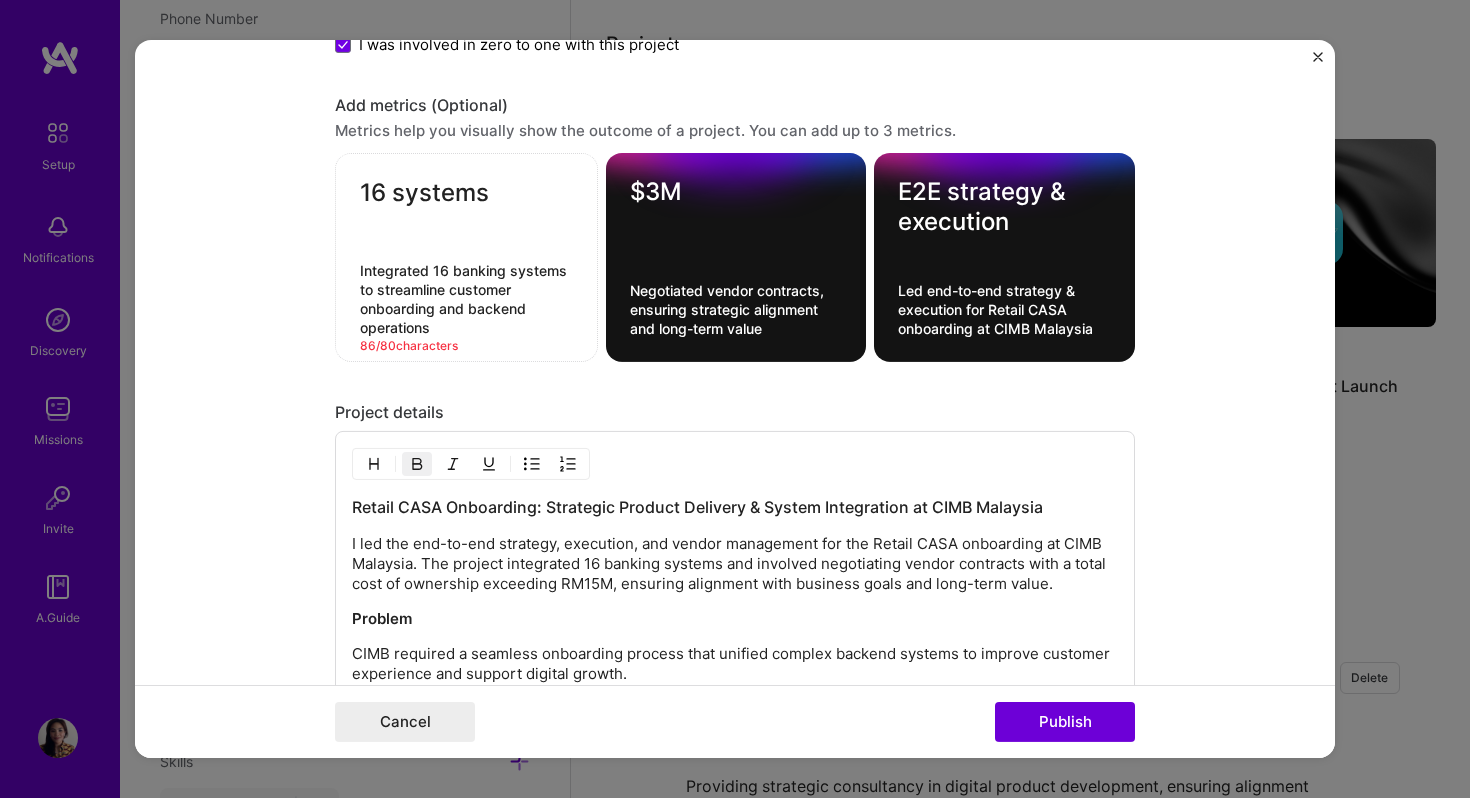 drag, startPoint x: 434, startPoint y: 270, endPoint x: 374, endPoint y: 292, distance: 63.90618 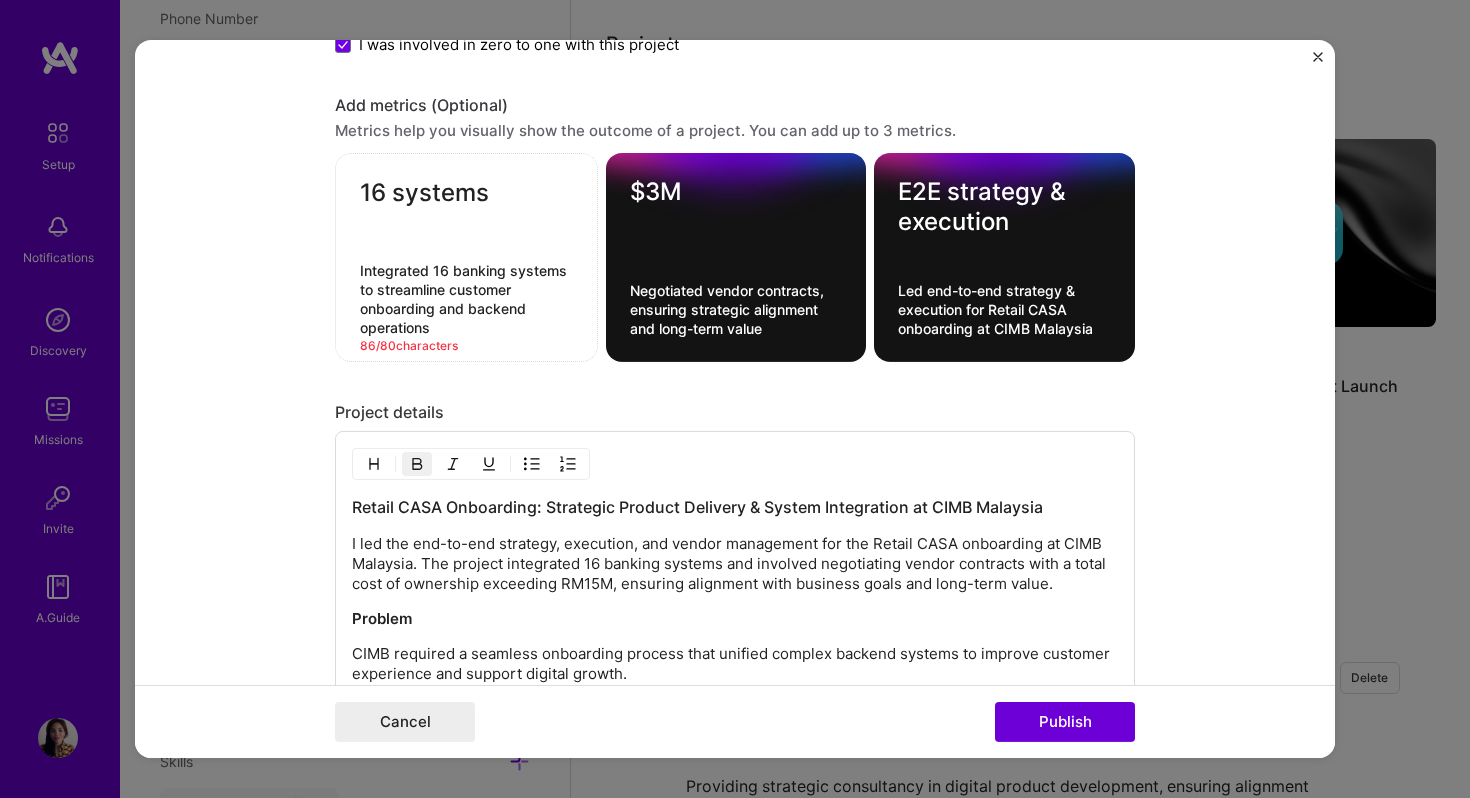 click on "Integrated 16 banking systems to streamline customer onboarding and backend operations" at bounding box center (466, 299) 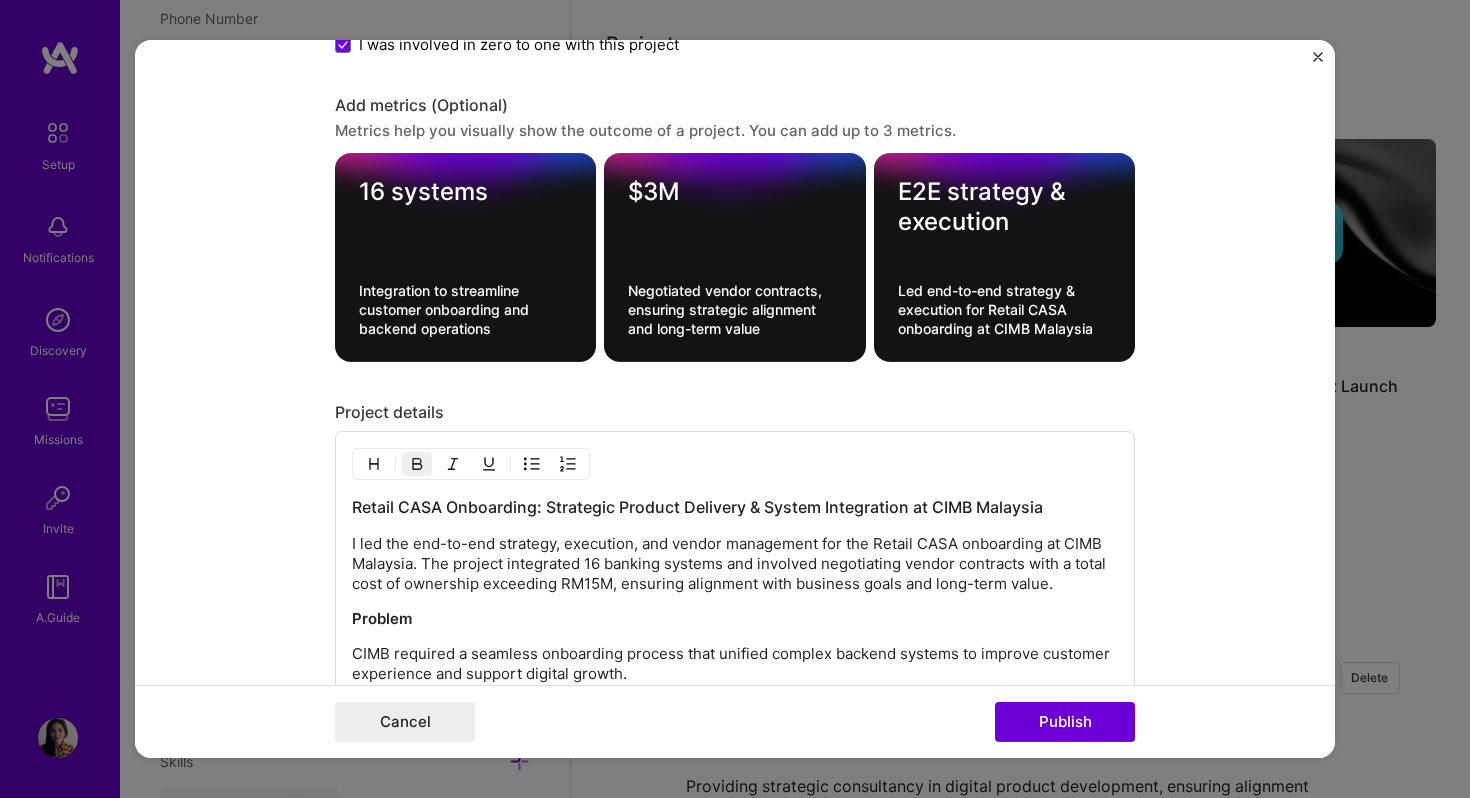 click on "Project title Retail CASA Onboarding Development Company CIMB Bank
Project industry Industry 2 Project Link (Optional) https://openaccount.cimb.com.my/retail/casa-onboarding/#/register?ProductID=SIMDIA0001
Drag and drop an image or   Upload file Upload file We recommend uploading at least 4 images. 1600x1200px or higher recommended. Max 5MB each. Role Senior Product Owner Product Owner Nov, 2019
to Jul, 2021
I’m still working on this project Skills used — Add up to 12 skills Any new skills will be added to your profile. Enter skills... 7 Agile 1 2 3 4 5 Backlog Prioritization 1 2 3 4 5 Product Strategy 1 2 3 4 5 Scrum 1 2 3 4 5 Scrum Team Management 1 2 3 4 5 Stakeholder Management 1 2 3 4 5 Team Leadership 1 2 3 4 5 Did this role require you to manage team members? (Optional) Yes, I managed 10 team members. Were you involved from inception to launch (0  ->  1)? (Optional) $3M" at bounding box center [735, -126] 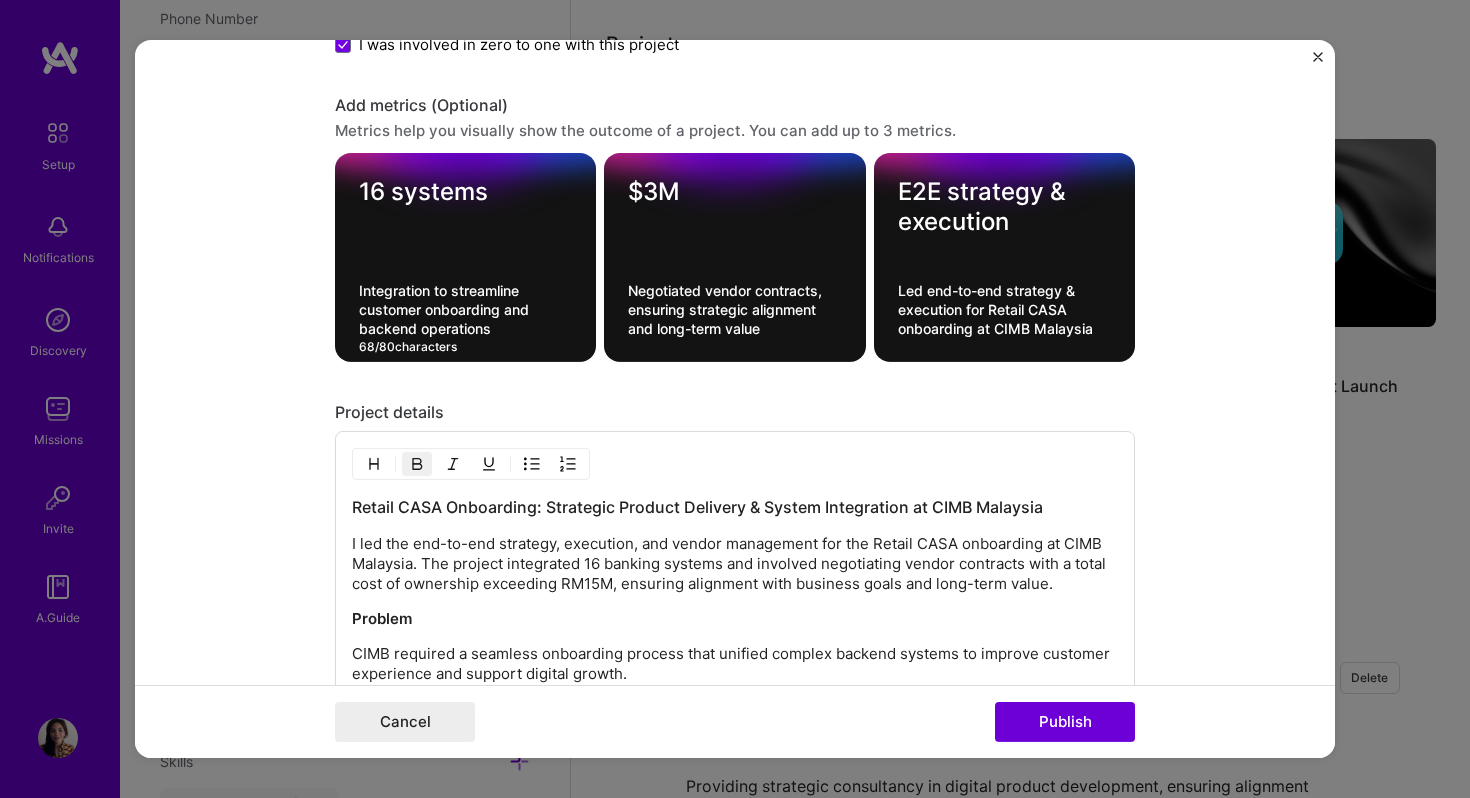 click on "Integration to streamline customer onboarding and backend operations" at bounding box center (465, 309) 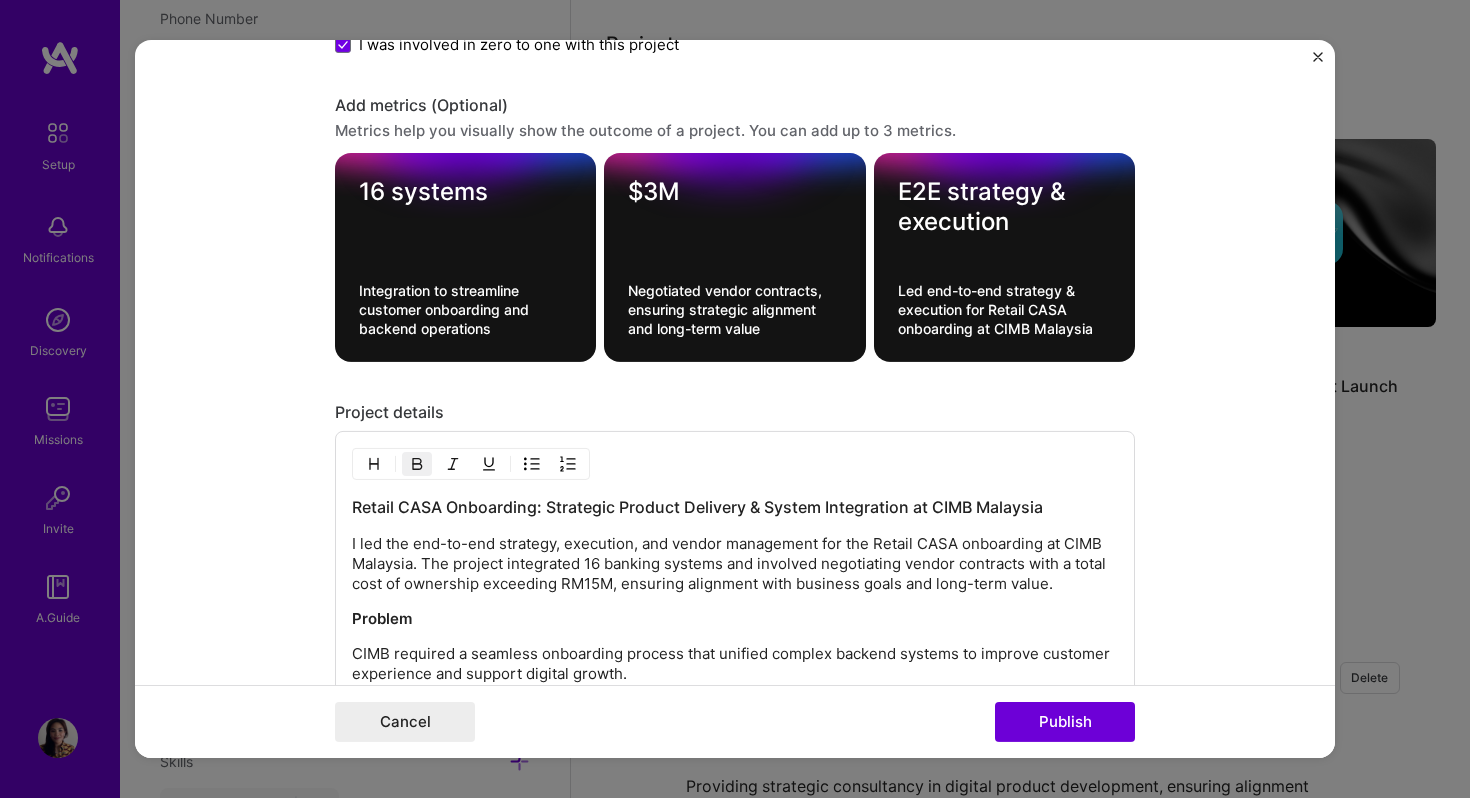 click on "16 systems Integration to streamline customer onboarding and backend operations" at bounding box center [465, 257] 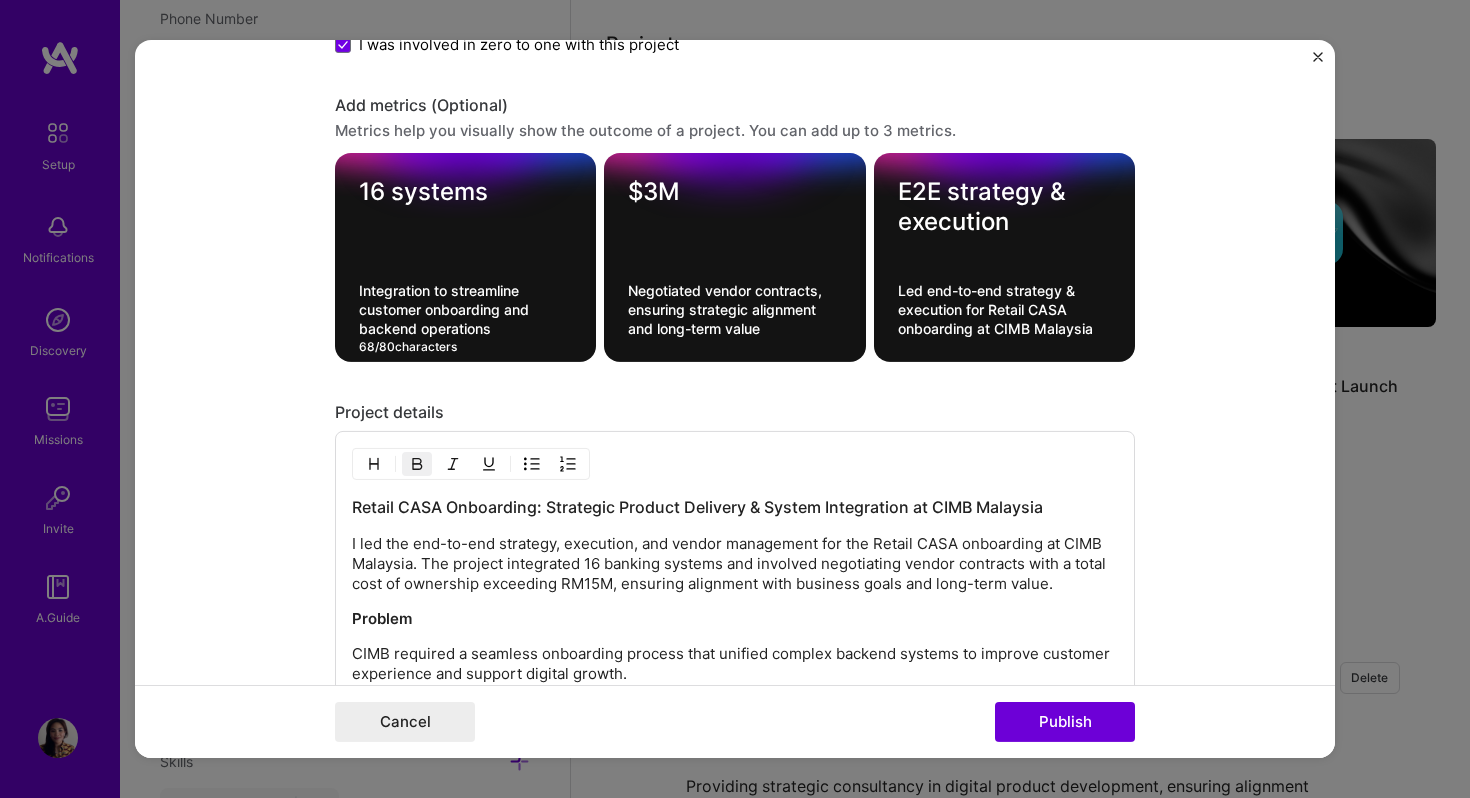 click on "Integration to streamline customer onboarding and backend operations" at bounding box center [465, 309] 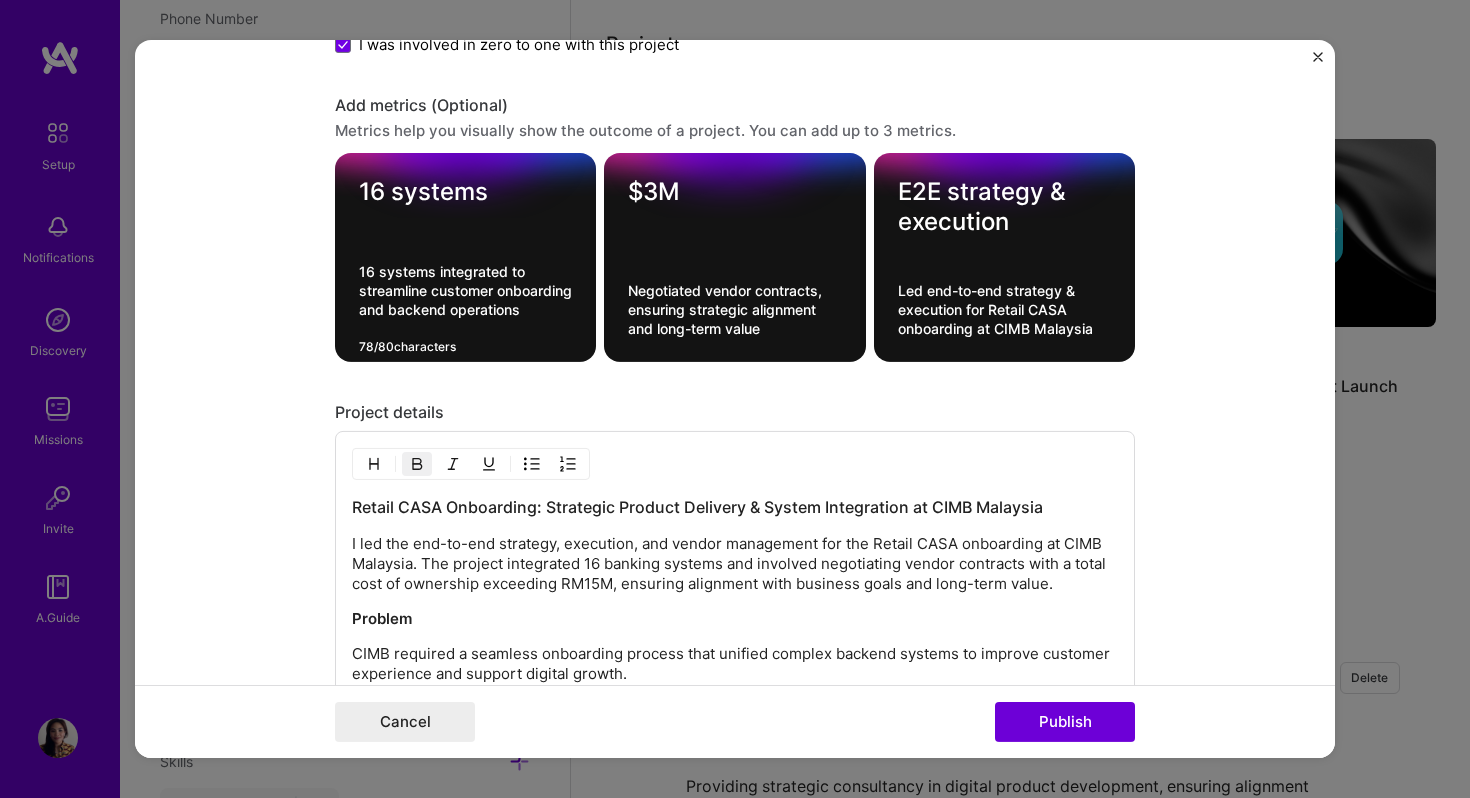 type on "16 systems integrated to streamline customer onboarding and backend operations" 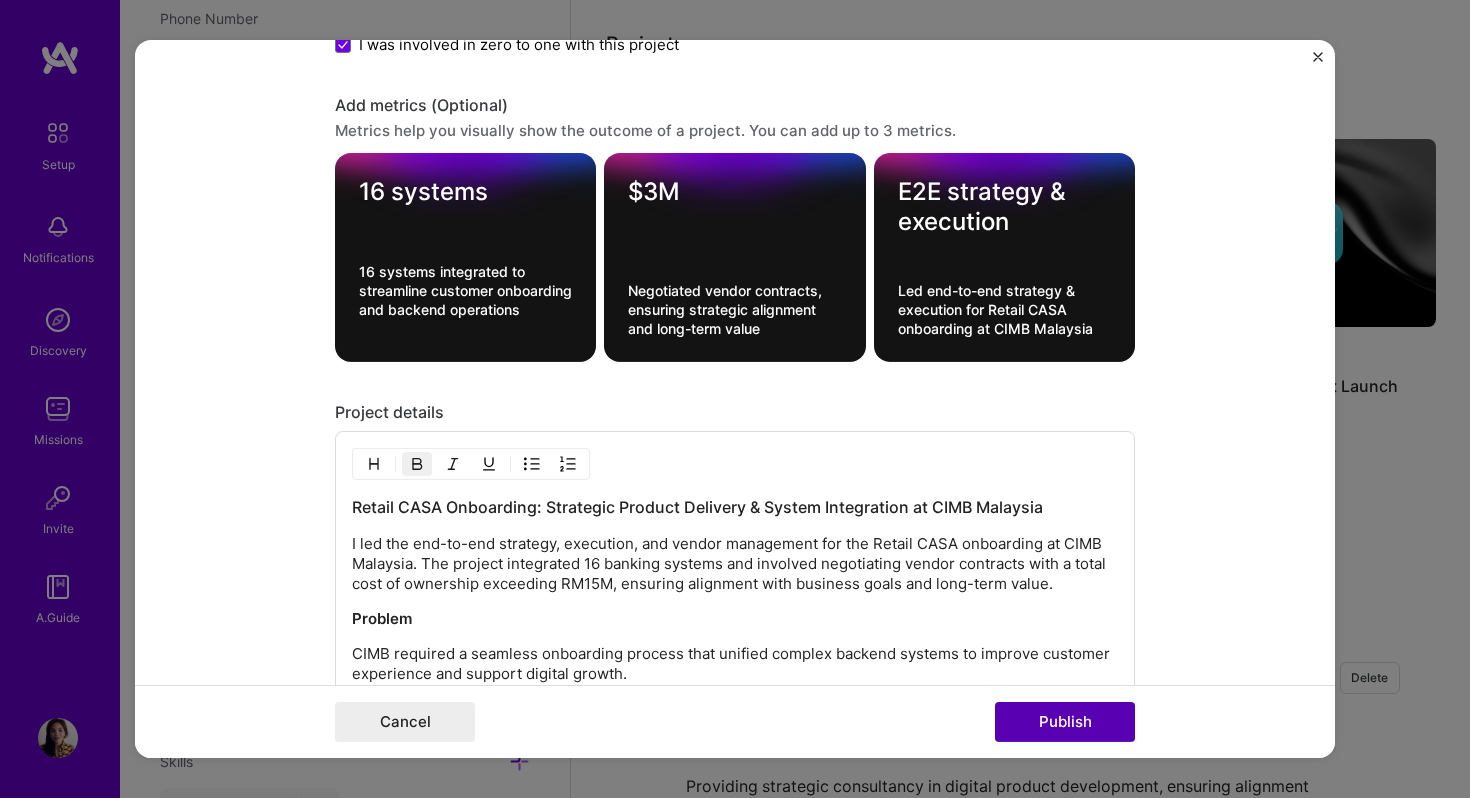 click on "Publish" at bounding box center [1065, 722] 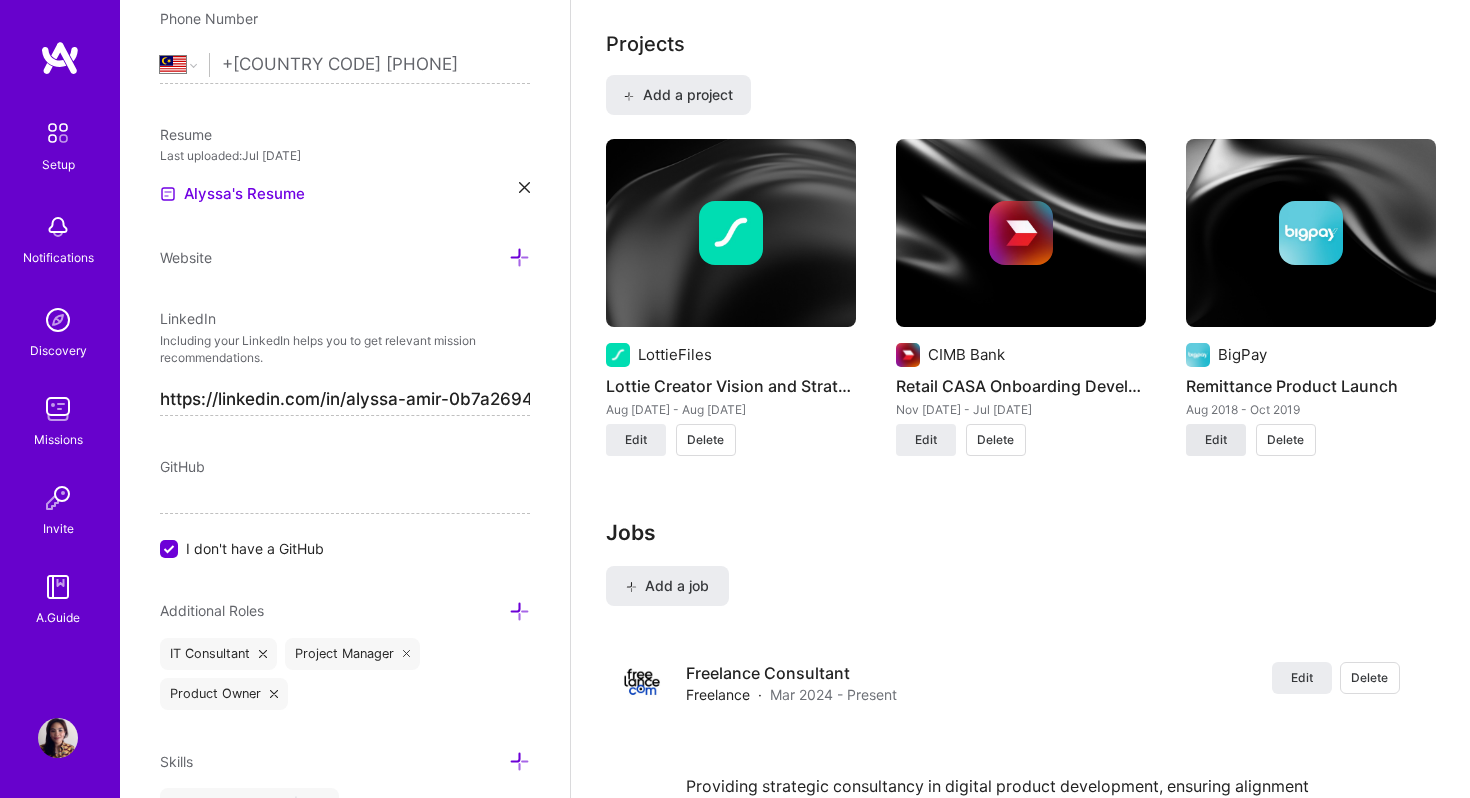 click on "Edit" at bounding box center [1216, 440] 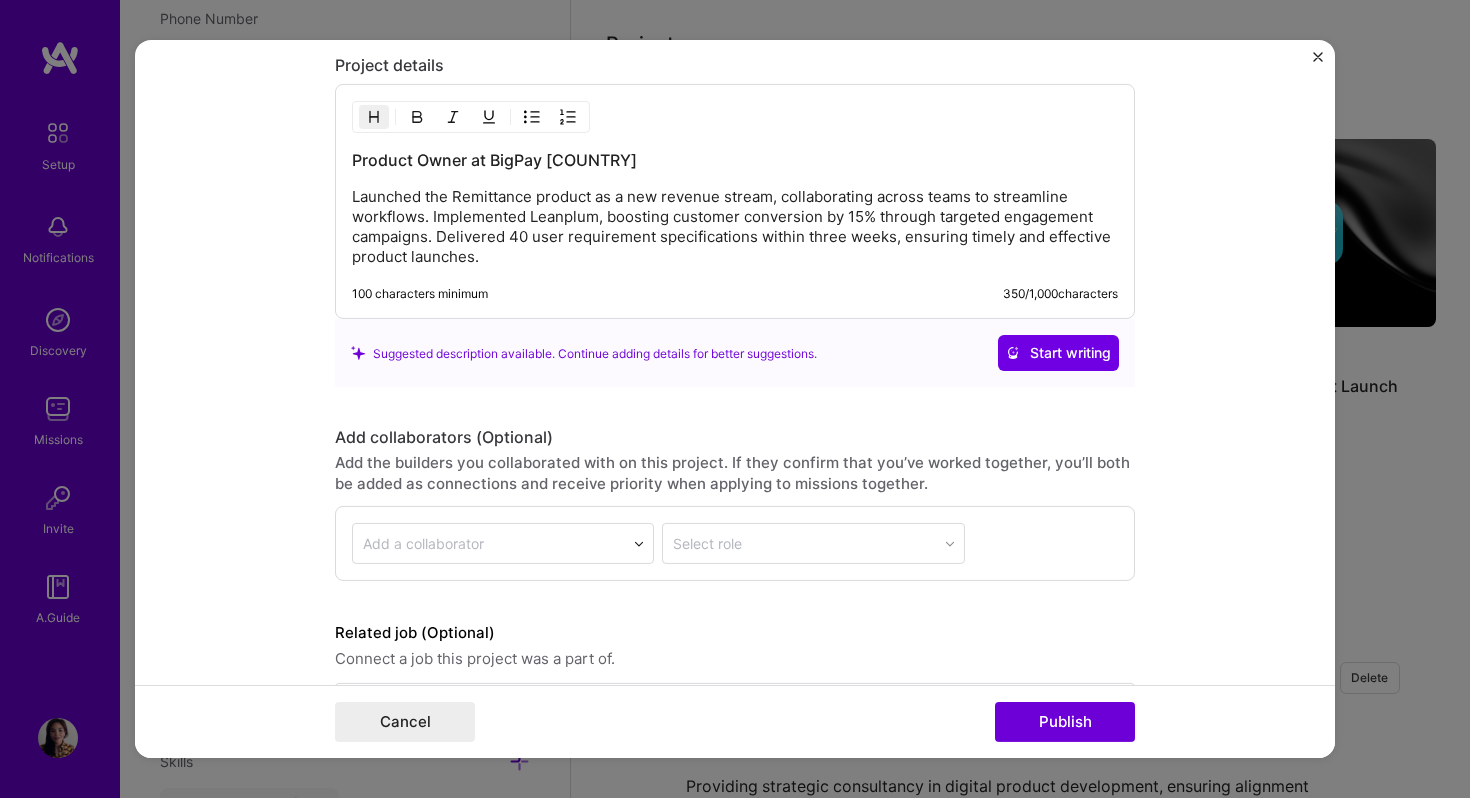 scroll, scrollTop: 2096, scrollLeft: 0, axis: vertical 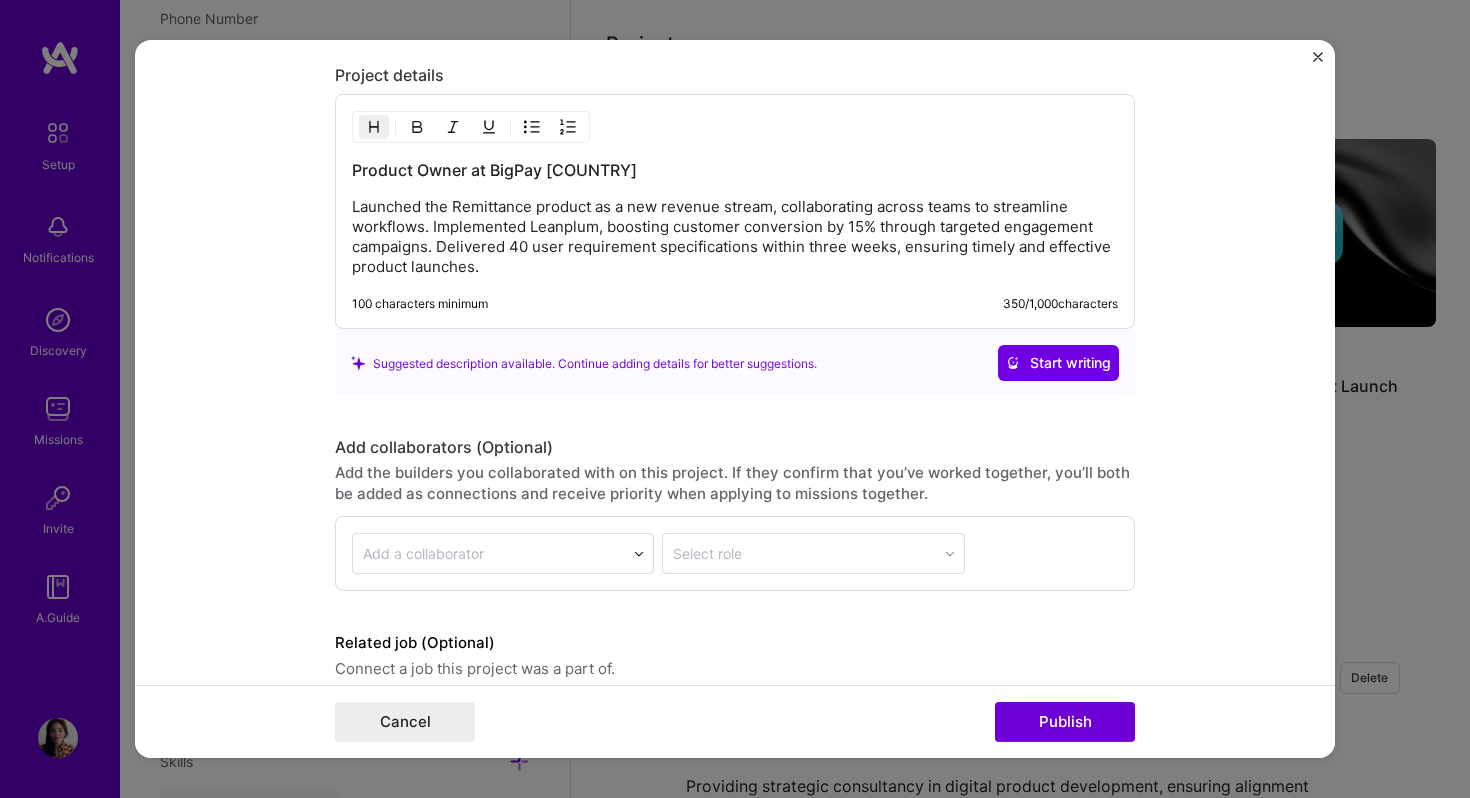 drag, startPoint x: 523, startPoint y: 278, endPoint x: 345, endPoint y: 171, distance: 207.68486 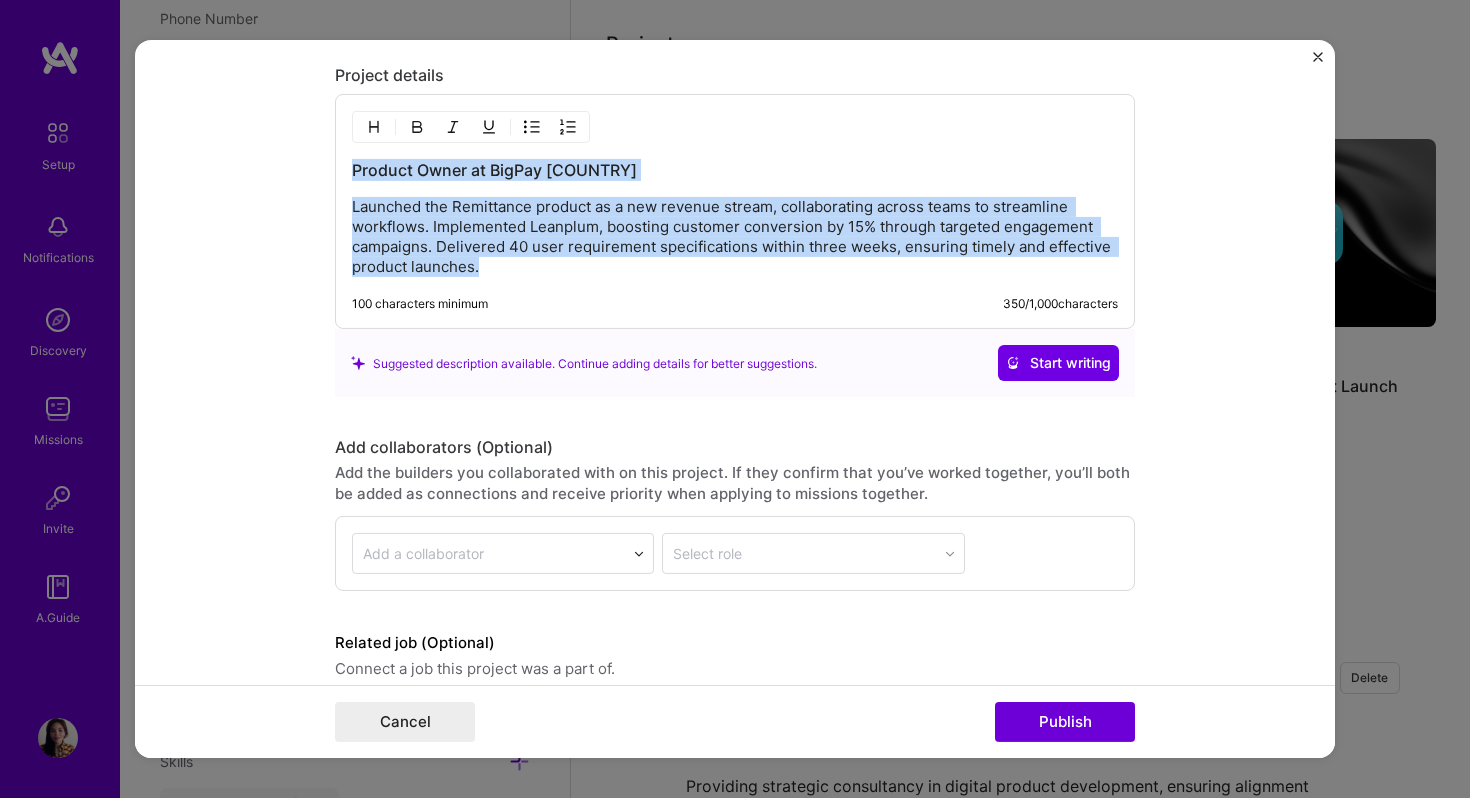 drag, startPoint x: 355, startPoint y: 171, endPoint x: 539, endPoint y: 287, distance: 217.51321 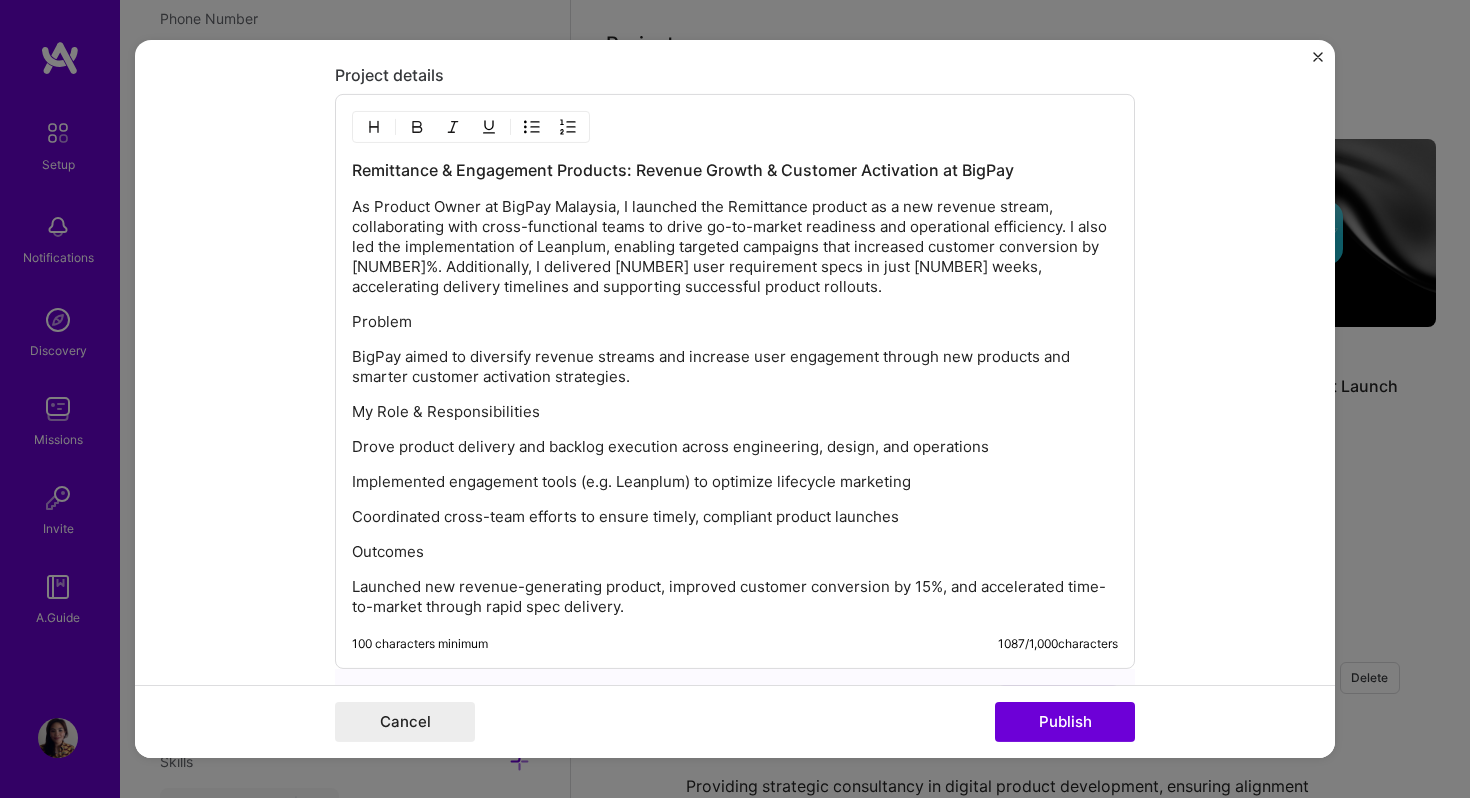 click on "Problem" at bounding box center [735, 322] 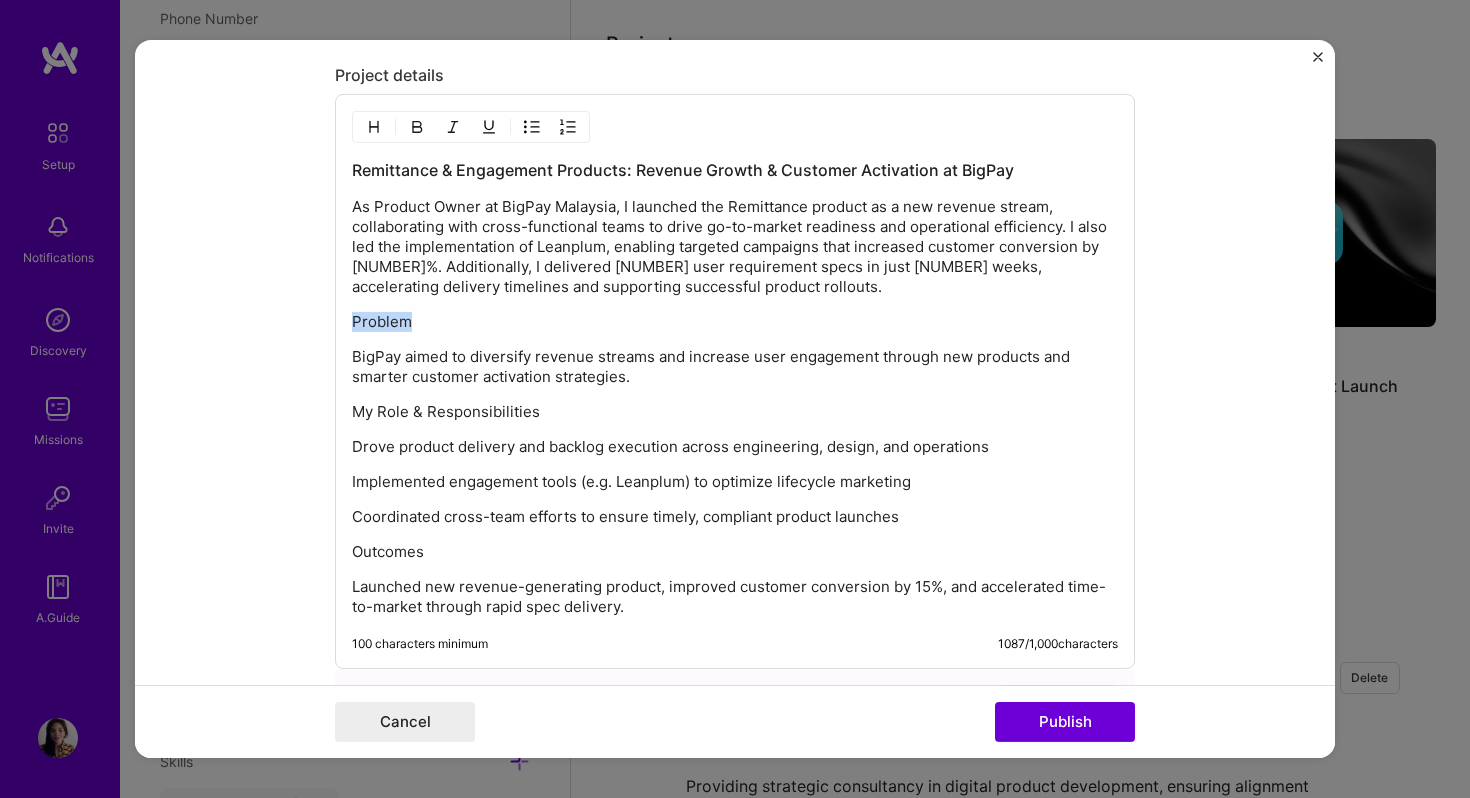 click on "Problem" at bounding box center [735, 322] 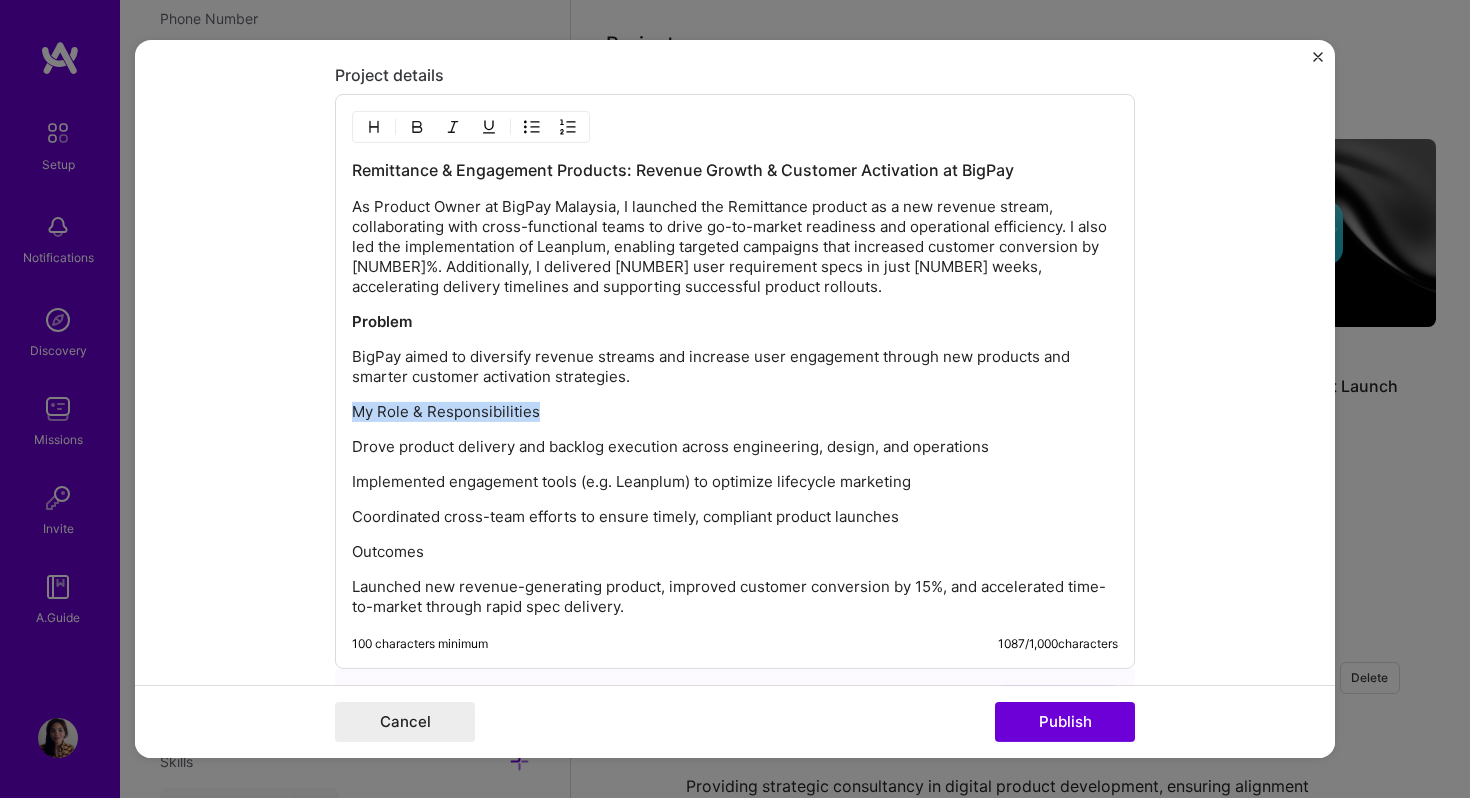 drag, startPoint x: 558, startPoint y: 408, endPoint x: 331, endPoint y: 406, distance: 227.0088 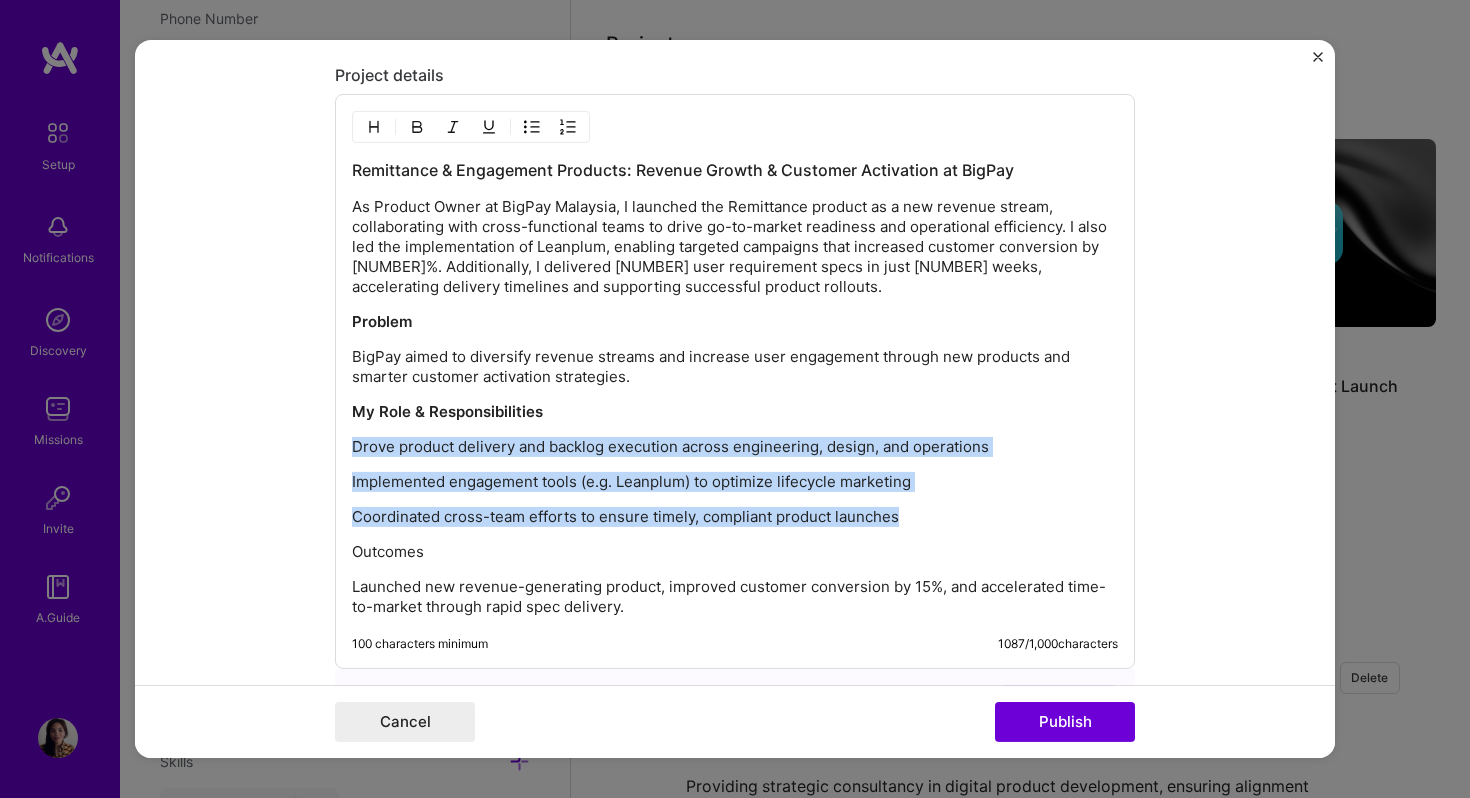 drag, startPoint x: 910, startPoint y: 523, endPoint x: 338, endPoint y: 444, distance: 577.4296 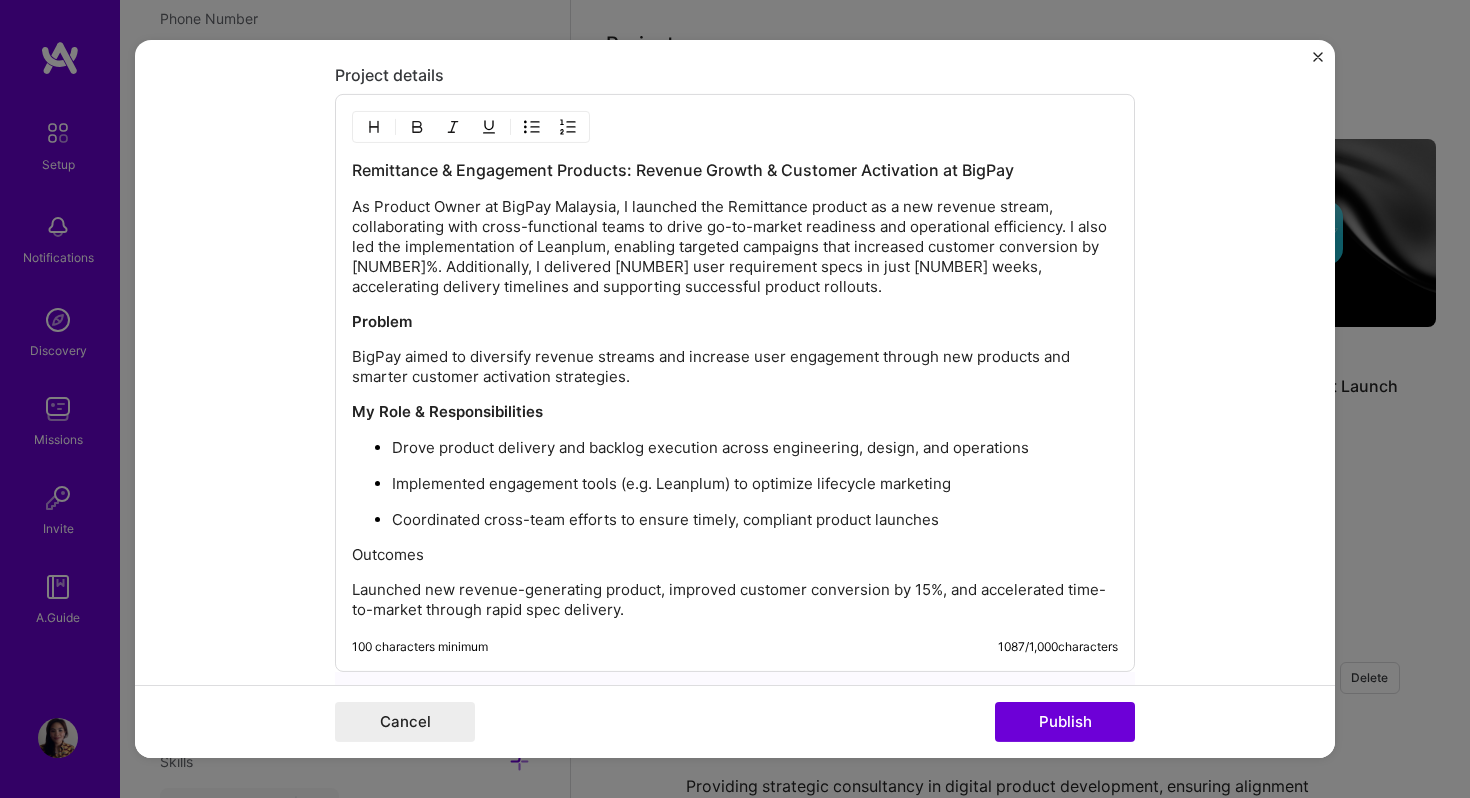 click on "Outcomes" at bounding box center [735, 555] 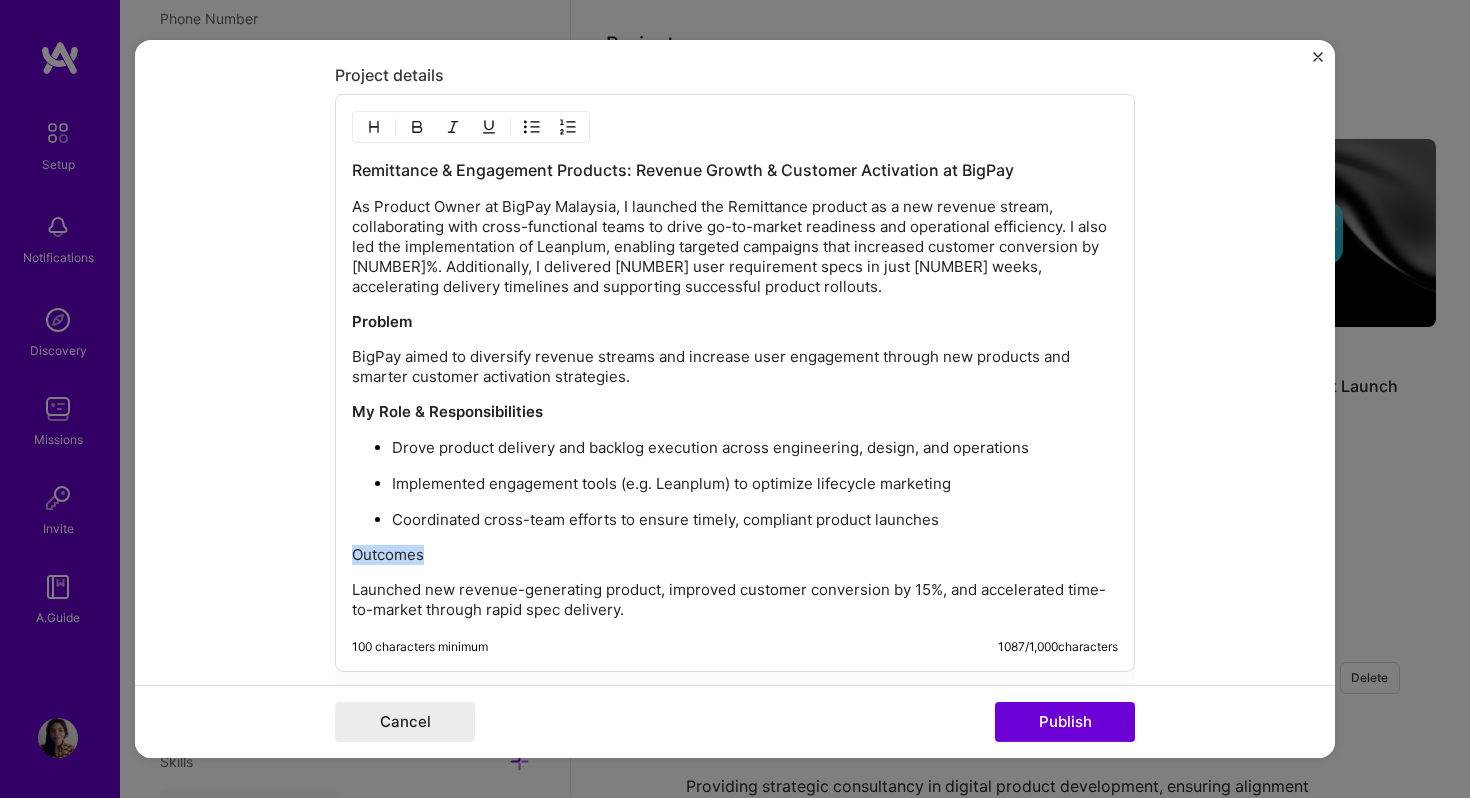click on "Outcomes" at bounding box center (735, 555) 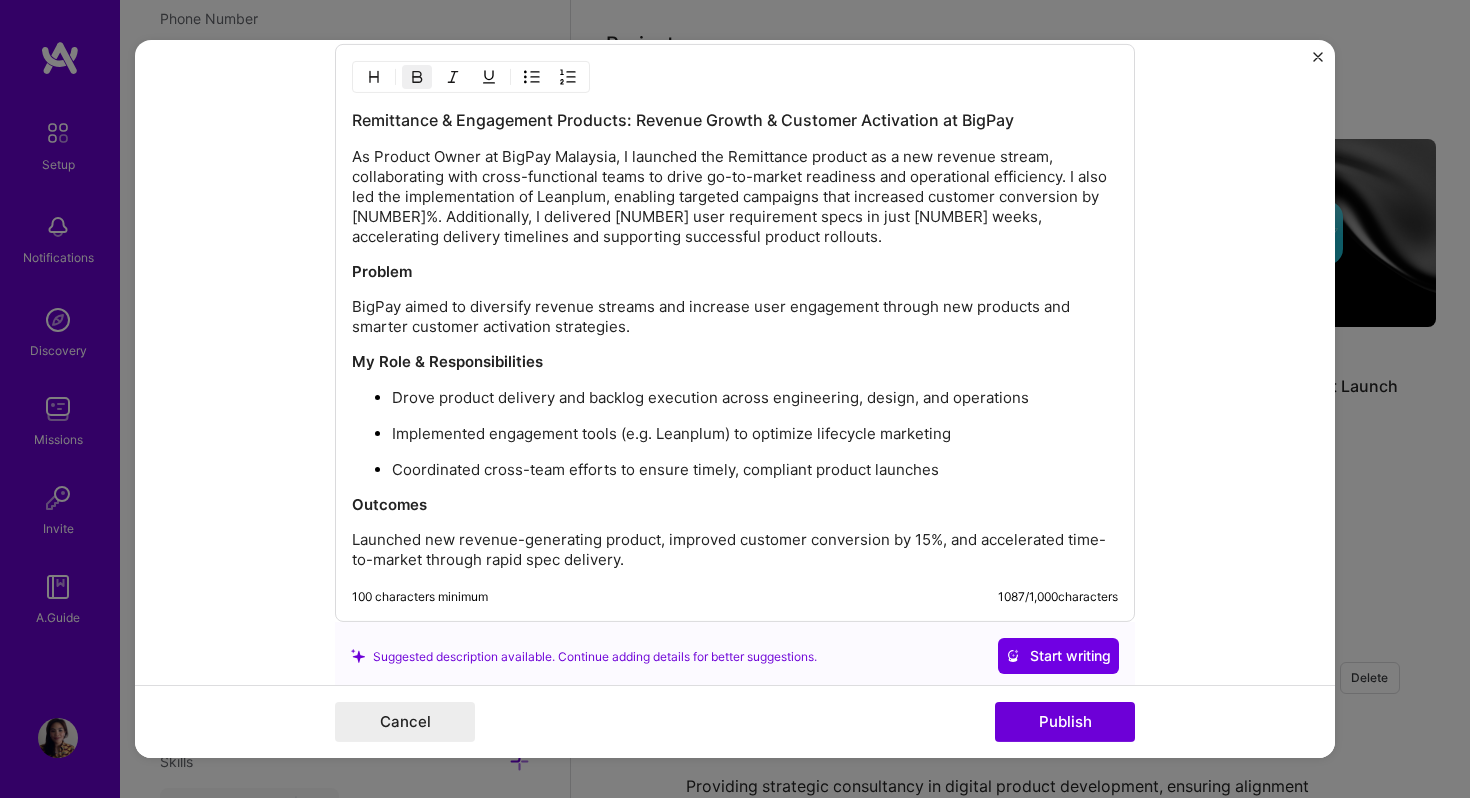 scroll, scrollTop: 2143, scrollLeft: 0, axis: vertical 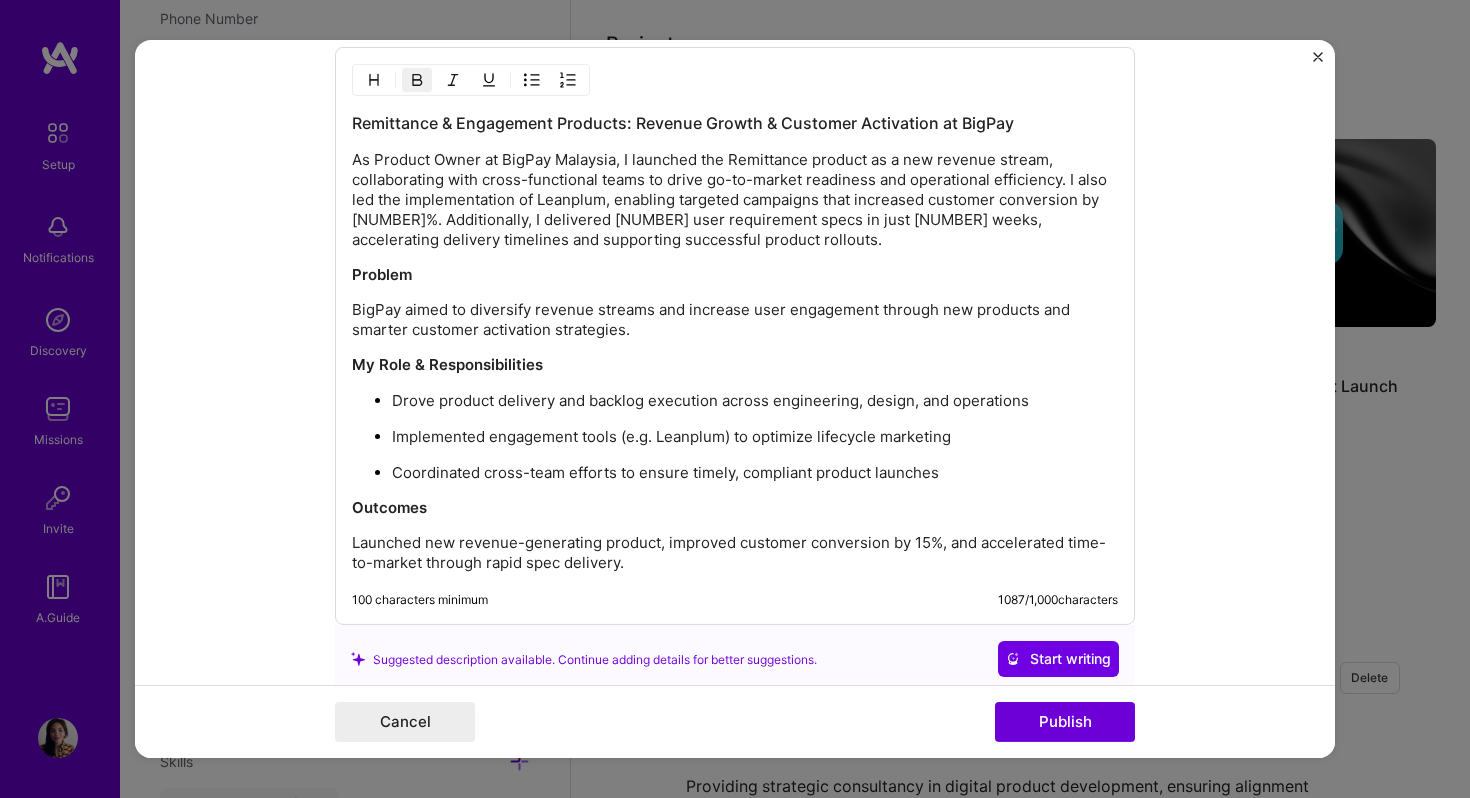 click on "BigPay aimed to diversify revenue streams and increase user engagement through new products and smarter customer activation strategies." at bounding box center [735, 320] 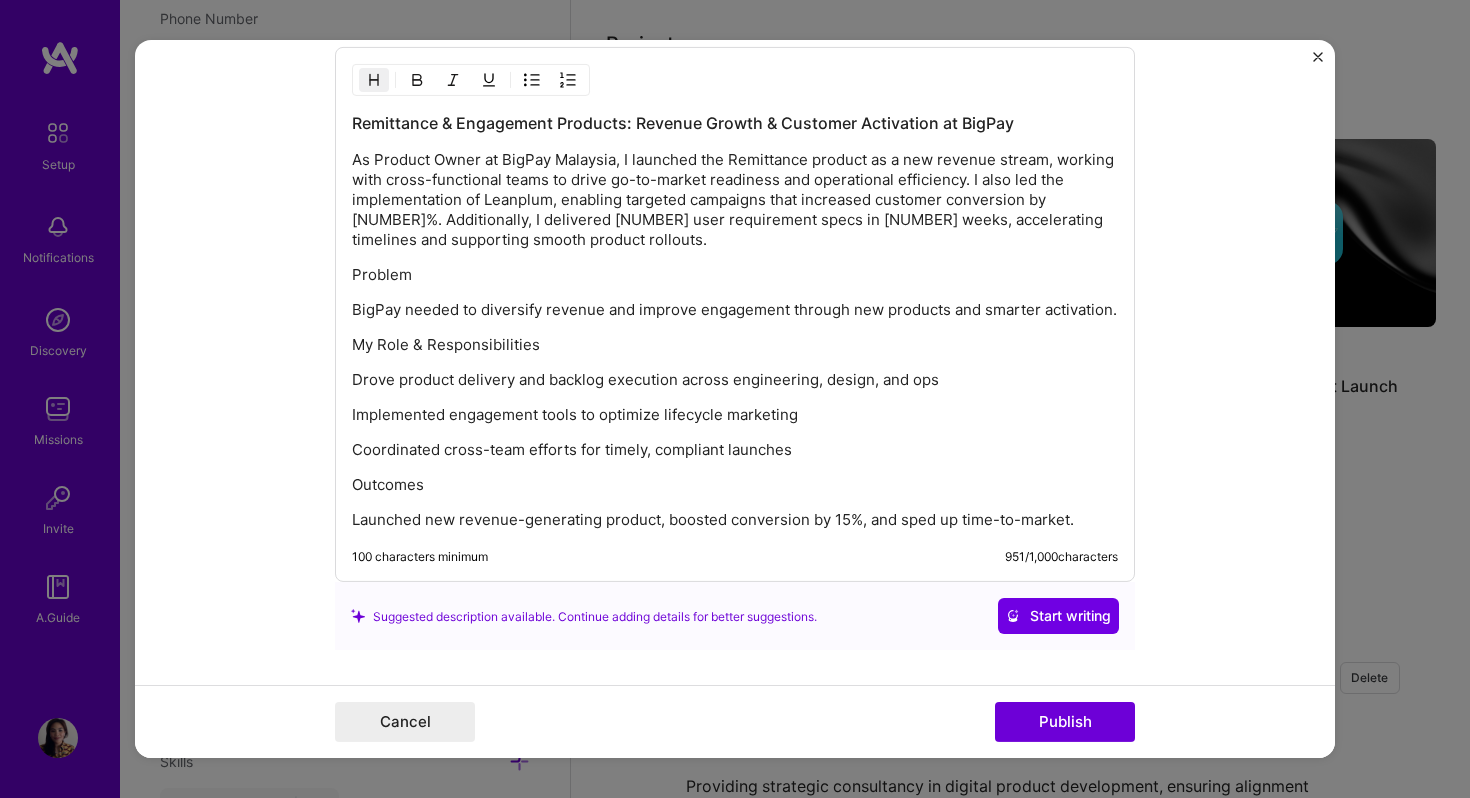 click on "Problem" at bounding box center (735, 275) 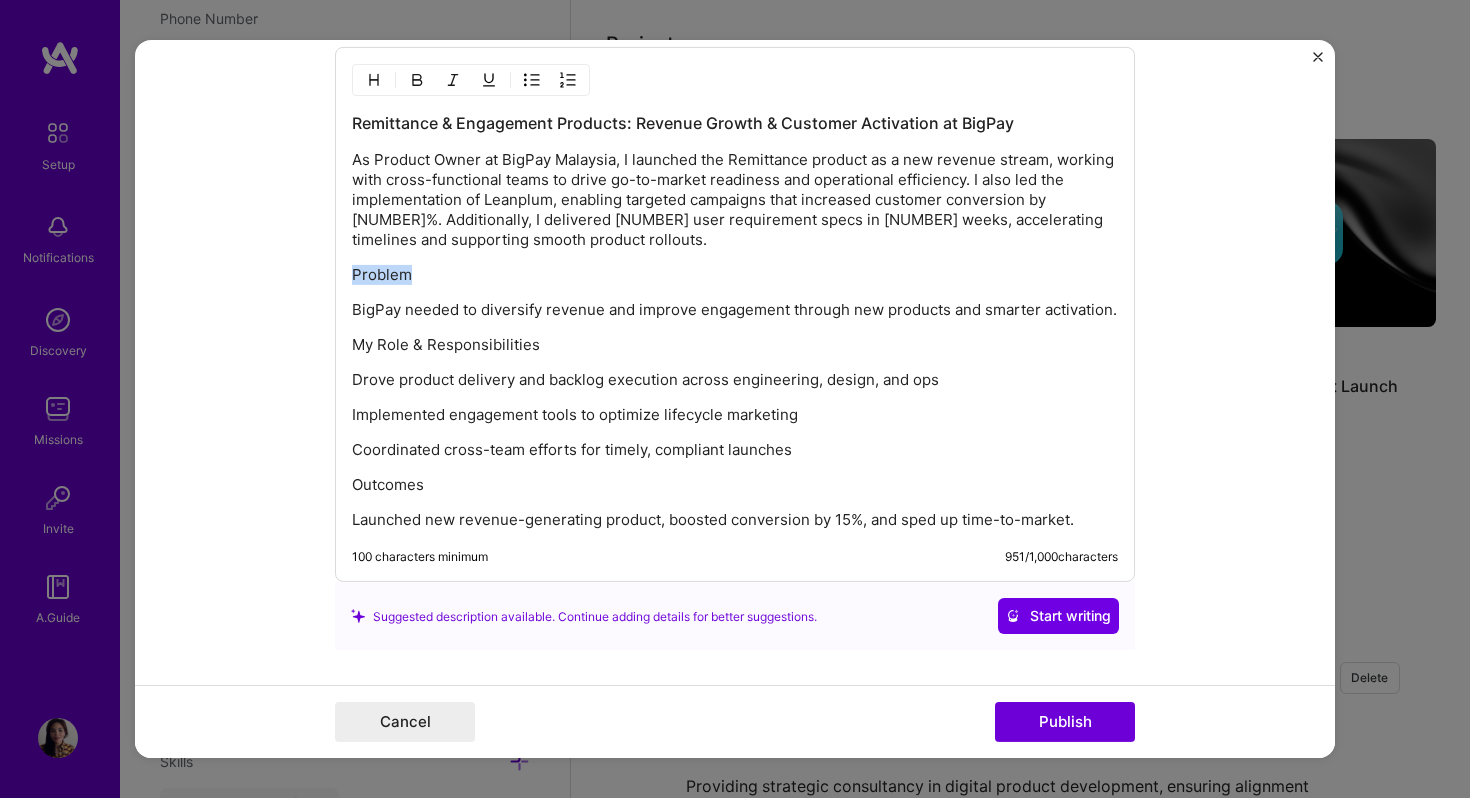 click on "Problem" at bounding box center (735, 275) 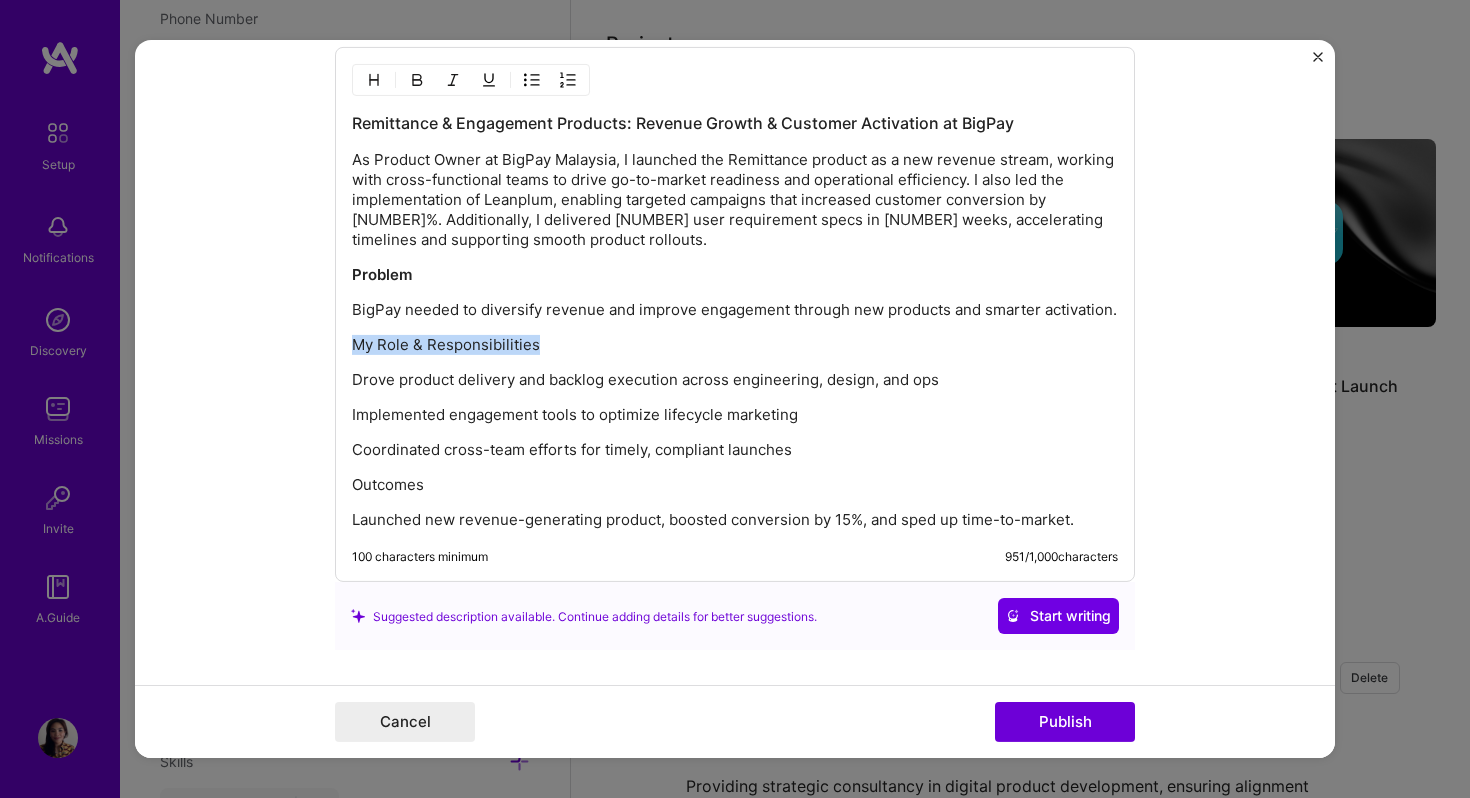 drag, startPoint x: 558, startPoint y: 348, endPoint x: 332, endPoint y: 352, distance: 226.0354 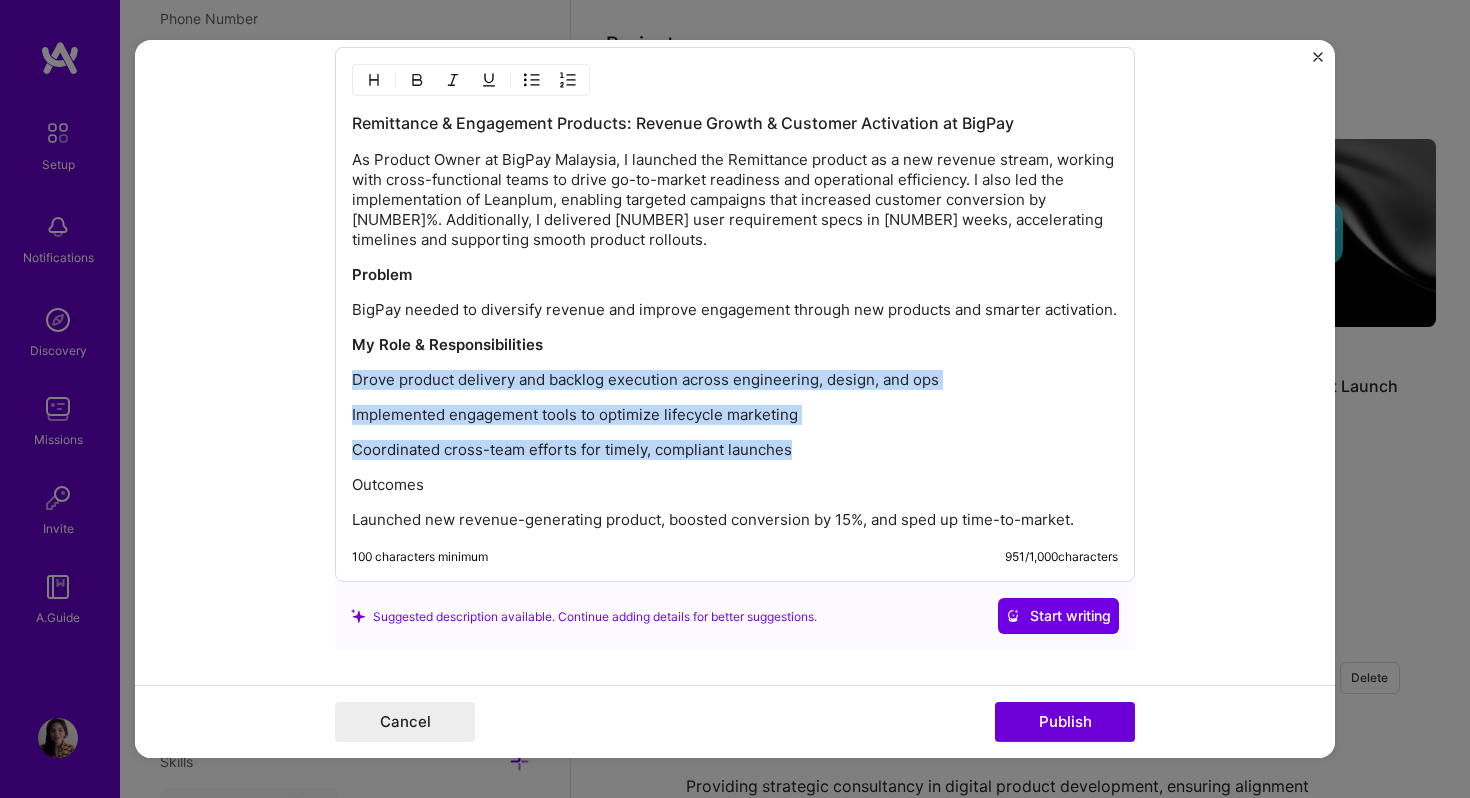 drag, startPoint x: 804, startPoint y: 450, endPoint x: 341, endPoint y: 380, distance: 468.2617 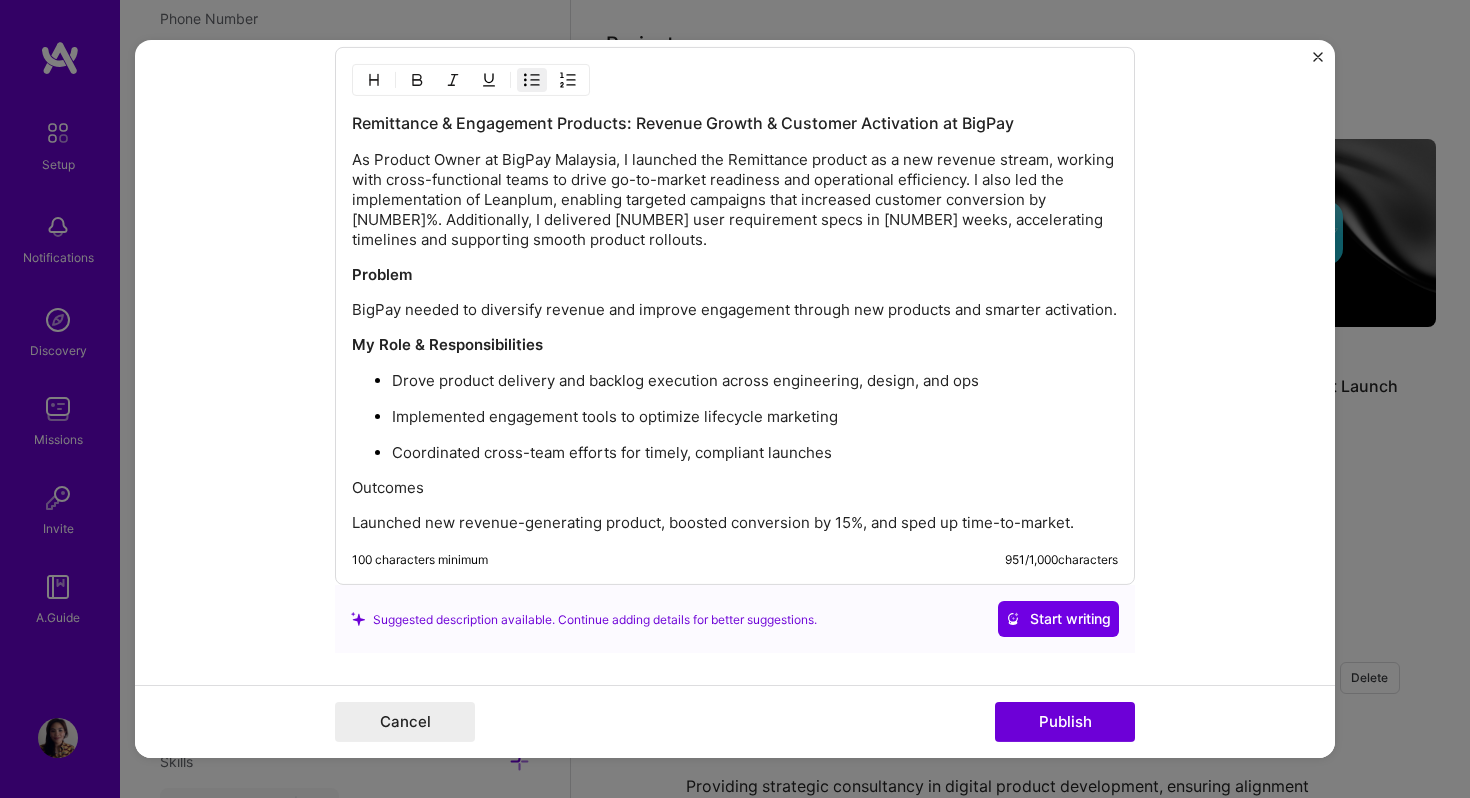 click on "Outcomes" at bounding box center [735, 488] 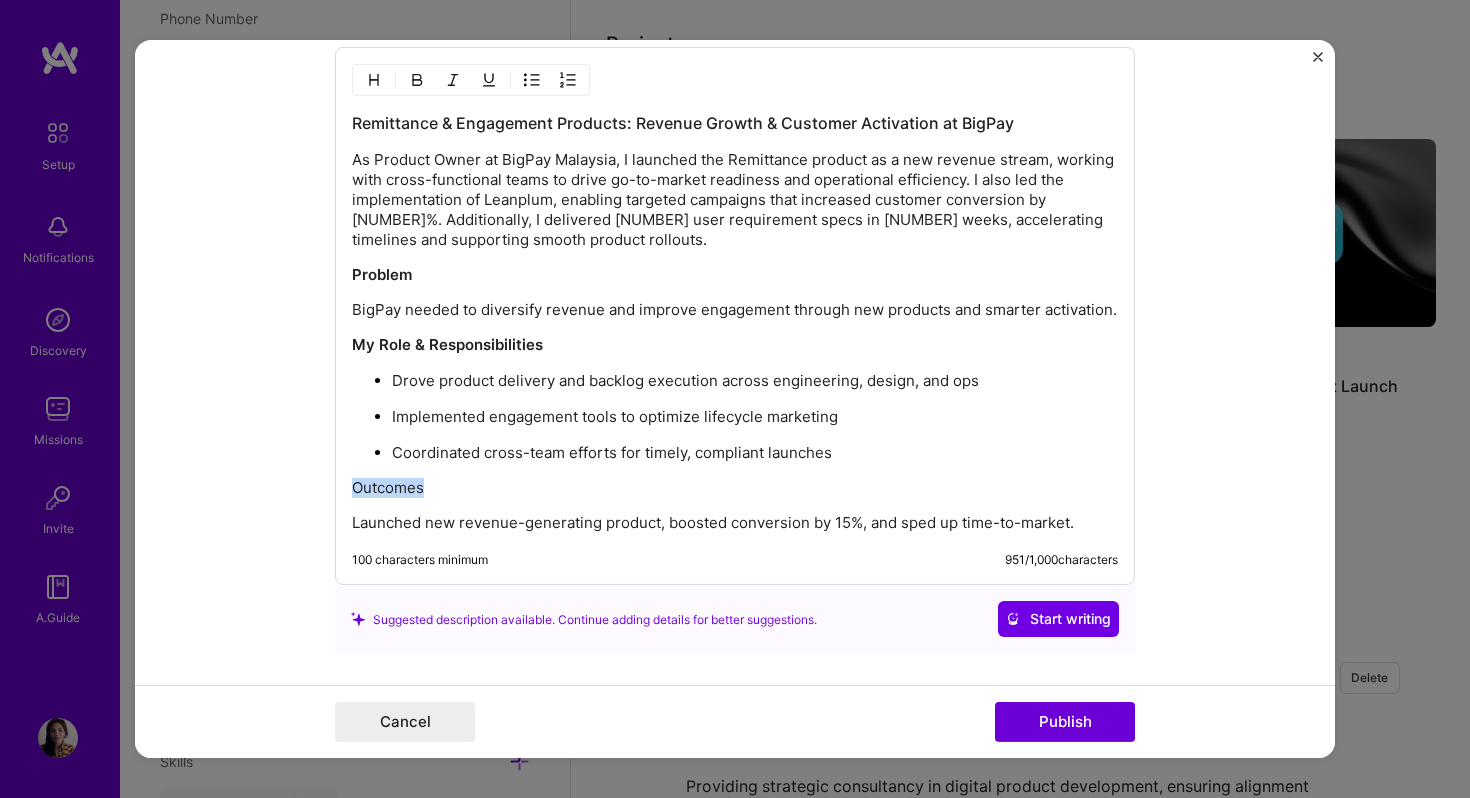 click on "Outcomes" at bounding box center (735, 488) 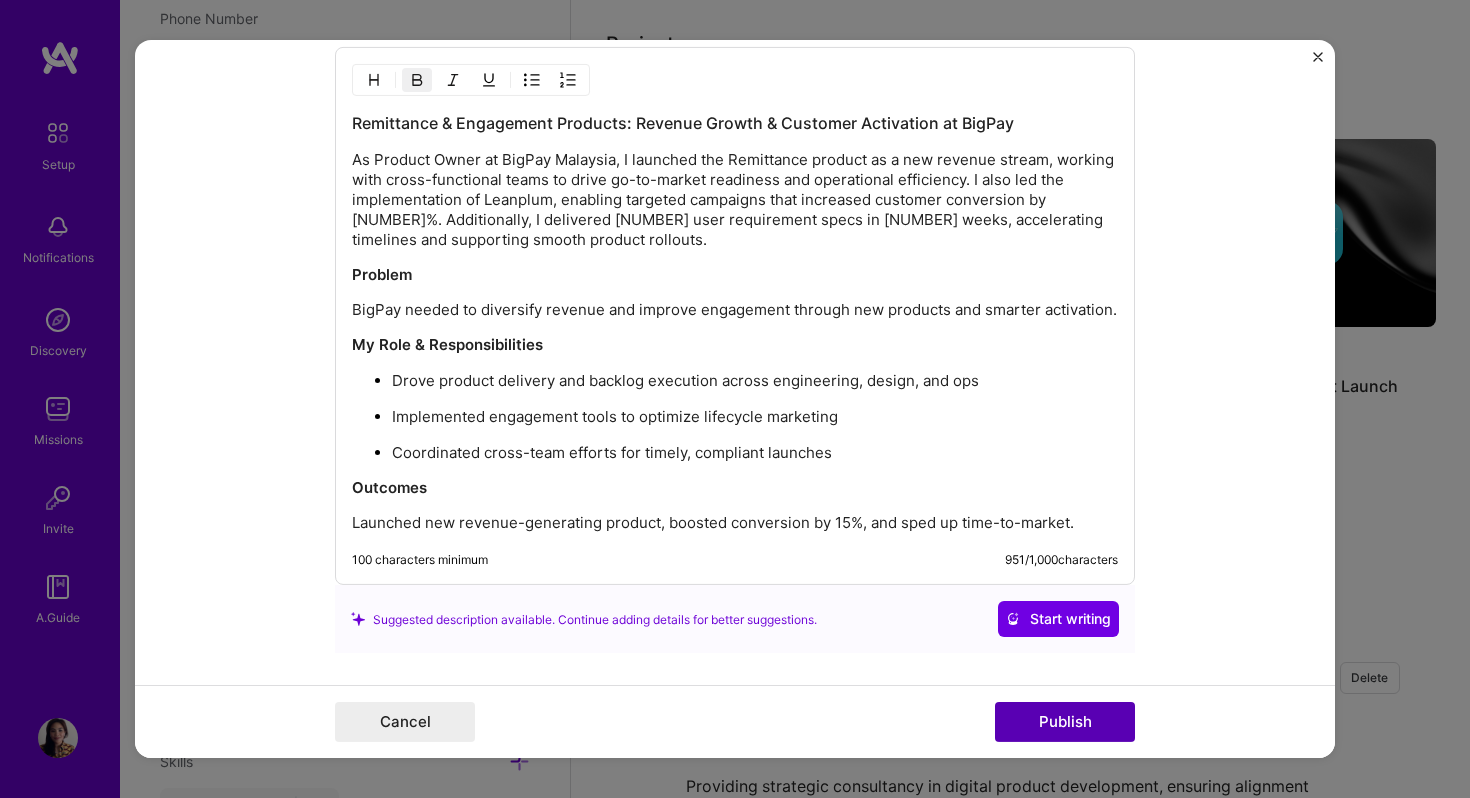 click on "Publish" at bounding box center (1065, 722) 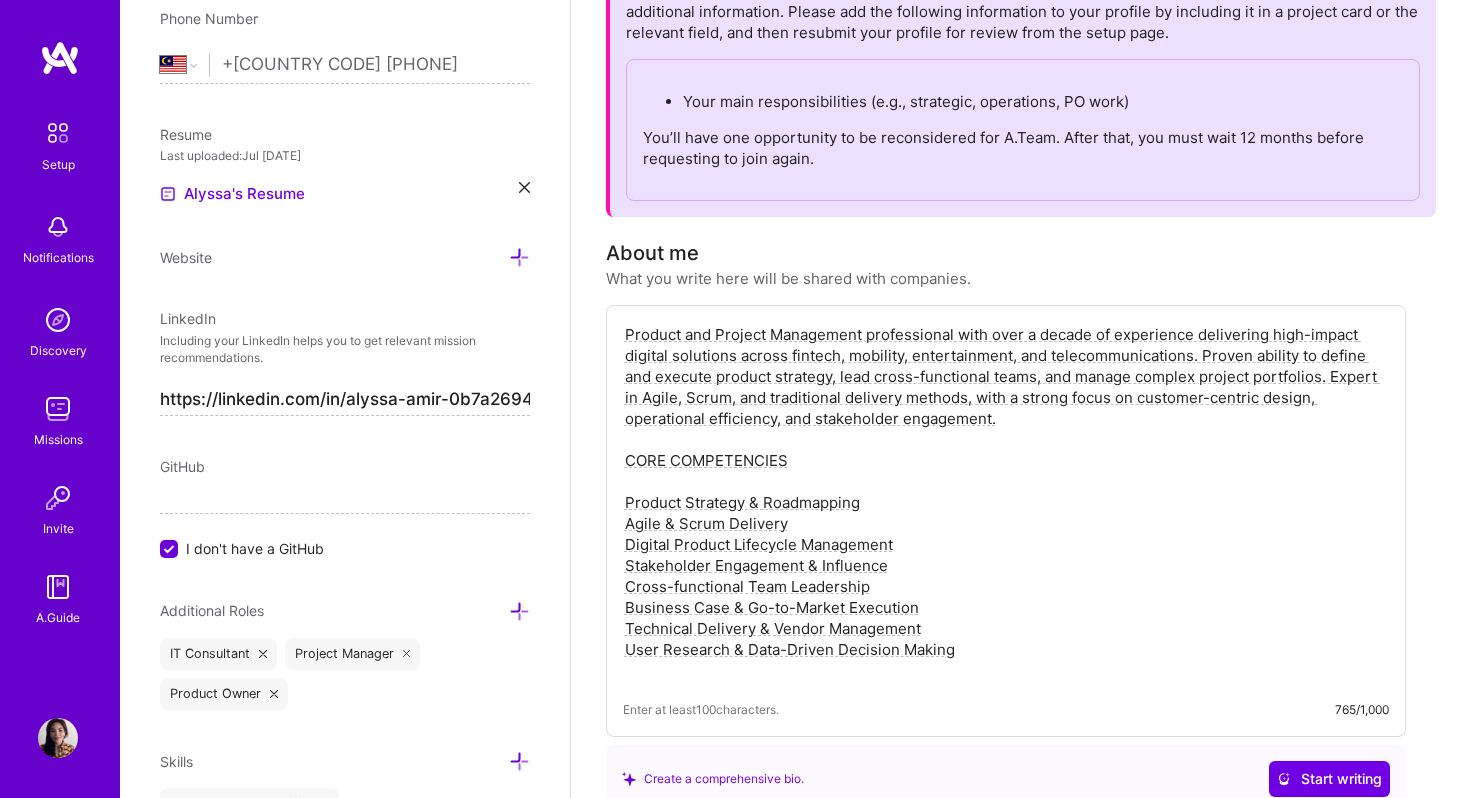 scroll, scrollTop: 0, scrollLeft: 0, axis: both 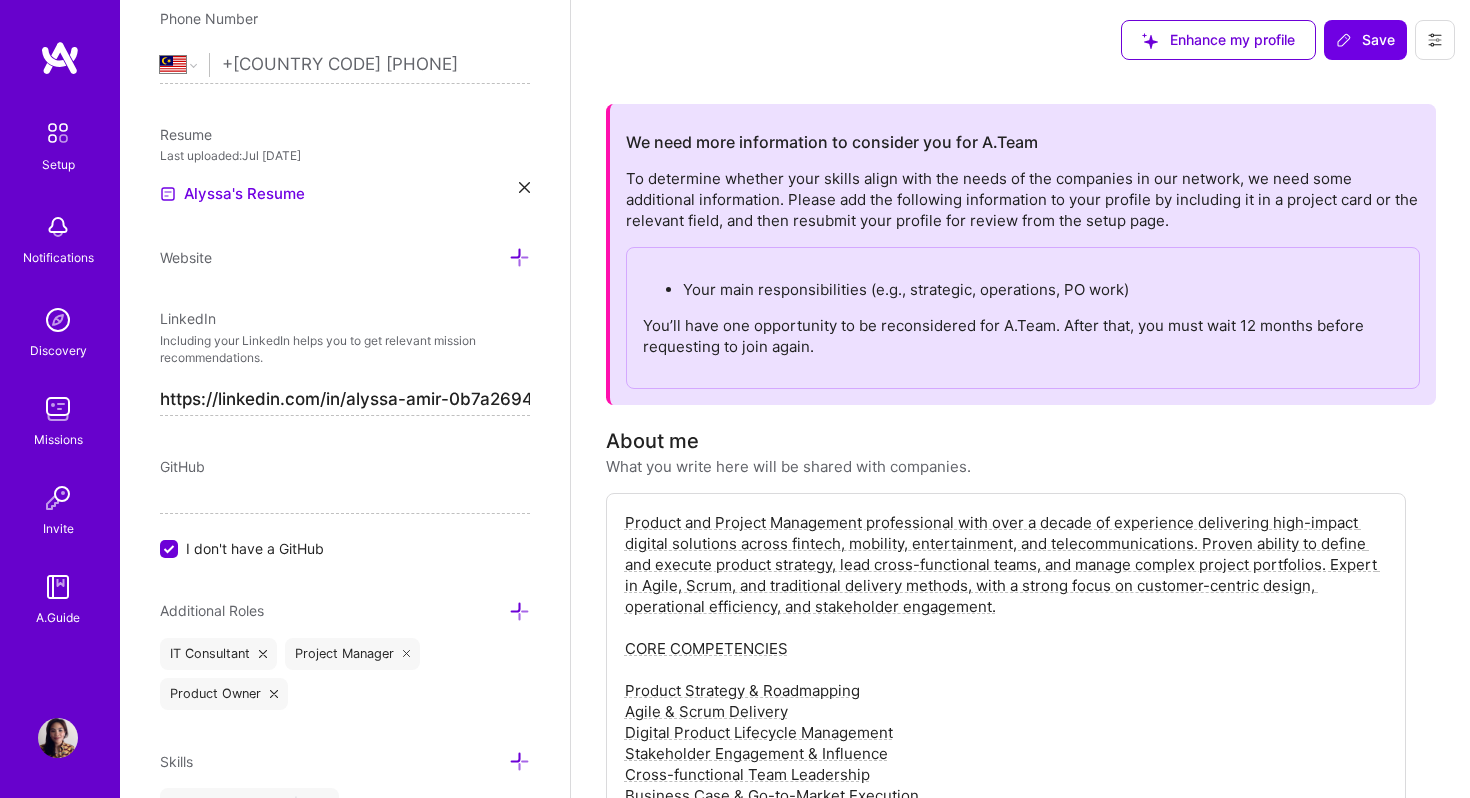 click on "You’ll have one opportunity to be reconsidered for A.Team. After that, you must wait 12 months before requesting to join again." at bounding box center [1023, 336] 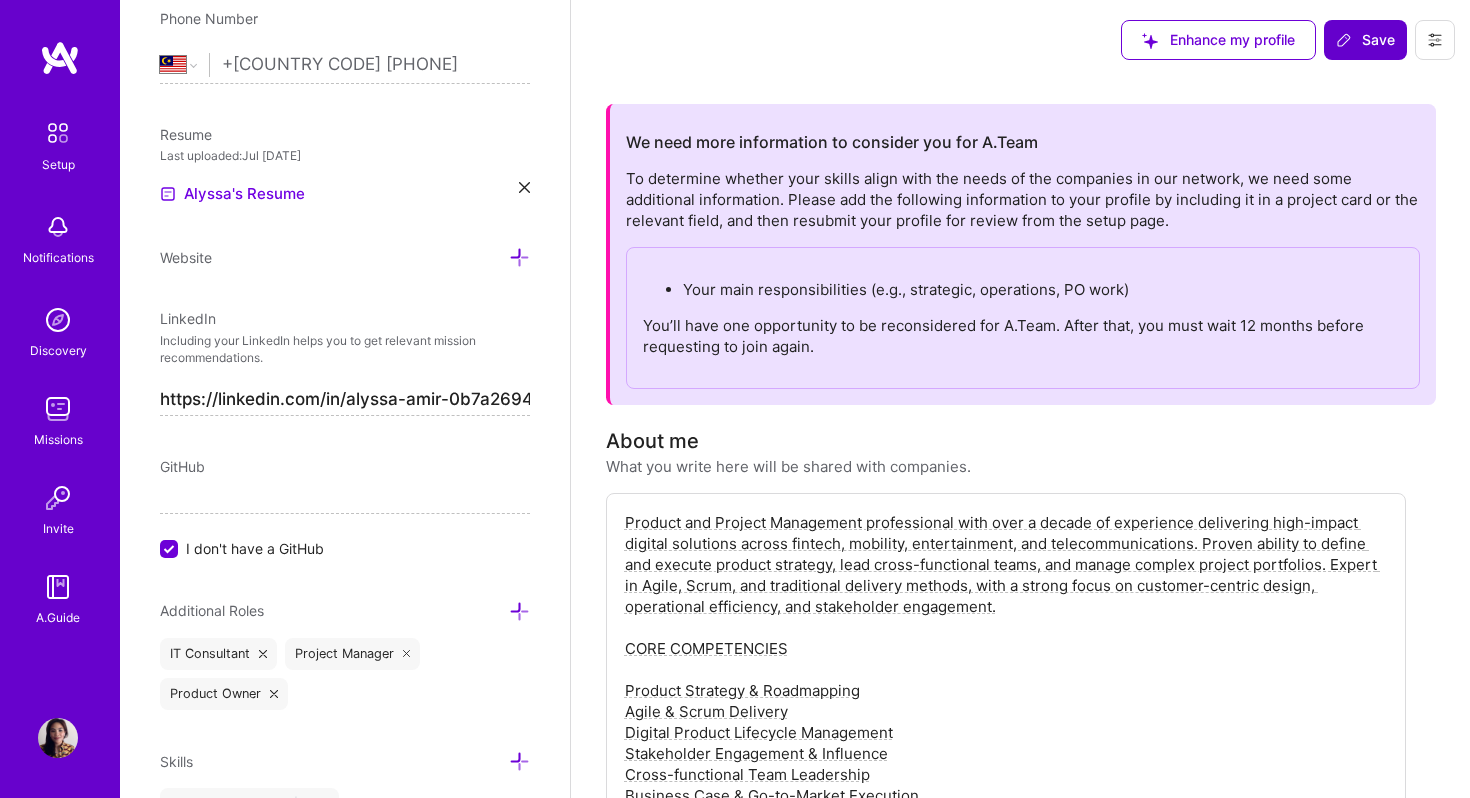 click on "Save" at bounding box center [1365, 40] 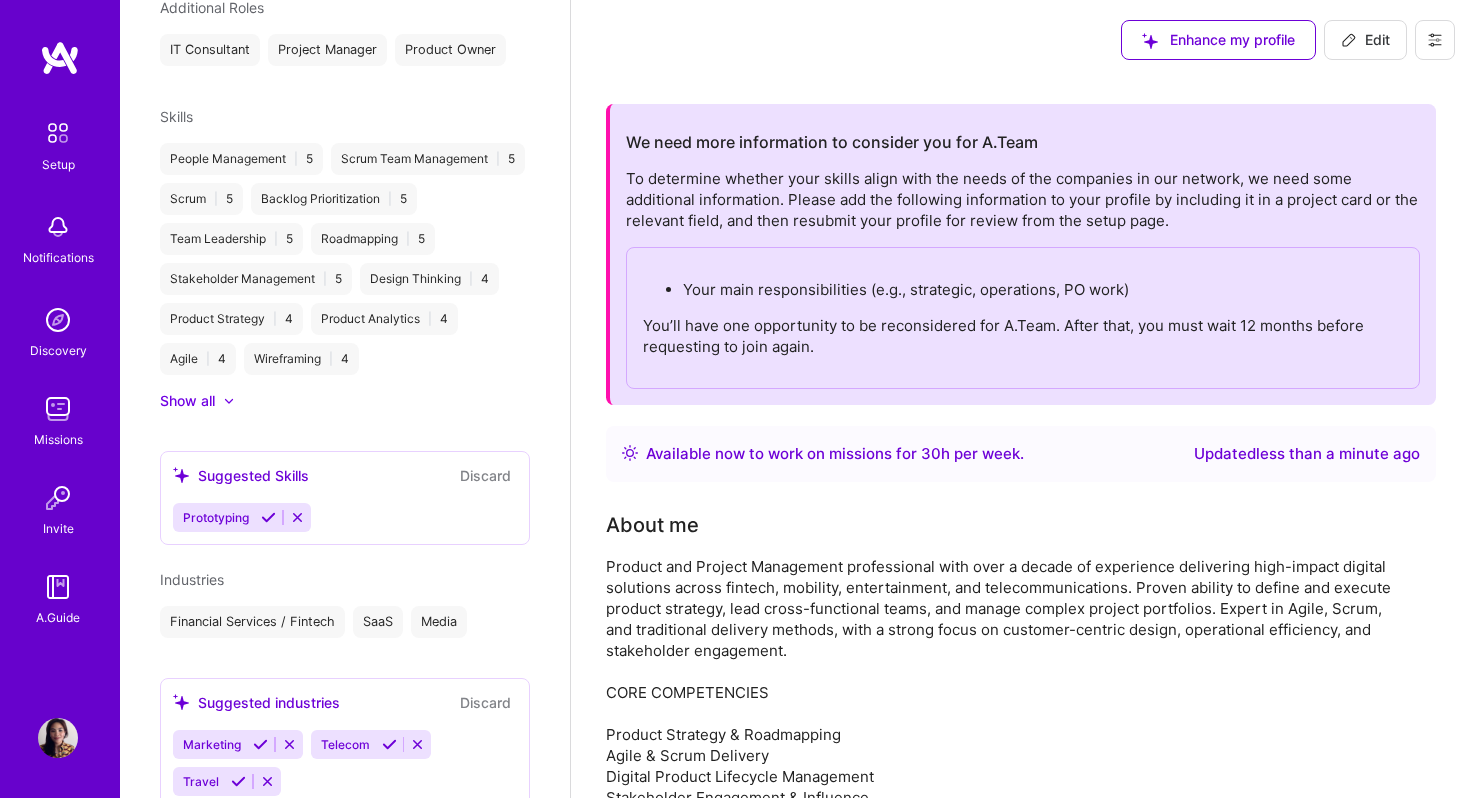 scroll, scrollTop: 565, scrollLeft: 0, axis: vertical 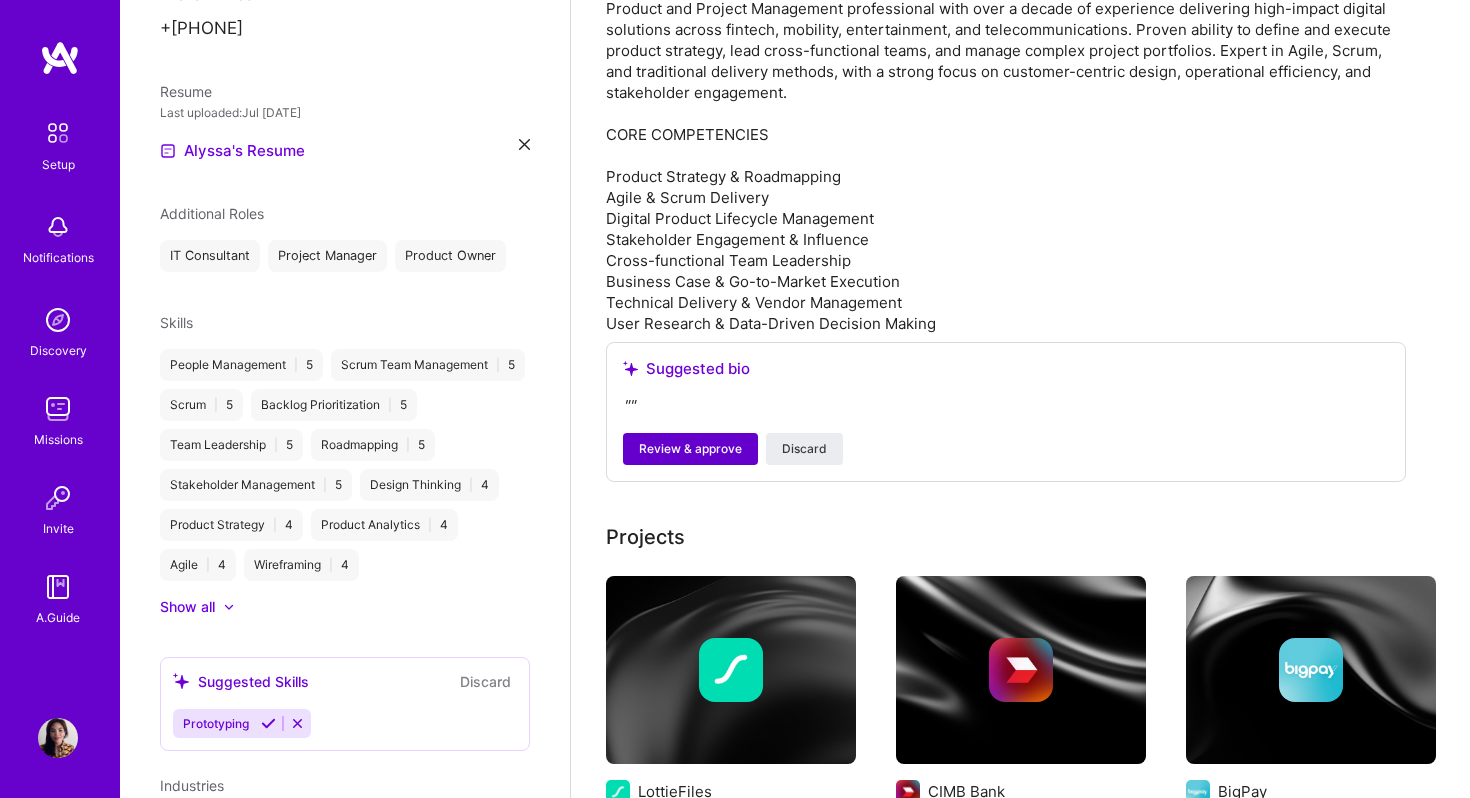 click on "Review & approve" at bounding box center [690, 449] 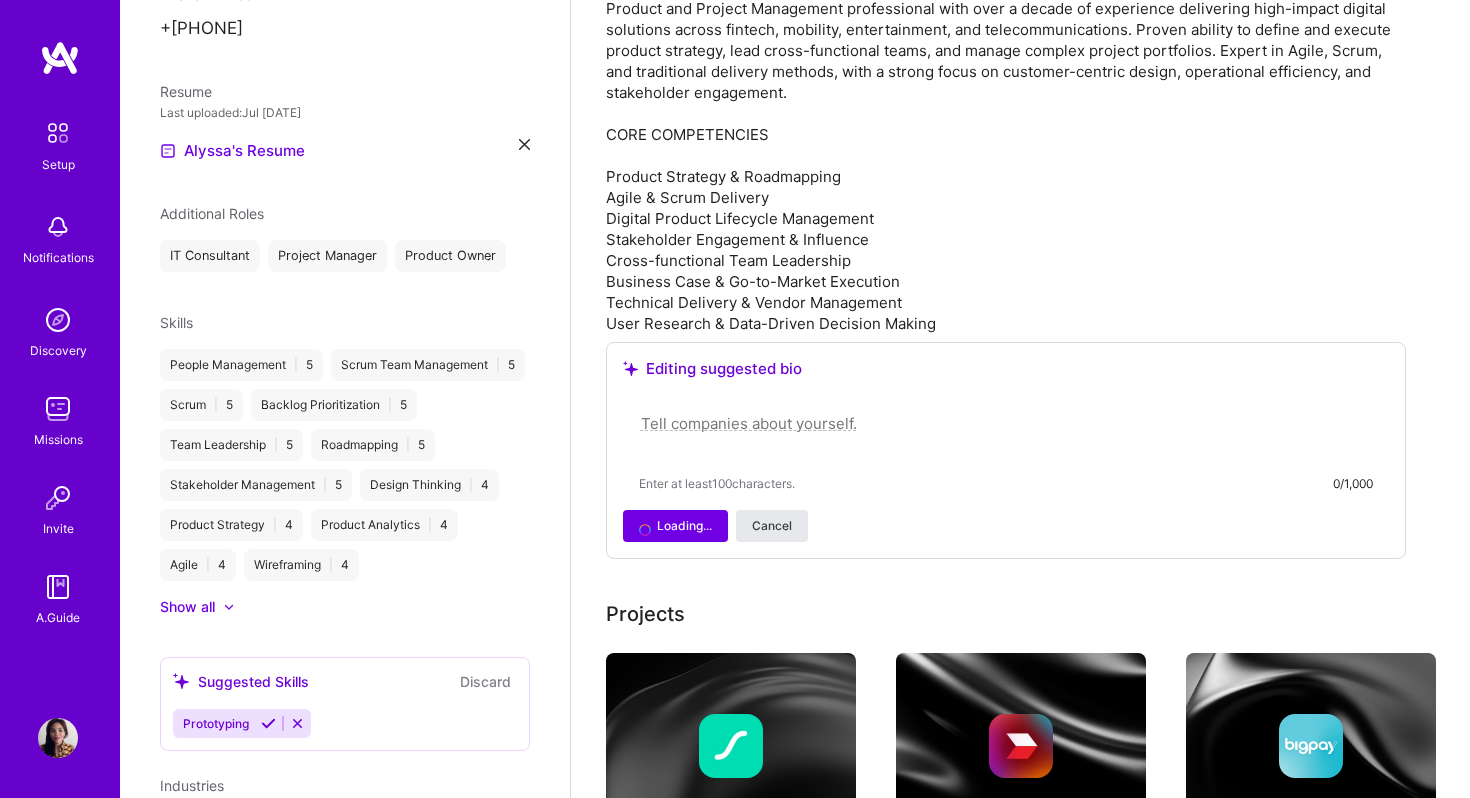 click on "Cancel" at bounding box center (772, 526) 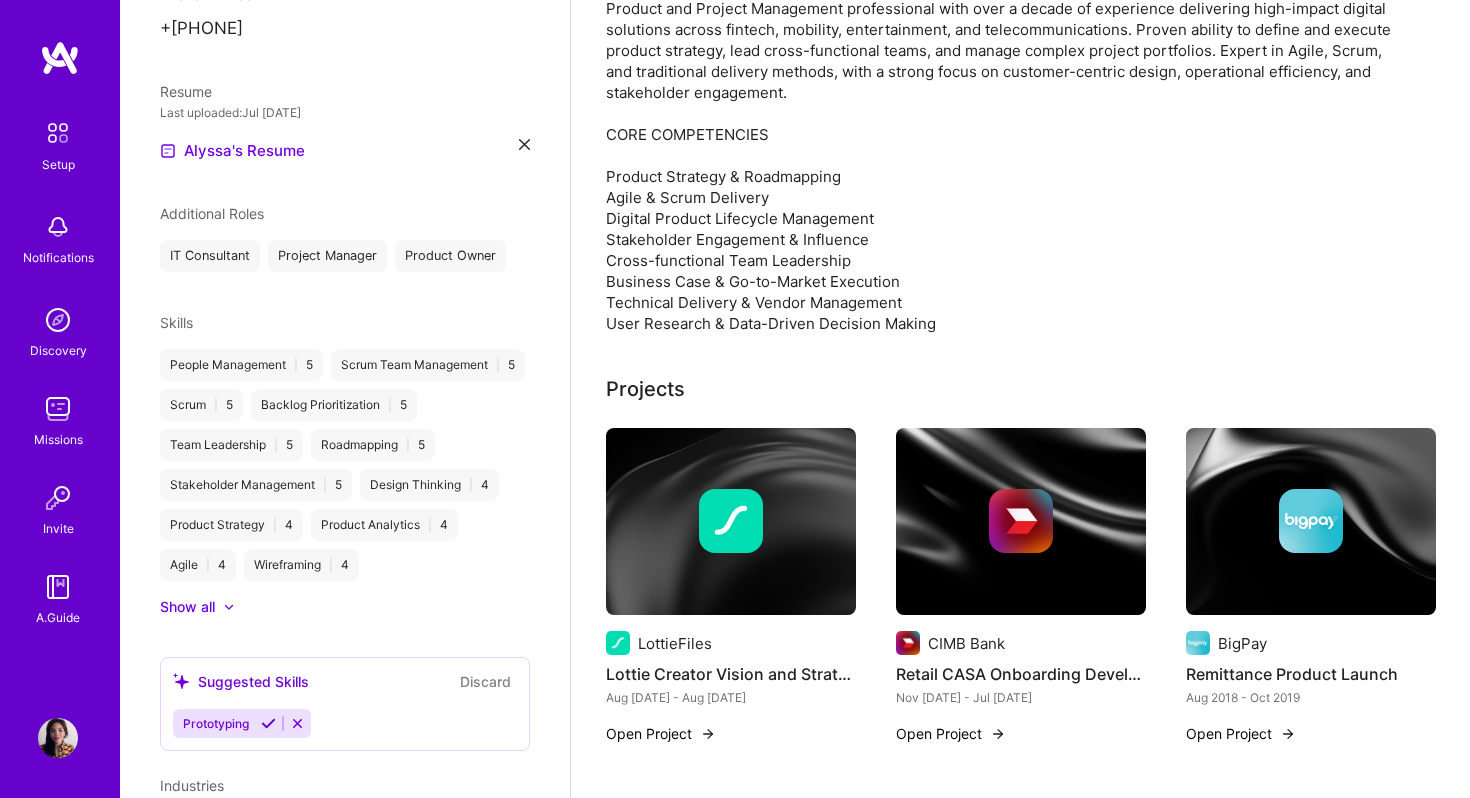 click at bounding box center (58, 133) 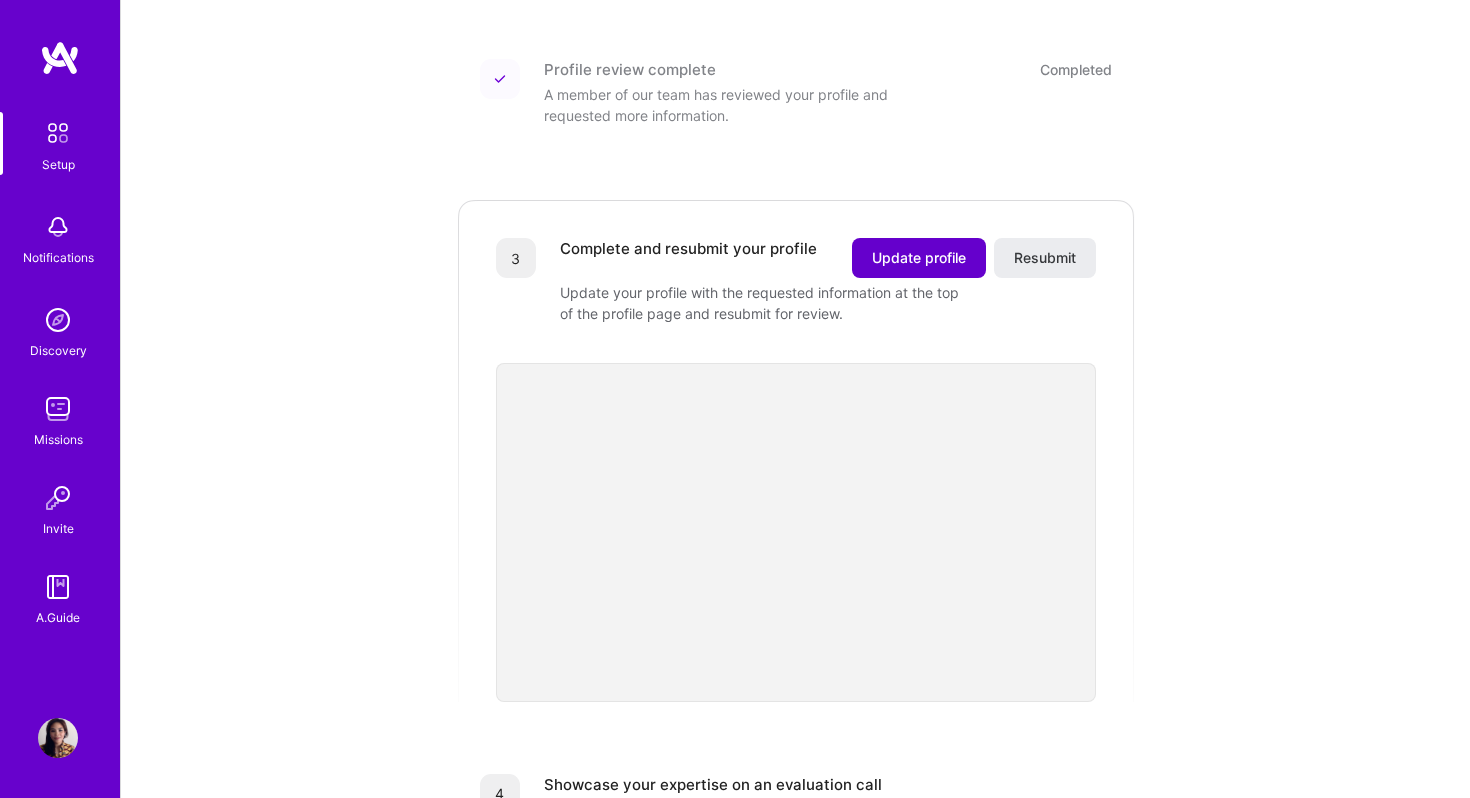scroll, scrollTop: 471, scrollLeft: 0, axis: vertical 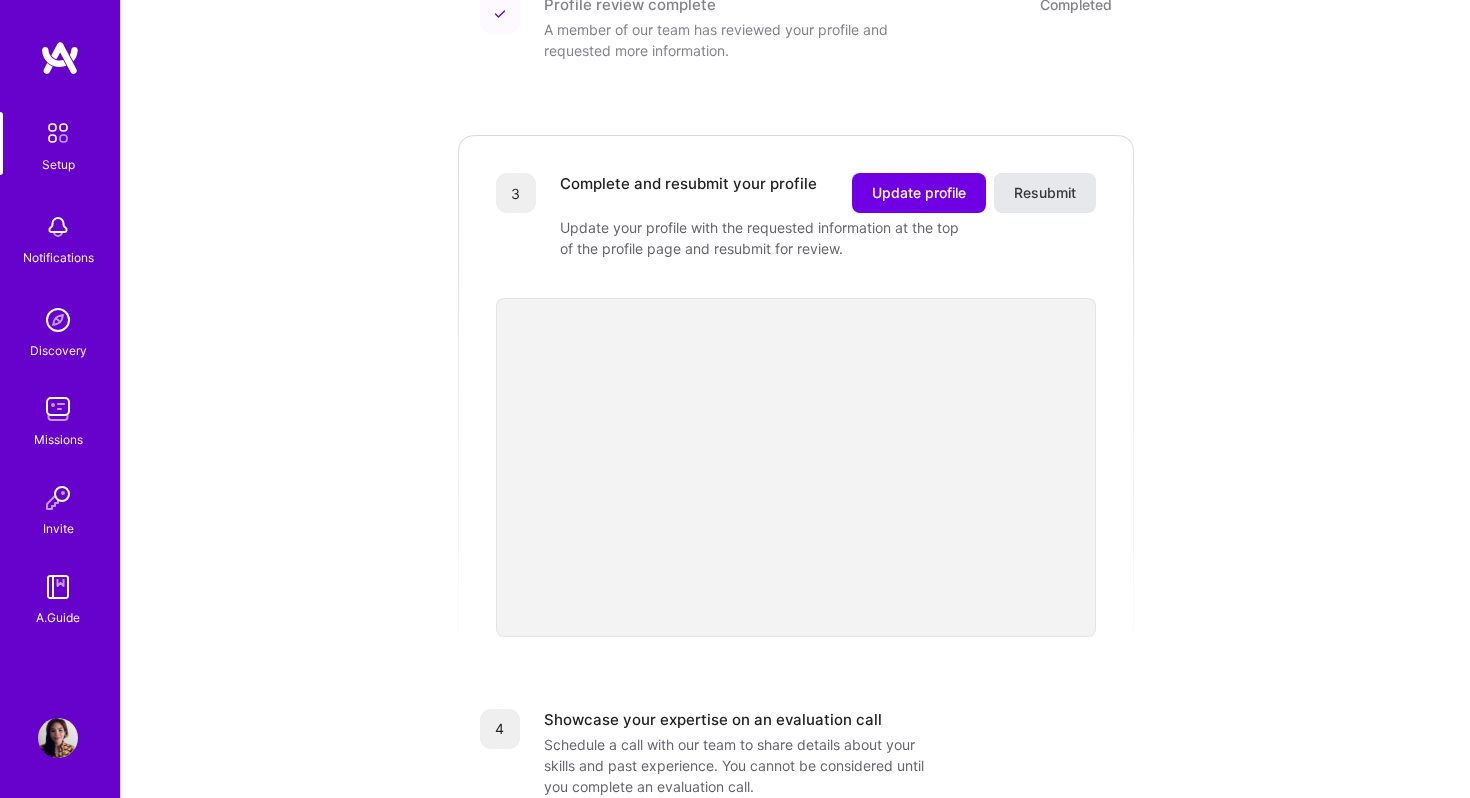 click on "Resubmit" at bounding box center (1045, 193) 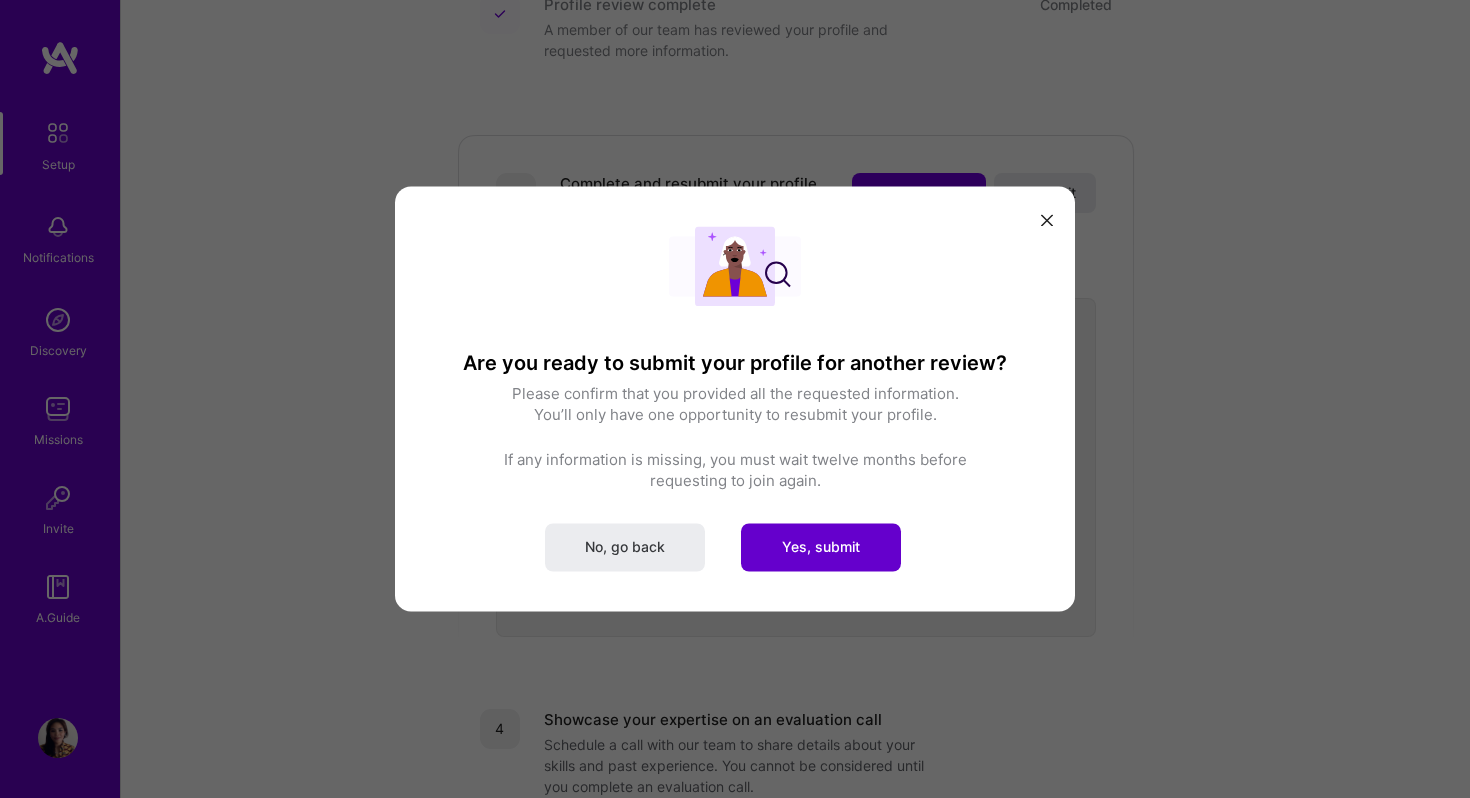 click on "Yes, submit" at bounding box center (821, 547) 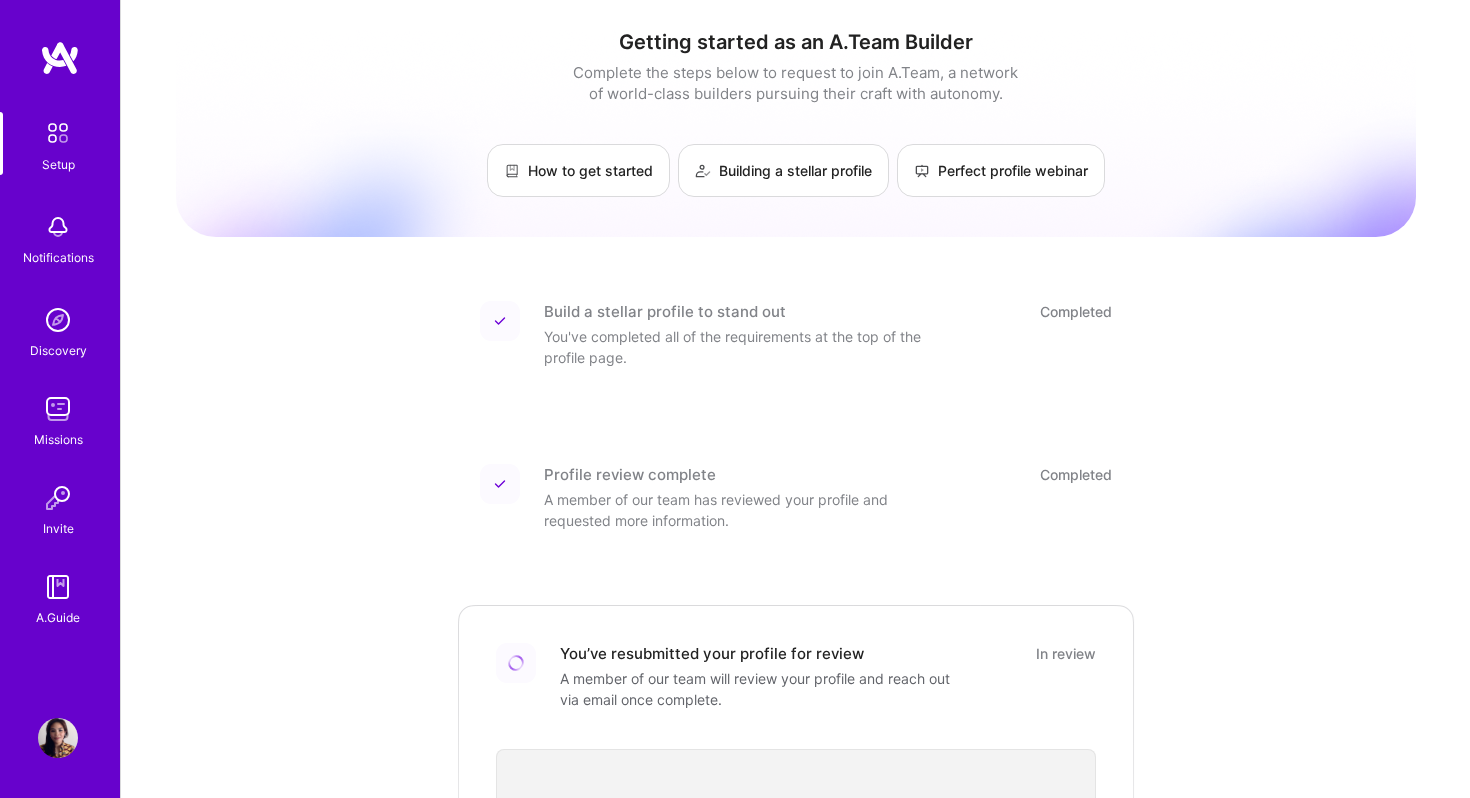 scroll, scrollTop: 0, scrollLeft: 0, axis: both 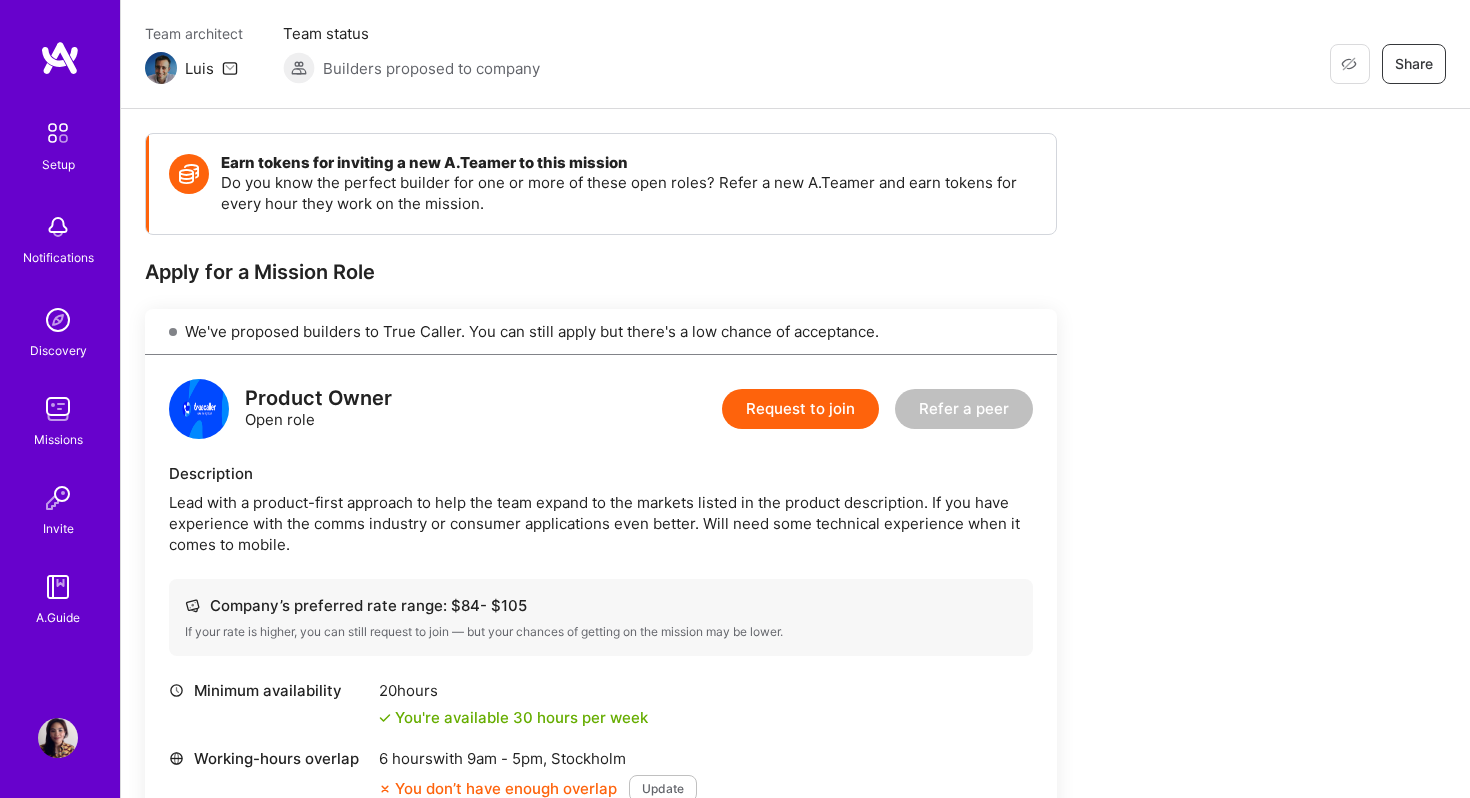 click on "Request to join" at bounding box center [800, 409] 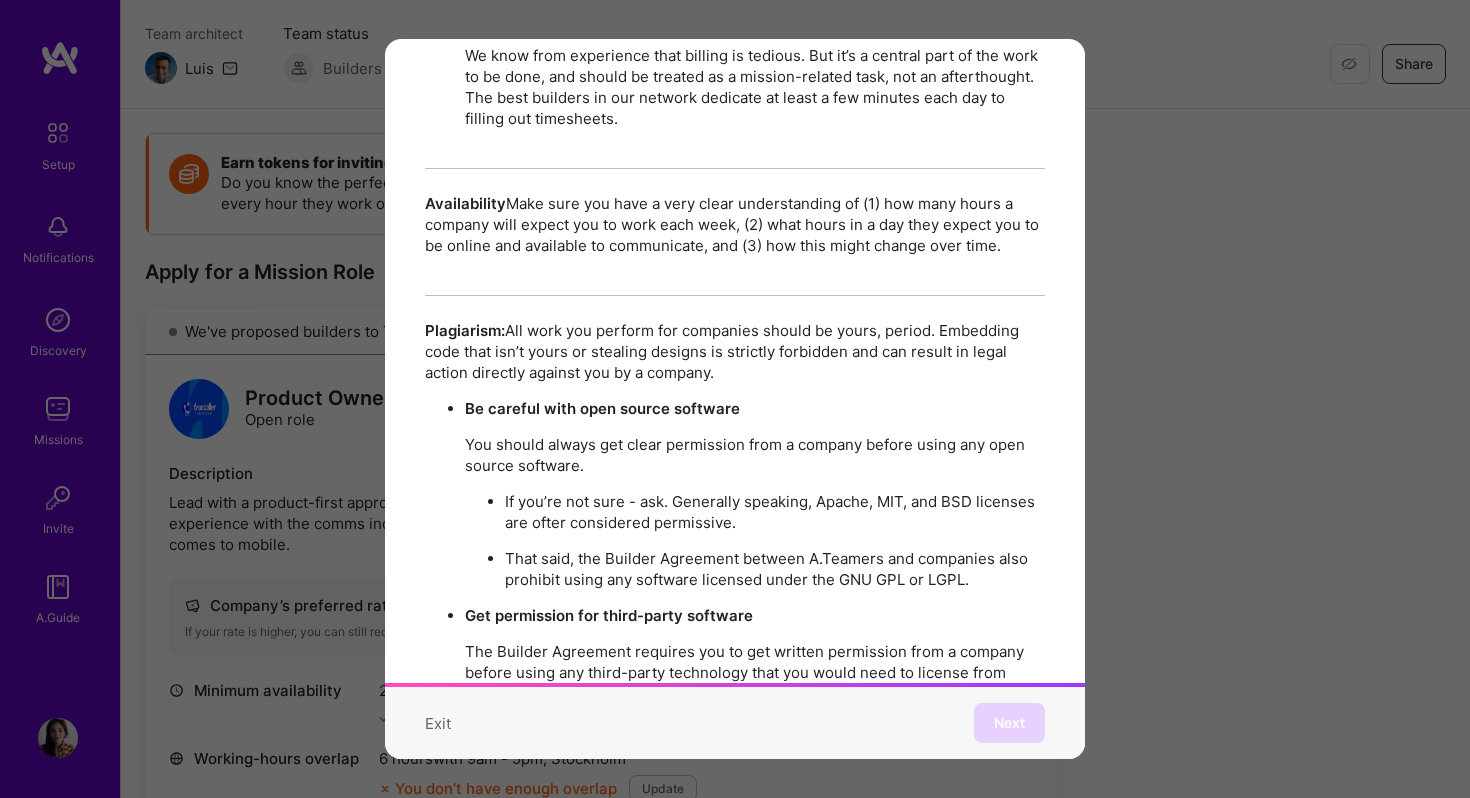scroll, scrollTop: 3430, scrollLeft: 0, axis: vertical 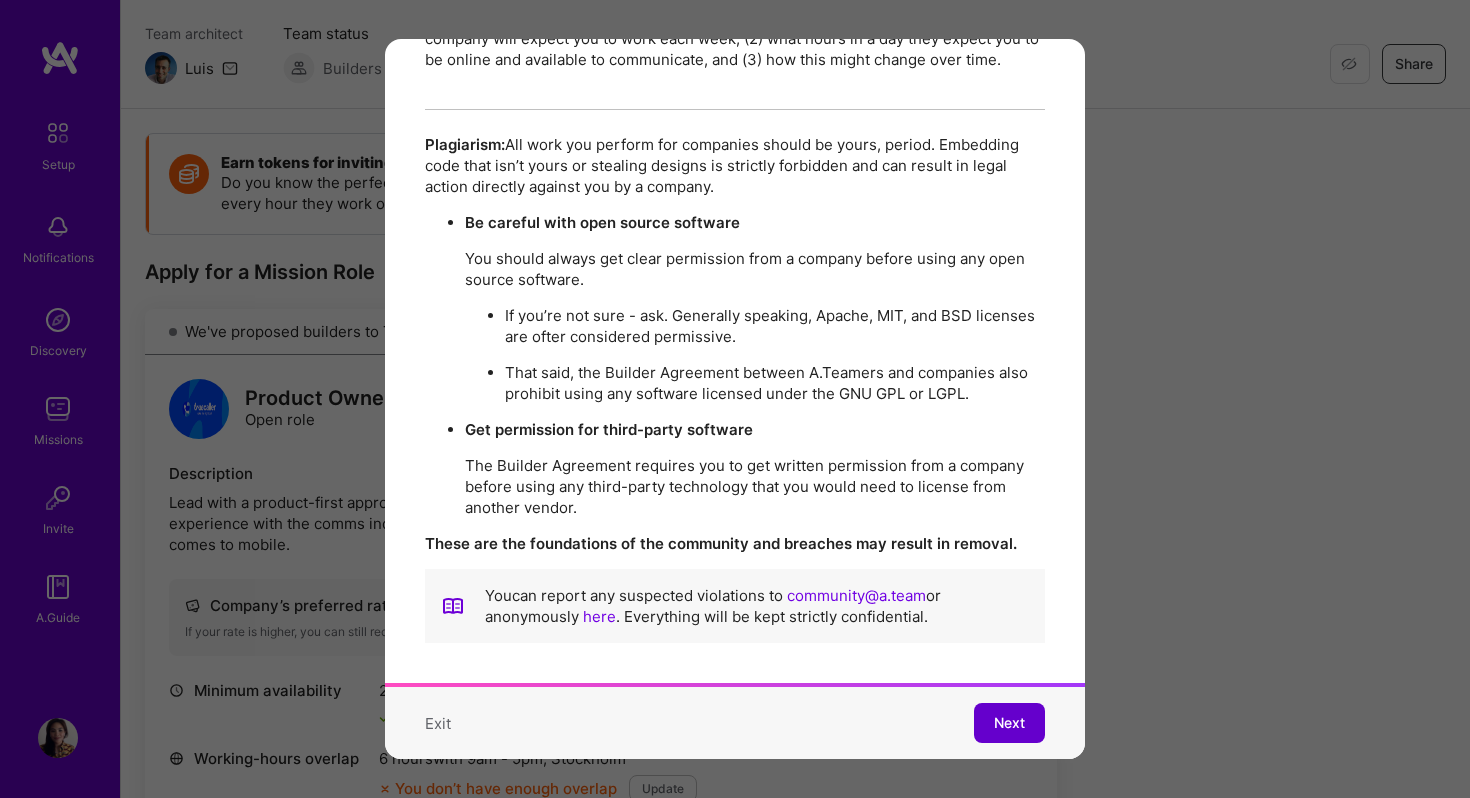 click on "Next" at bounding box center [1009, 723] 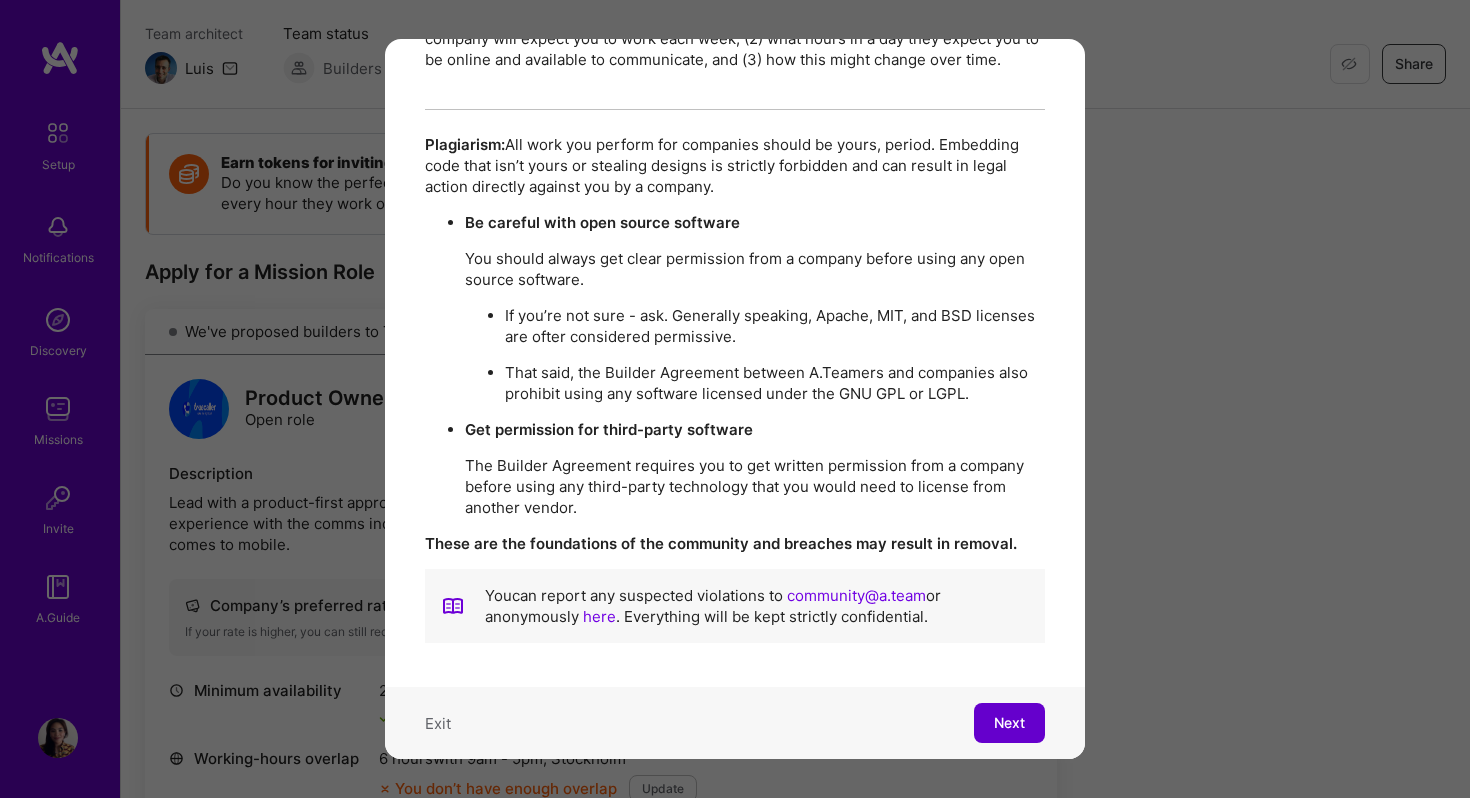 scroll, scrollTop: 0, scrollLeft: 0, axis: both 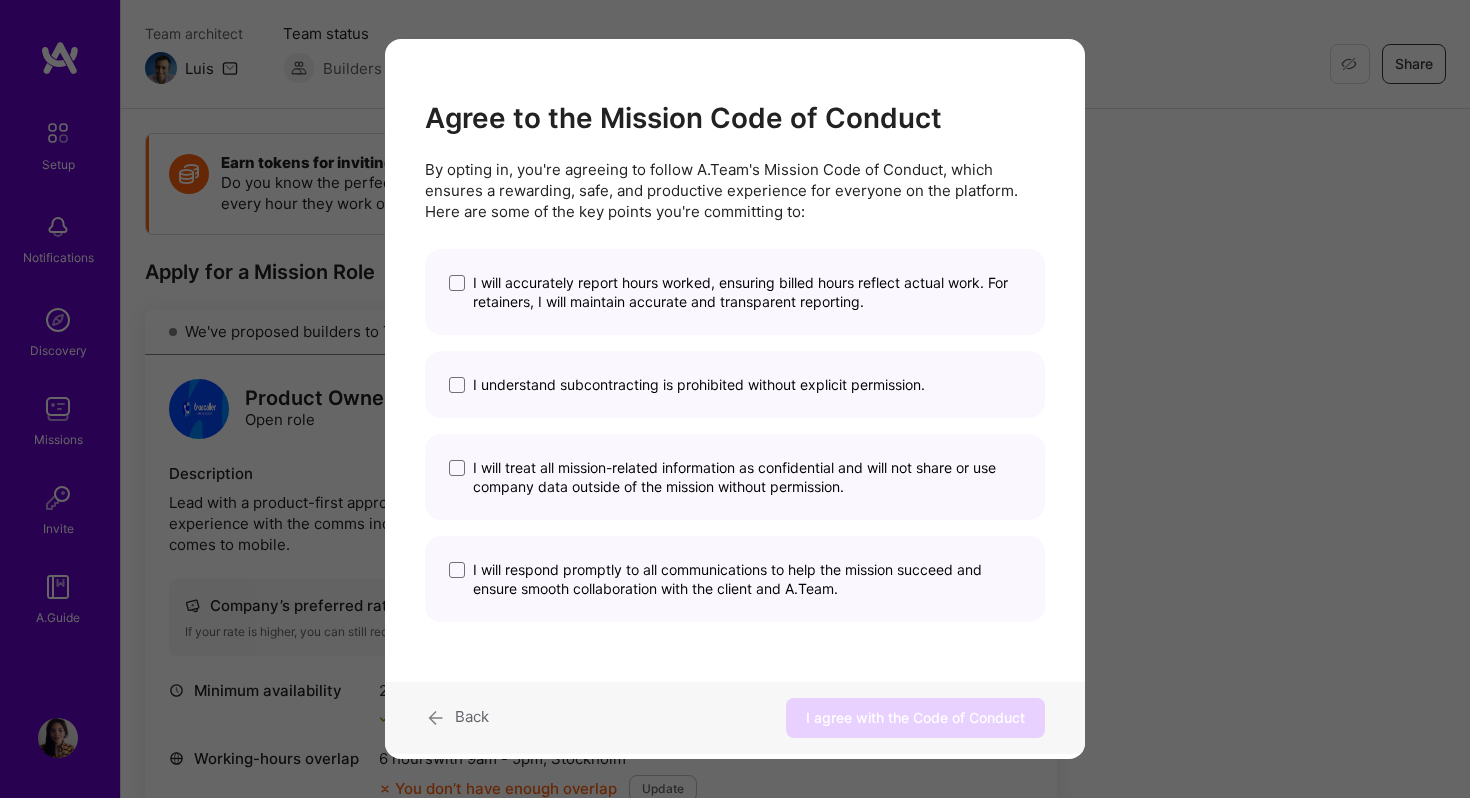 click on "I will accurately report hours worked, ensuring billed hours reflect actual work. For retainers, I will maintain accurate and transparent reporting." at bounding box center (735, 292) 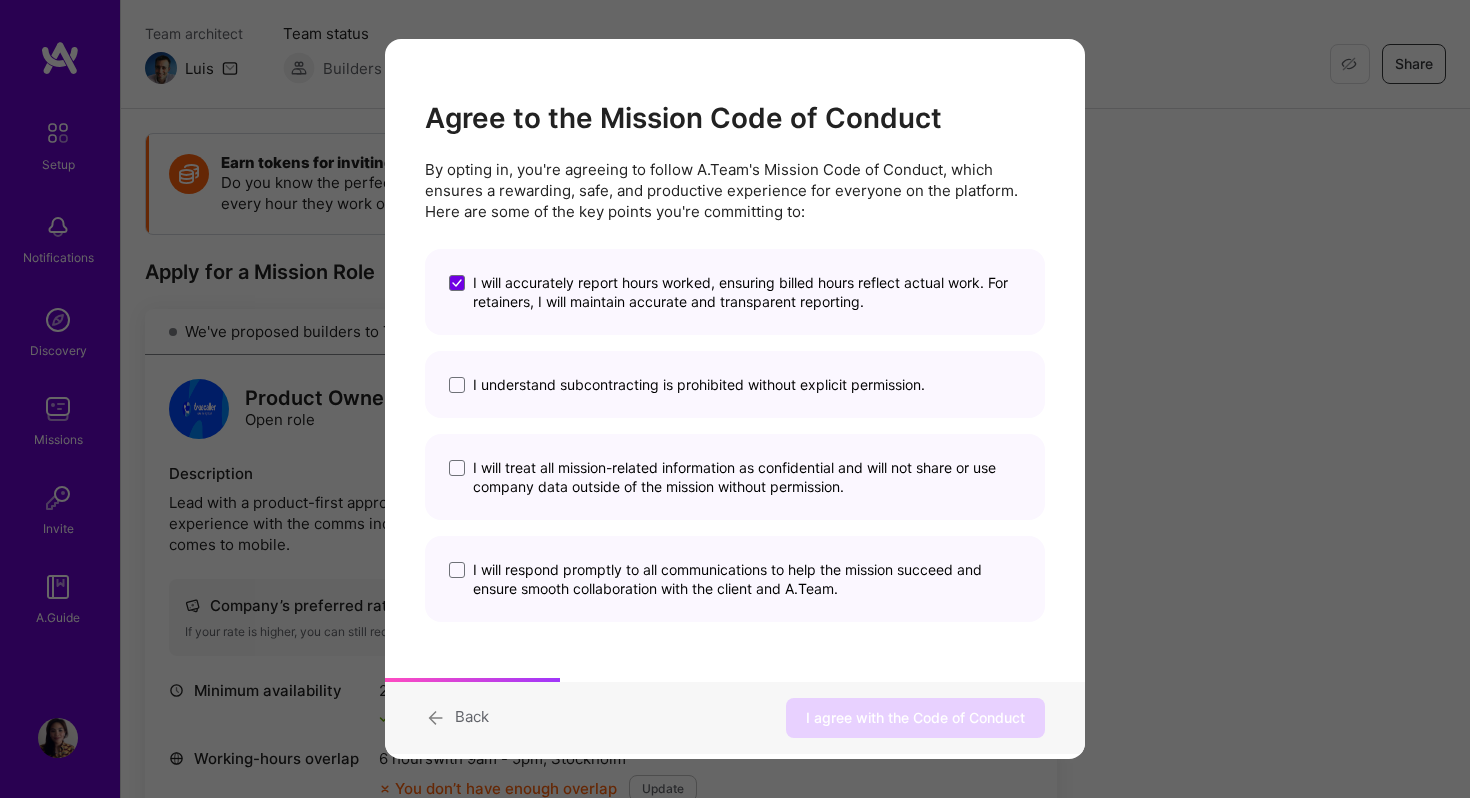 click on "I understand subcontracting is prohibited without explicit permission." at bounding box center (735, 384) 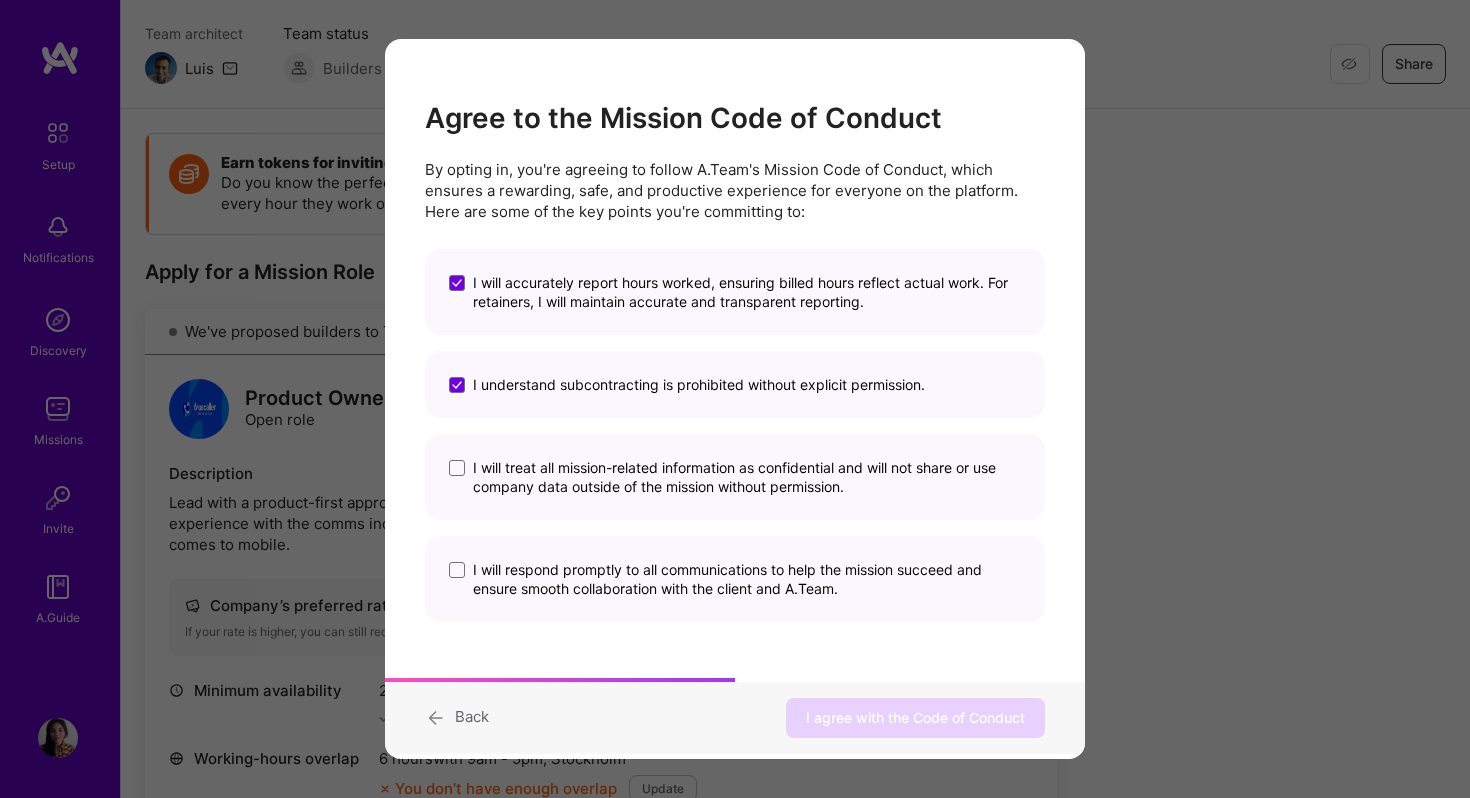 click on "I will treat all mission-related information as confidential and will not share or use company data outside of the mission without permission." at bounding box center [735, 477] 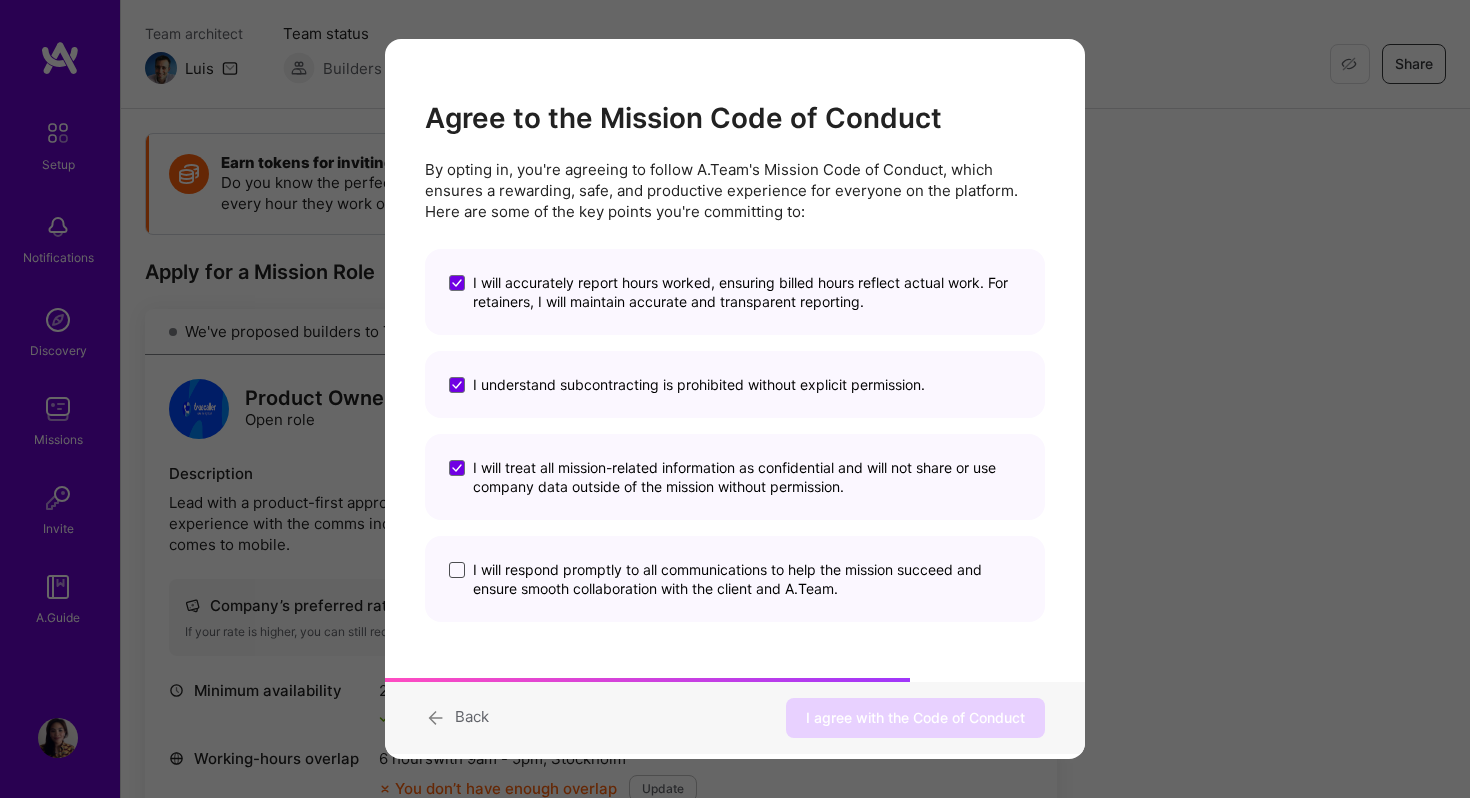 click at bounding box center [457, 570] 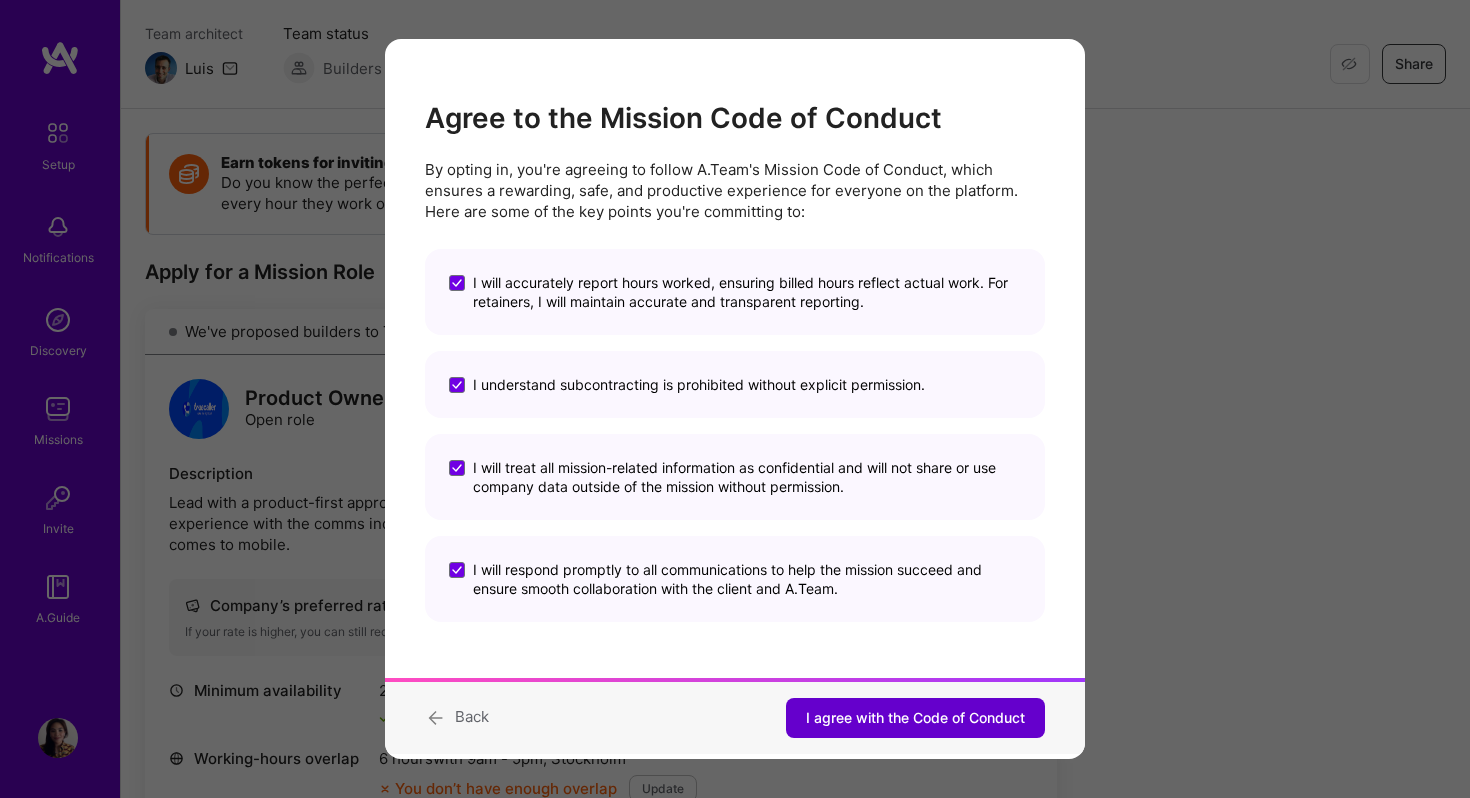 click on "I agree with the Code of Conduct" at bounding box center [915, 718] 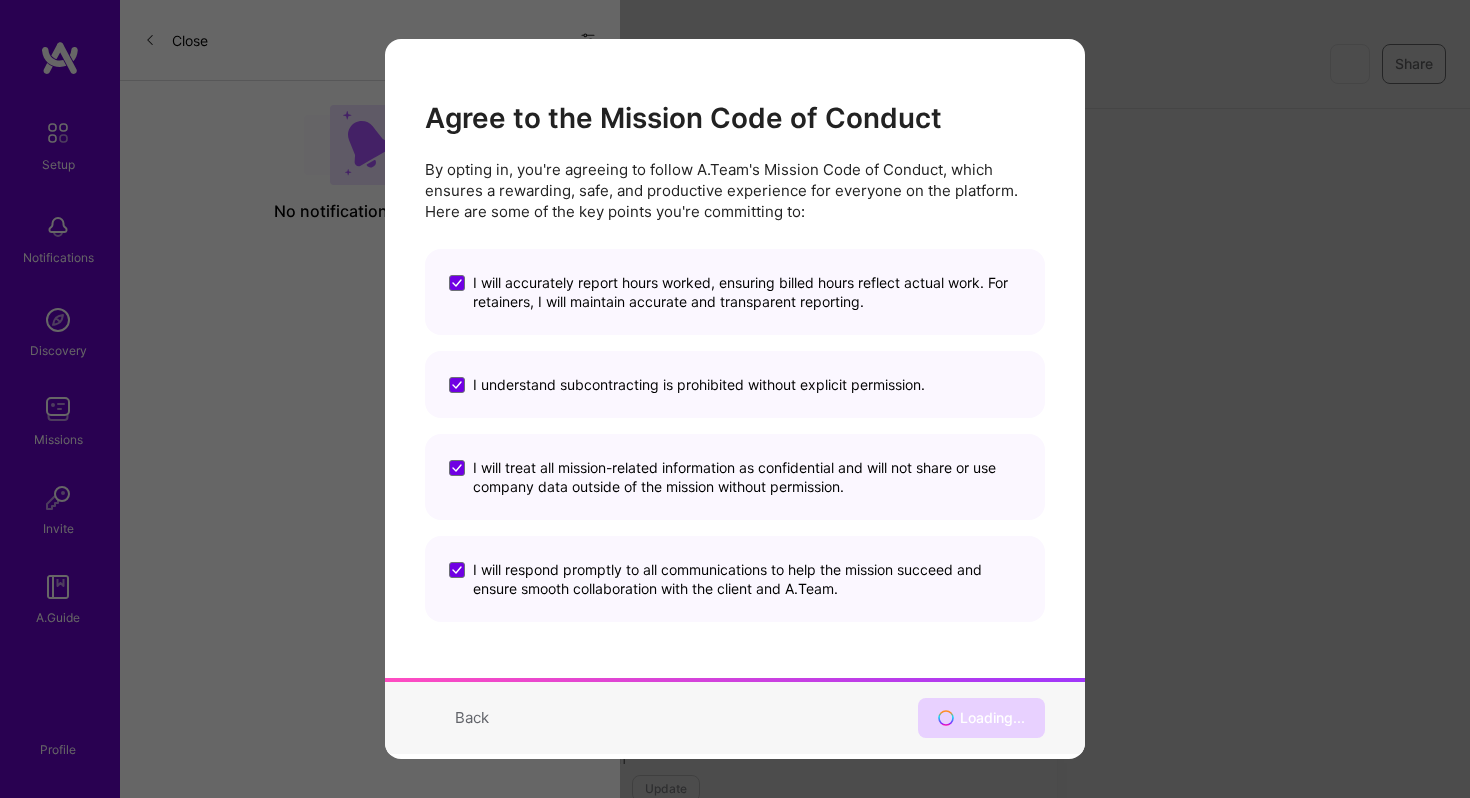 scroll, scrollTop: 0, scrollLeft: 0, axis: both 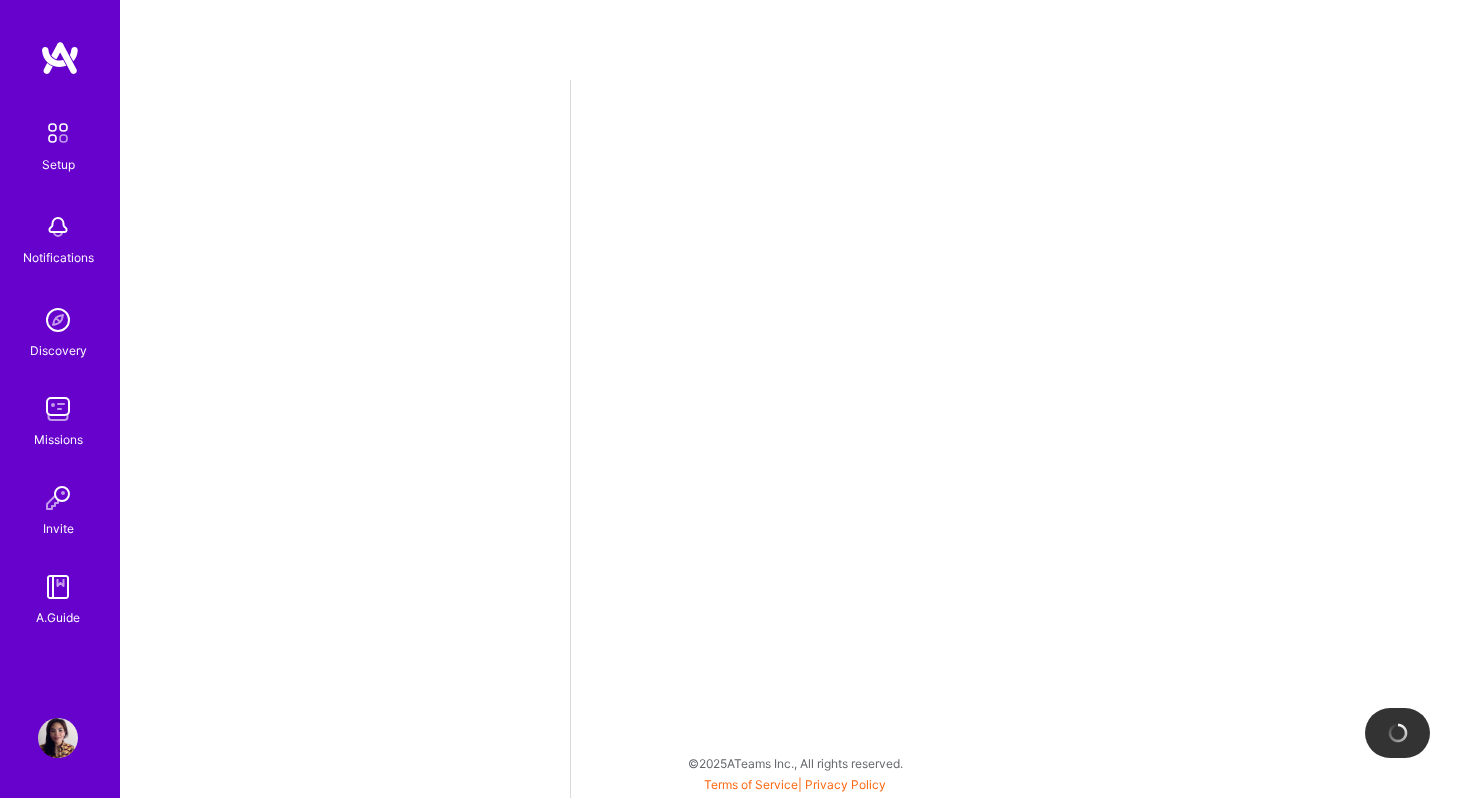 select on "MY" 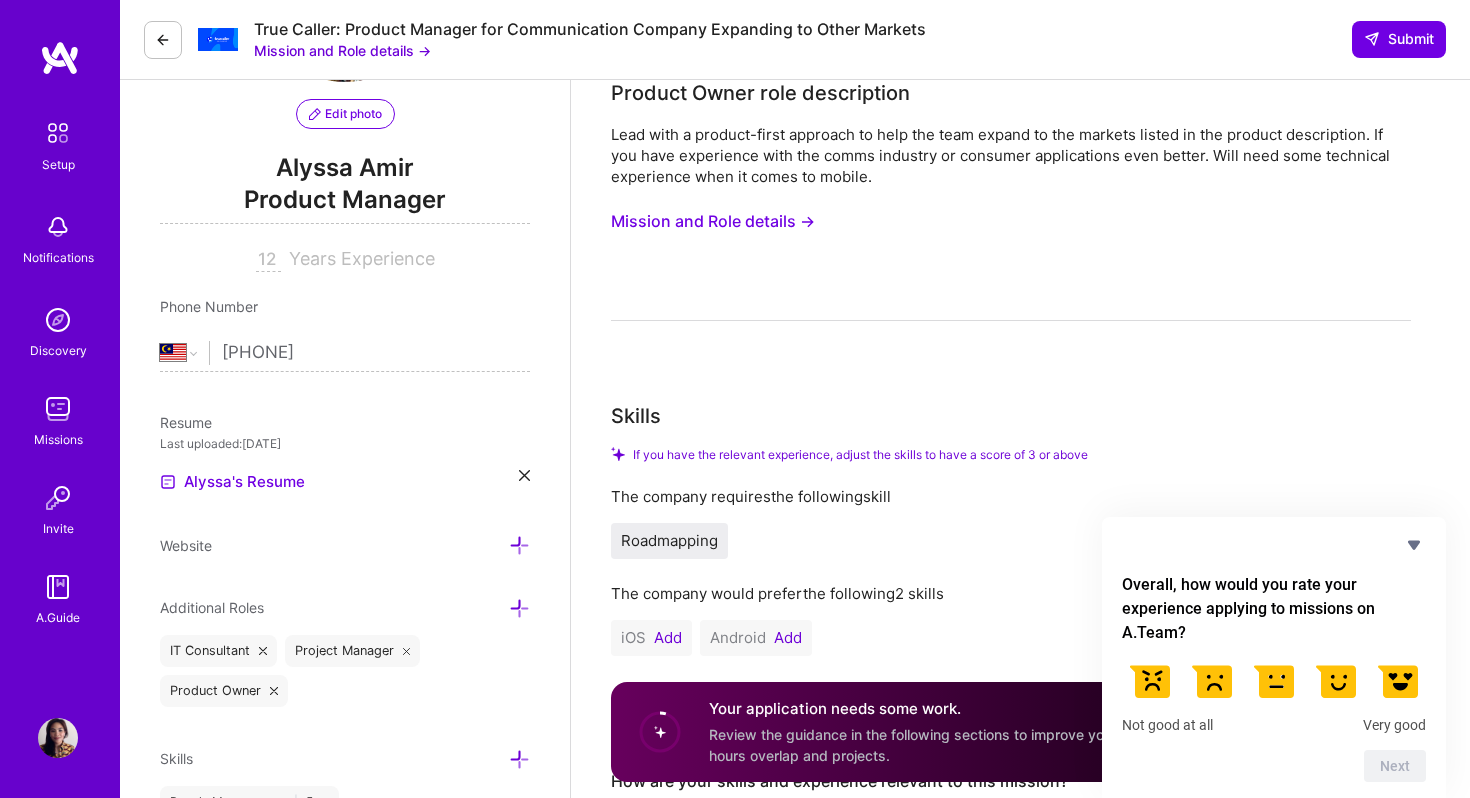 scroll, scrollTop: 329, scrollLeft: 0, axis: vertical 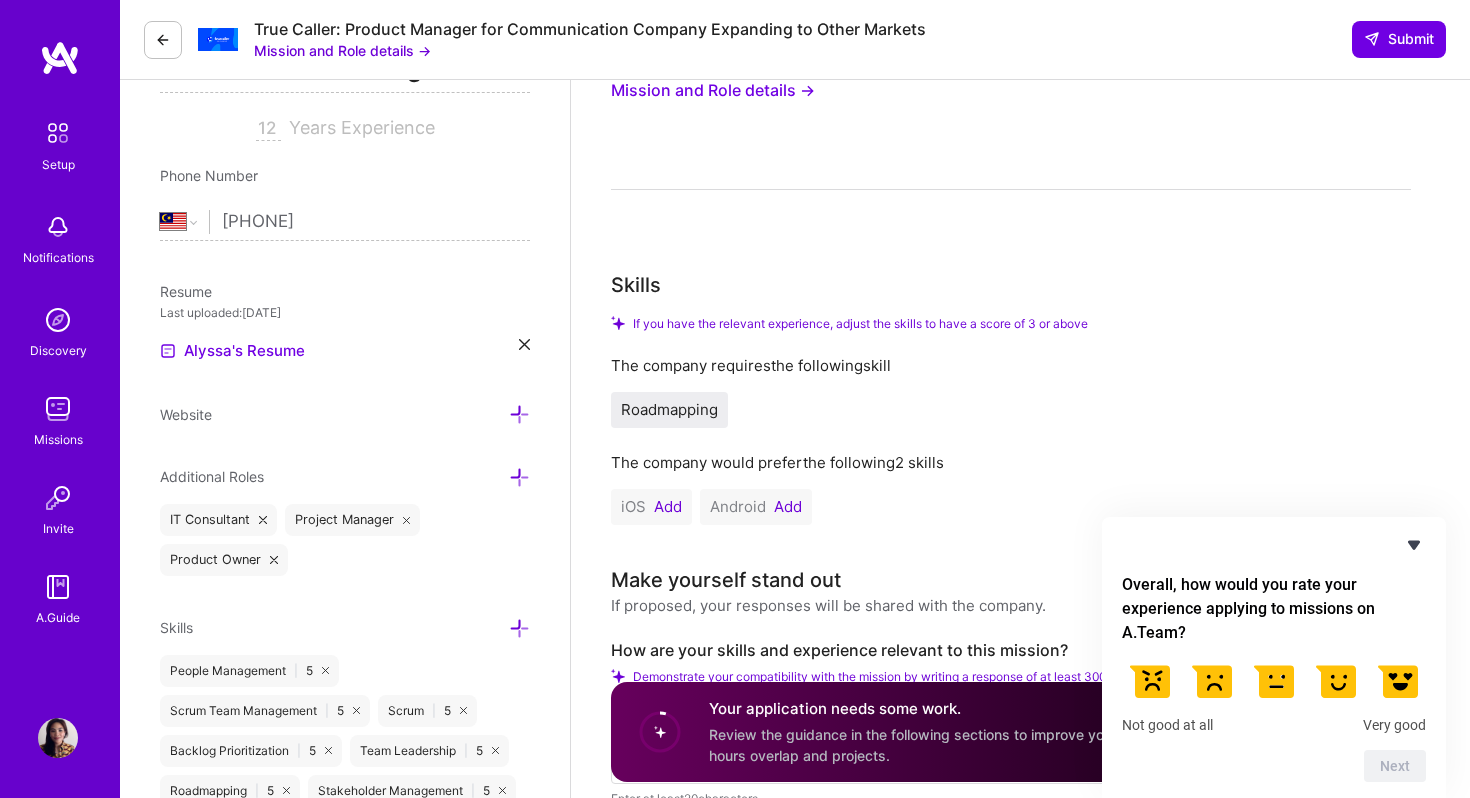 click 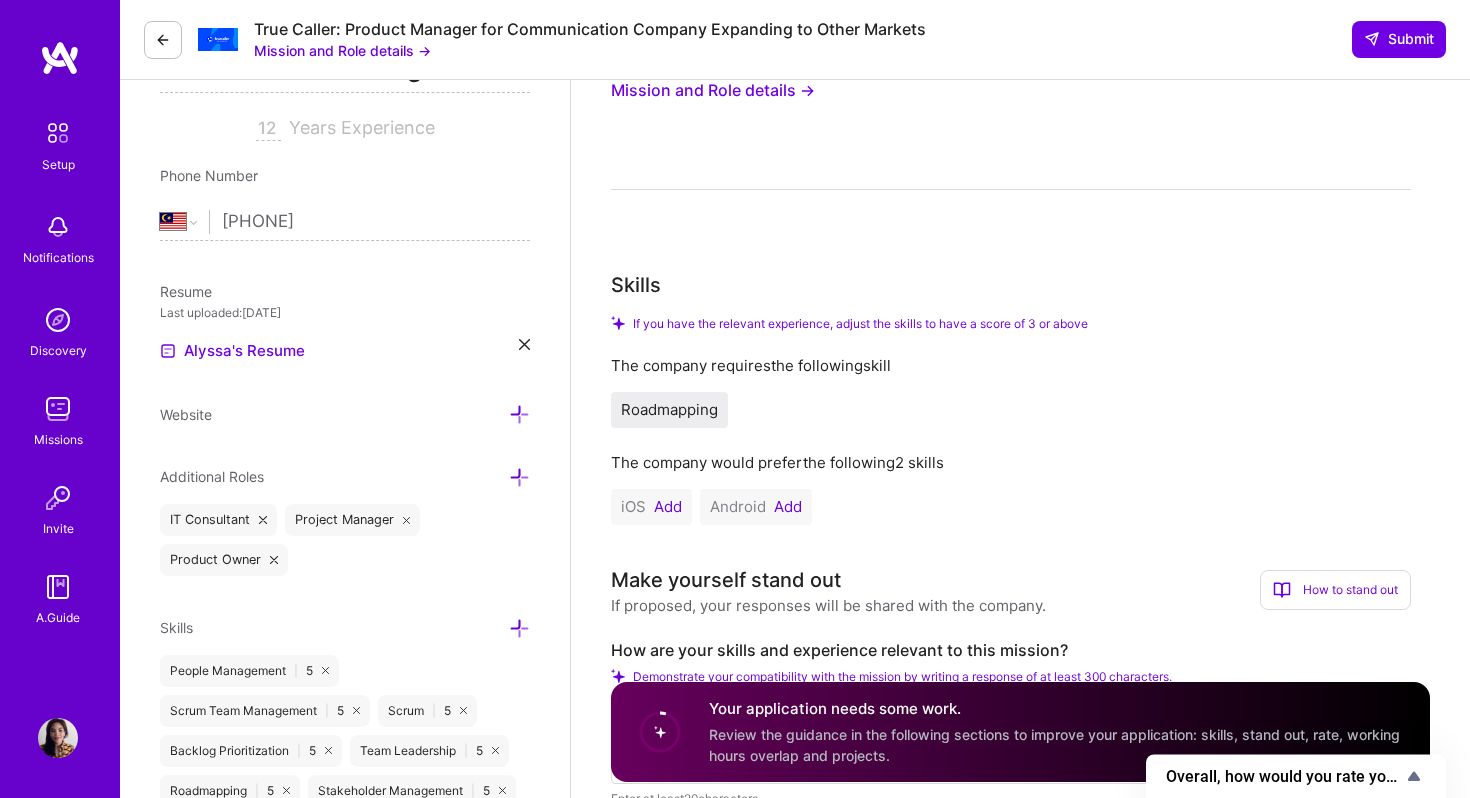 click on "Review the guidance in the following sections to improve your application: skills, stand out, rate, working hours overlap and projects." at bounding box center [1054, 745] 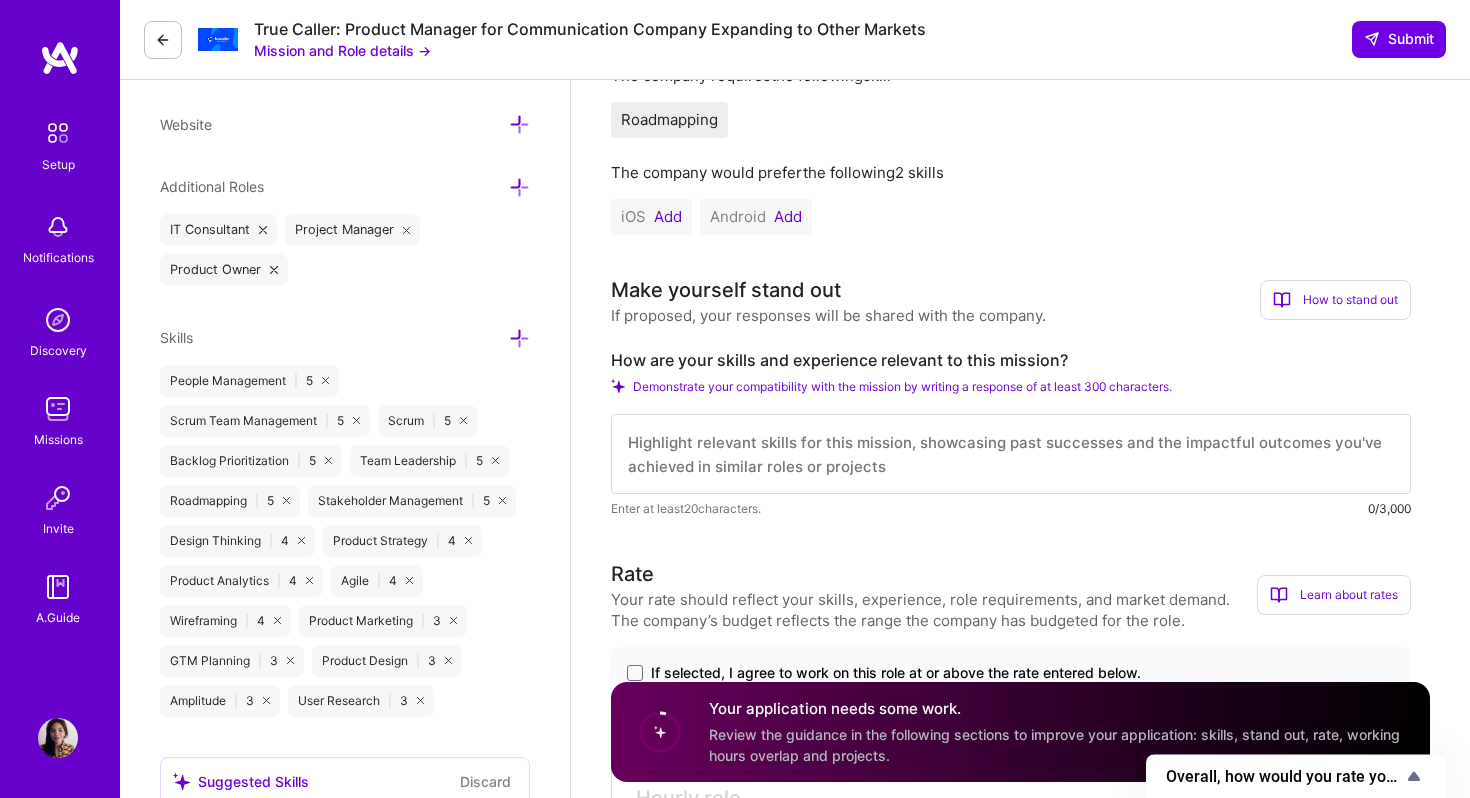 scroll, scrollTop: 665, scrollLeft: 0, axis: vertical 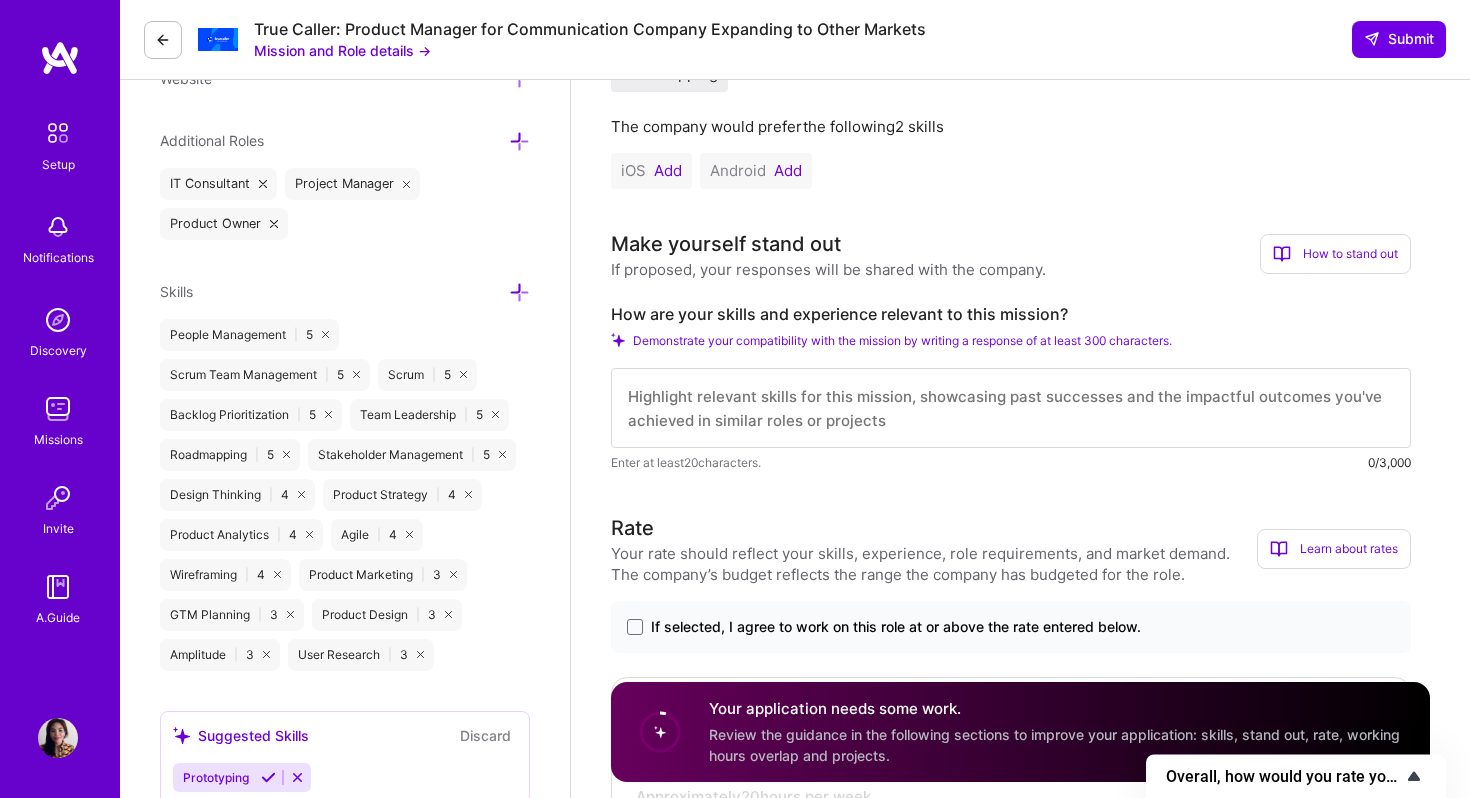 click on "Overall, how would you rate your experience applying to missions on A.Team?" at bounding box center [1284, 776] 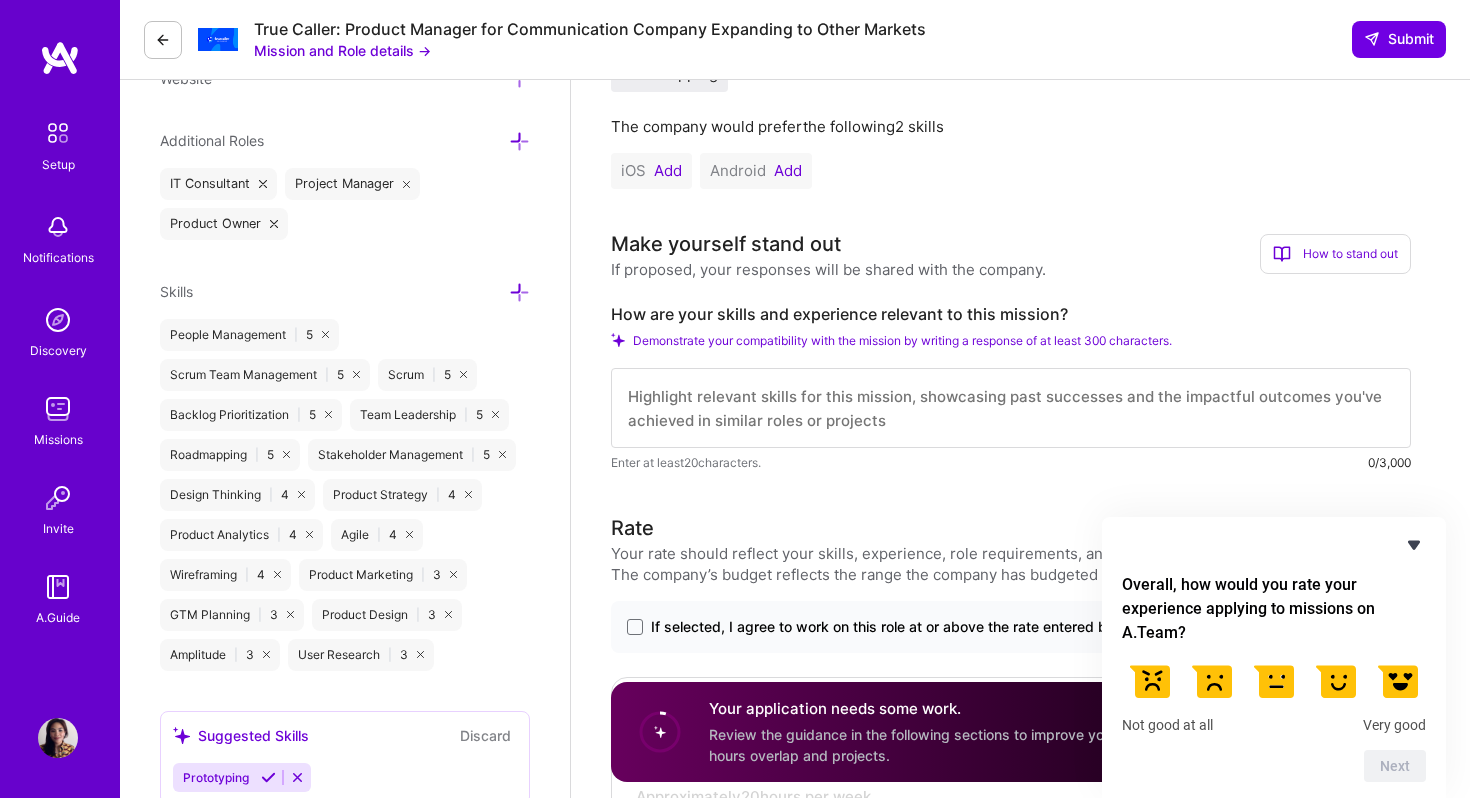 click 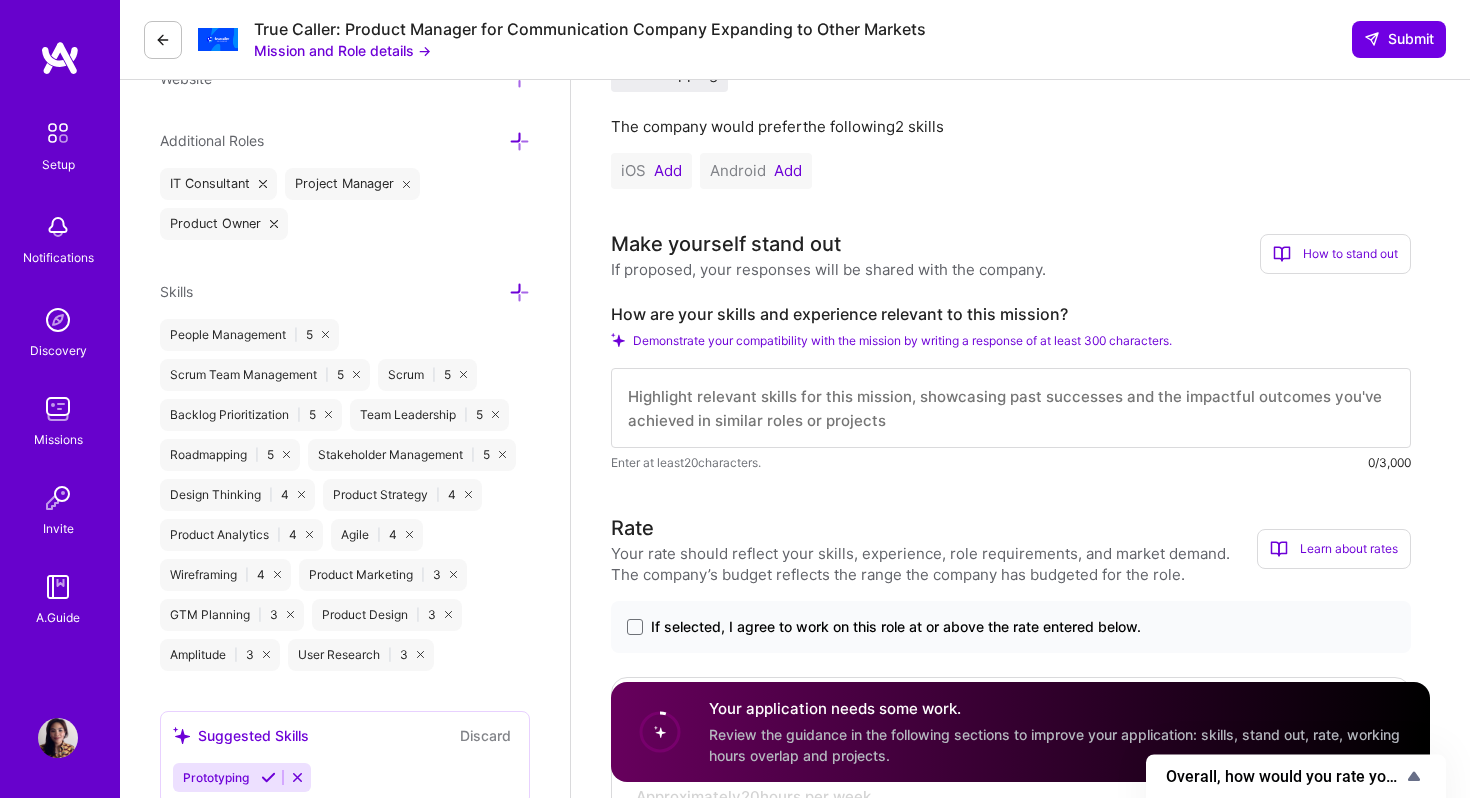 click on "Mission and Role details →" at bounding box center (342, 50) 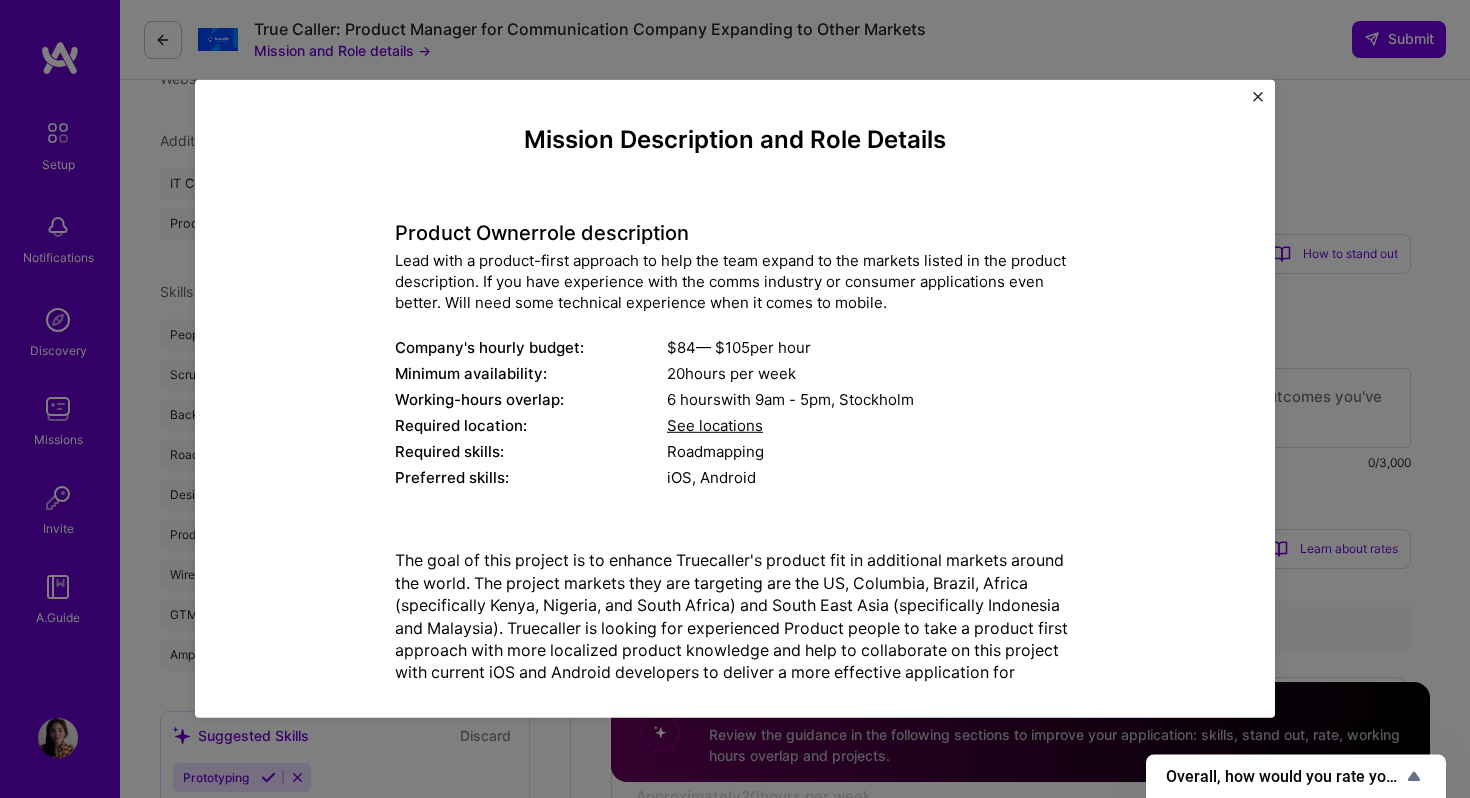 click on "Mission Description and Role Details Product Owner  role description Lead with a product-first approach to help the team expand to the markets listed in the product description. If you have experience with the comms industry or consumer applications even better. Will need some technical experience when it comes to mobile. Company's hourly budget: $ 84  — $ 105  per hour Minimum availability: 20  hours per week Working-hours overlap: 6 hours  with   9am    -    5pm ,     Stockholm Required location: See locations Required skills: Roadmapping Preferred skills: iOS, Android Website https://www.truecaller.com/" at bounding box center (735, 399) 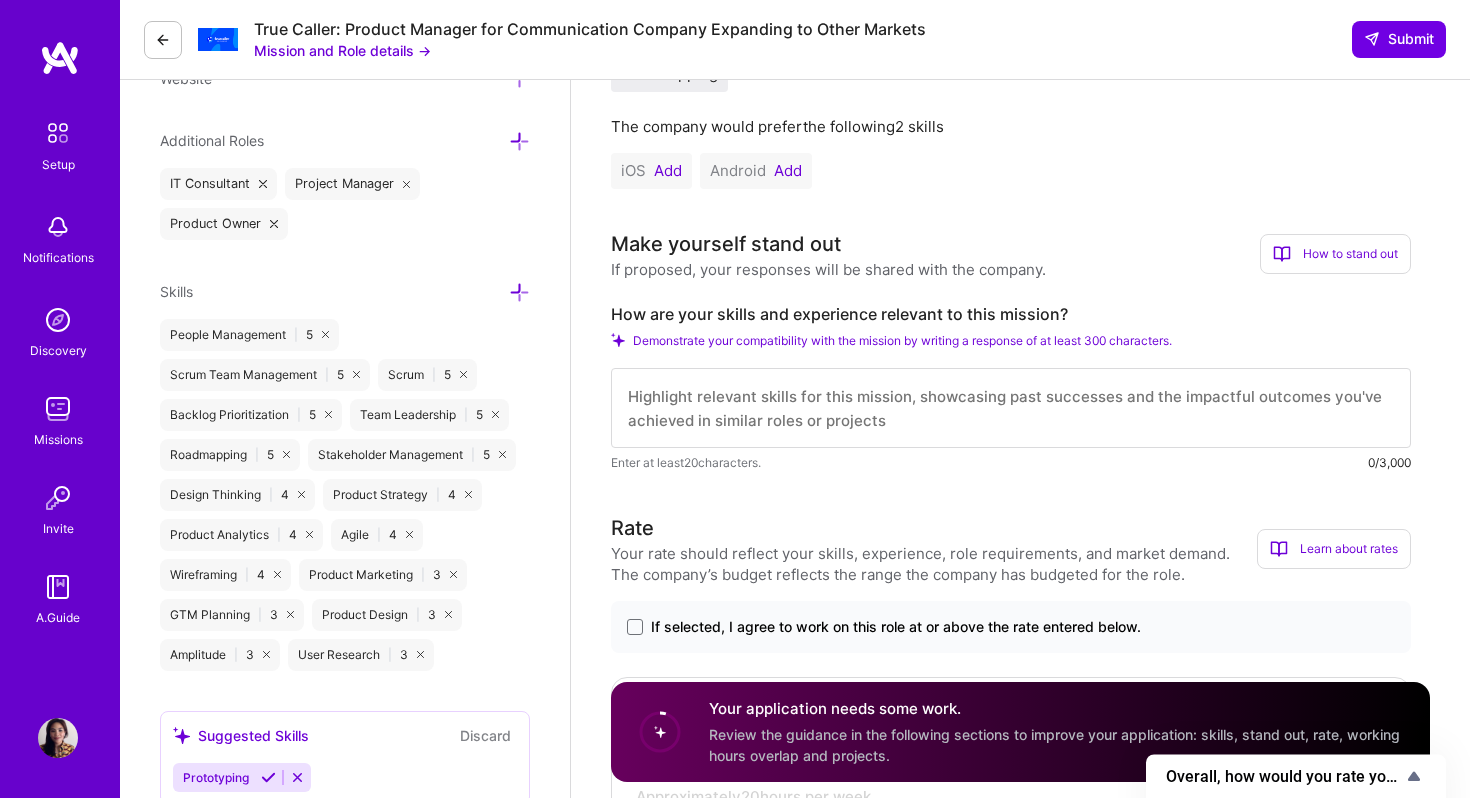 click at bounding box center [163, 40] 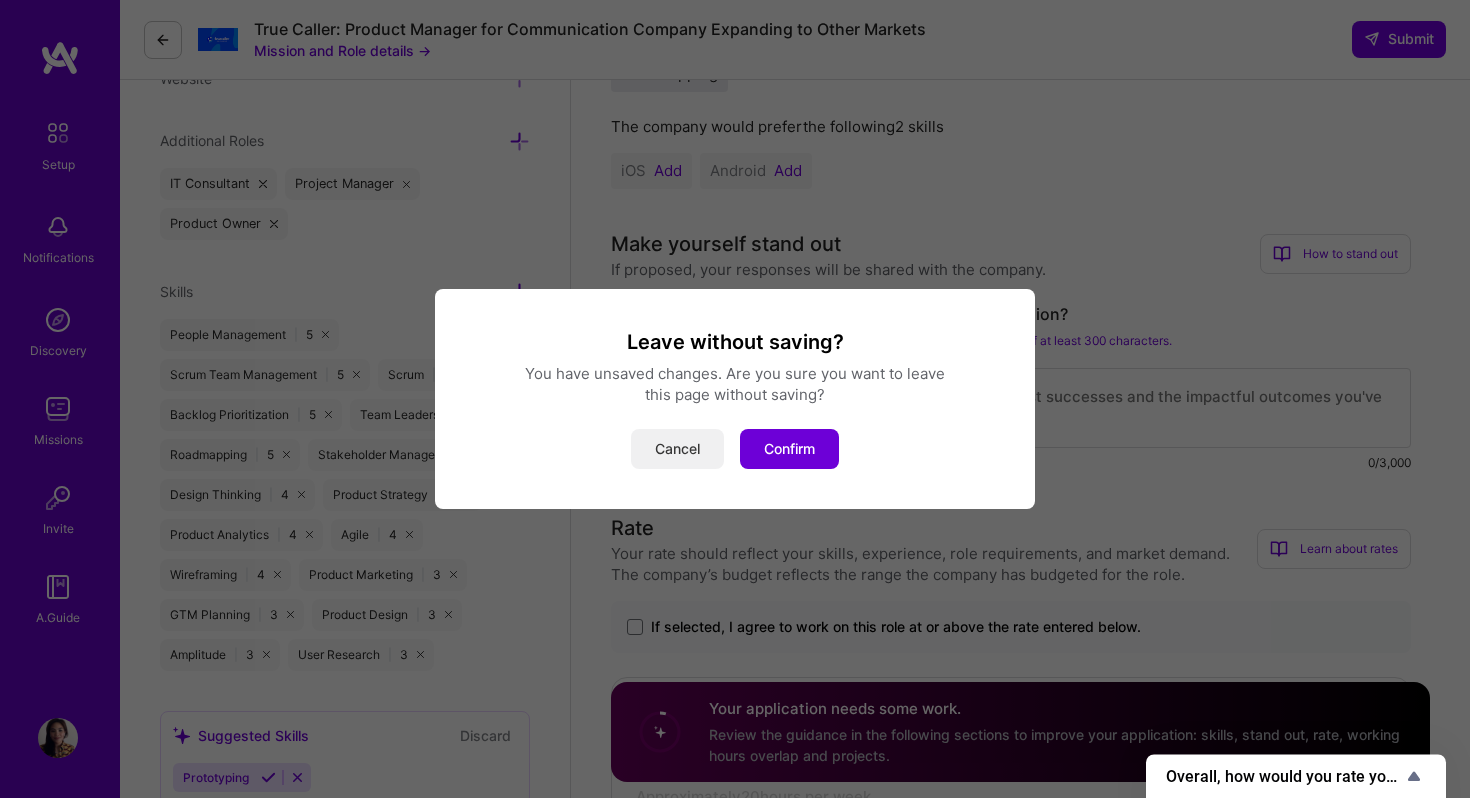 click on "Cancel" at bounding box center (677, 449) 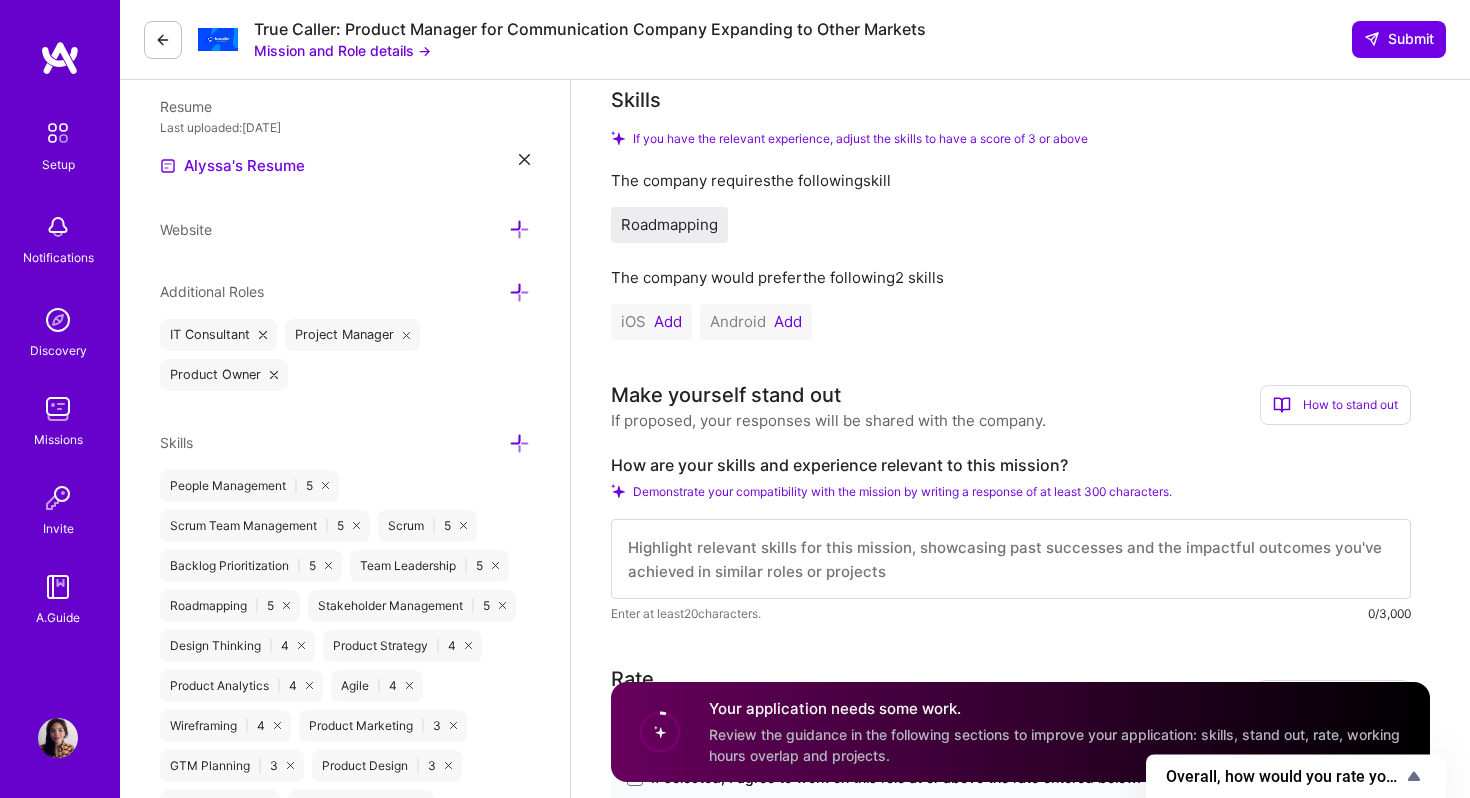 scroll, scrollTop: 426, scrollLeft: 0, axis: vertical 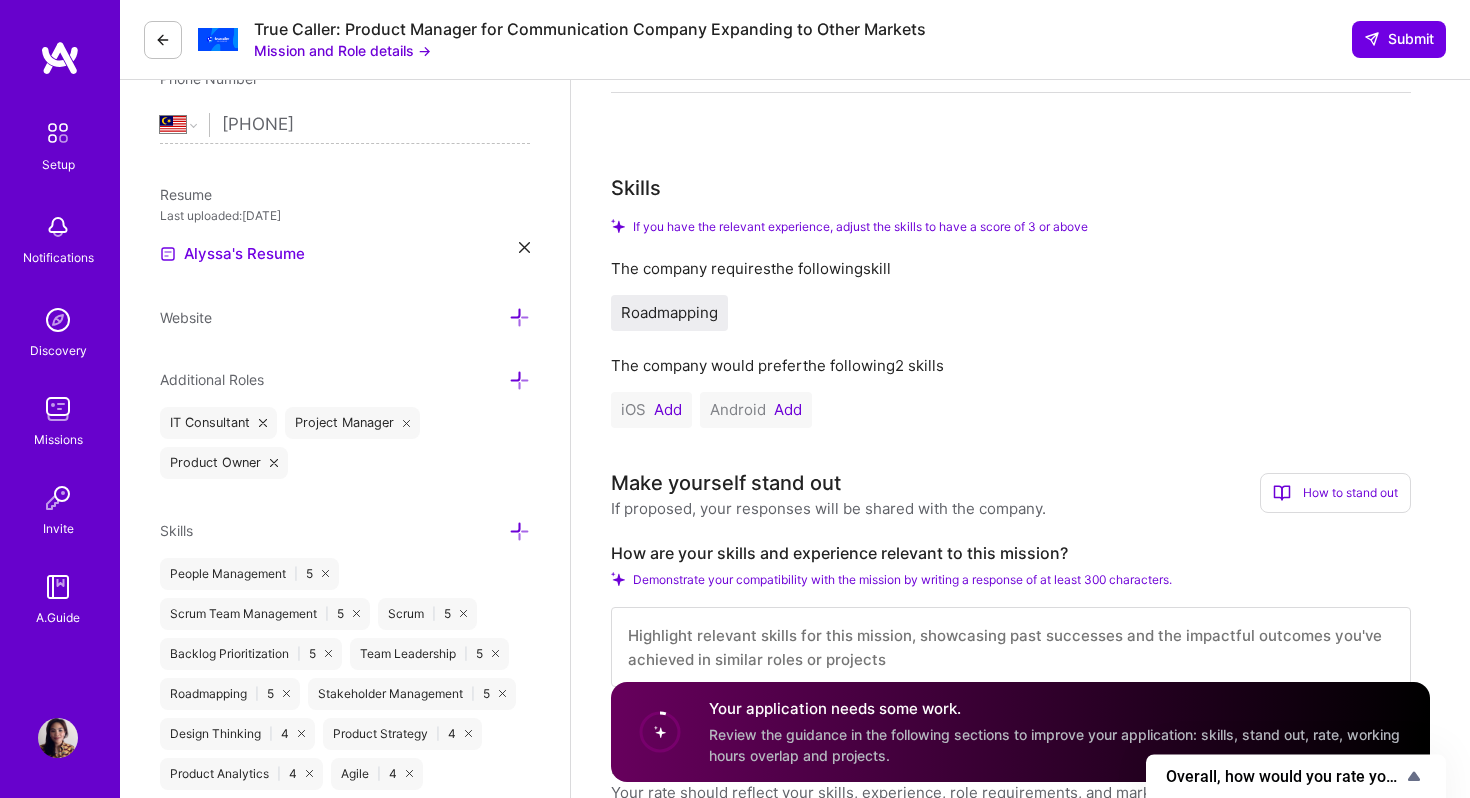 click on "Add" at bounding box center (668, 410) 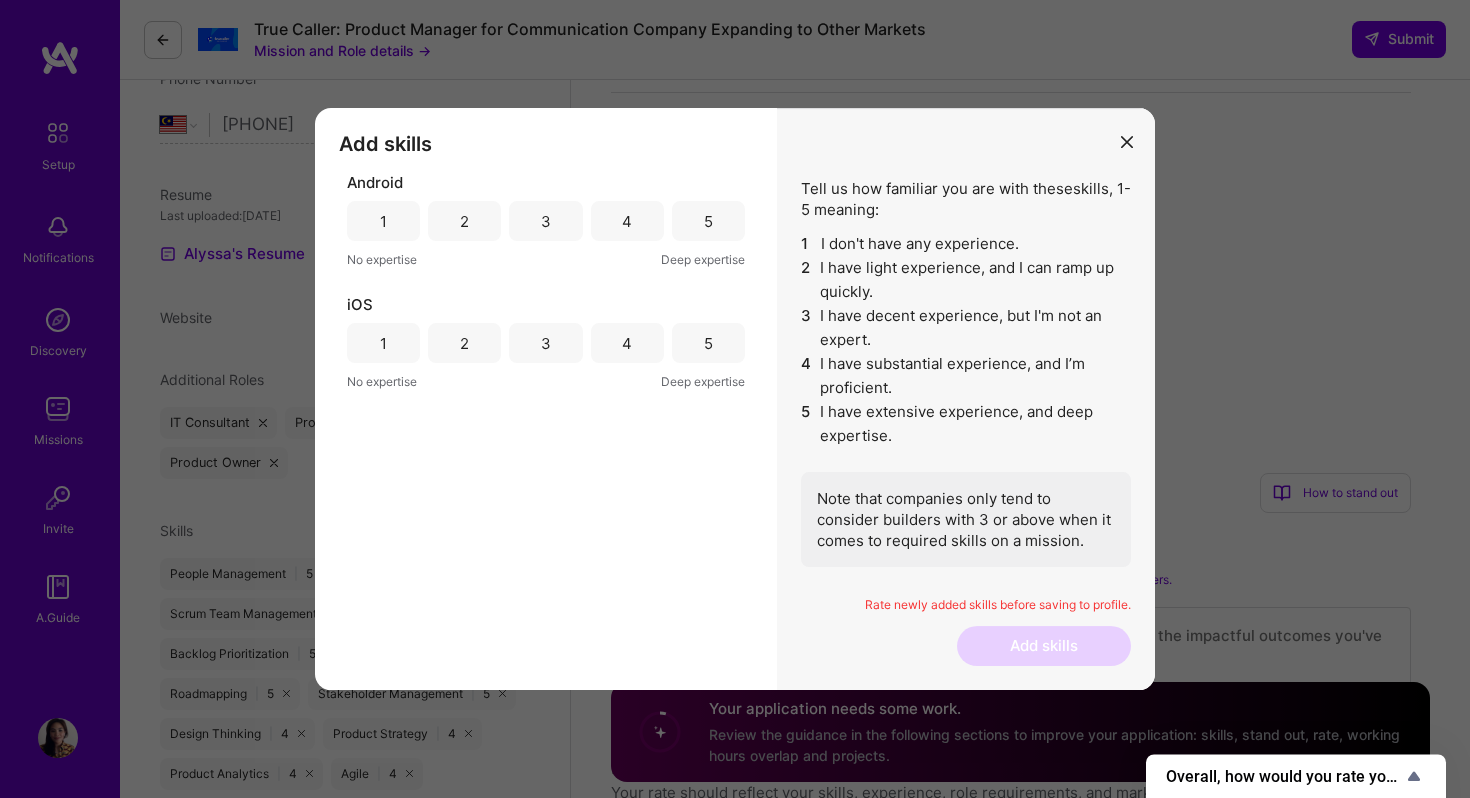 click on "3" at bounding box center [546, 221] 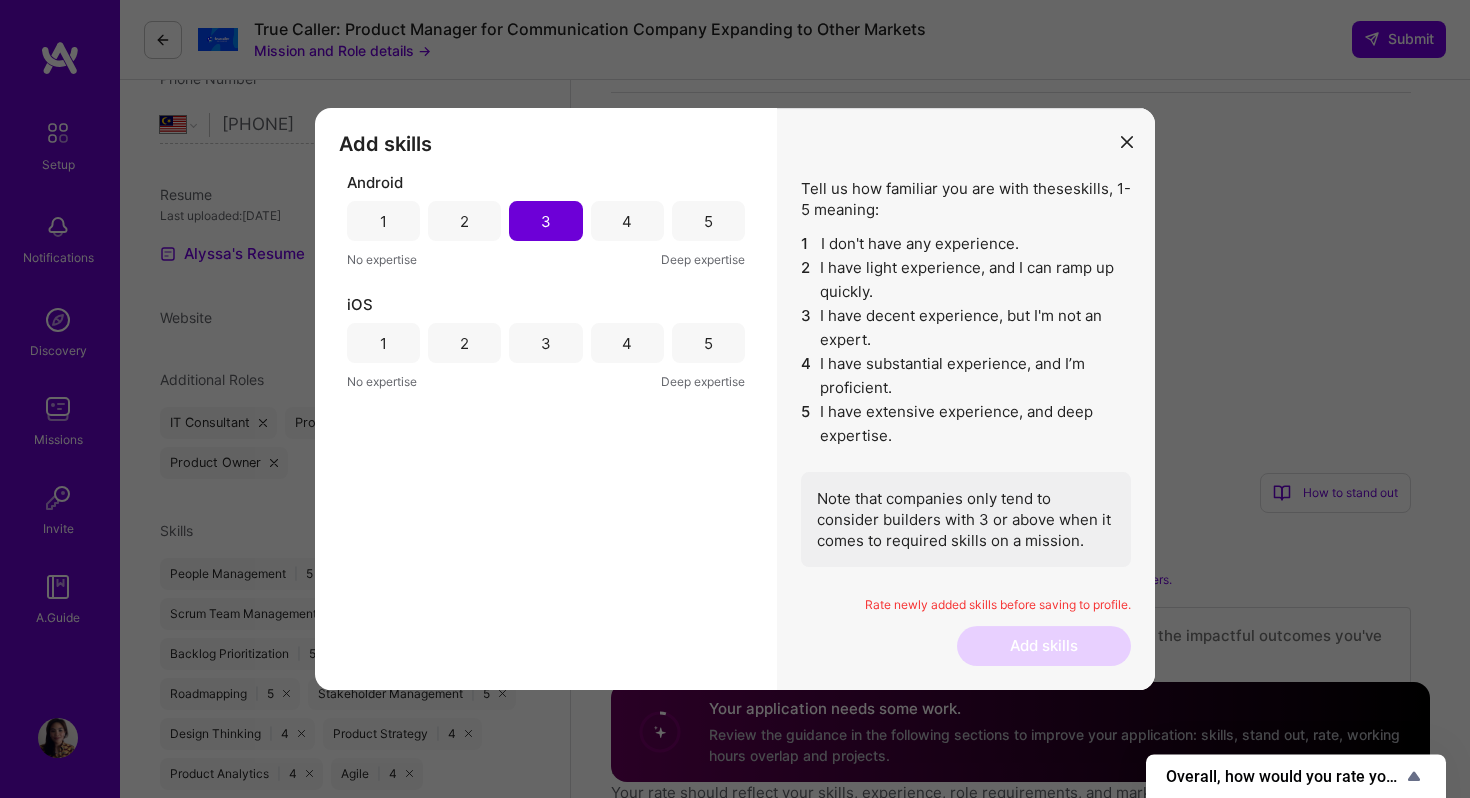 click on "3" at bounding box center (546, 343) 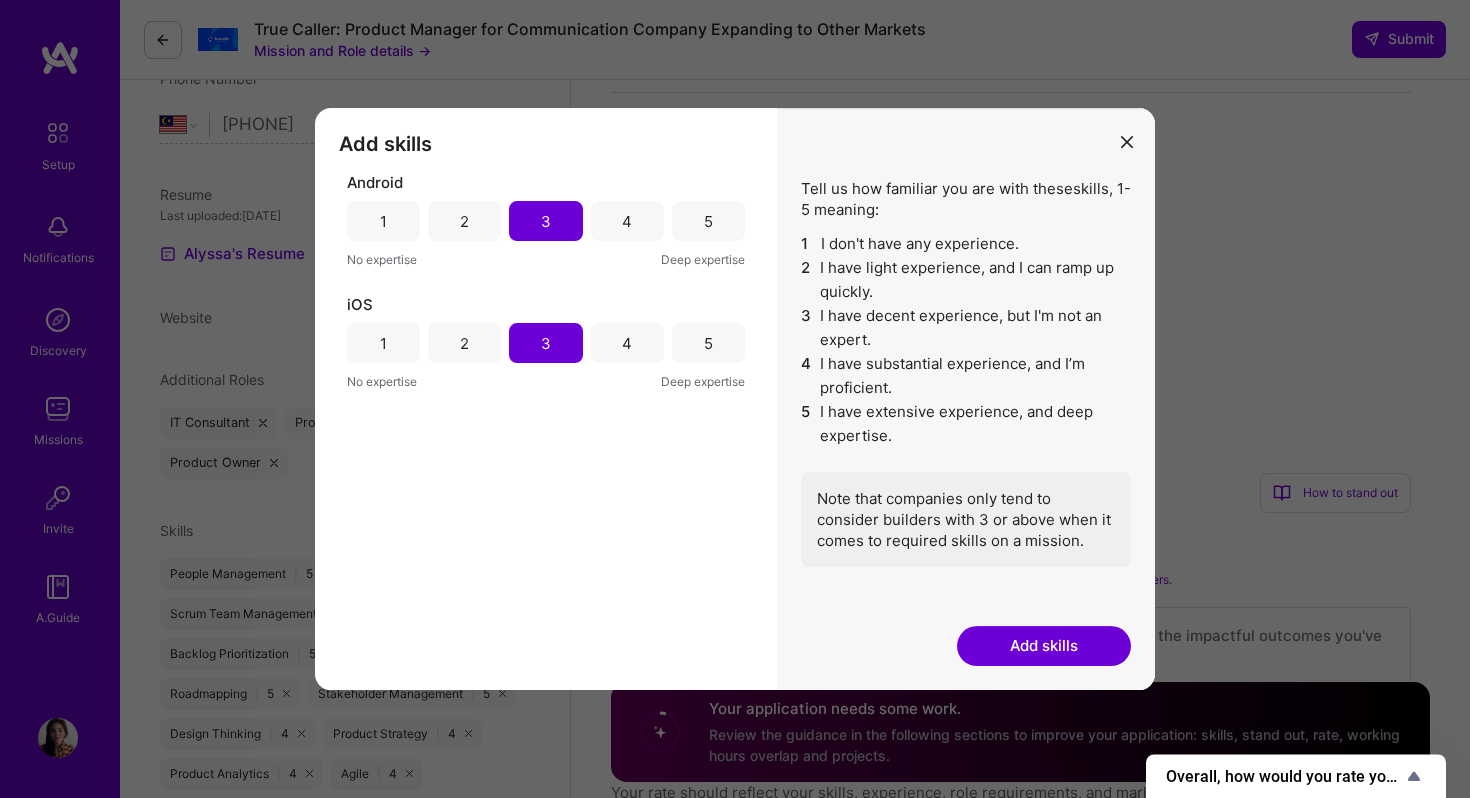 click on "Add skills" at bounding box center (1044, 646) 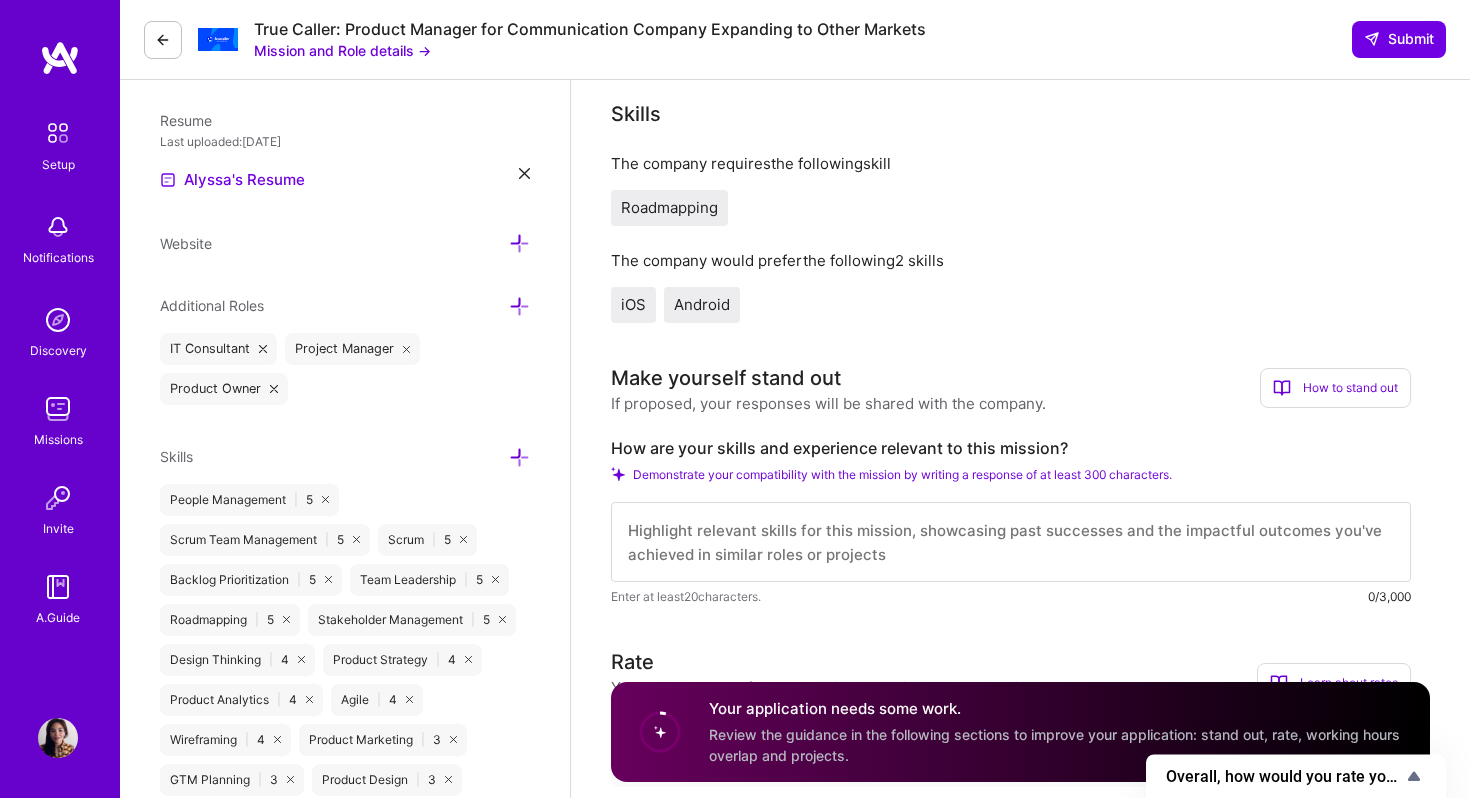 scroll, scrollTop: 558, scrollLeft: 0, axis: vertical 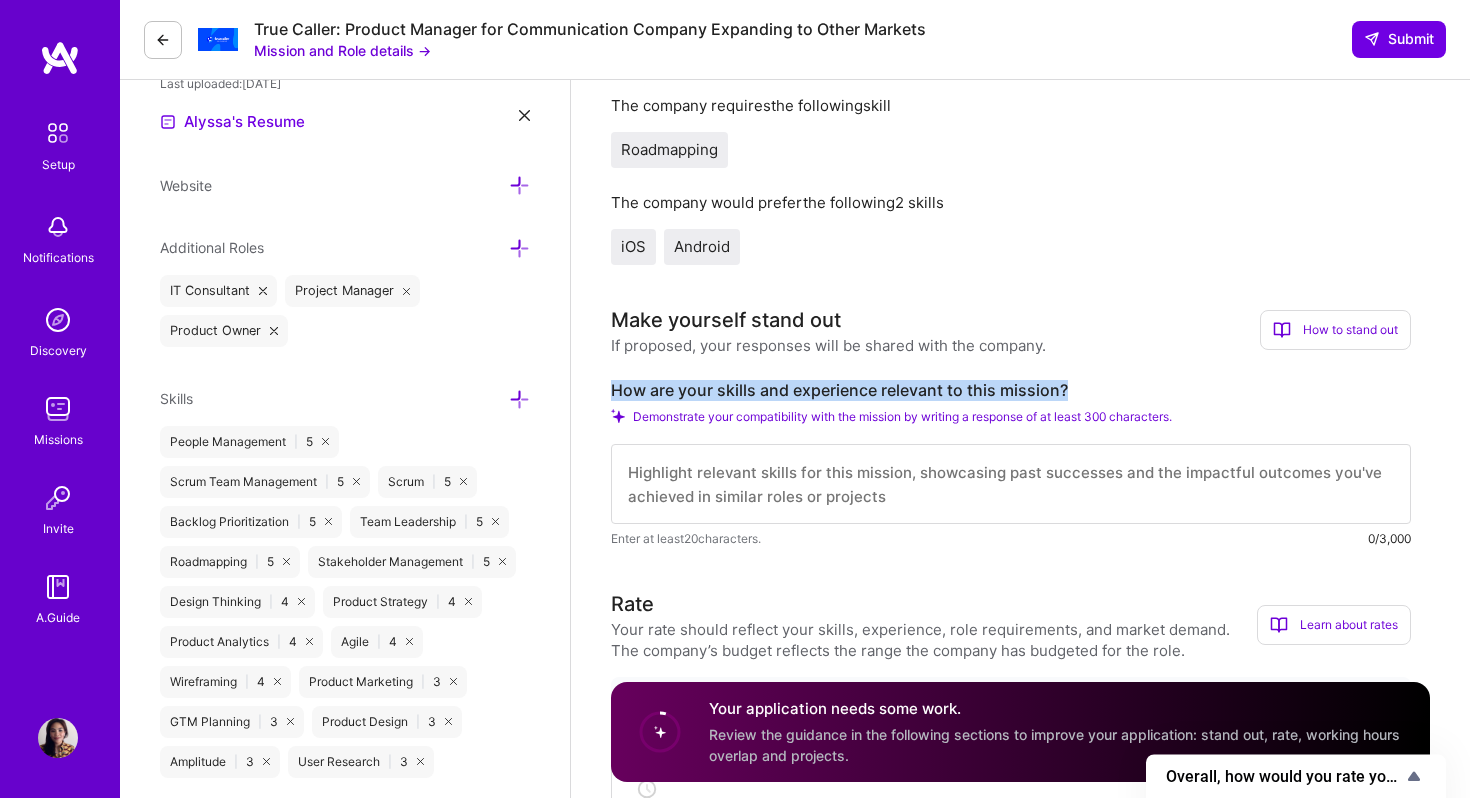 drag, startPoint x: 1067, startPoint y: 387, endPoint x: 604, endPoint y: 385, distance: 463.00433 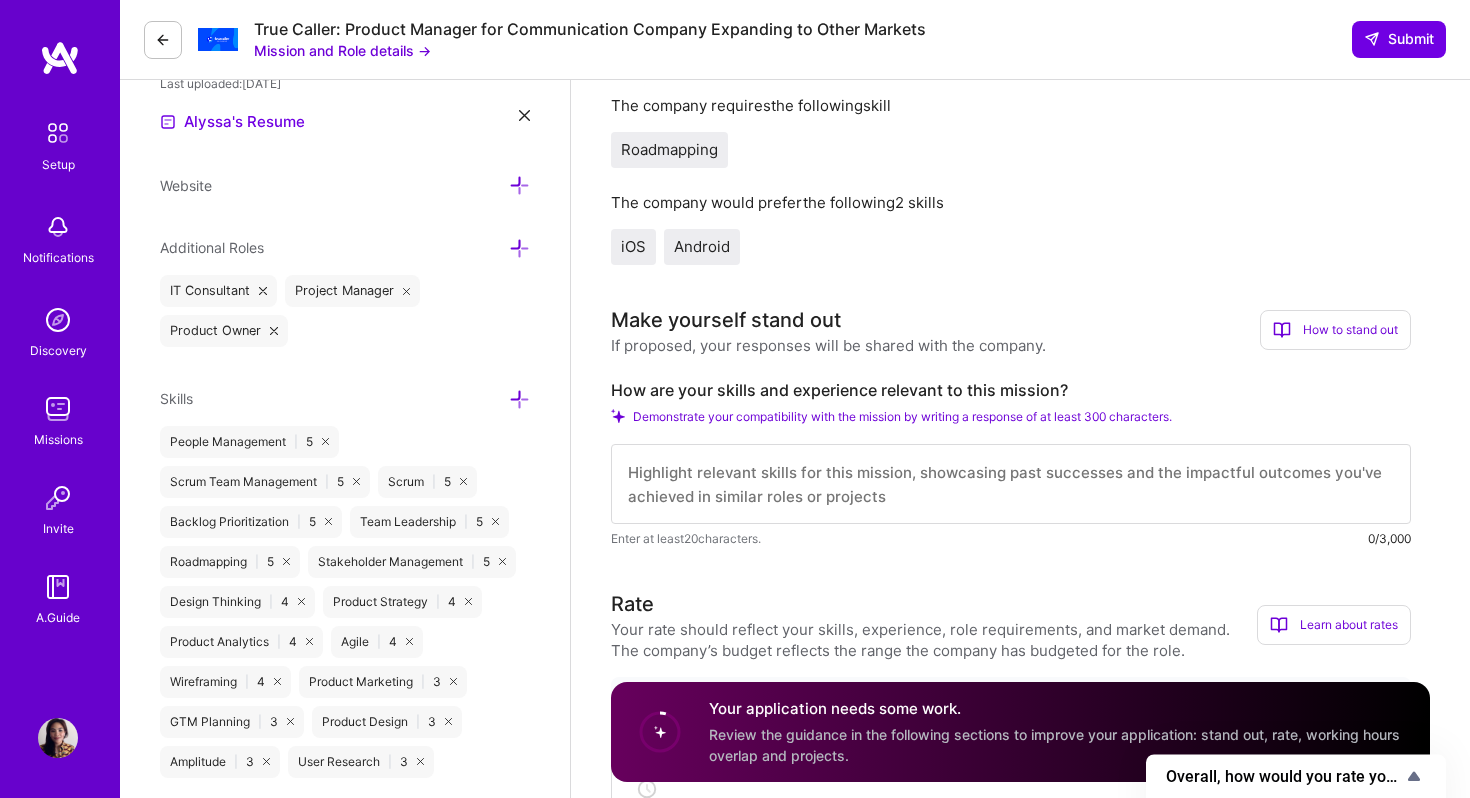 click at bounding box center [1011, 484] 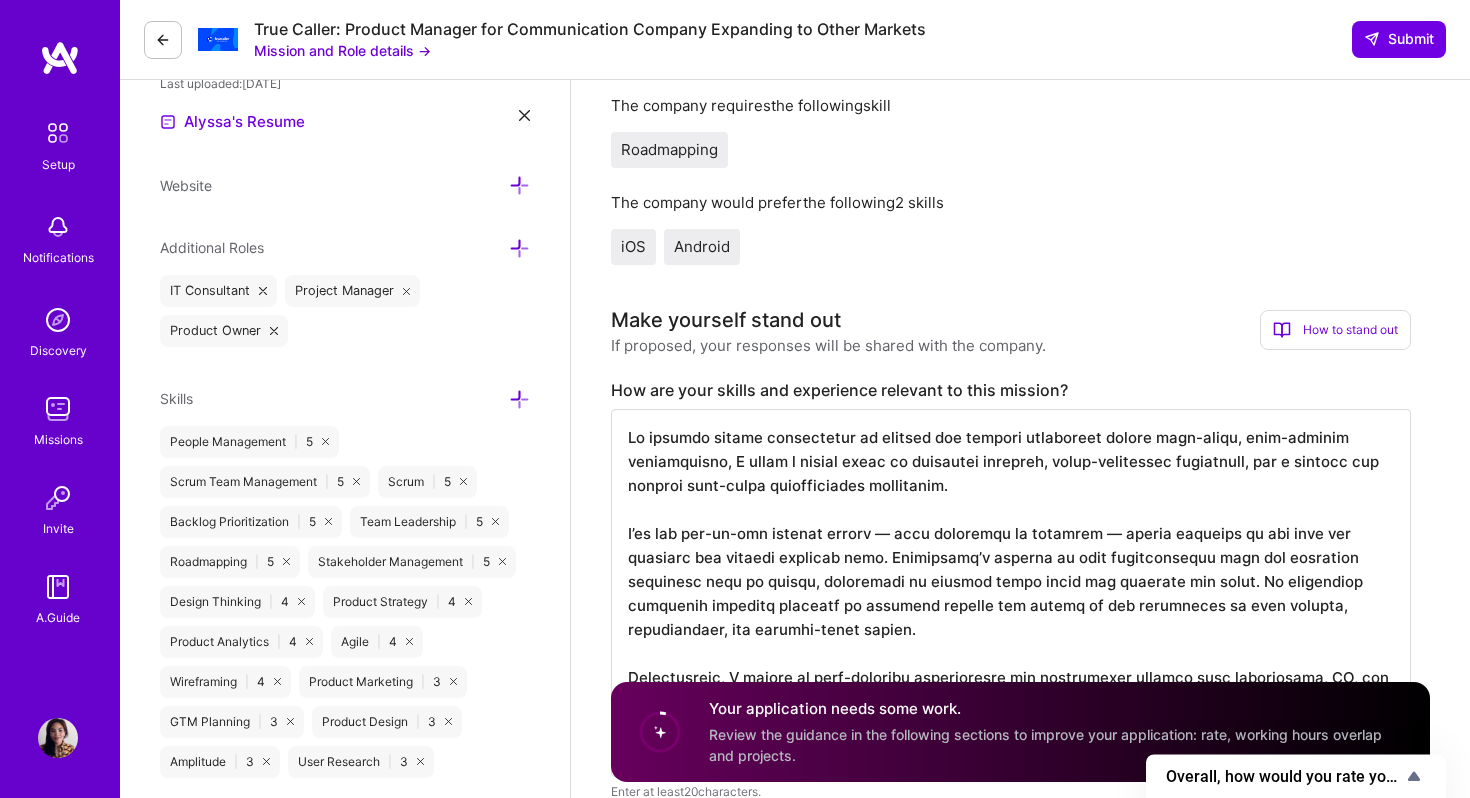 scroll, scrollTop: 2, scrollLeft: 0, axis: vertical 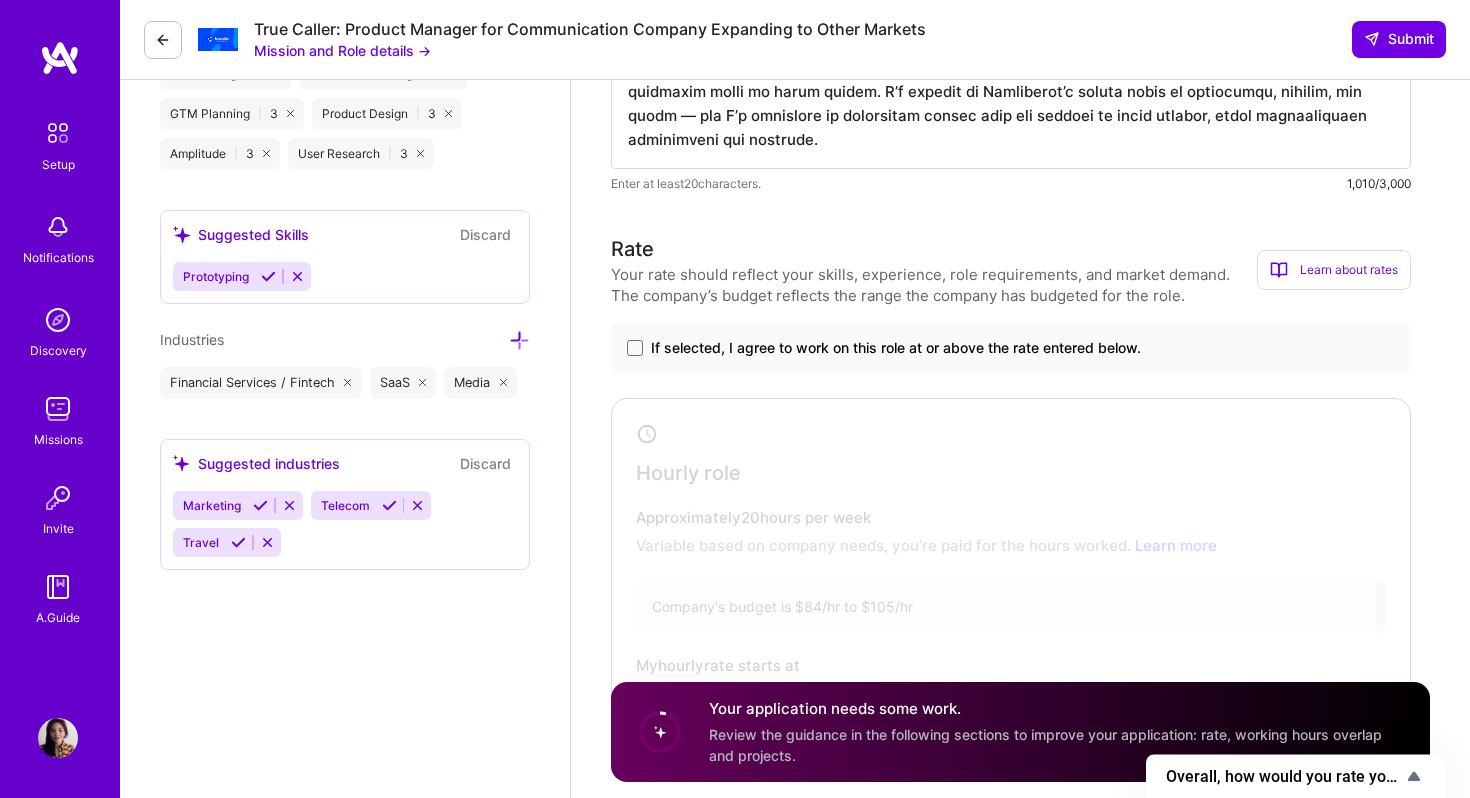 type on "As someone deeply experienced in product and project management within fast-paced, user-centric environments, I bring a strong blend of strategic thinking, cross-functional leadership, and a passion for solving real-world communication challenges.
I’ve led end-to-end product cycles — from discovery to delivery — always focusing on how tech can simplify and empower everyday life. Truecaller’s mission to make communication safe and efficient resonates with me deeply, especially in markets where trust and identity are vital. My experience launching scalable products in emerging markets has taught me the importance of user empathy, localisation, and privacy-first design.
Additionally, I thrive in data-informed environments and collaborate closely with engineering, UX, and marketing teams to drive impact. I’m excited by Truecaller’s unique blend of technology, purpose, and reach — and I’m confident my background aligns with the mission to build smarter, safer communication experiences for everyone...." 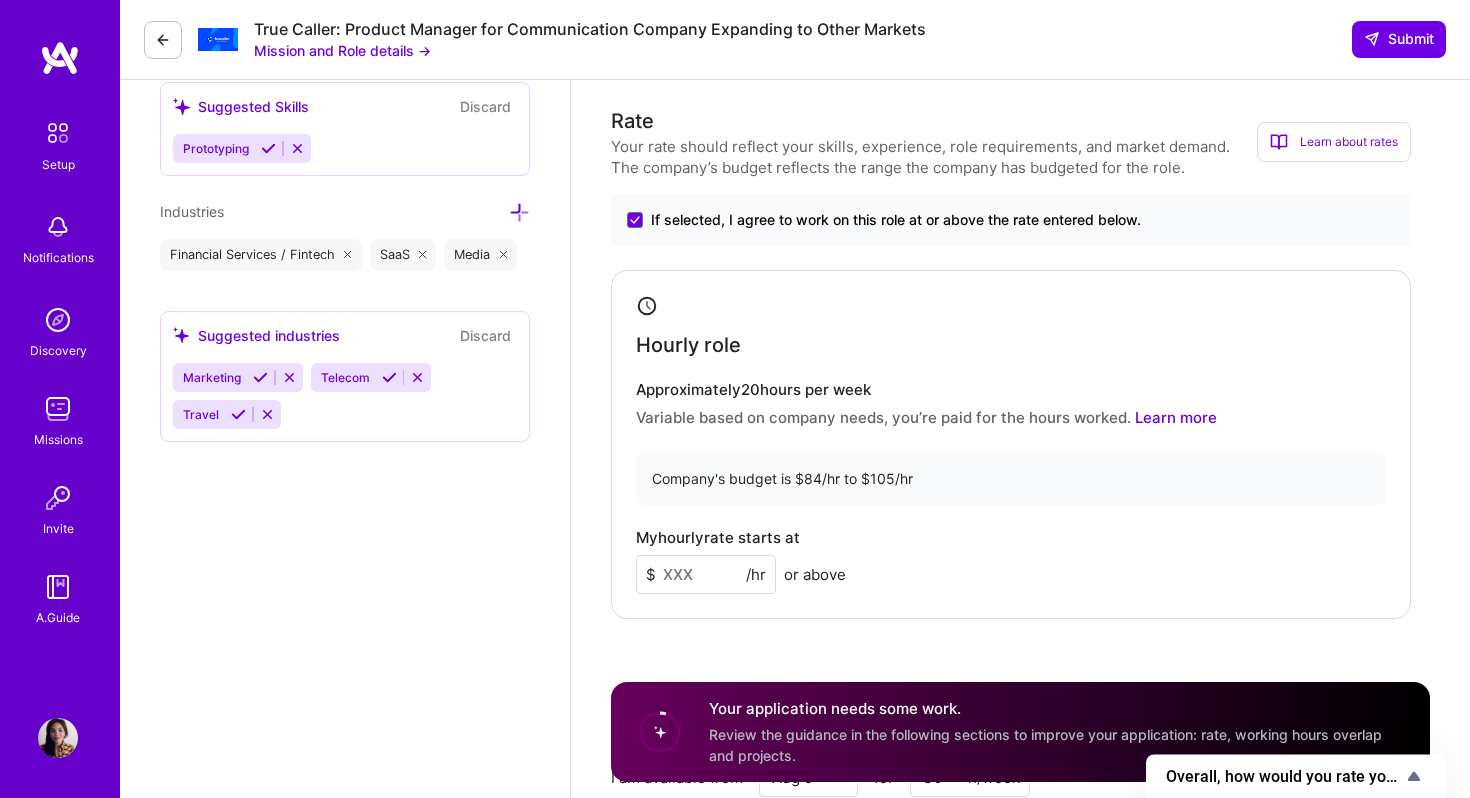 scroll, scrollTop: 1329, scrollLeft: 0, axis: vertical 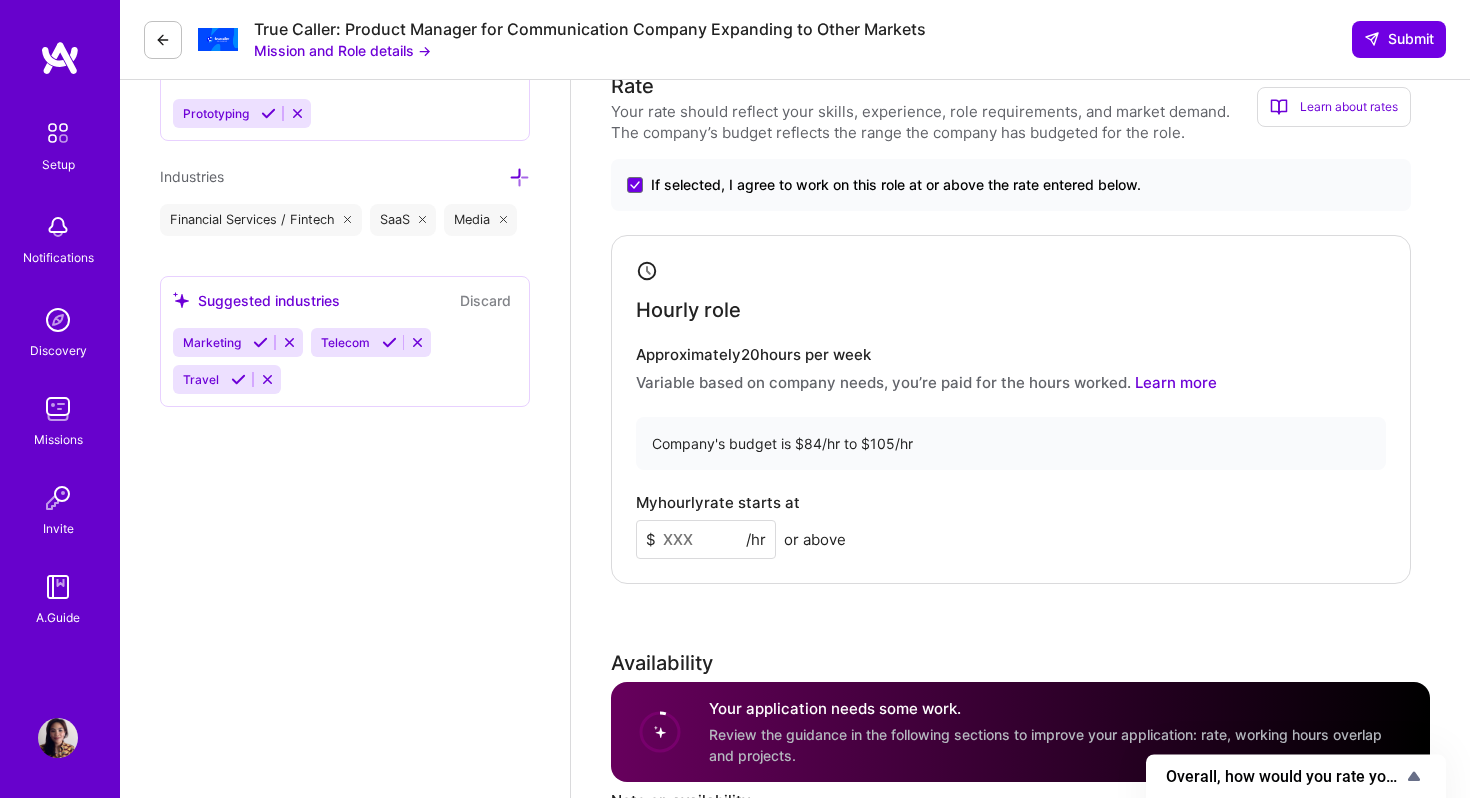 click at bounding box center [706, 539] 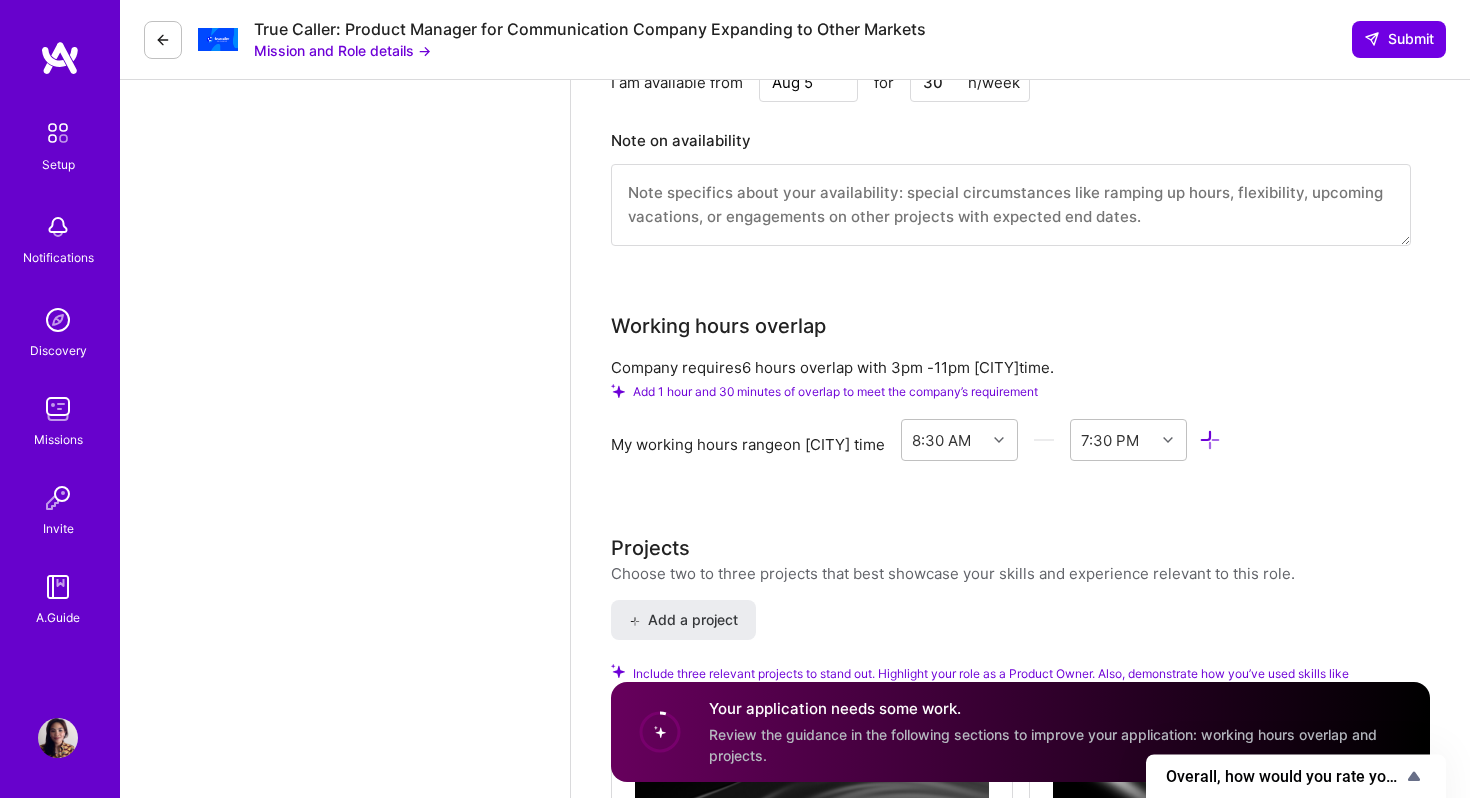 scroll, scrollTop: 2037, scrollLeft: 0, axis: vertical 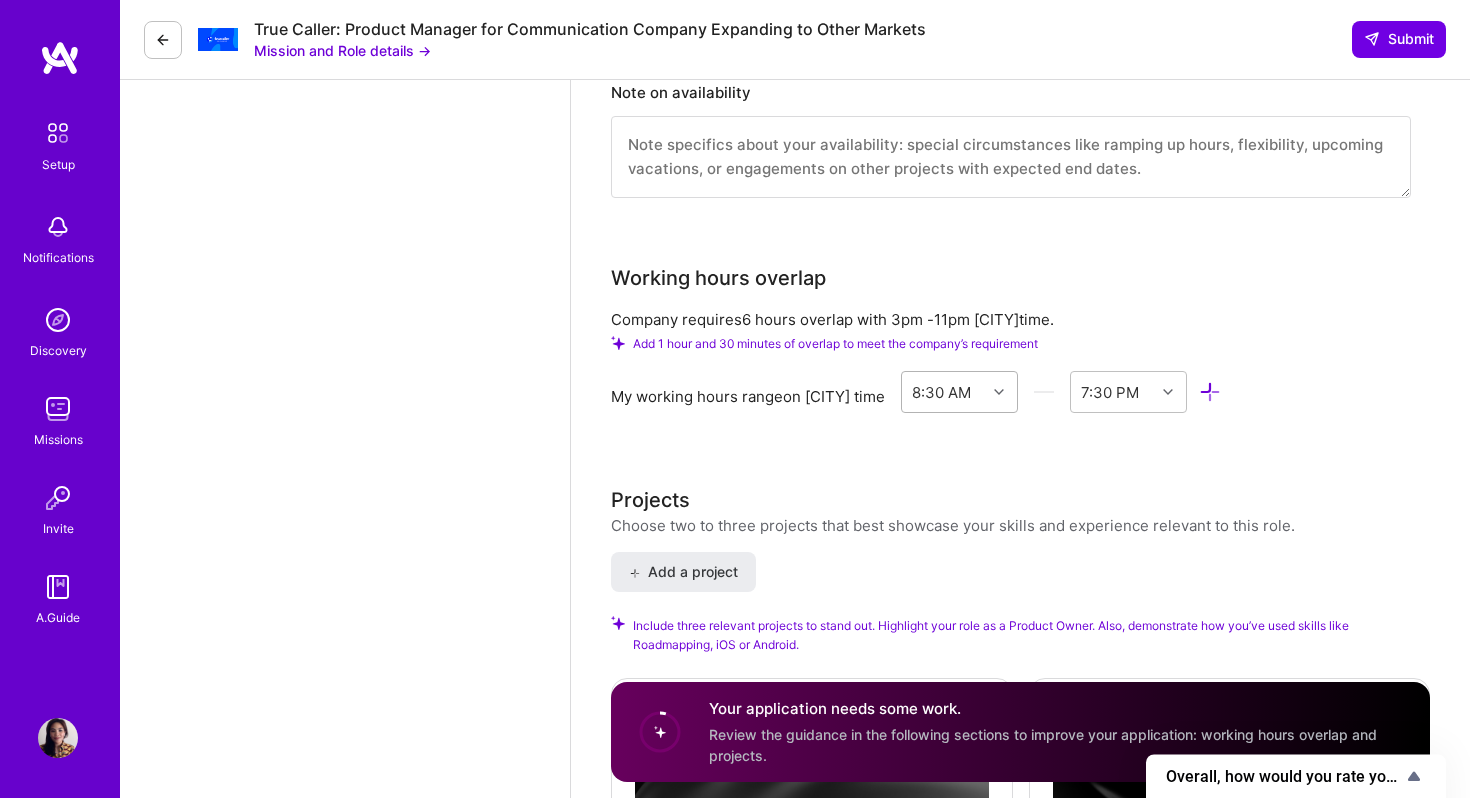 type on "100" 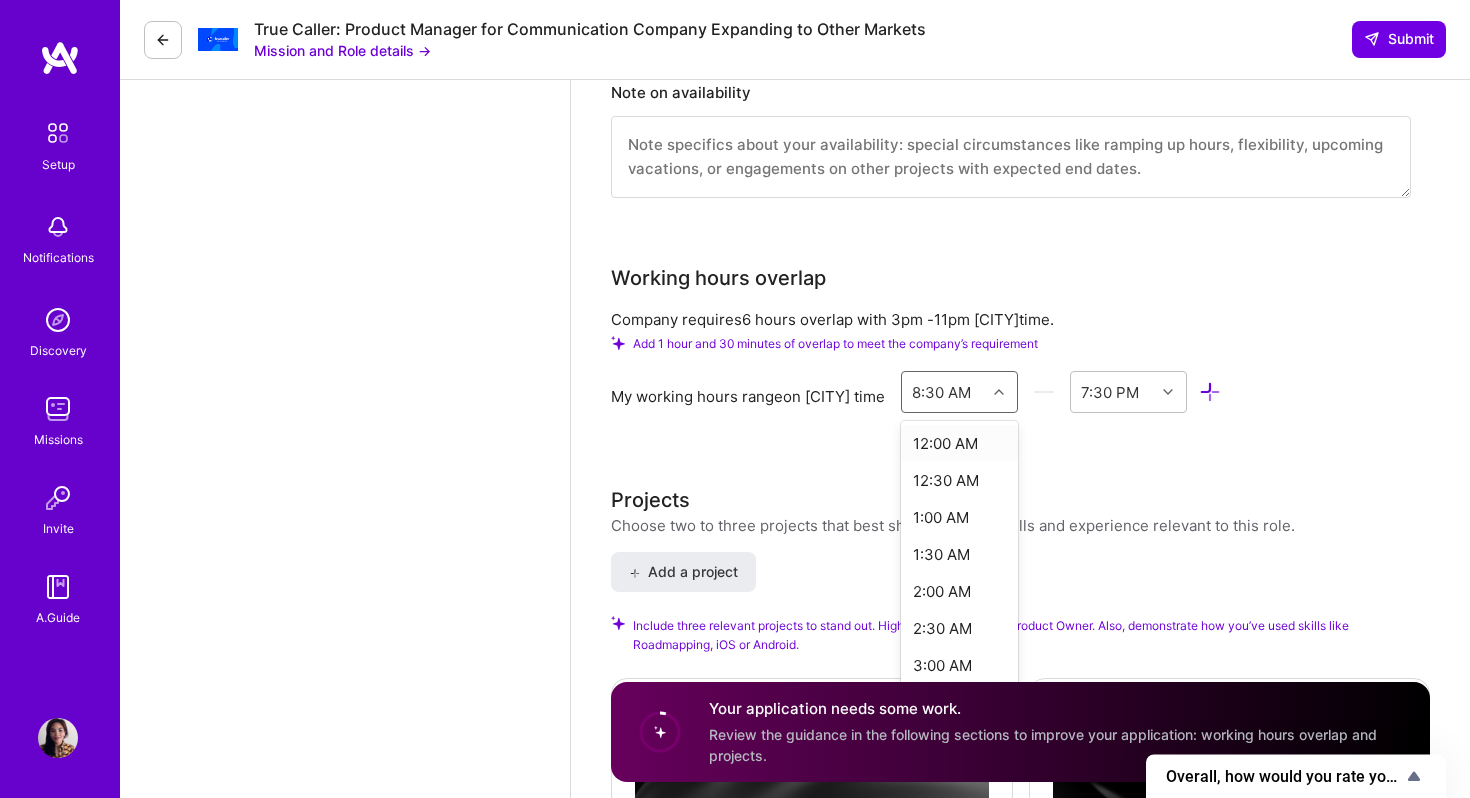 click at bounding box center [999, 392] 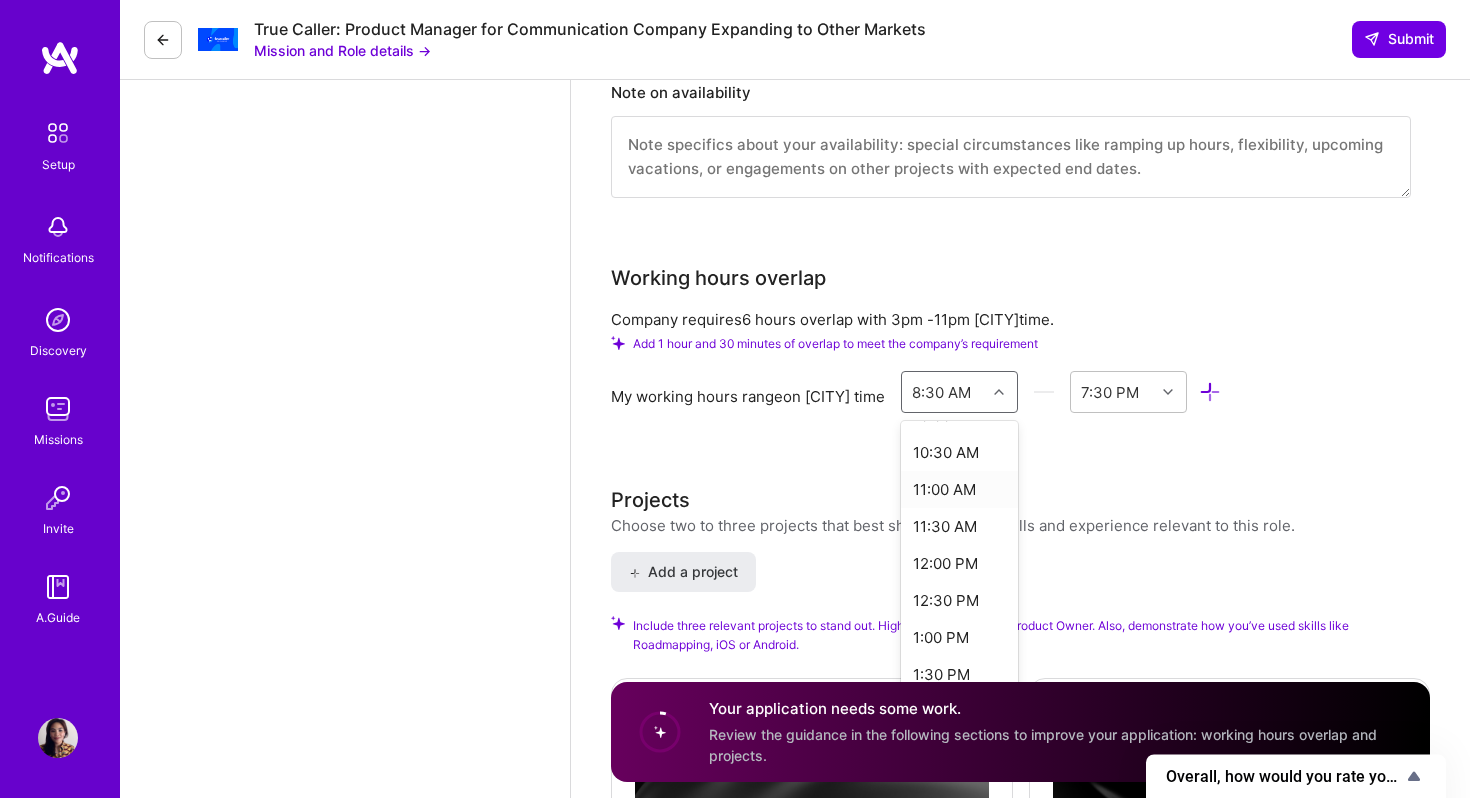 scroll, scrollTop: 773, scrollLeft: 0, axis: vertical 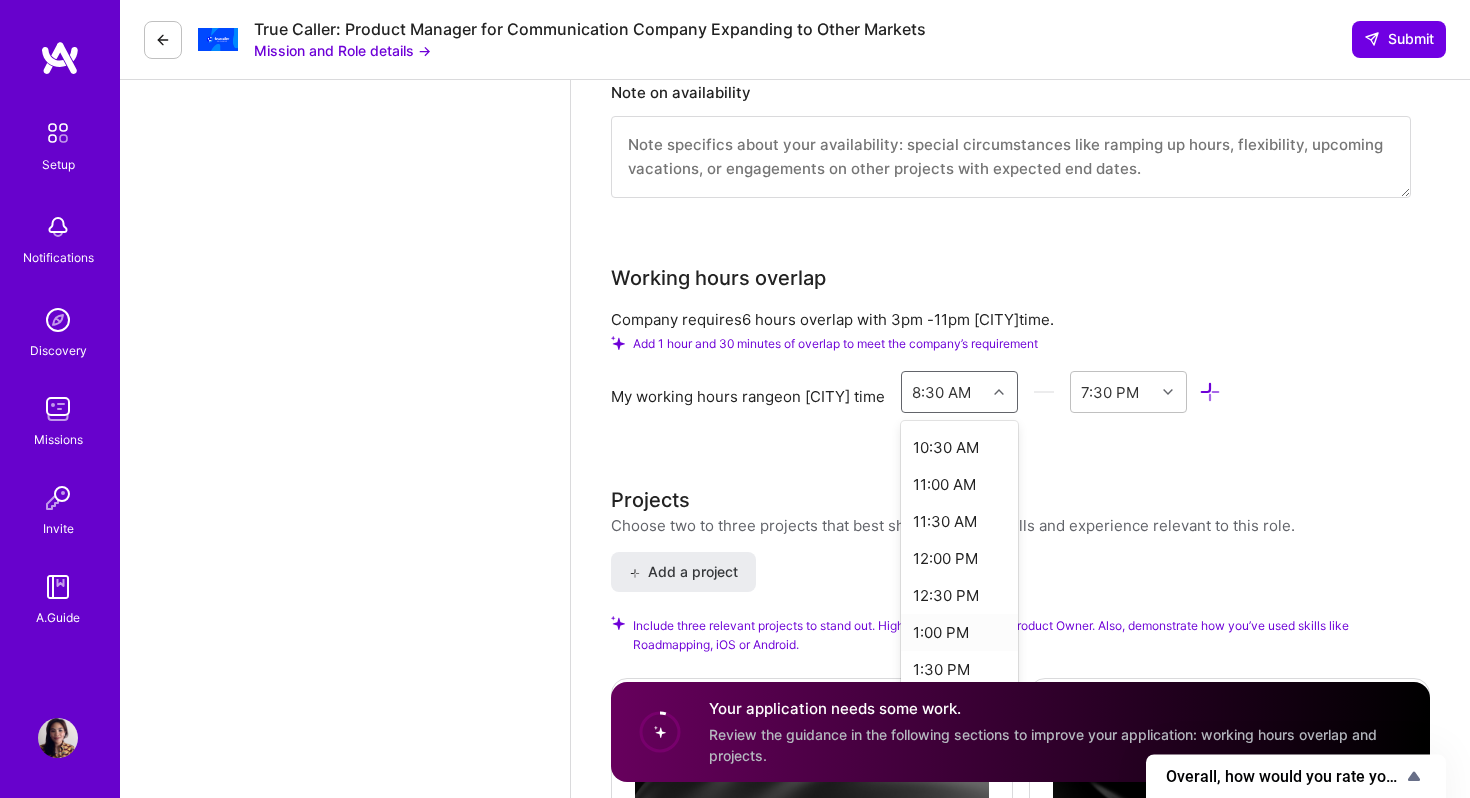 click on "1:00 PM" at bounding box center [959, 632] 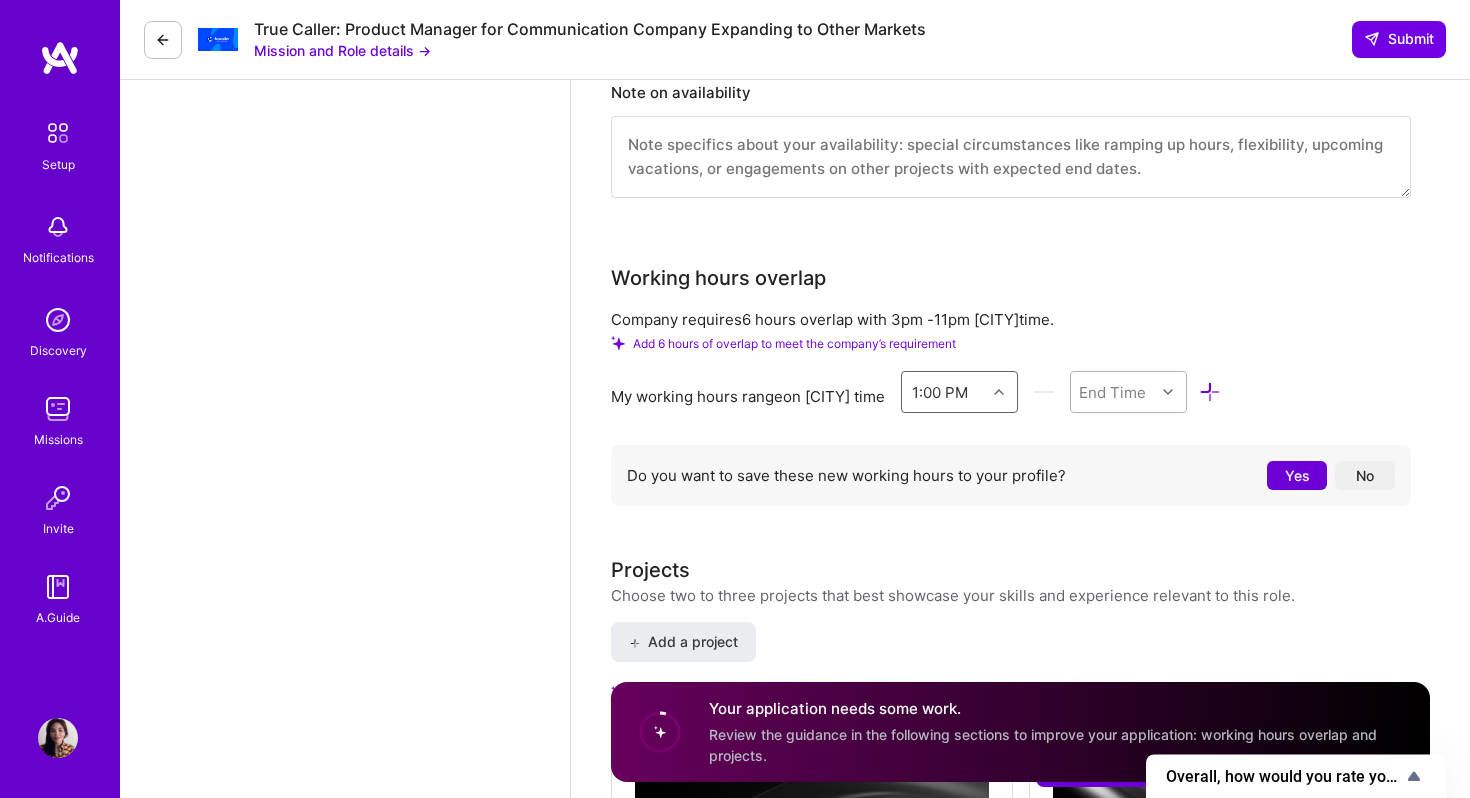 click on "End Time" at bounding box center [1112, 392] 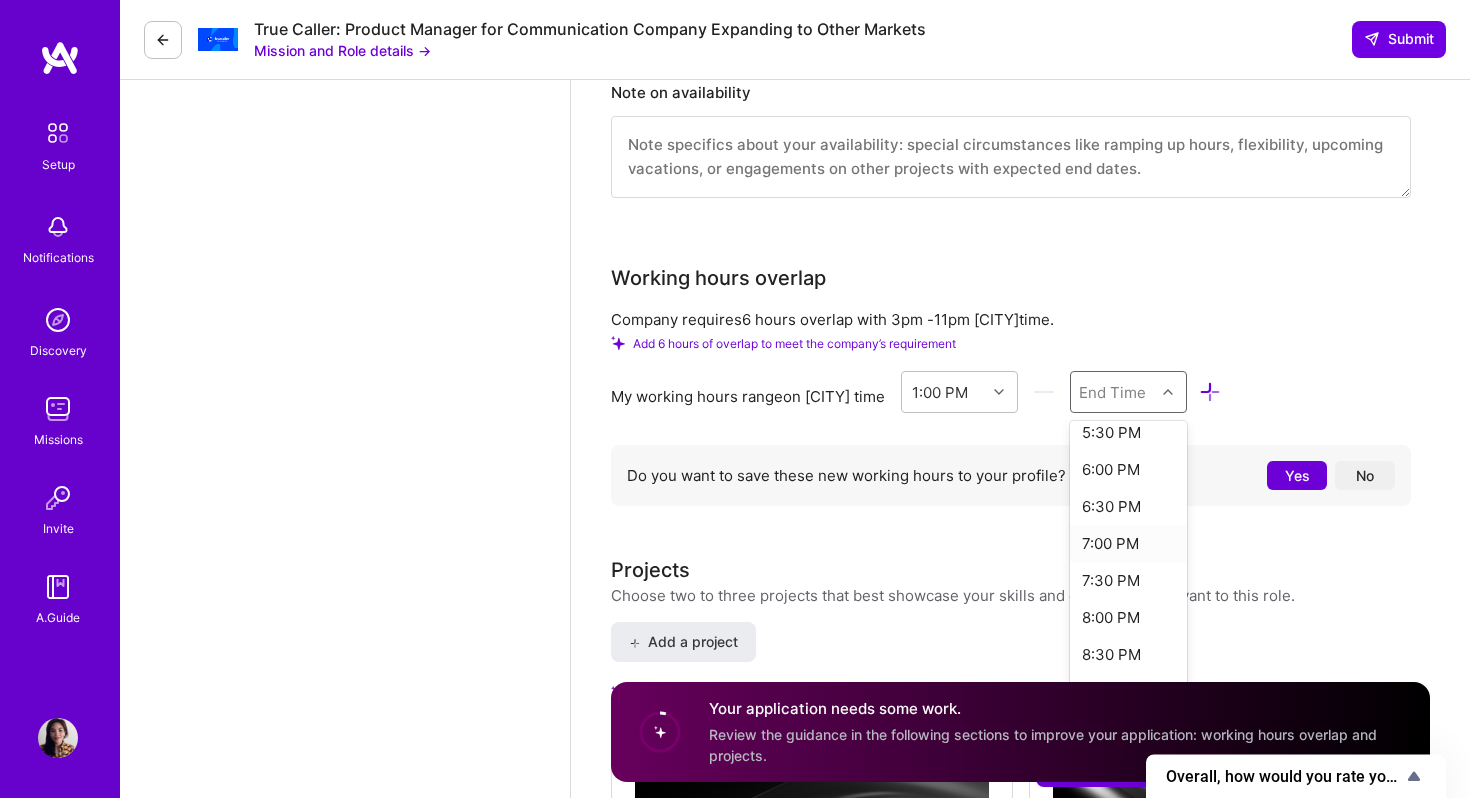 scroll, scrollTop: 356, scrollLeft: 0, axis: vertical 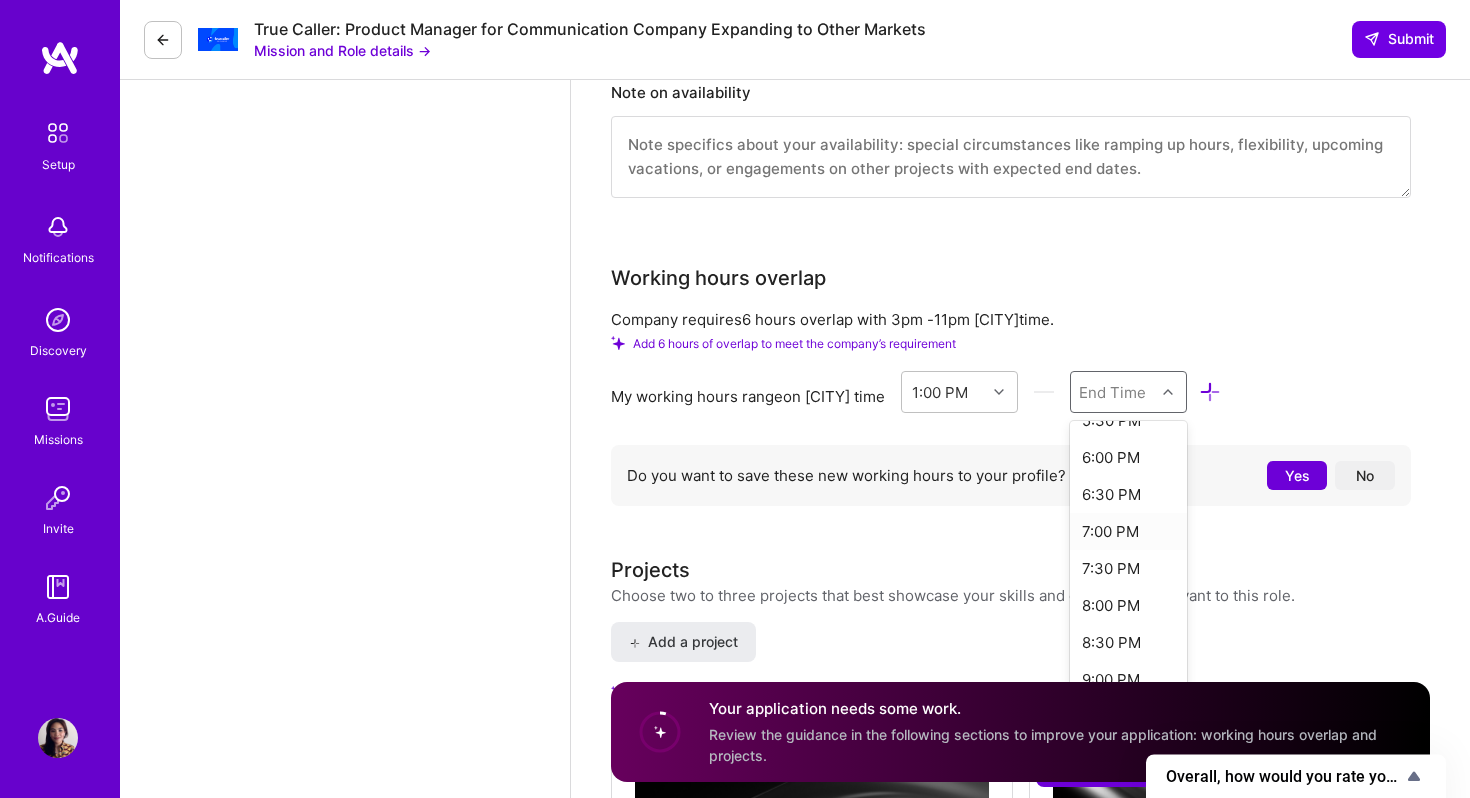 click on "7:00 PM" at bounding box center (1128, 531) 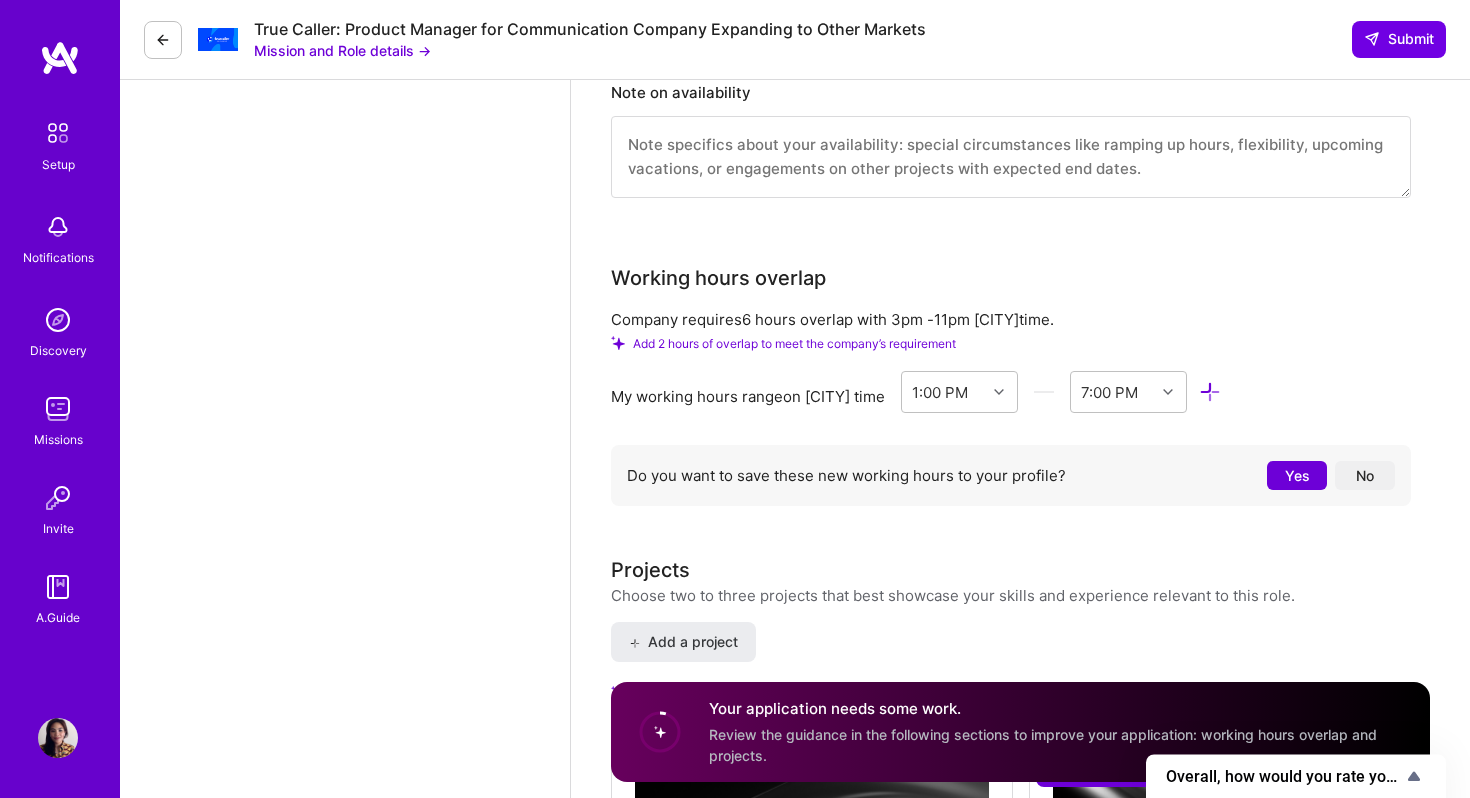 click on "Company requires  6 hours   overlap with     3pm    -  11pm   Kuala Lumpur  time.   Add 2 hours of overlap to meet the company’s requirement My working hours range  on Kuala Lumpur time 1:00 PM 7:00 PM Do you want to save these new working hours to your profile? Yes No" at bounding box center [1011, 412] 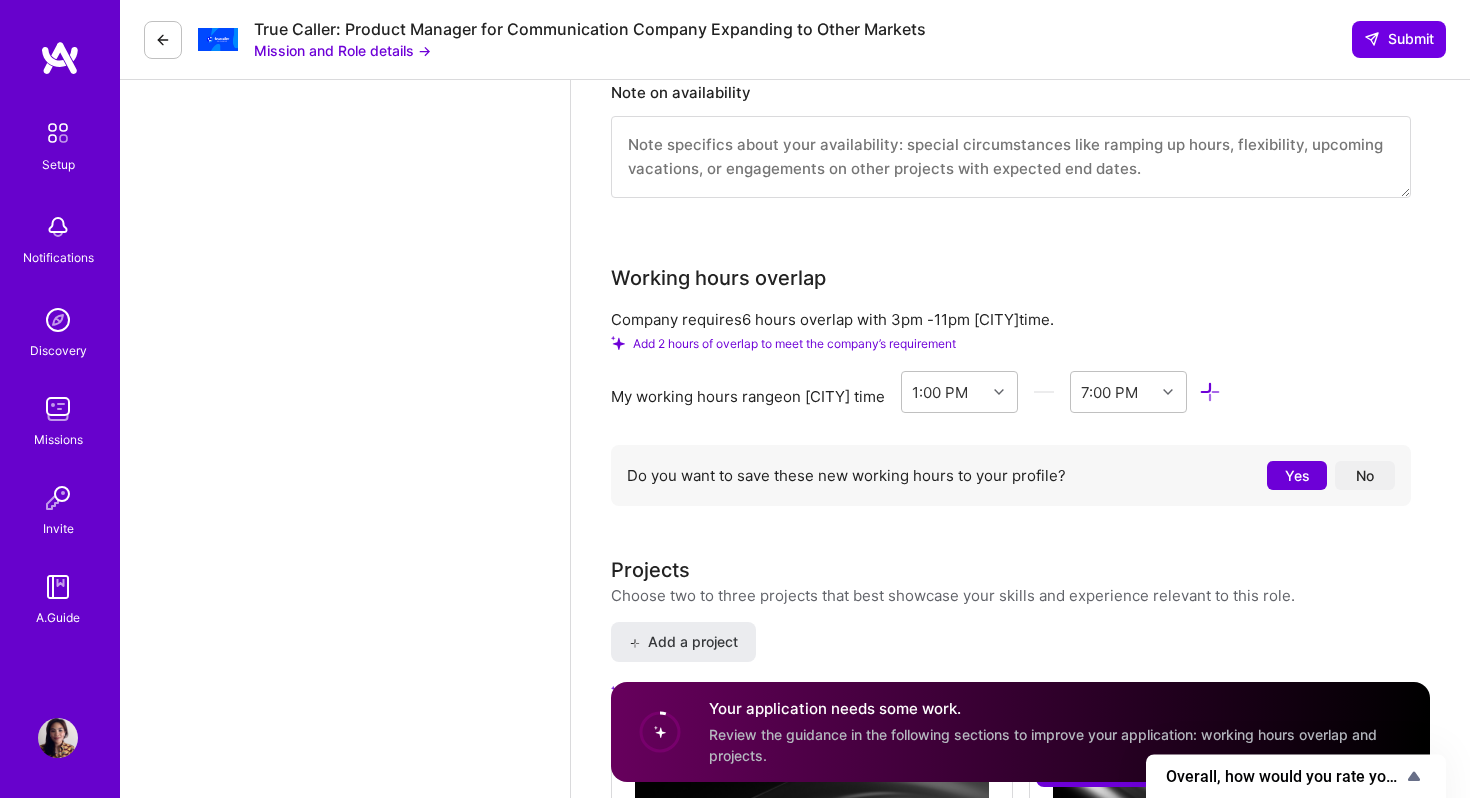 click on "No" at bounding box center (1365, 475) 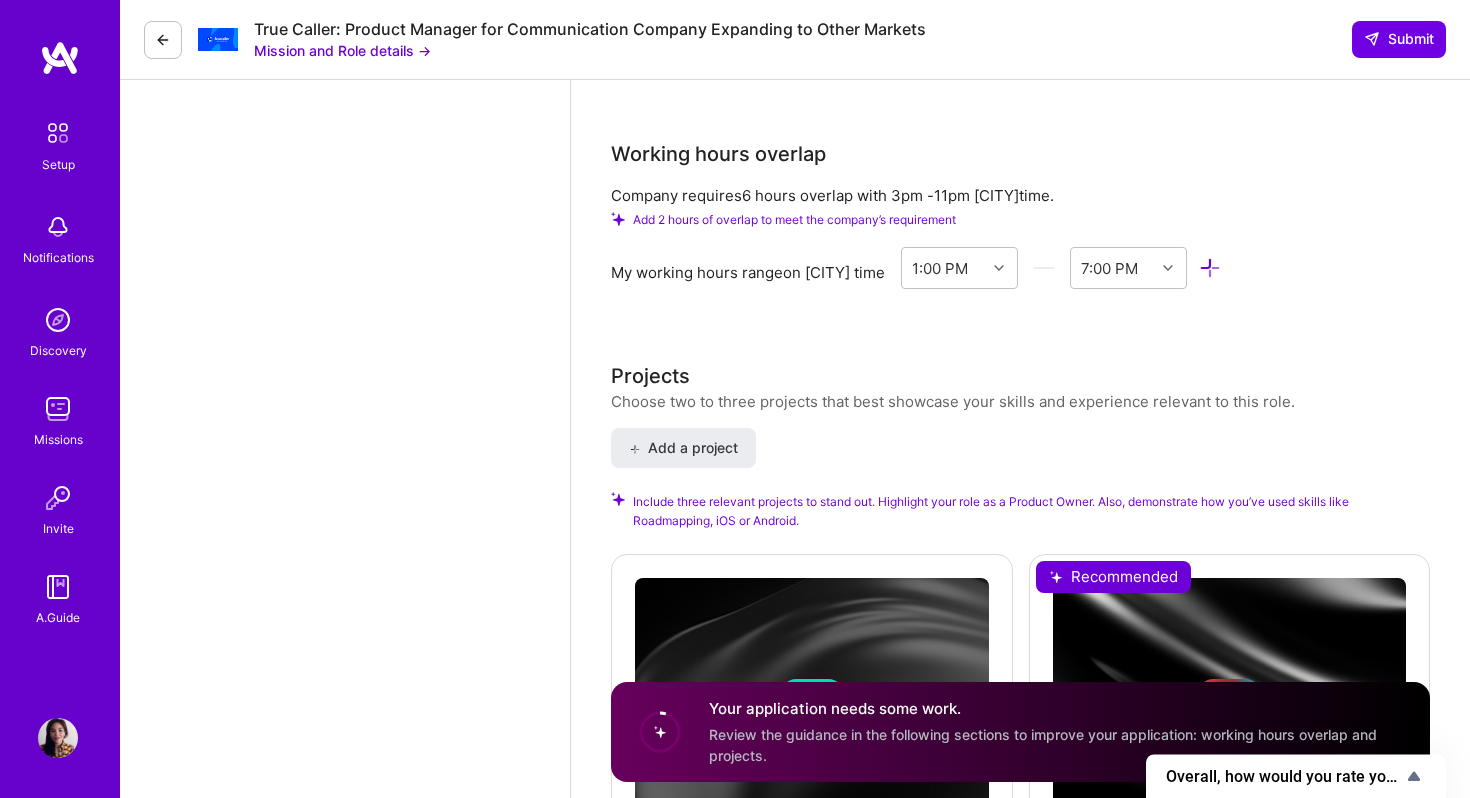 scroll, scrollTop: 2220, scrollLeft: 0, axis: vertical 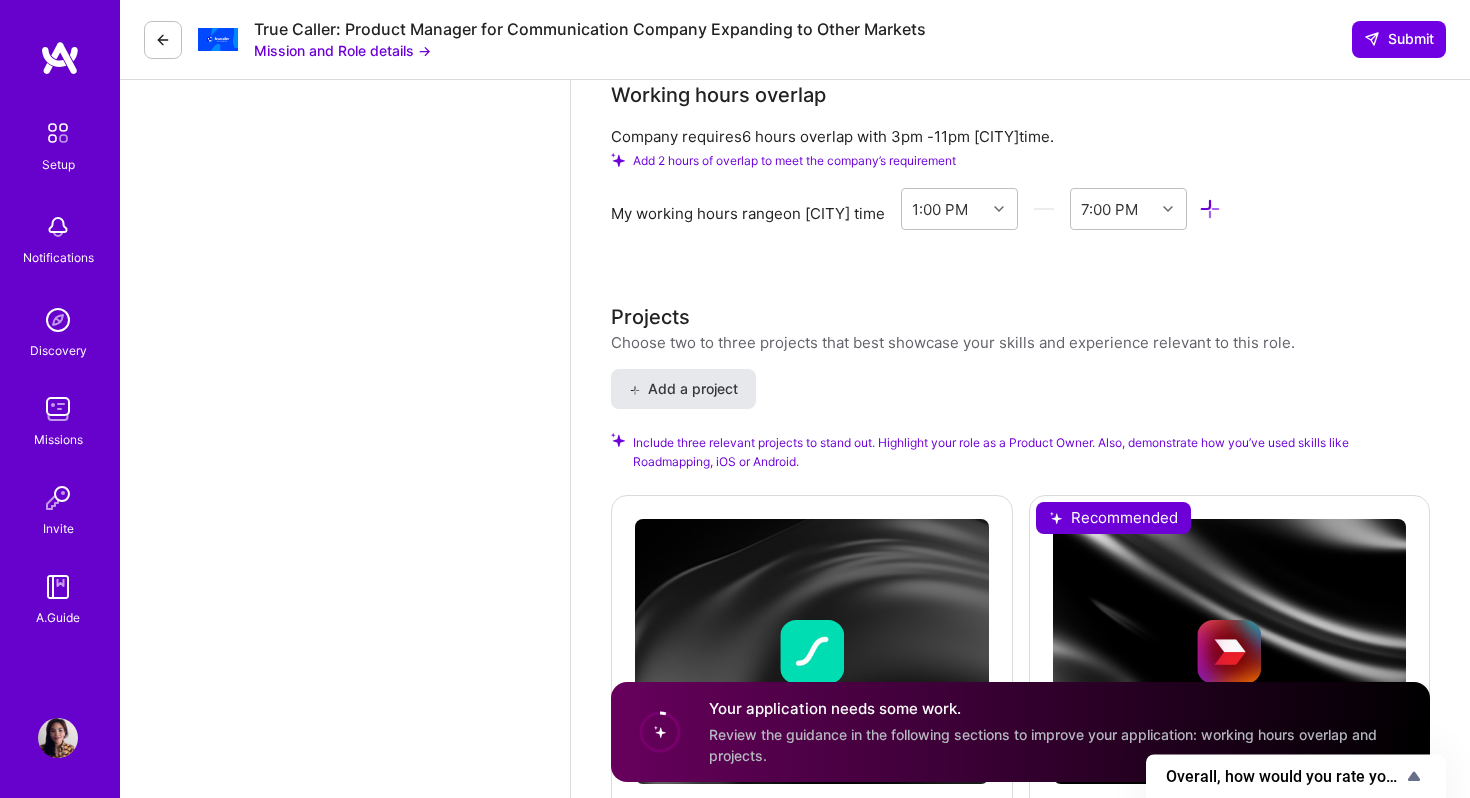 click on "Add a project" at bounding box center (683, 389) 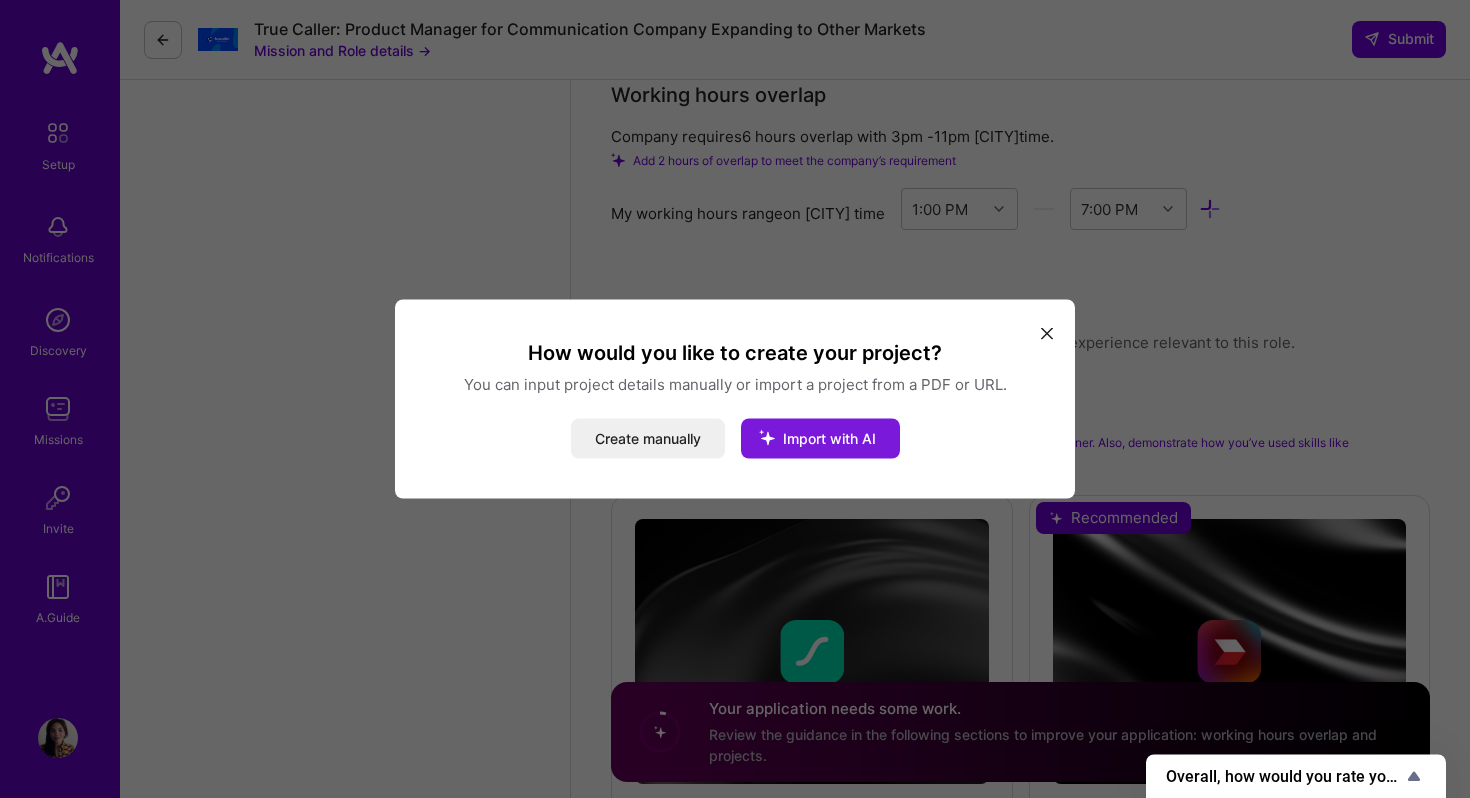 click on "Import with AI" at bounding box center (820, 439) 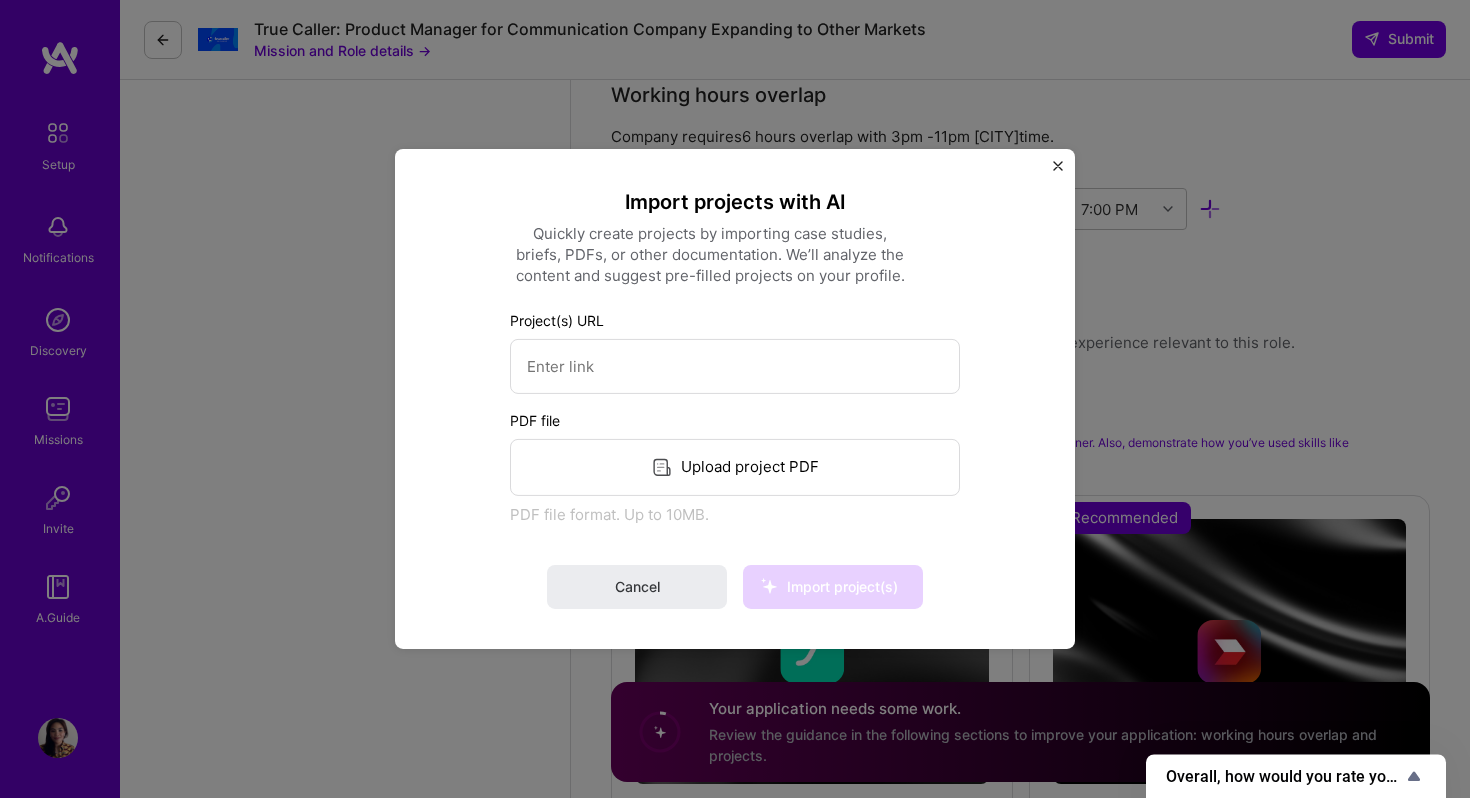 click at bounding box center (1058, 166) 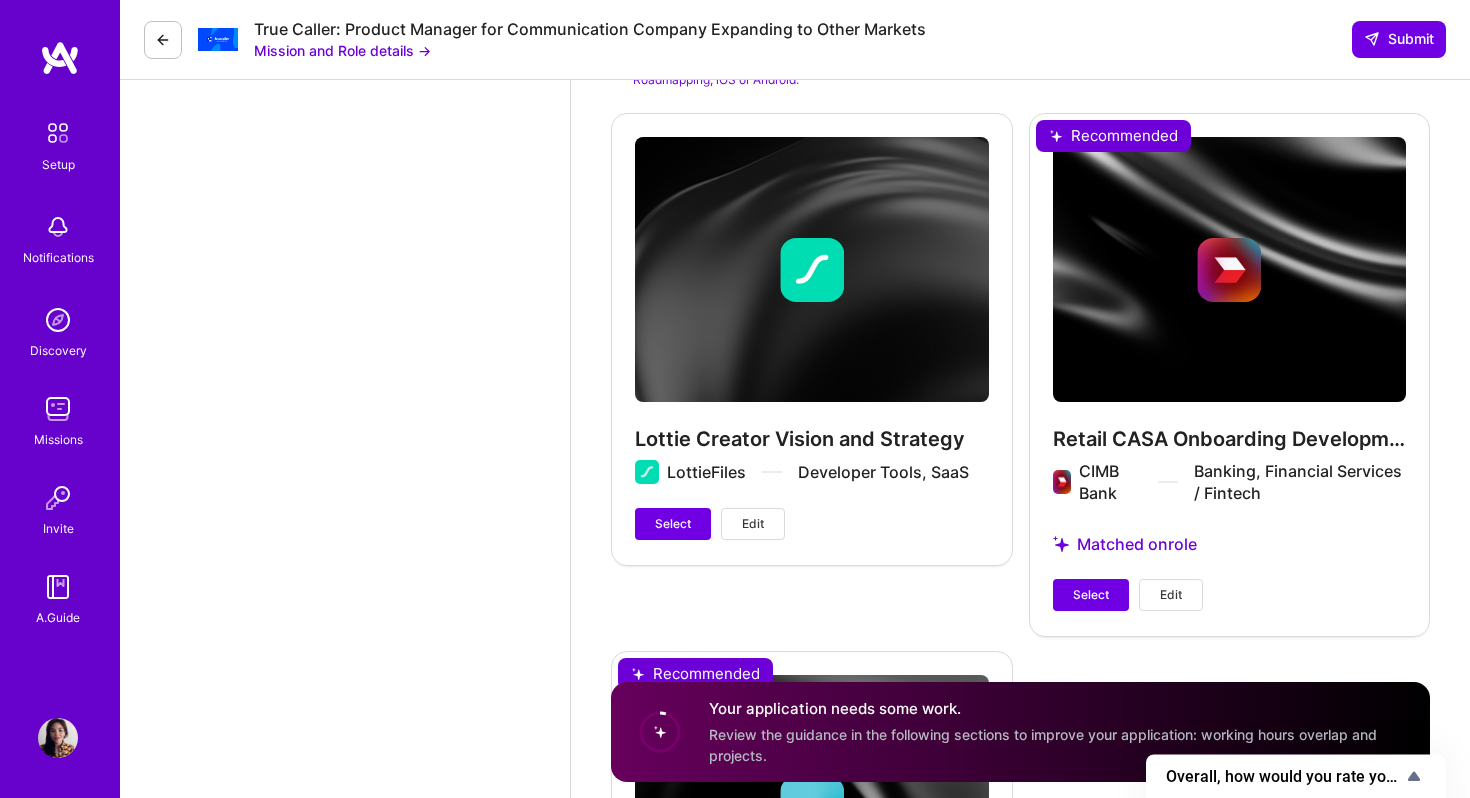 scroll, scrollTop: 2686, scrollLeft: 0, axis: vertical 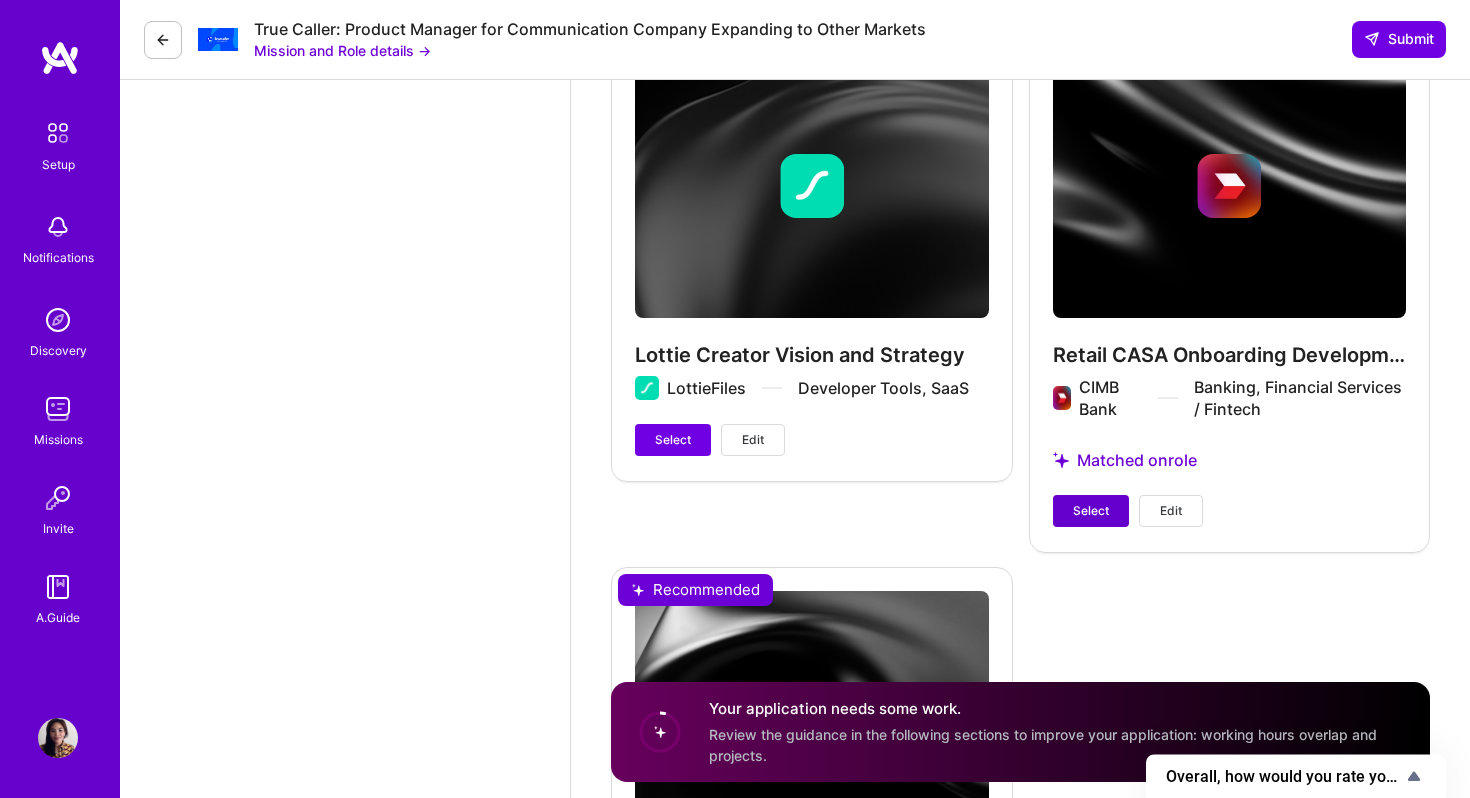 click on "Select" at bounding box center [1091, 511] 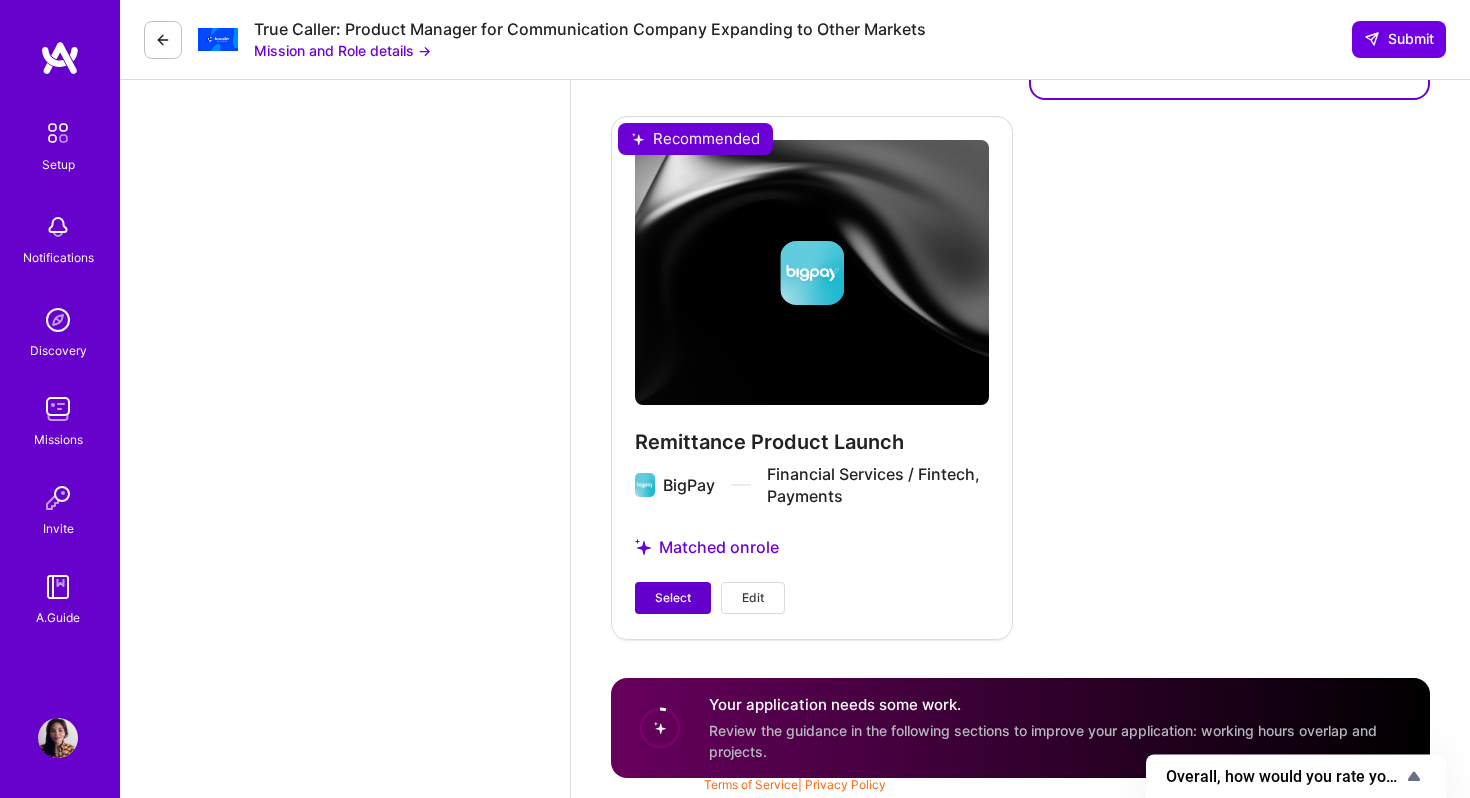 click on "Select" at bounding box center [673, 598] 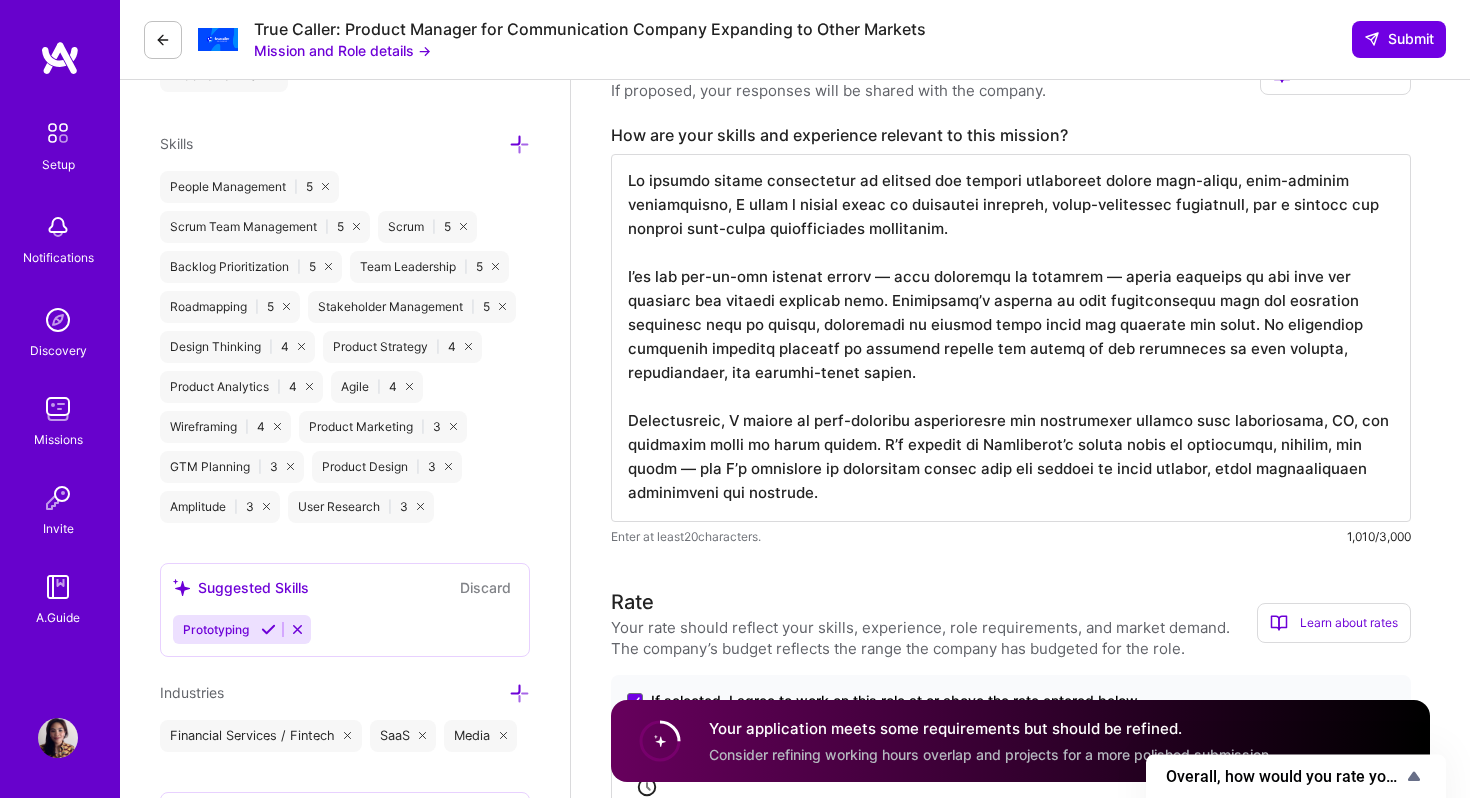scroll, scrollTop: 577, scrollLeft: 0, axis: vertical 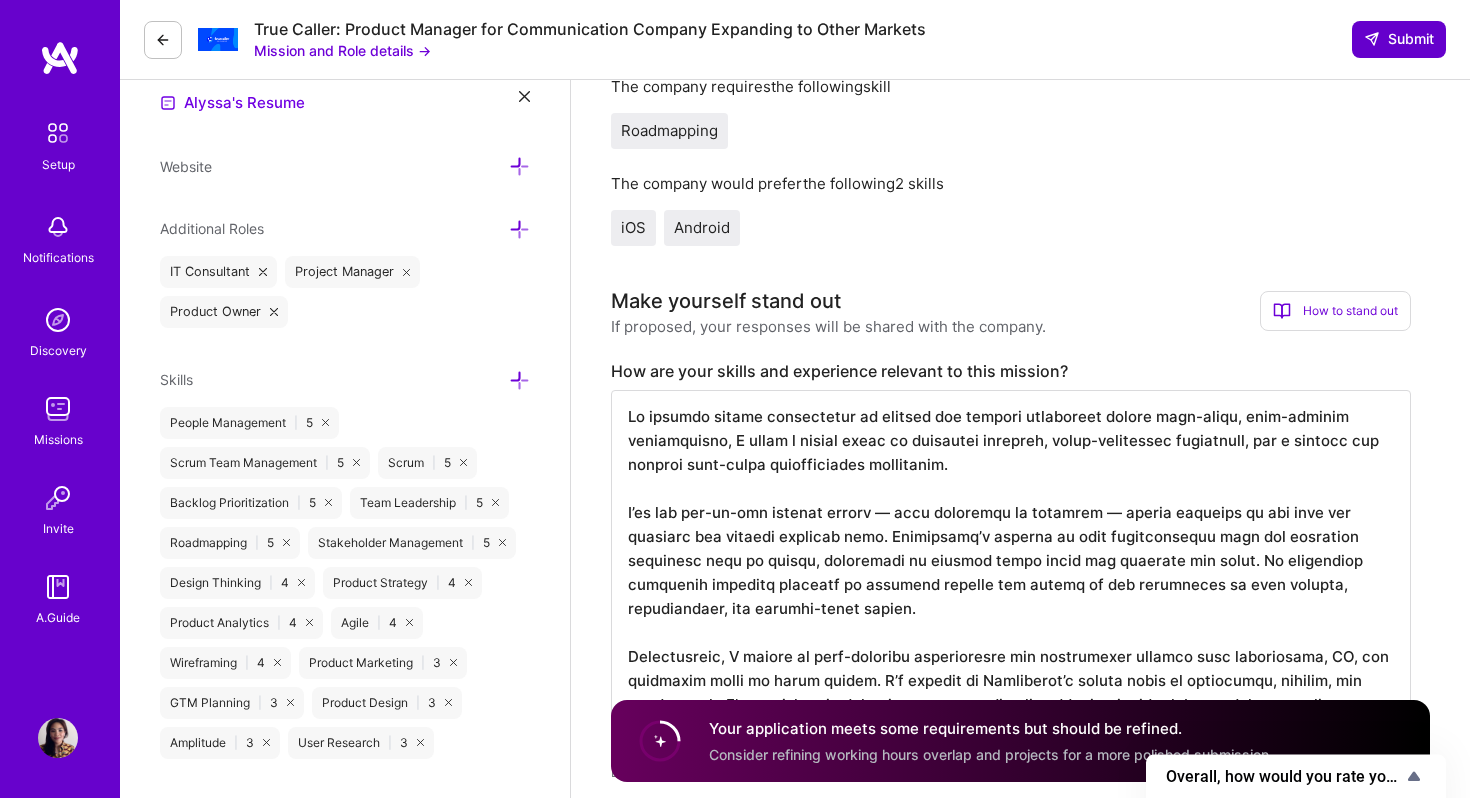 click on "Submit" at bounding box center [1399, 39] 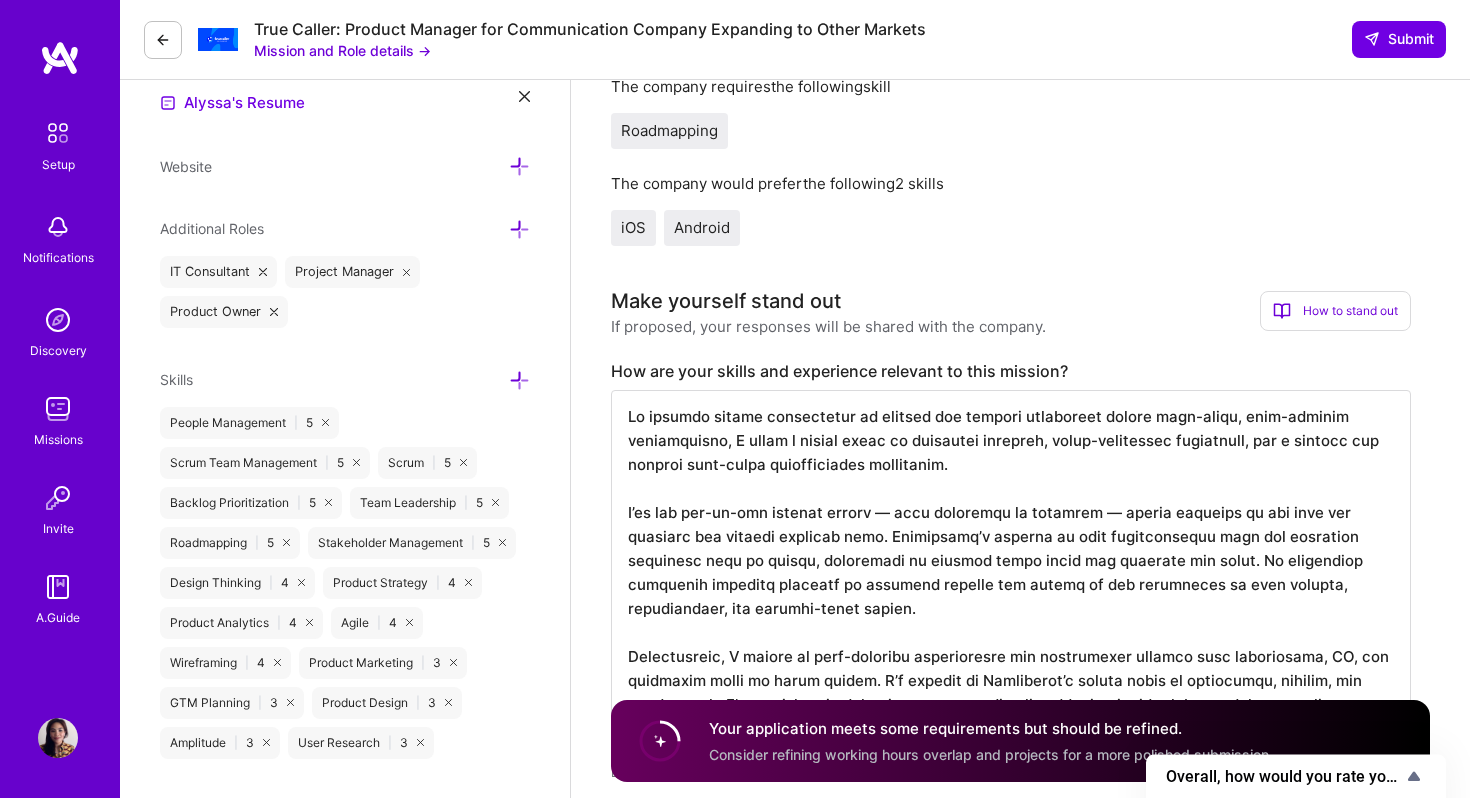 scroll, scrollTop: 0, scrollLeft: 0, axis: both 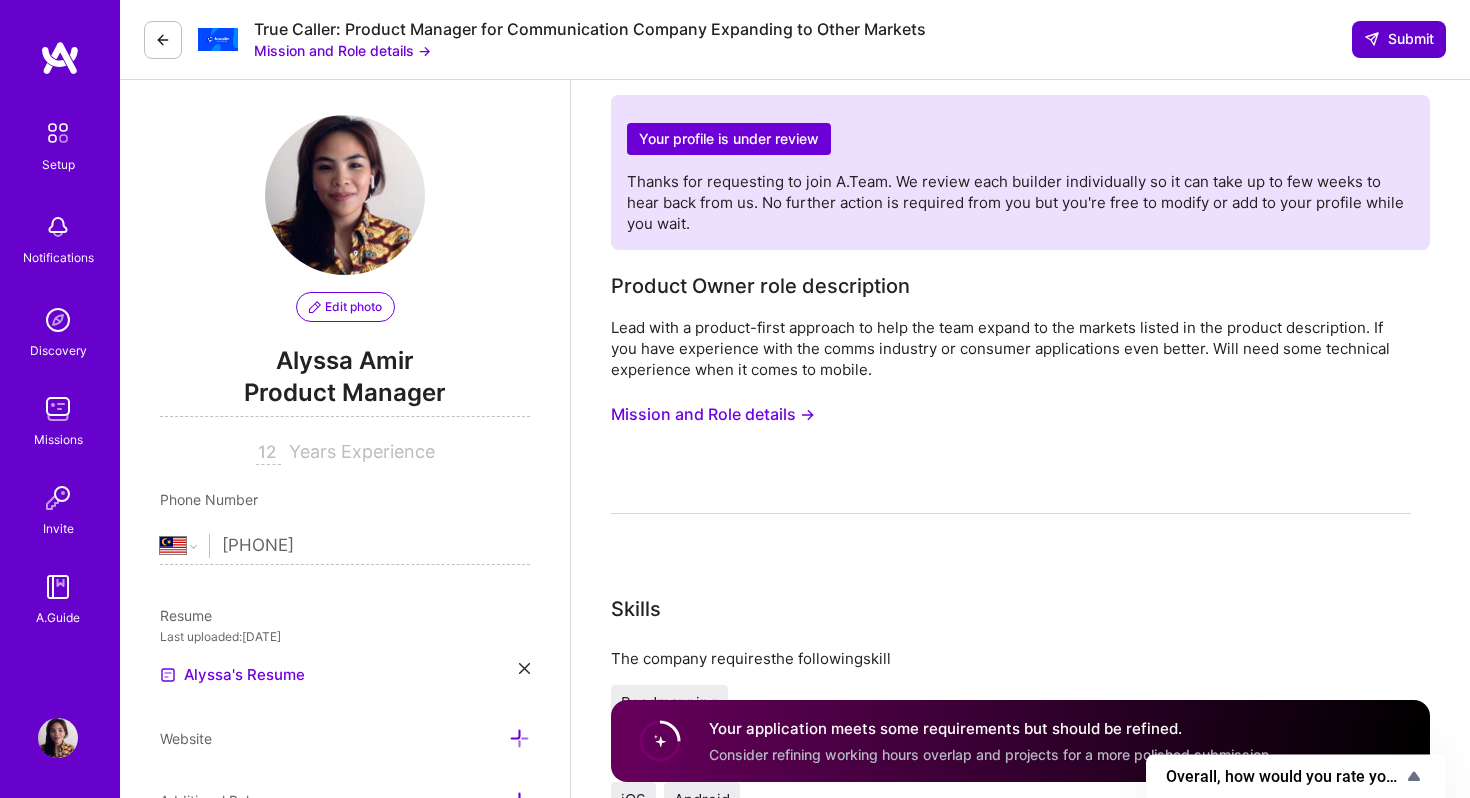 click on "Submit" at bounding box center [1399, 39] 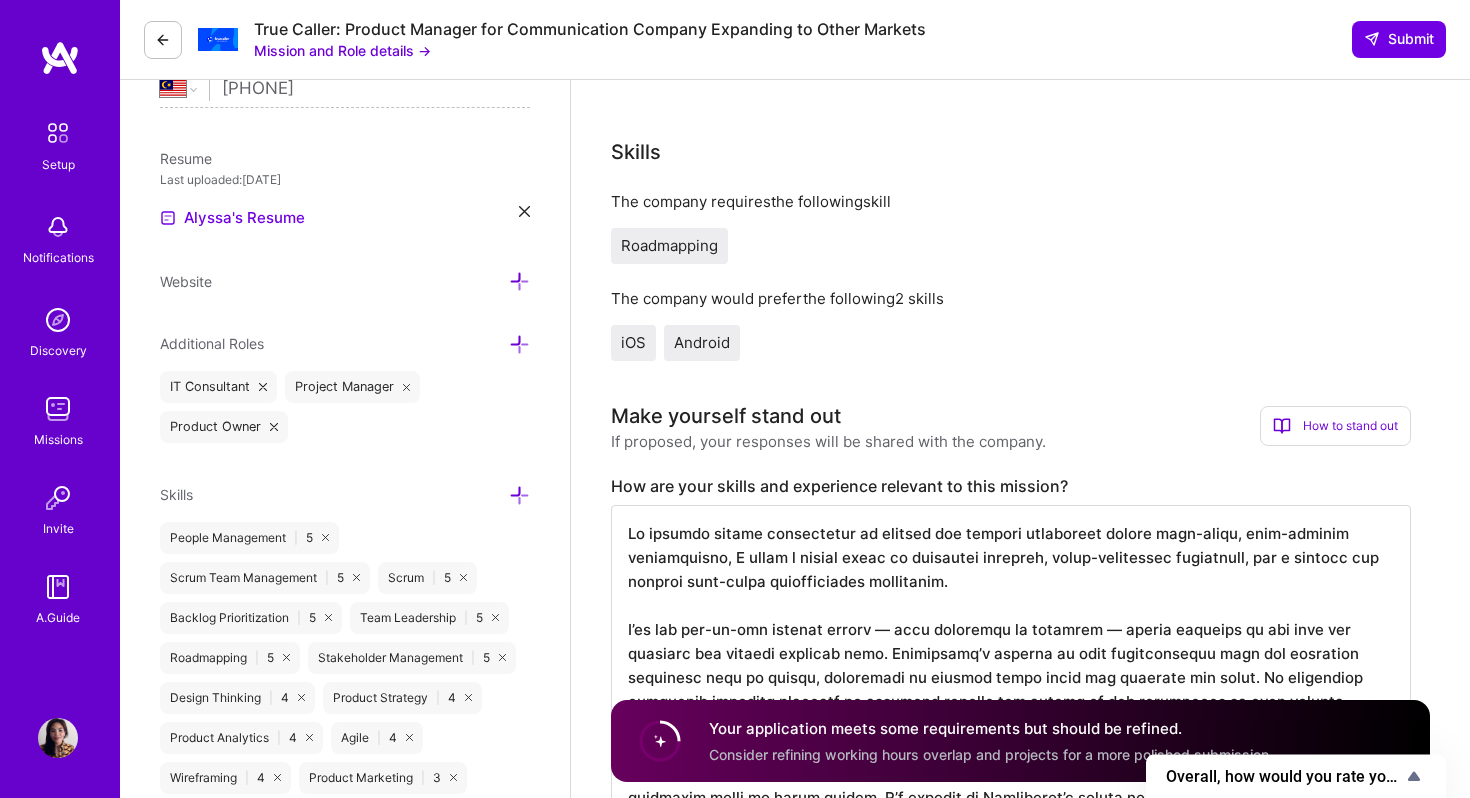 scroll, scrollTop: 0, scrollLeft: 0, axis: both 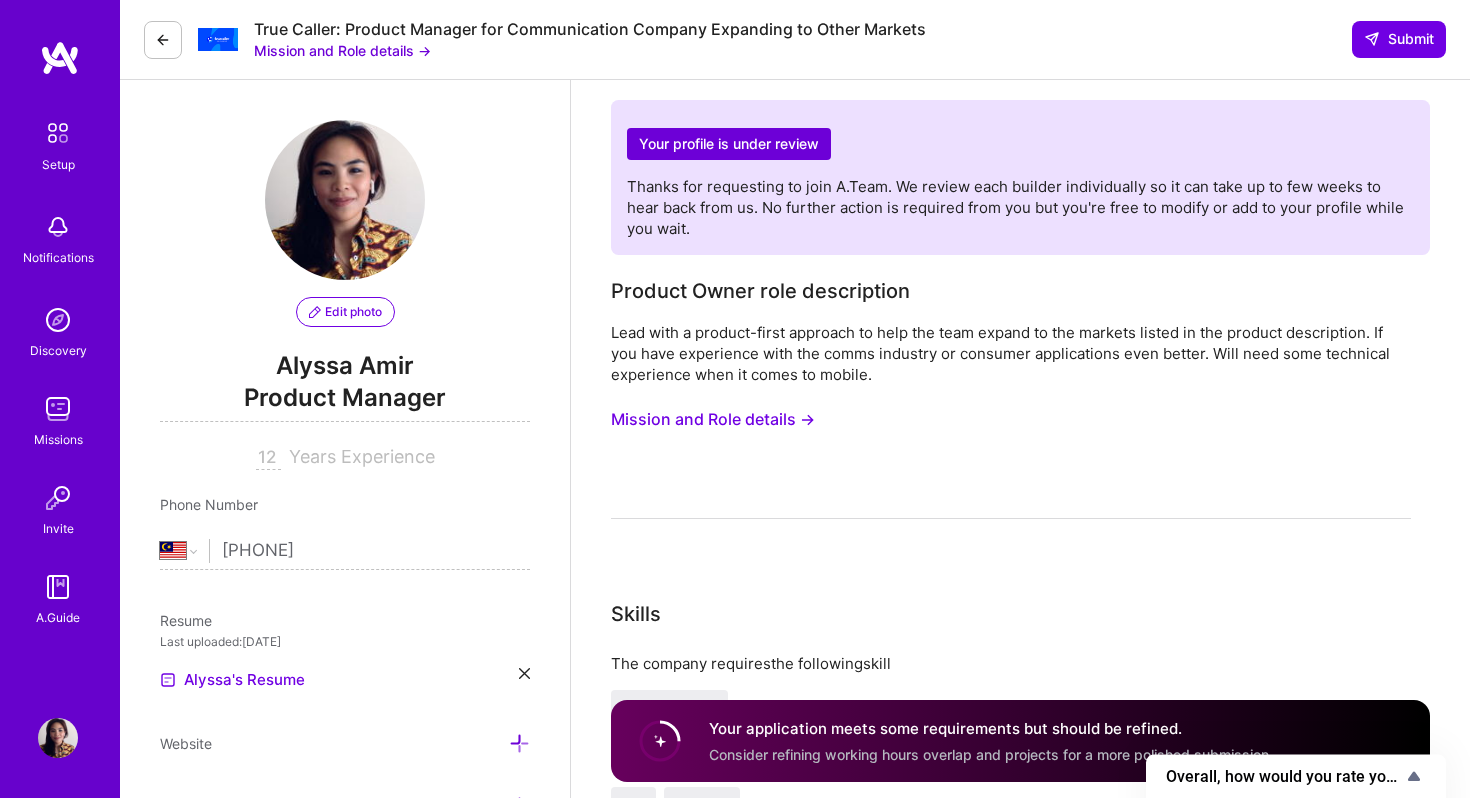 click on "Mission and Role details →" at bounding box center (713, 419) 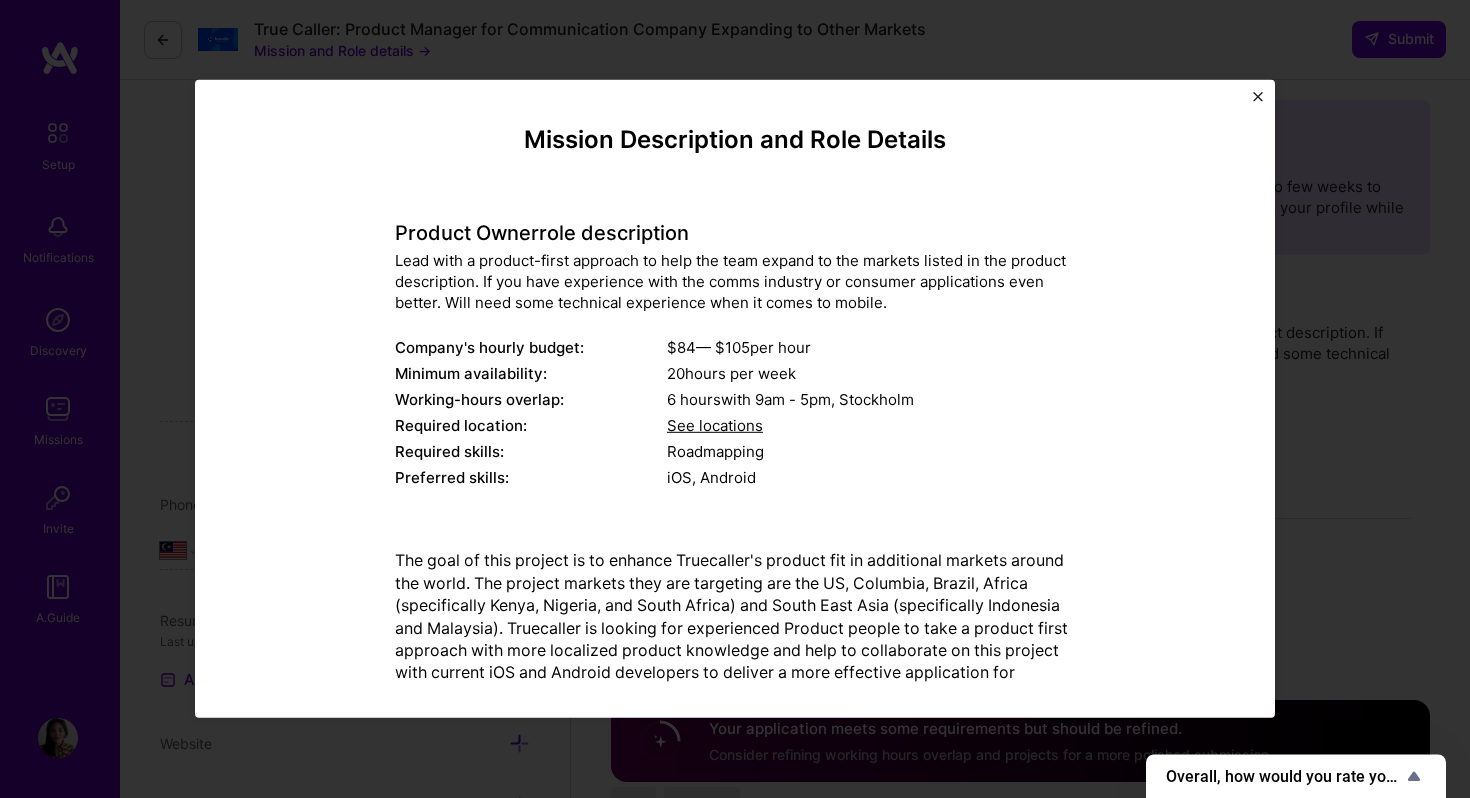 click at bounding box center [1258, 97] 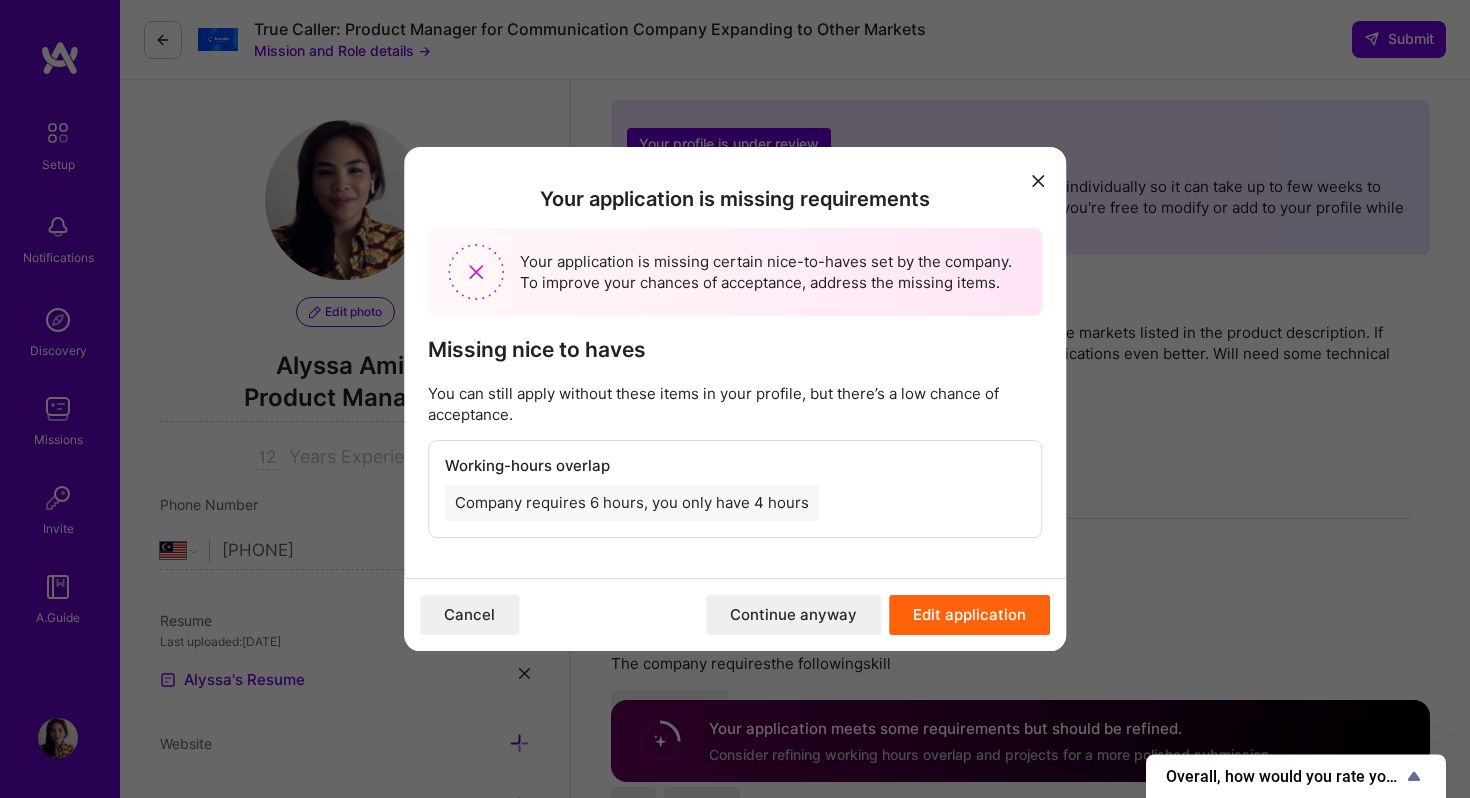 click on "Edit application" at bounding box center [969, 615] 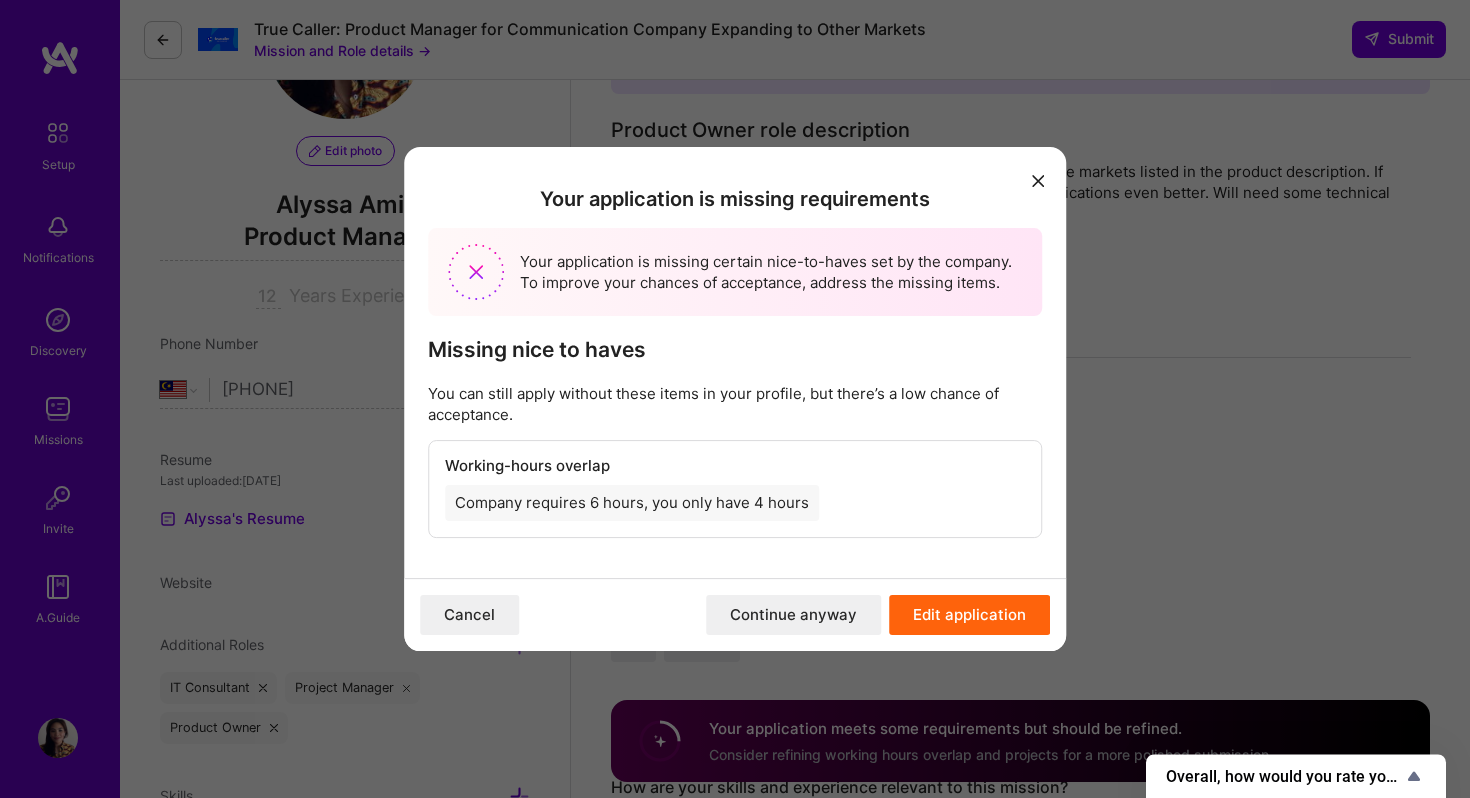 scroll, scrollTop: 267, scrollLeft: 0, axis: vertical 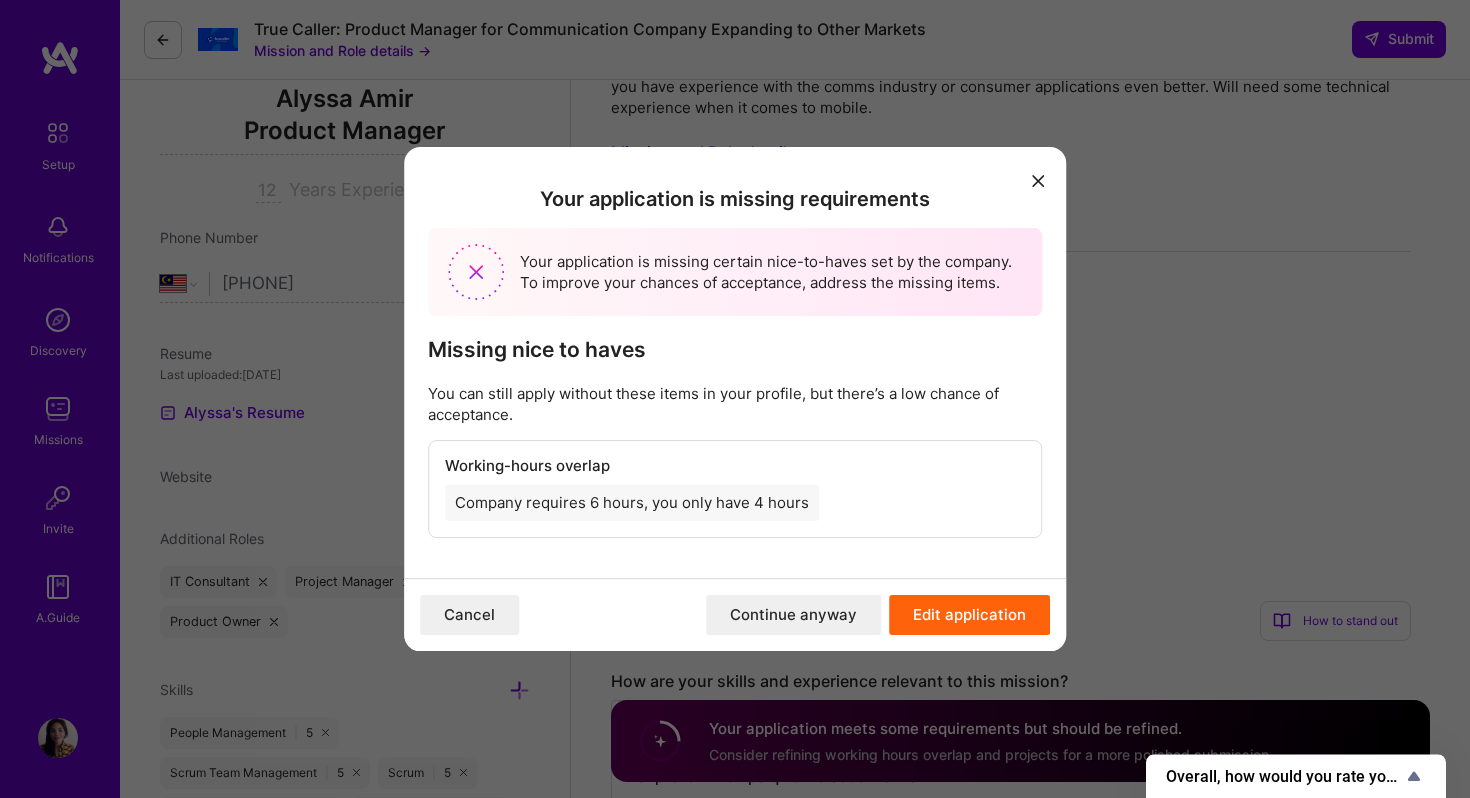 click on "Edit application" at bounding box center (969, 615) 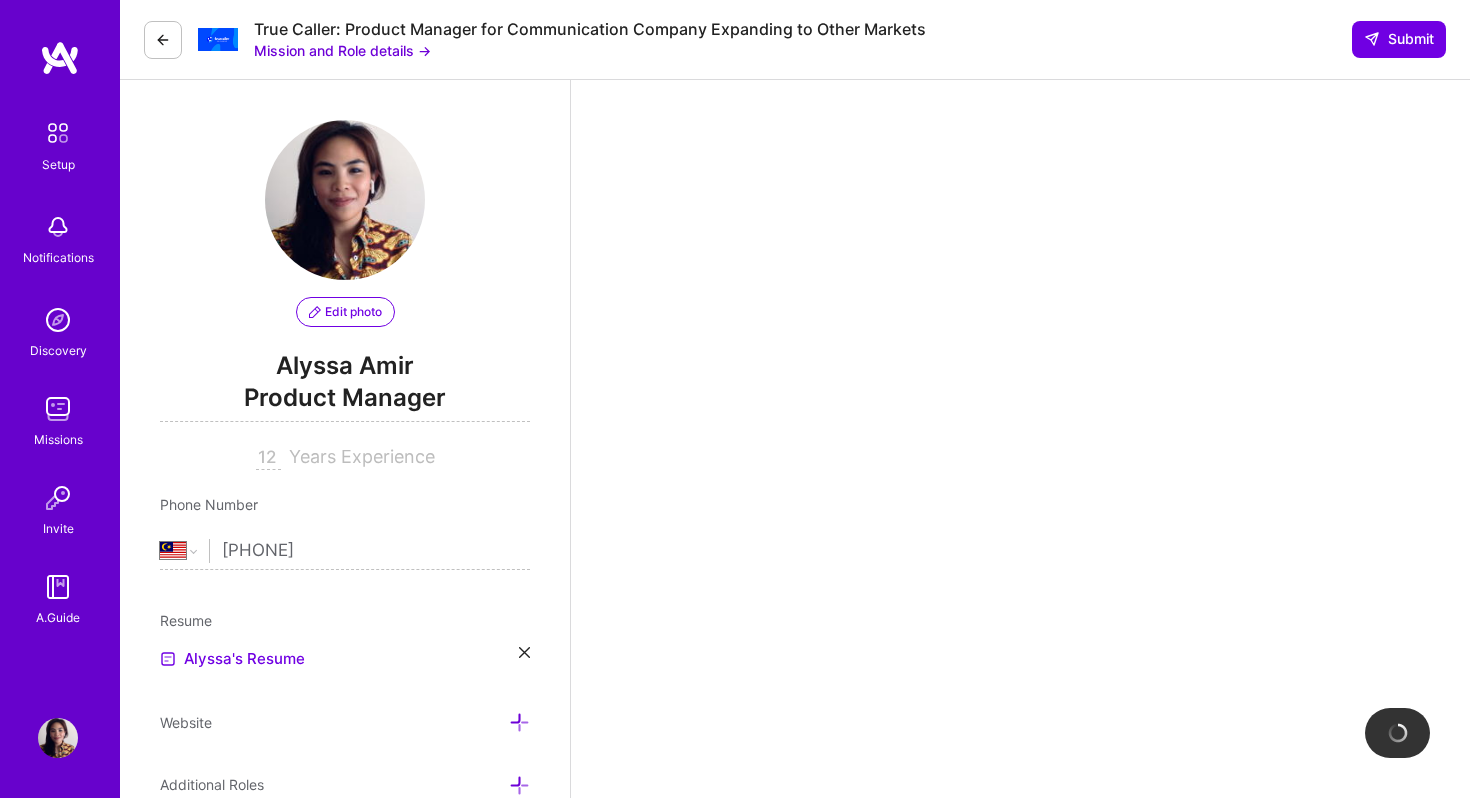 scroll, scrollTop: 0, scrollLeft: 0, axis: both 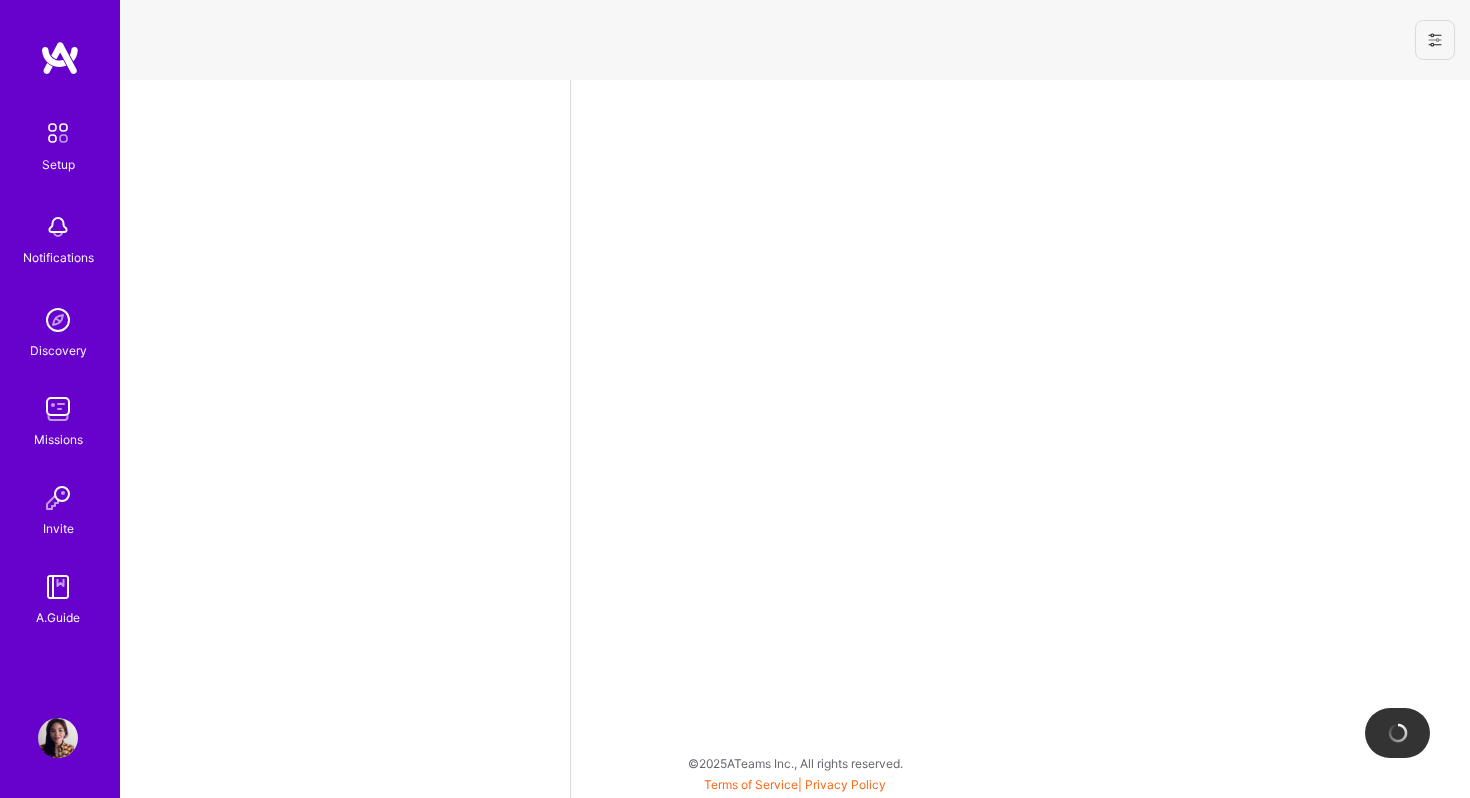 select on "MY" 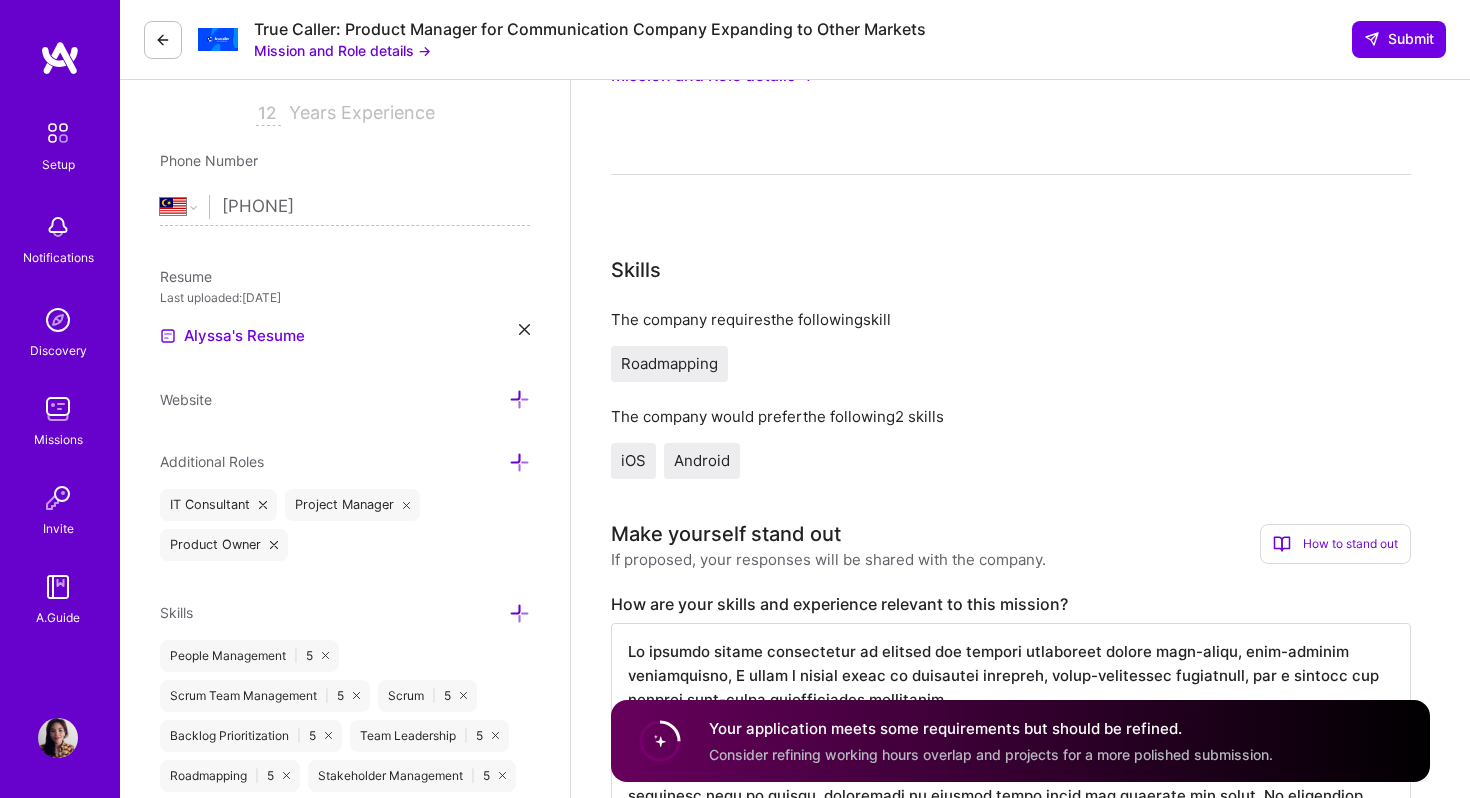 scroll, scrollTop: 772, scrollLeft: 0, axis: vertical 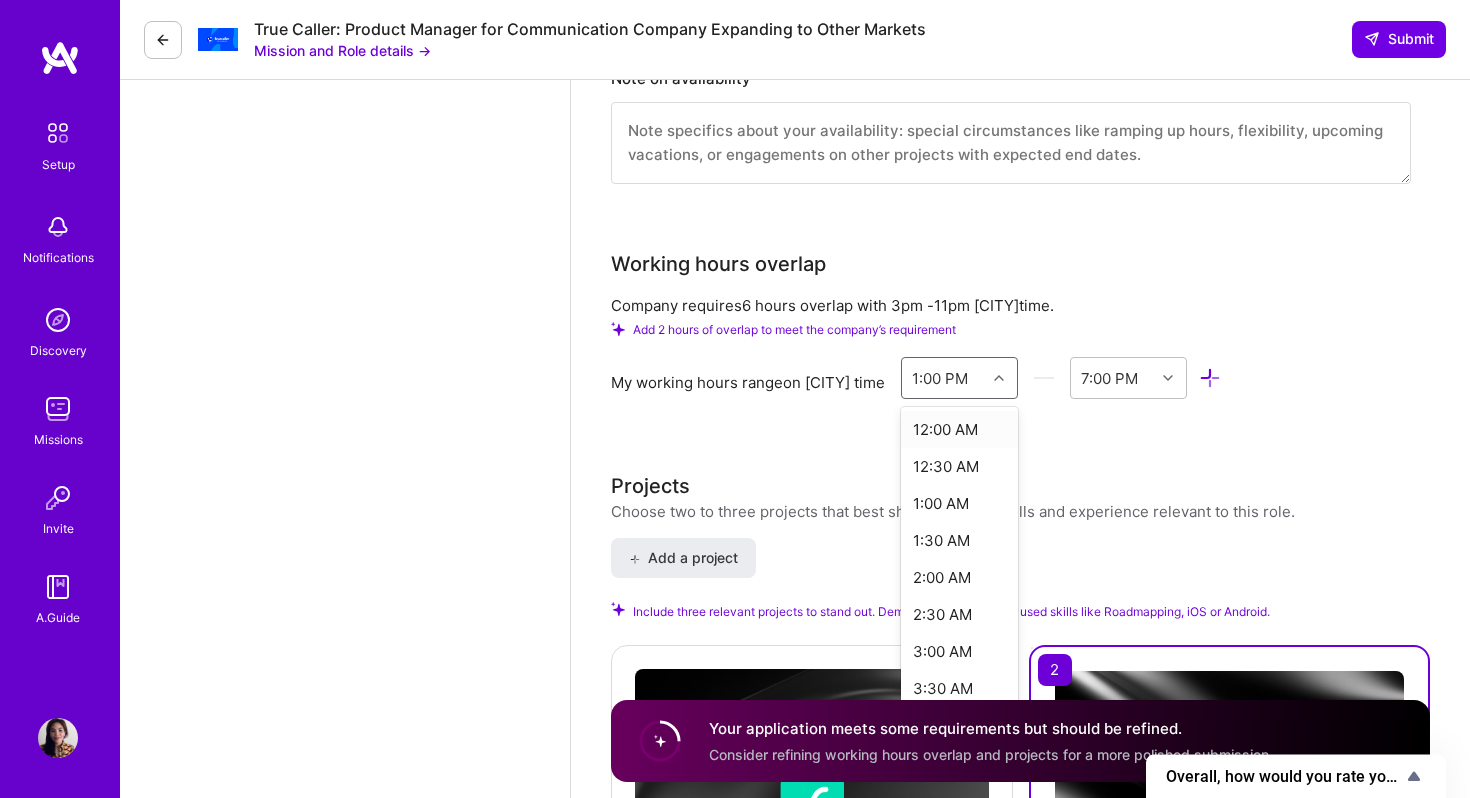 click at bounding box center [999, 378] 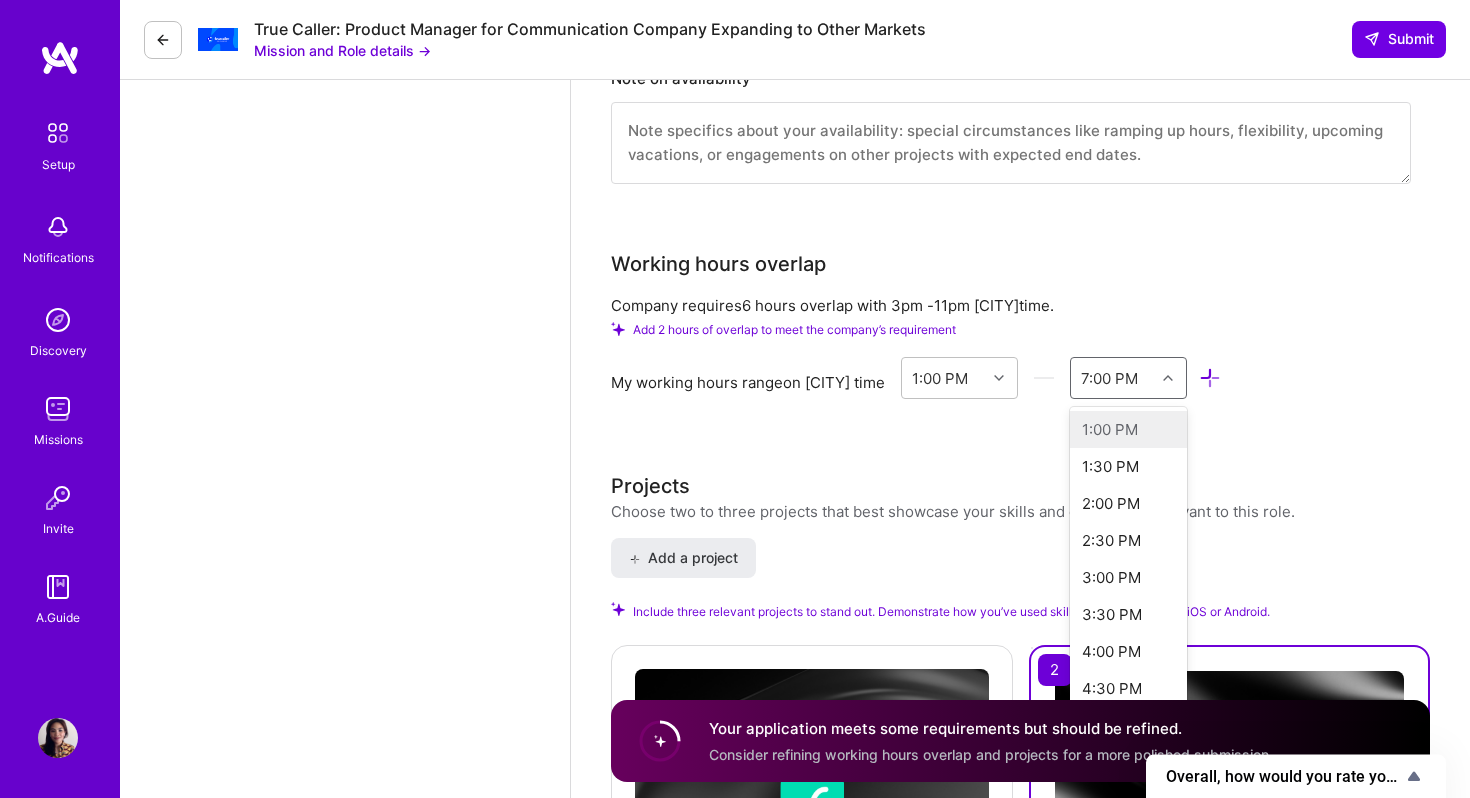 click at bounding box center (1168, 378) 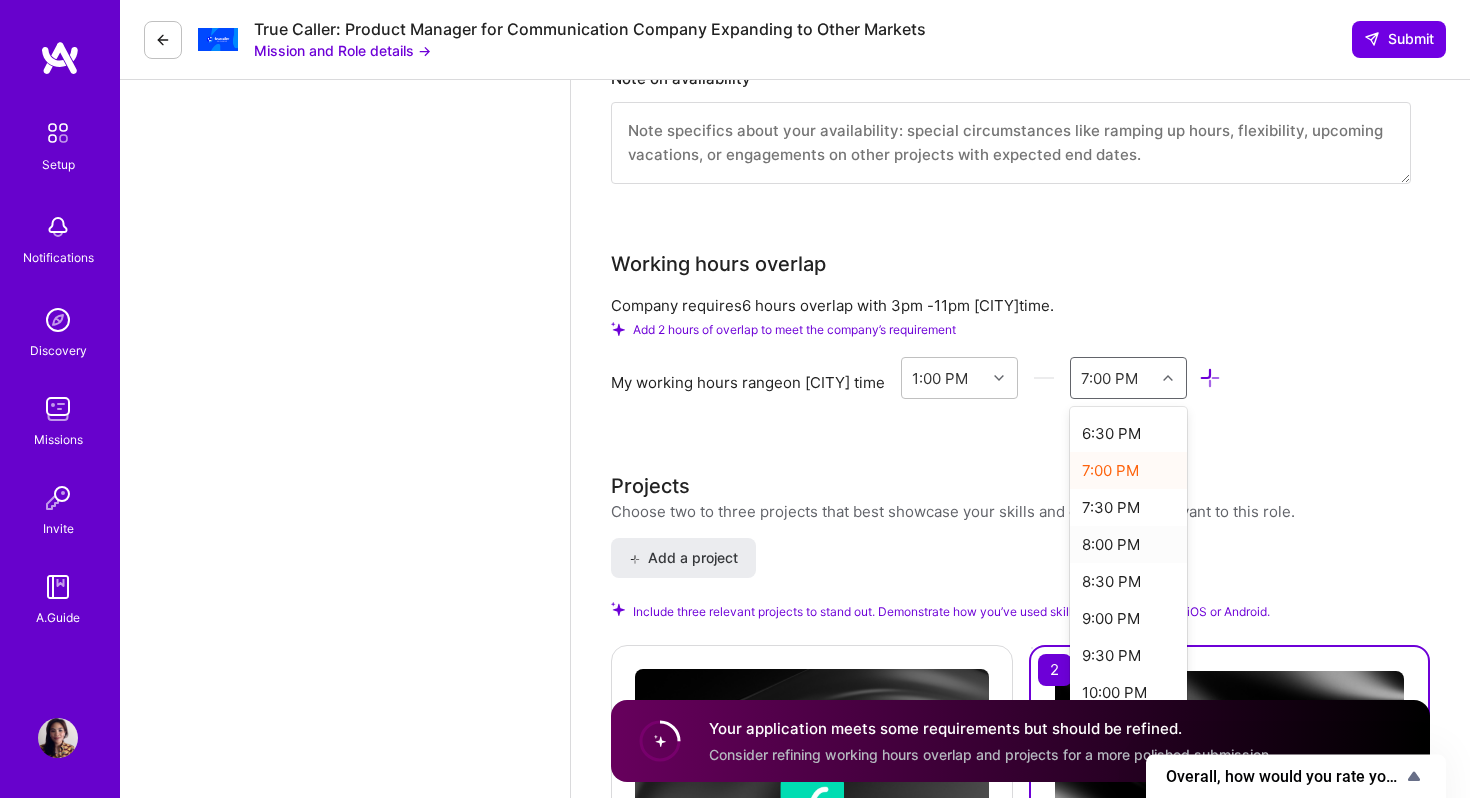 scroll, scrollTop: 406, scrollLeft: 0, axis: vertical 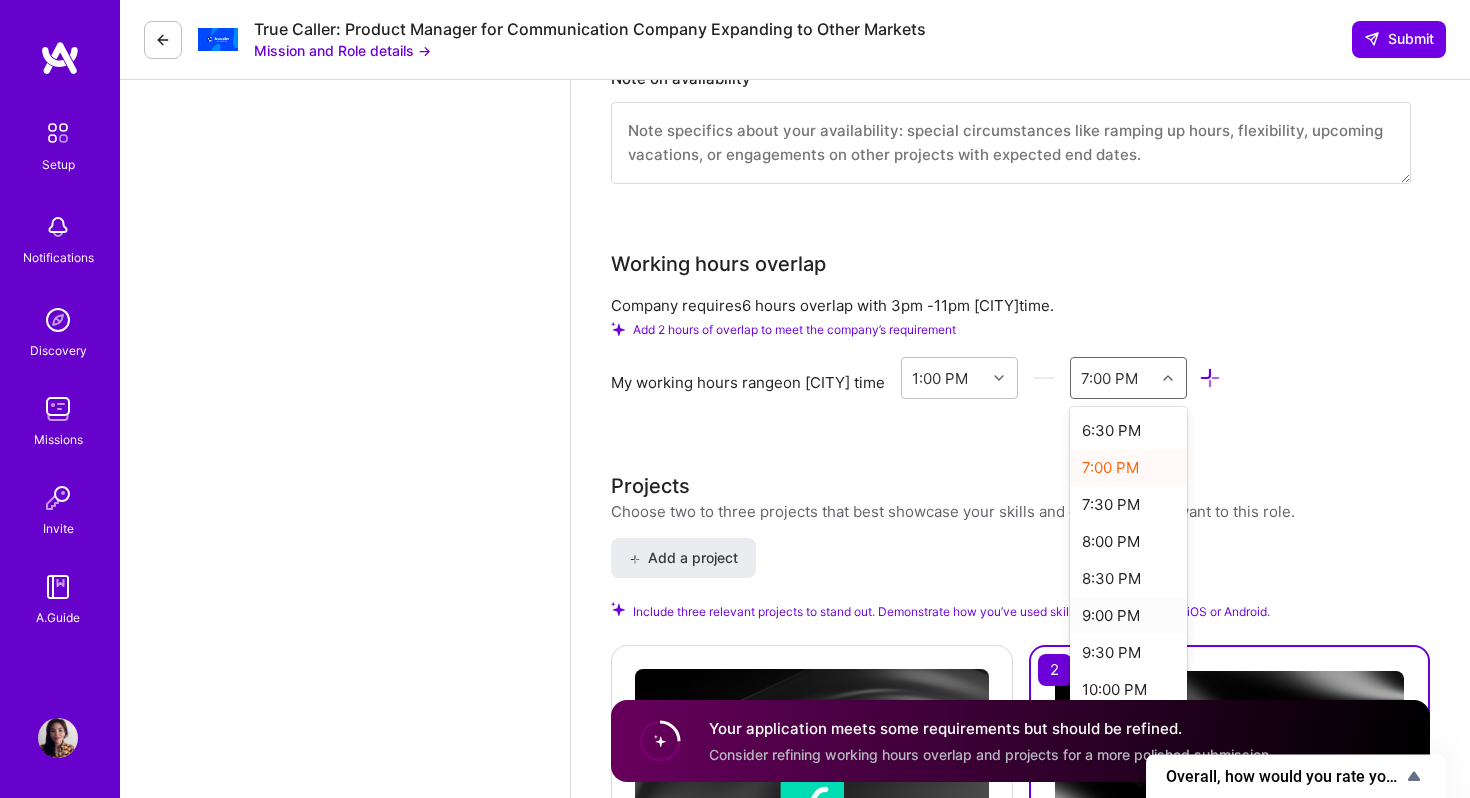 click on "9:00 PM" at bounding box center [1128, 615] 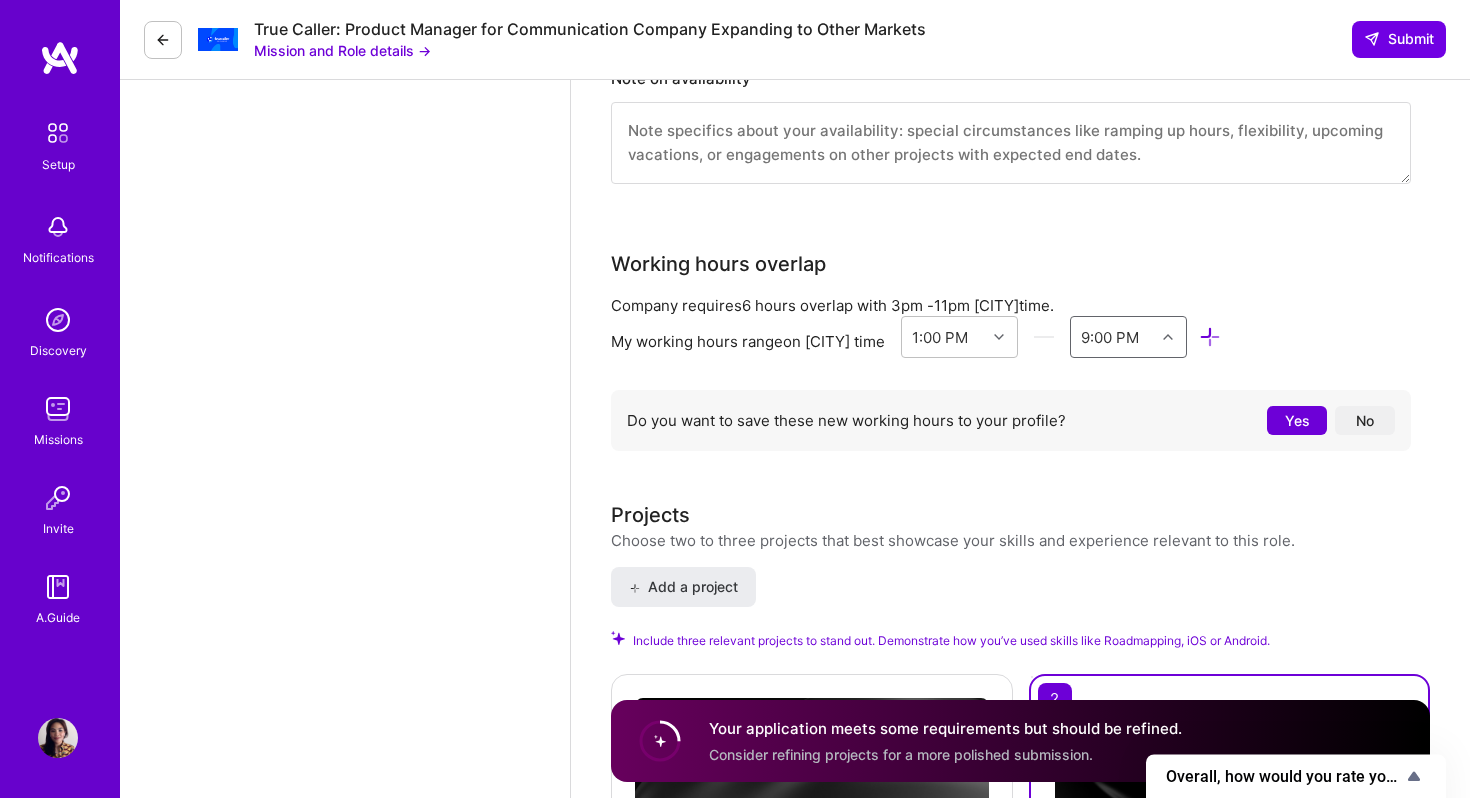 click on "No" at bounding box center [1365, 420] 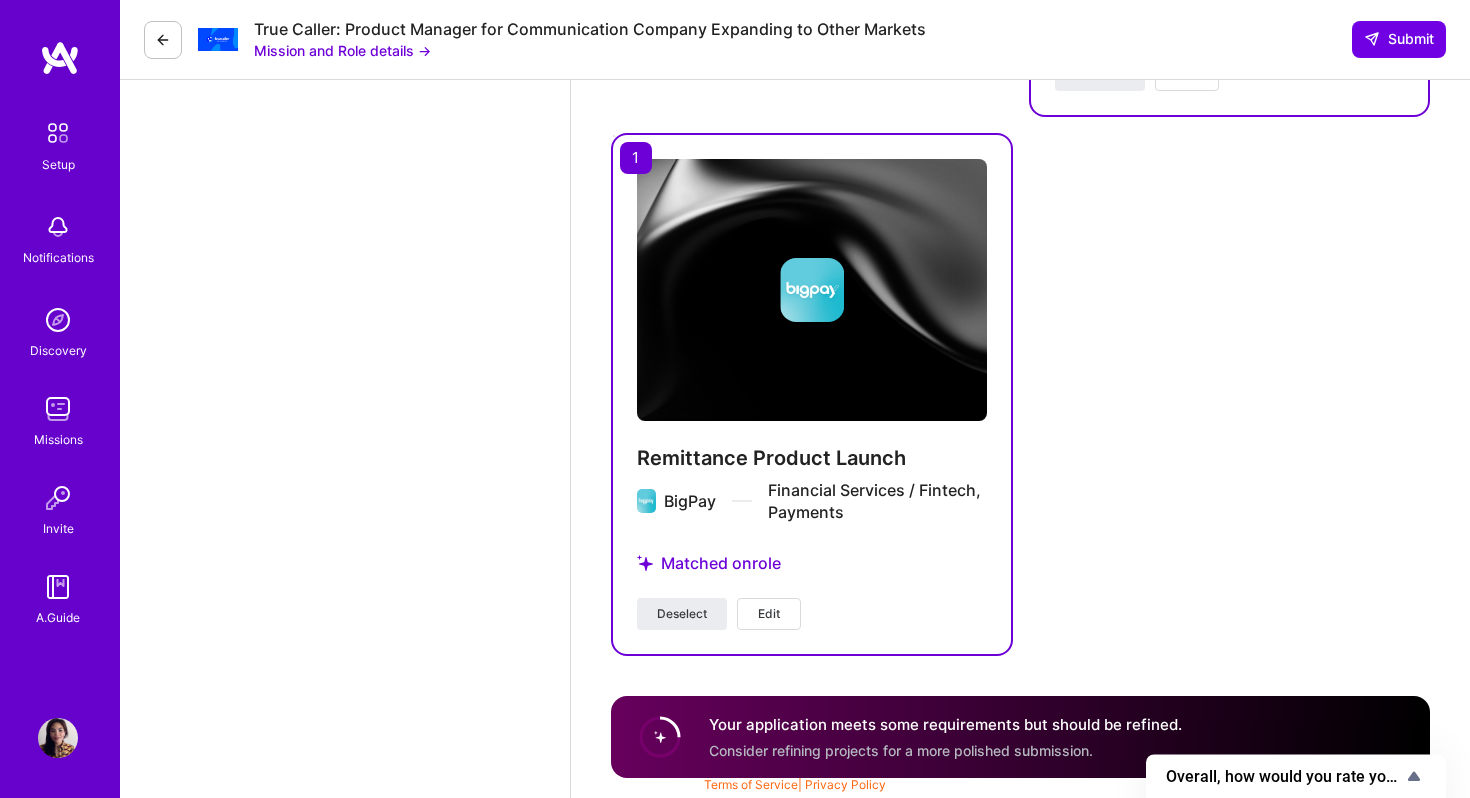 scroll, scrollTop: 3061, scrollLeft: 0, axis: vertical 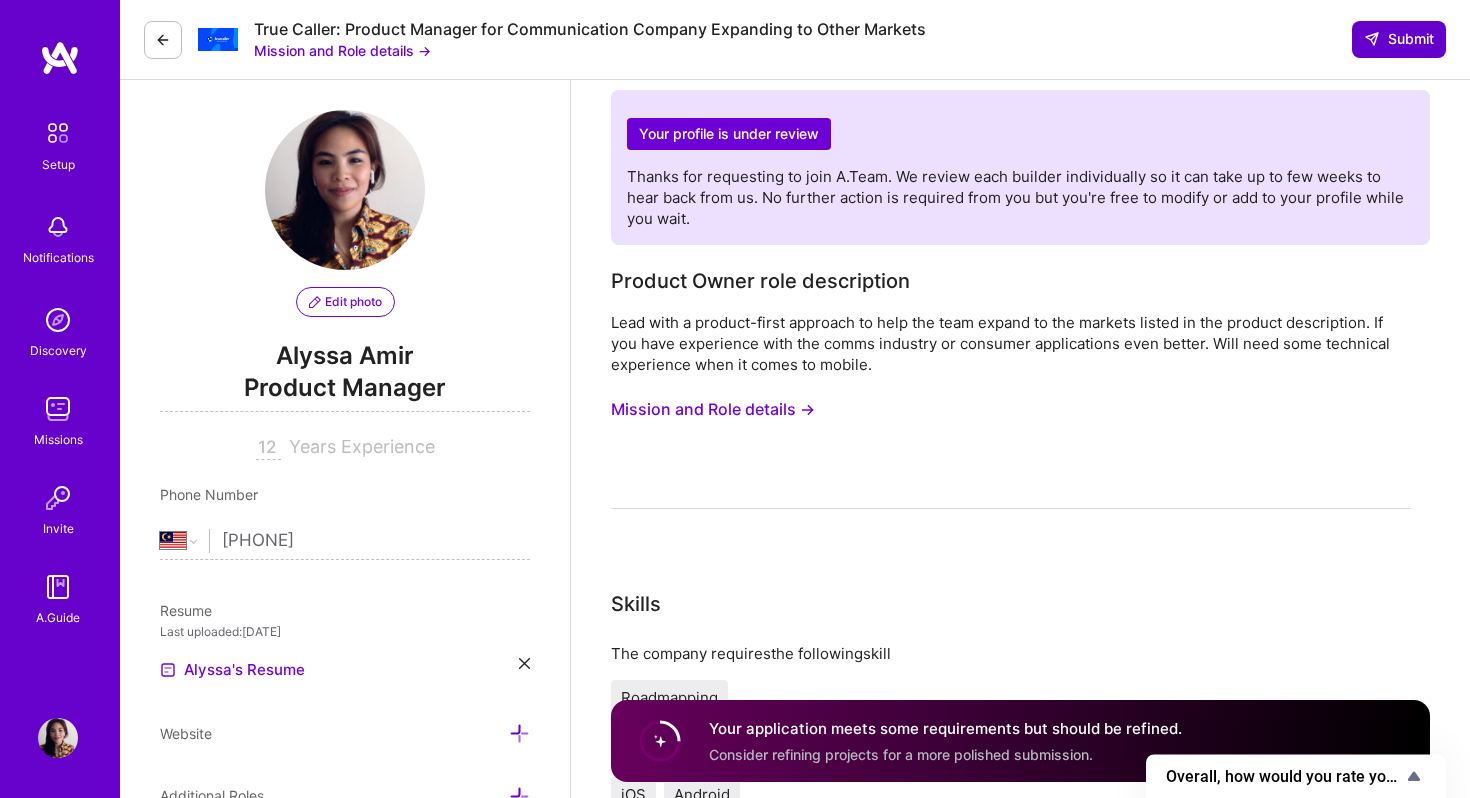 click at bounding box center [1372, 39] 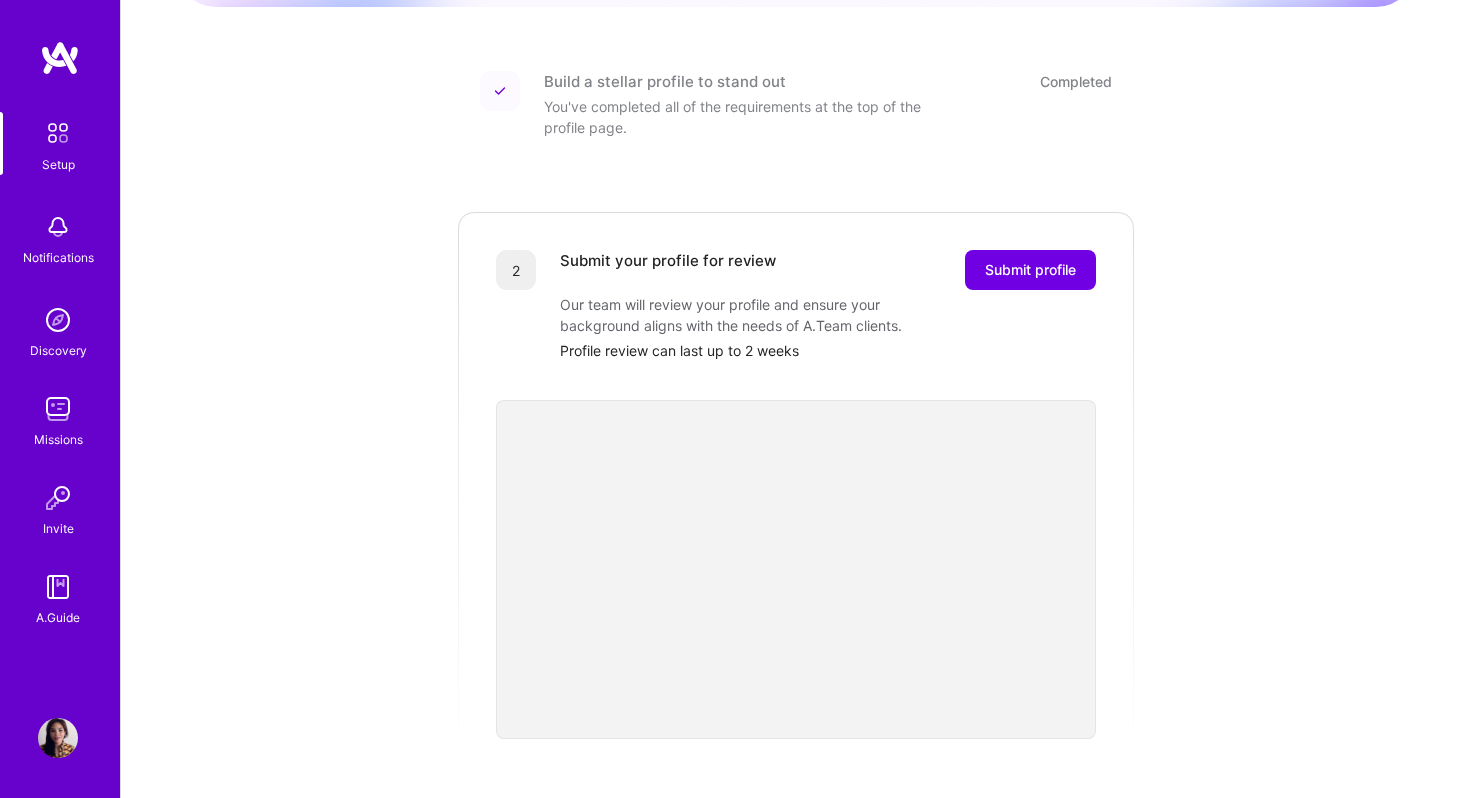 scroll, scrollTop: 58, scrollLeft: 0, axis: vertical 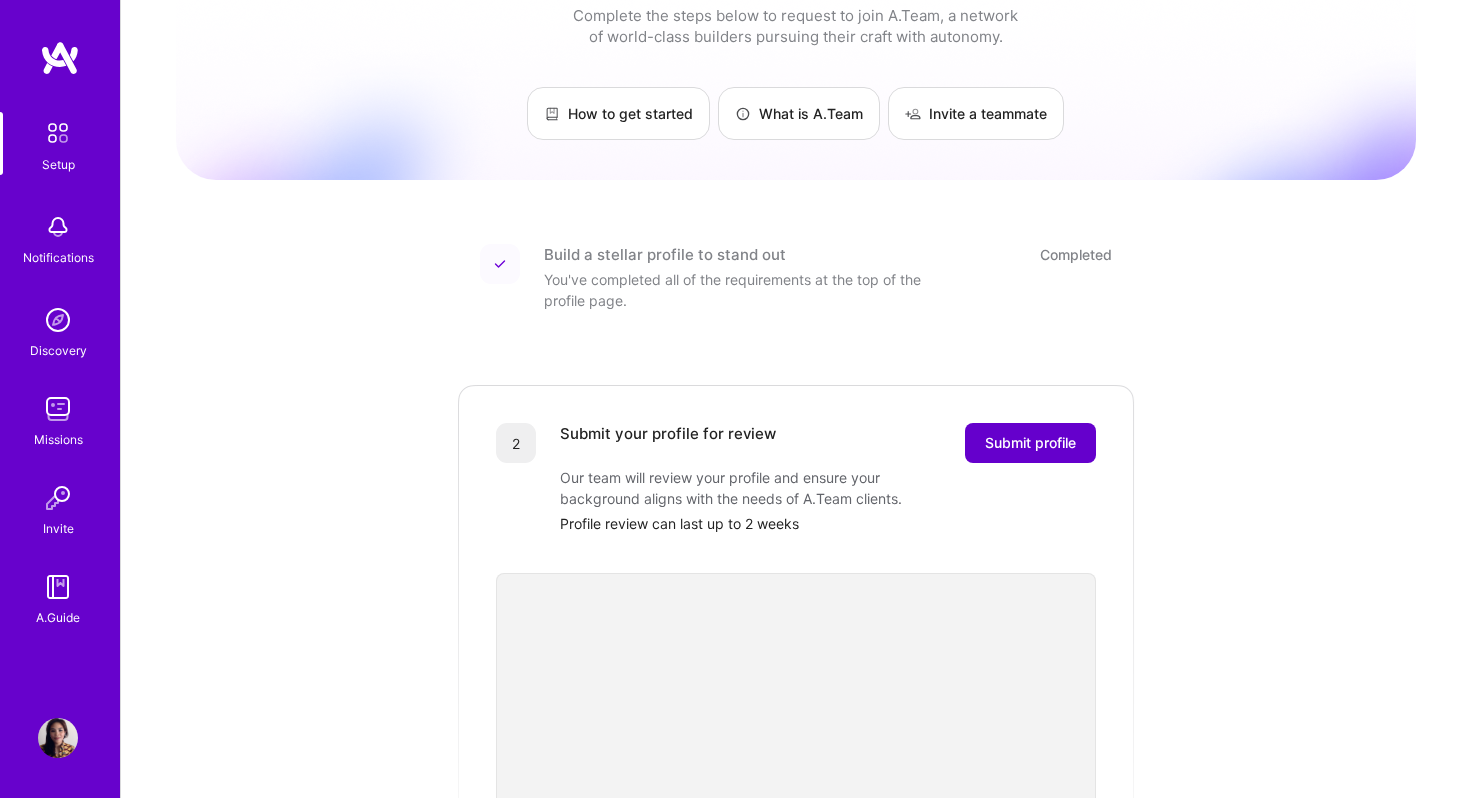 click on "Submit profile" at bounding box center [1030, 443] 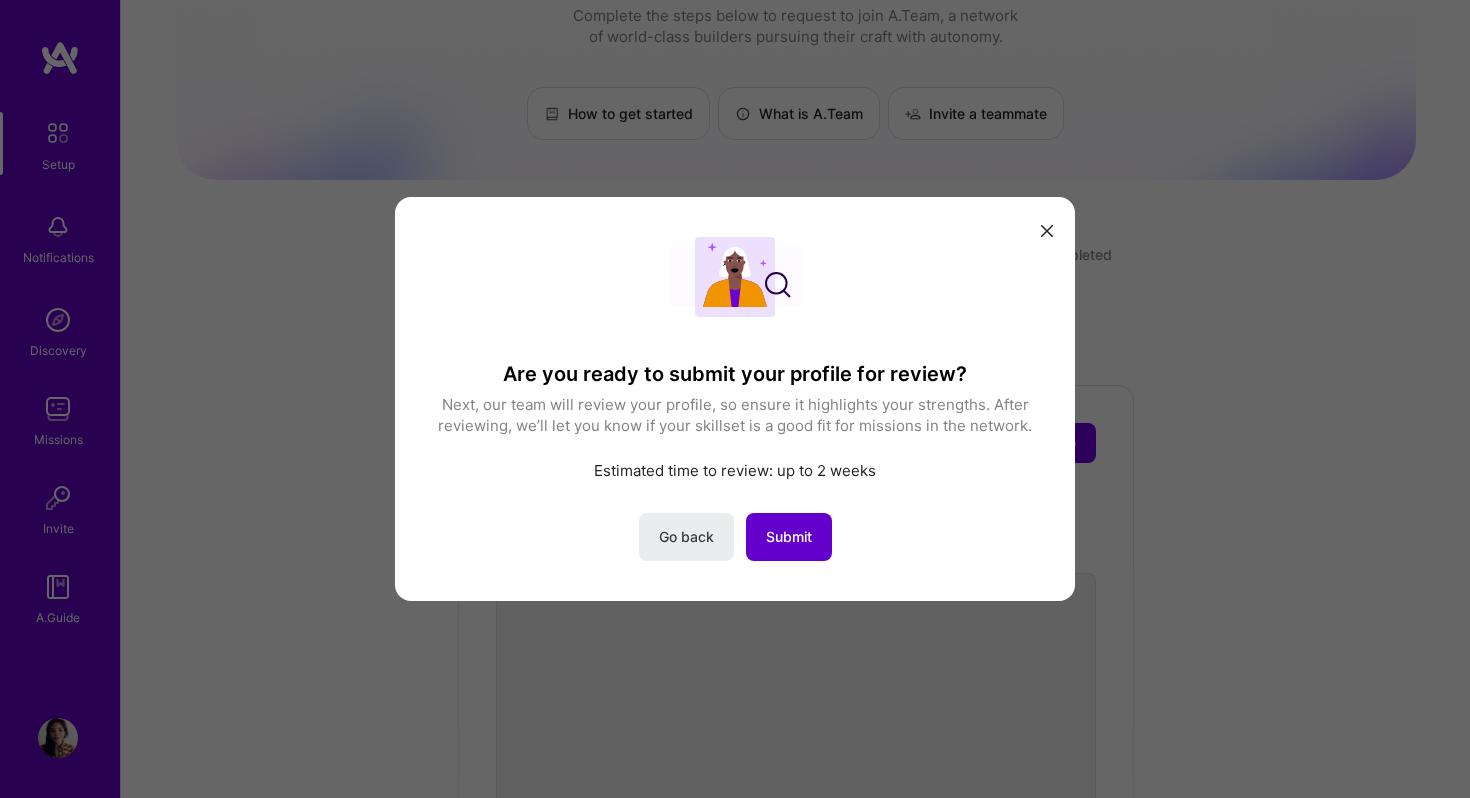 click on "Submit" at bounding box center (789, 537) 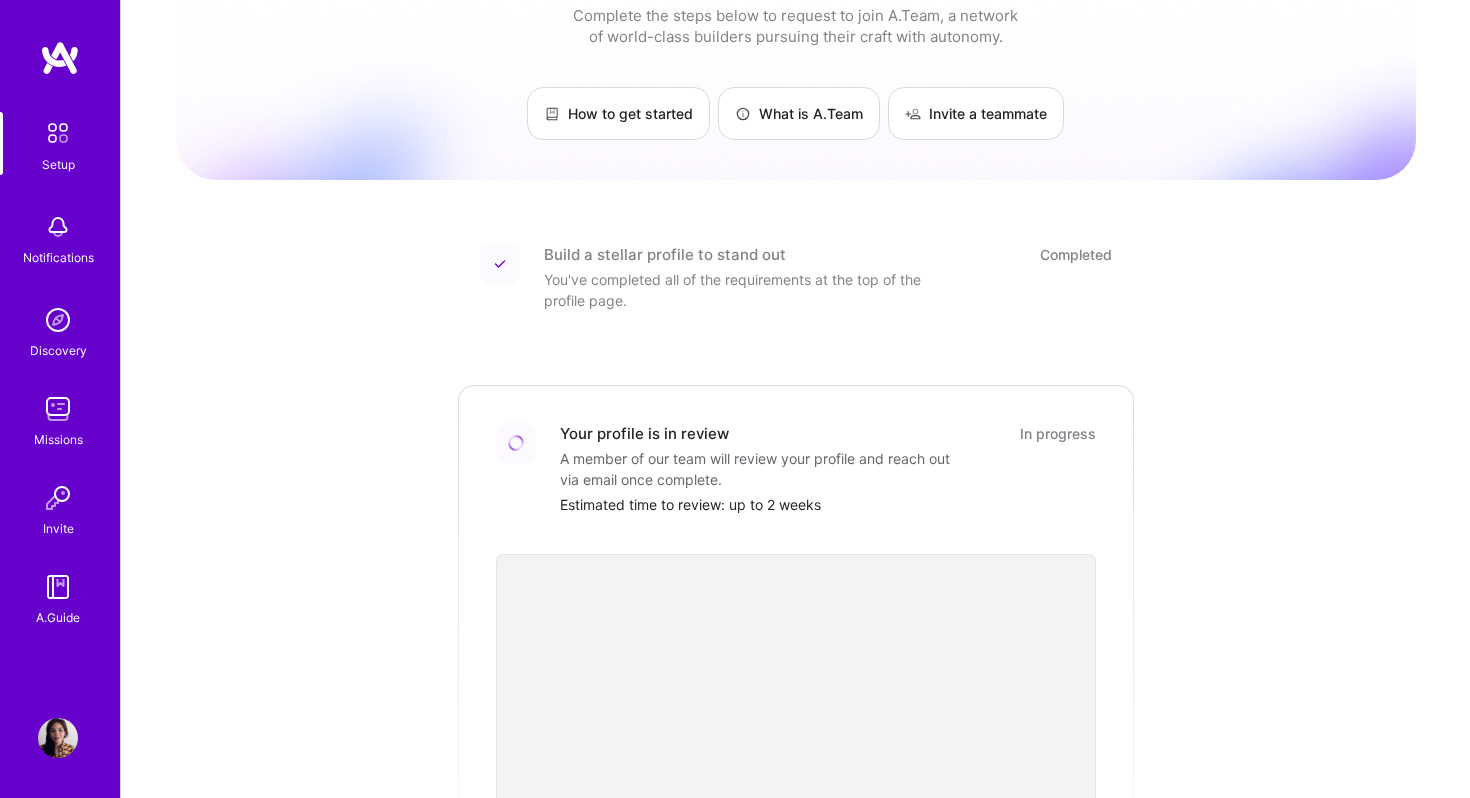 click at bounding box center (58, 409) 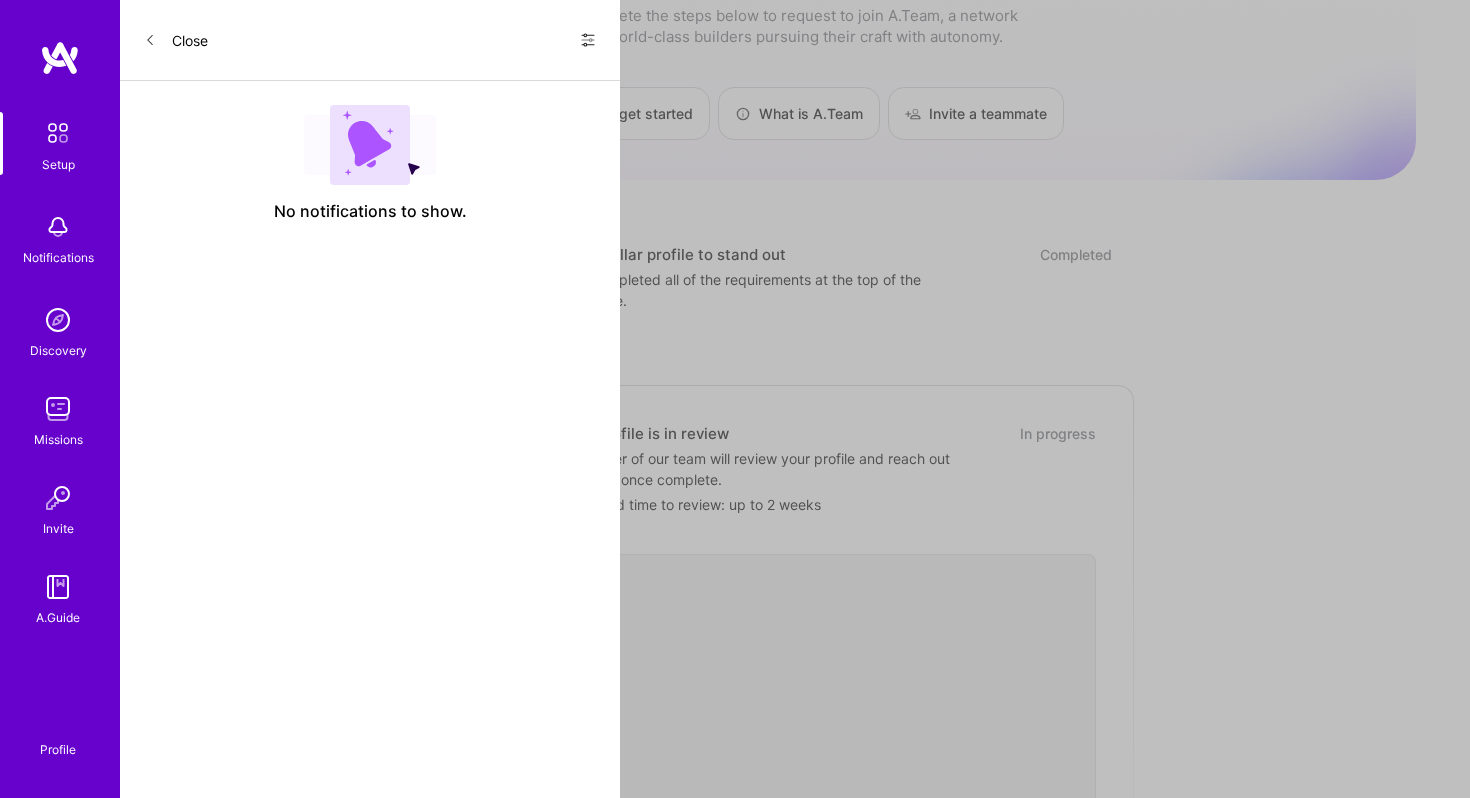 scroll, scrollTop: 0, scrollLeft: 0, axis: both 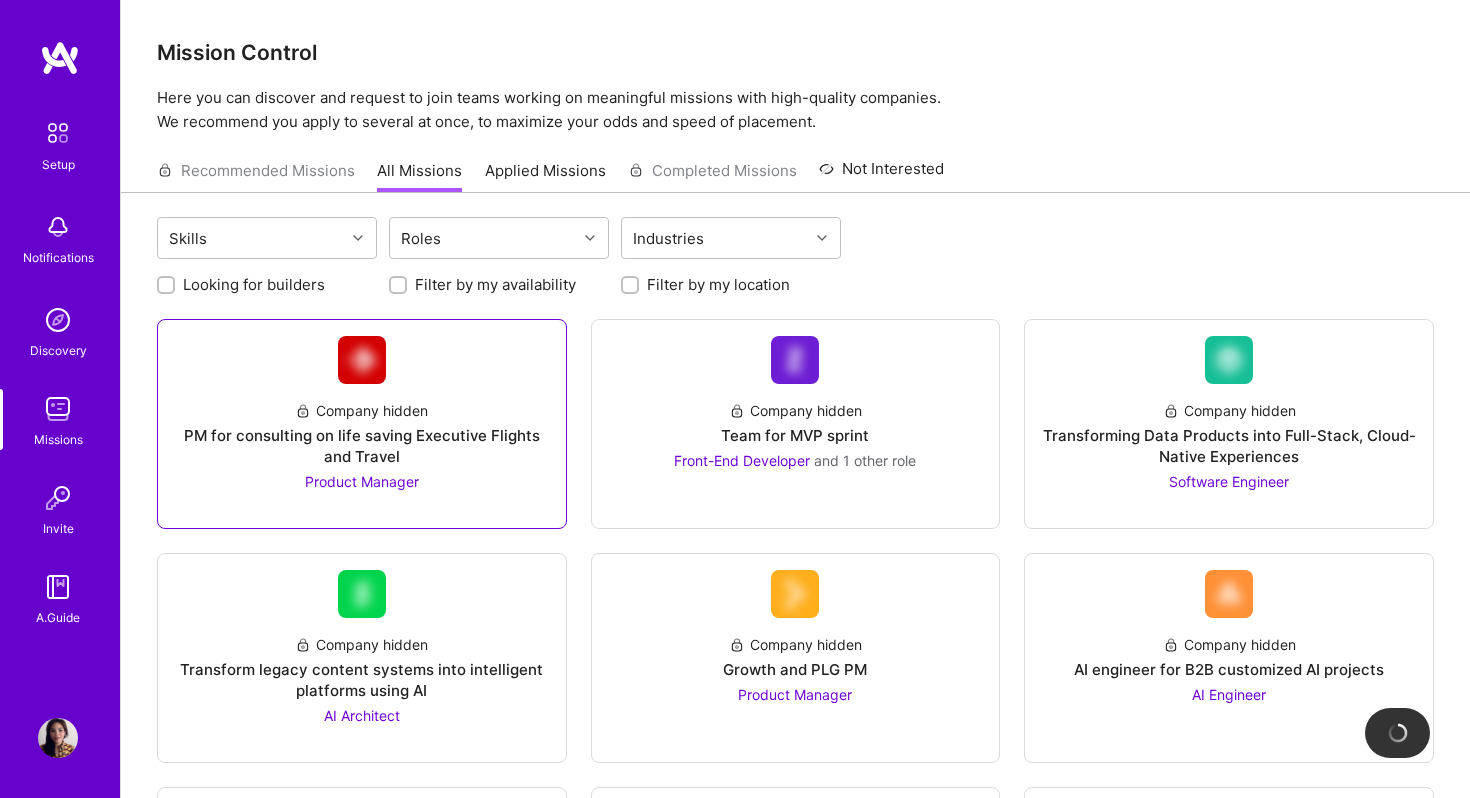 click on "Company hidden PM for consulting on life saving Executive Flights and Travel Product Manager" at bounding box center (362, 438) 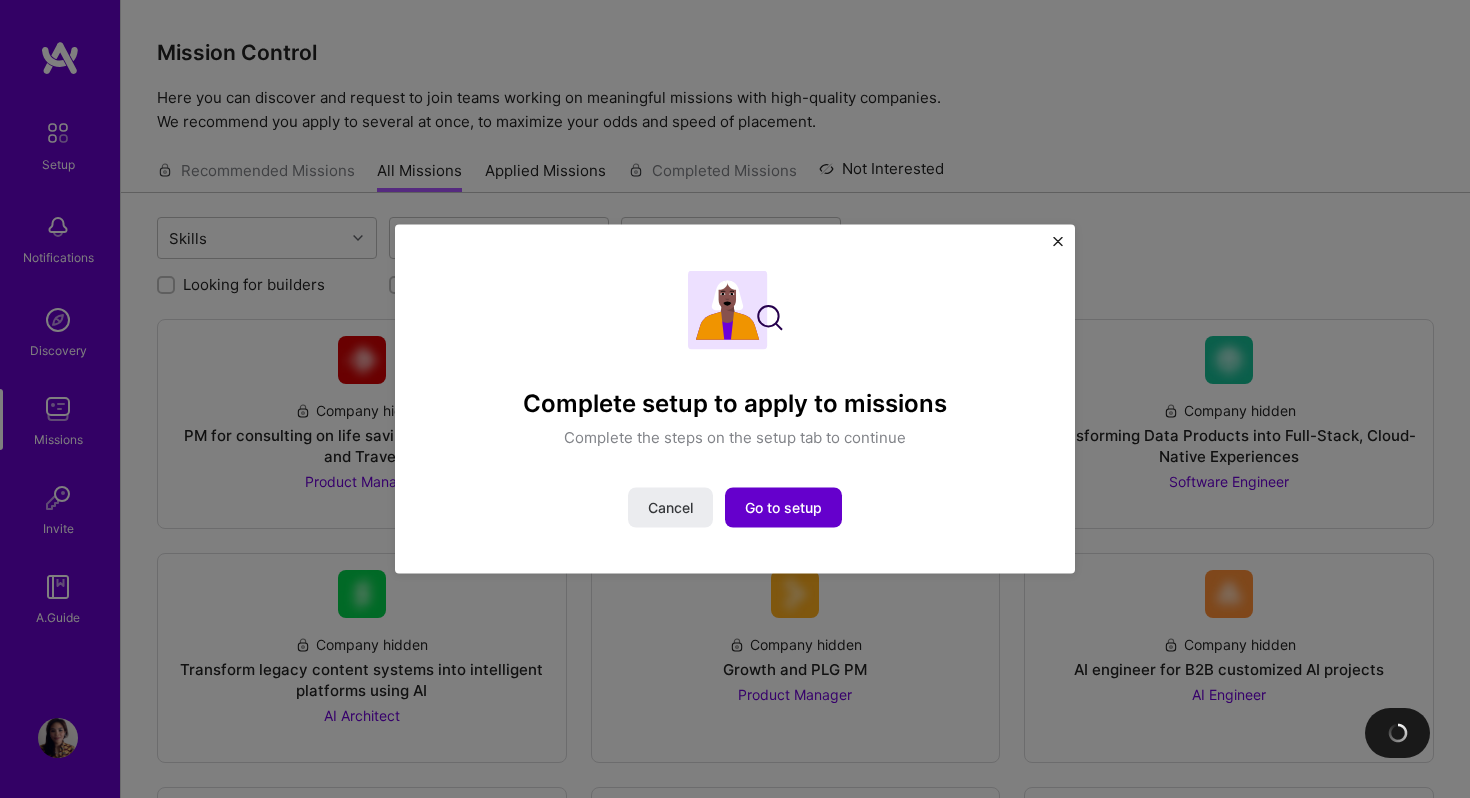 click on "Go to setup" at bounding box center (783, 507) 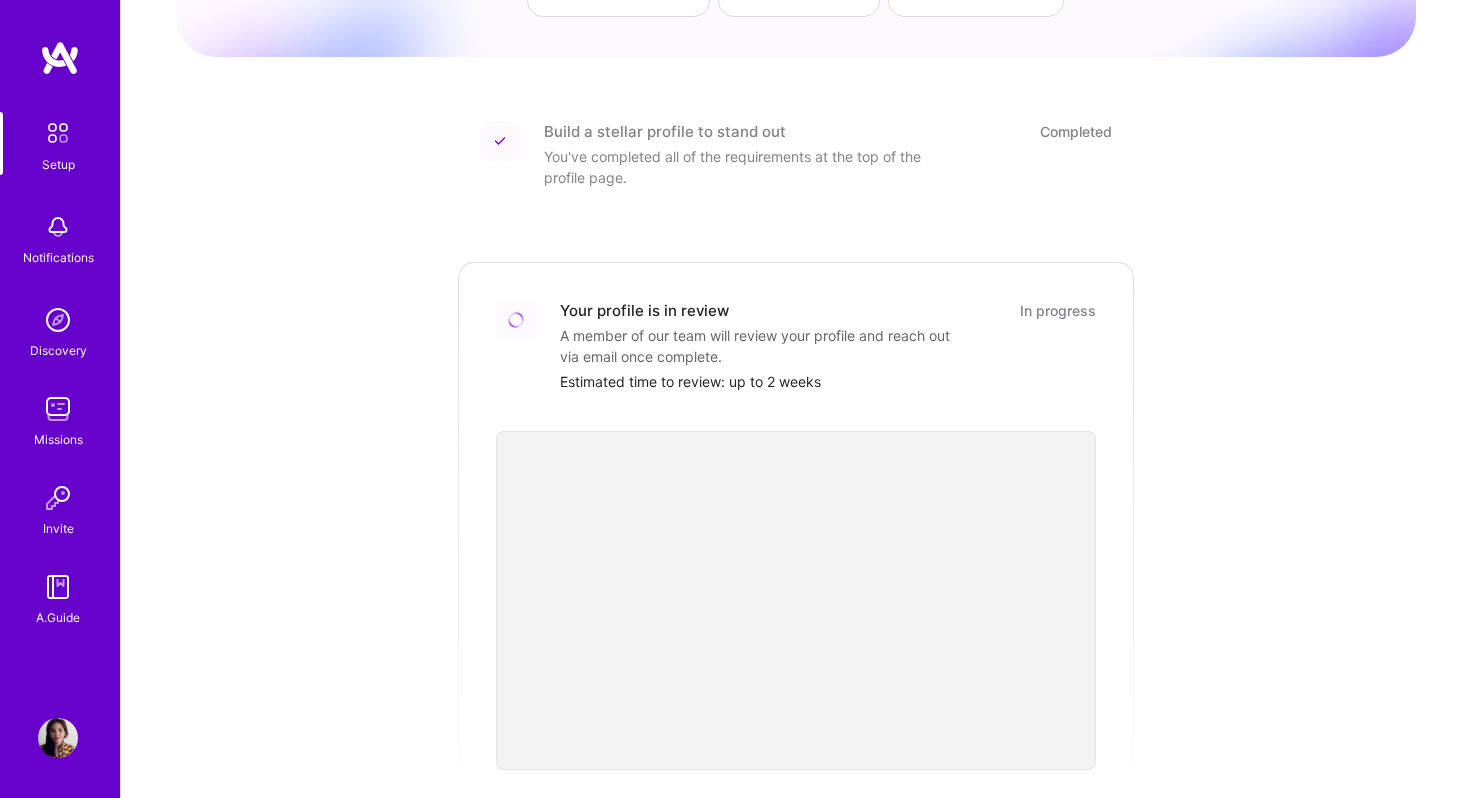 scroll, scrollTop: 0, scrollLeft: 0, axis: both 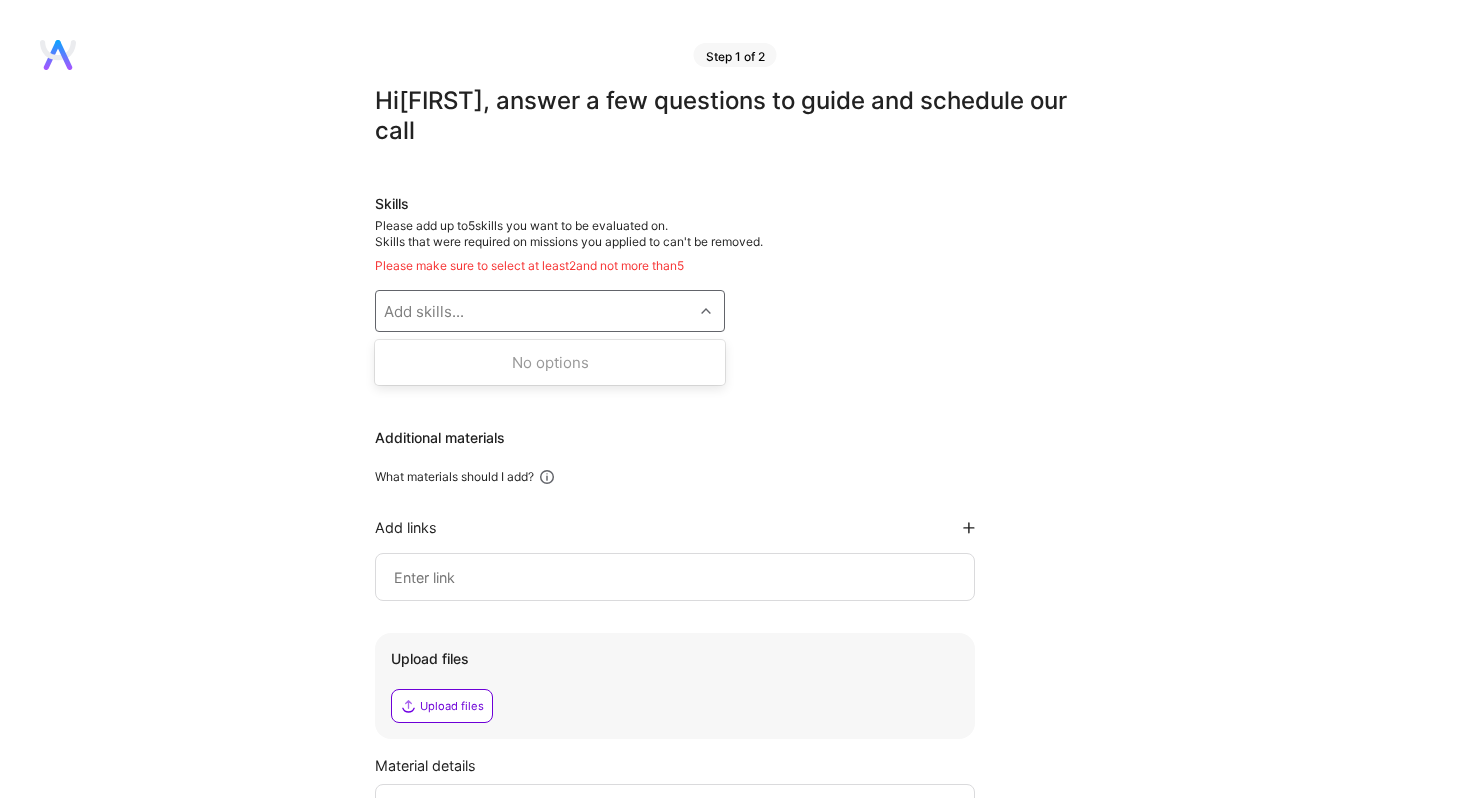 click at bounding box center [708, 311] 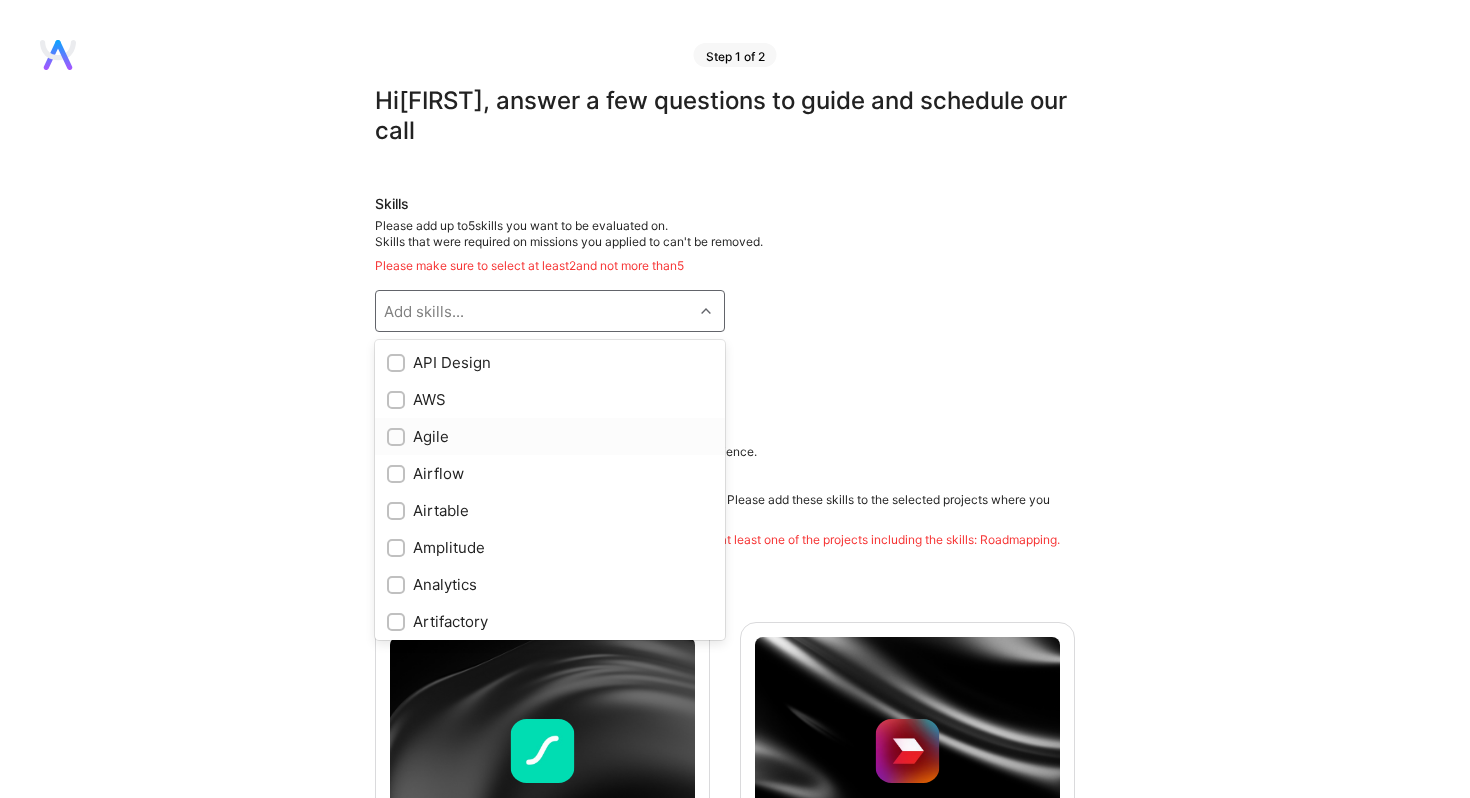 click on "Agile" at bounding box center [550, 436] 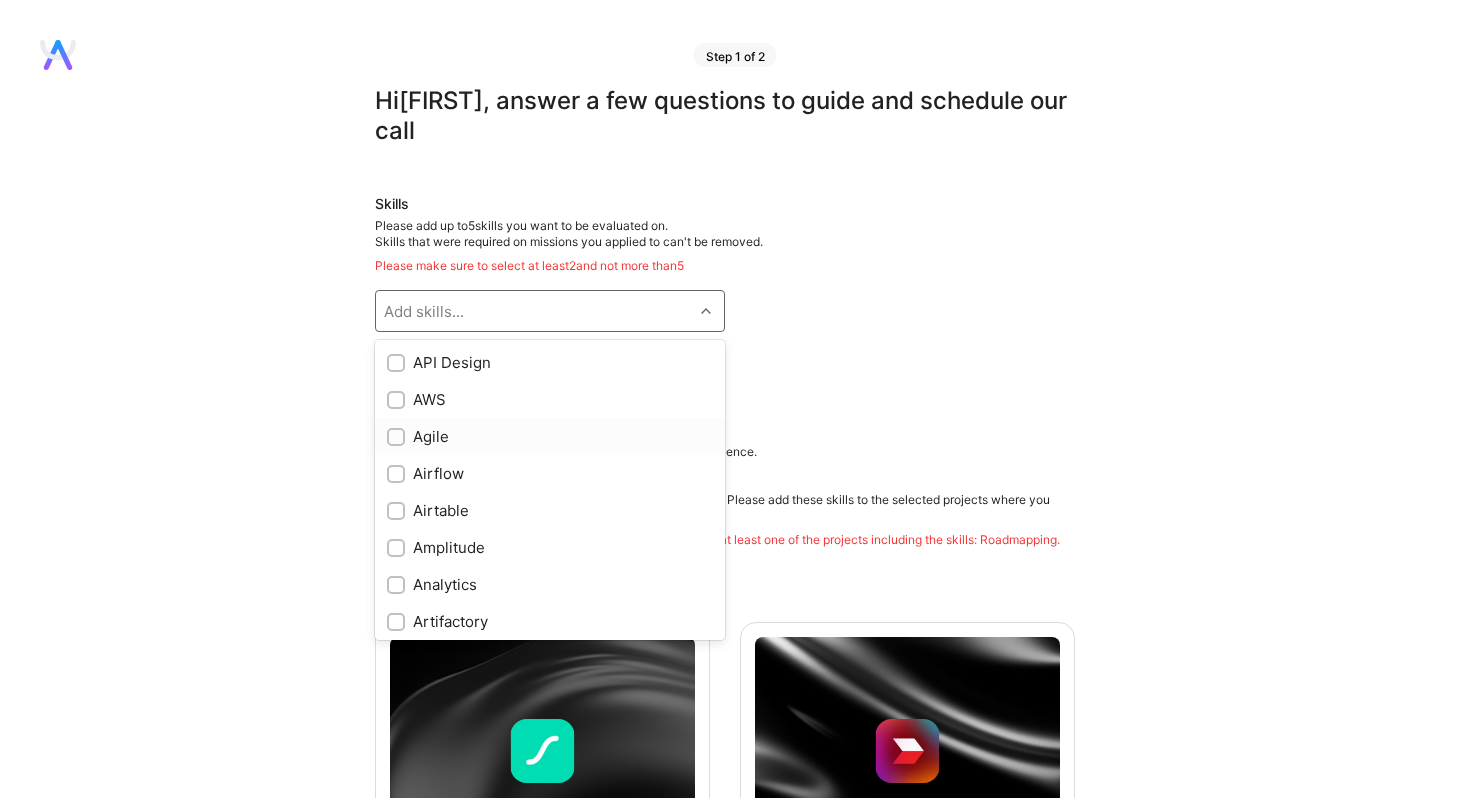 checkbox on "true" 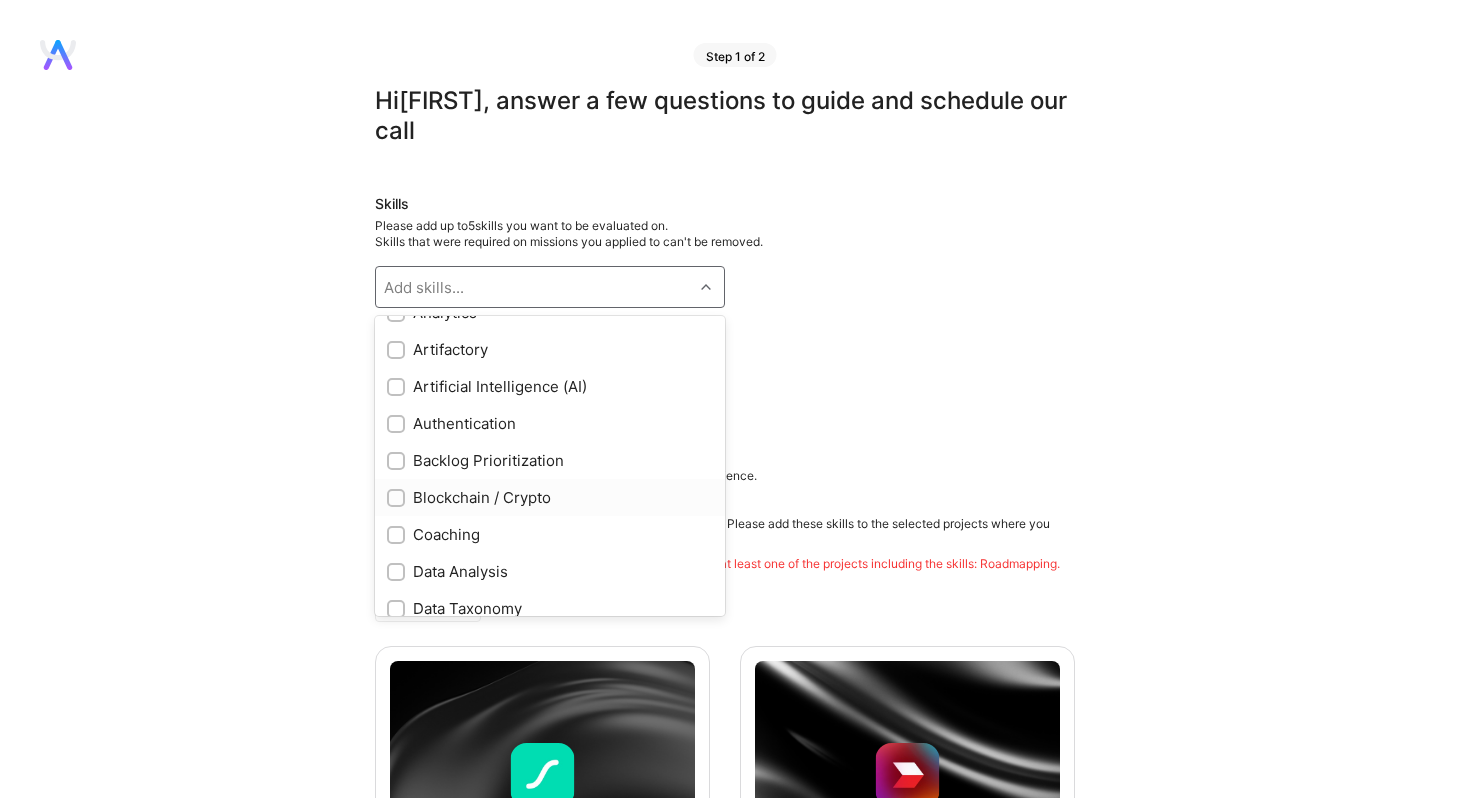scroll, scrollTop: 276, scrollLeft: 0, axis: vertical 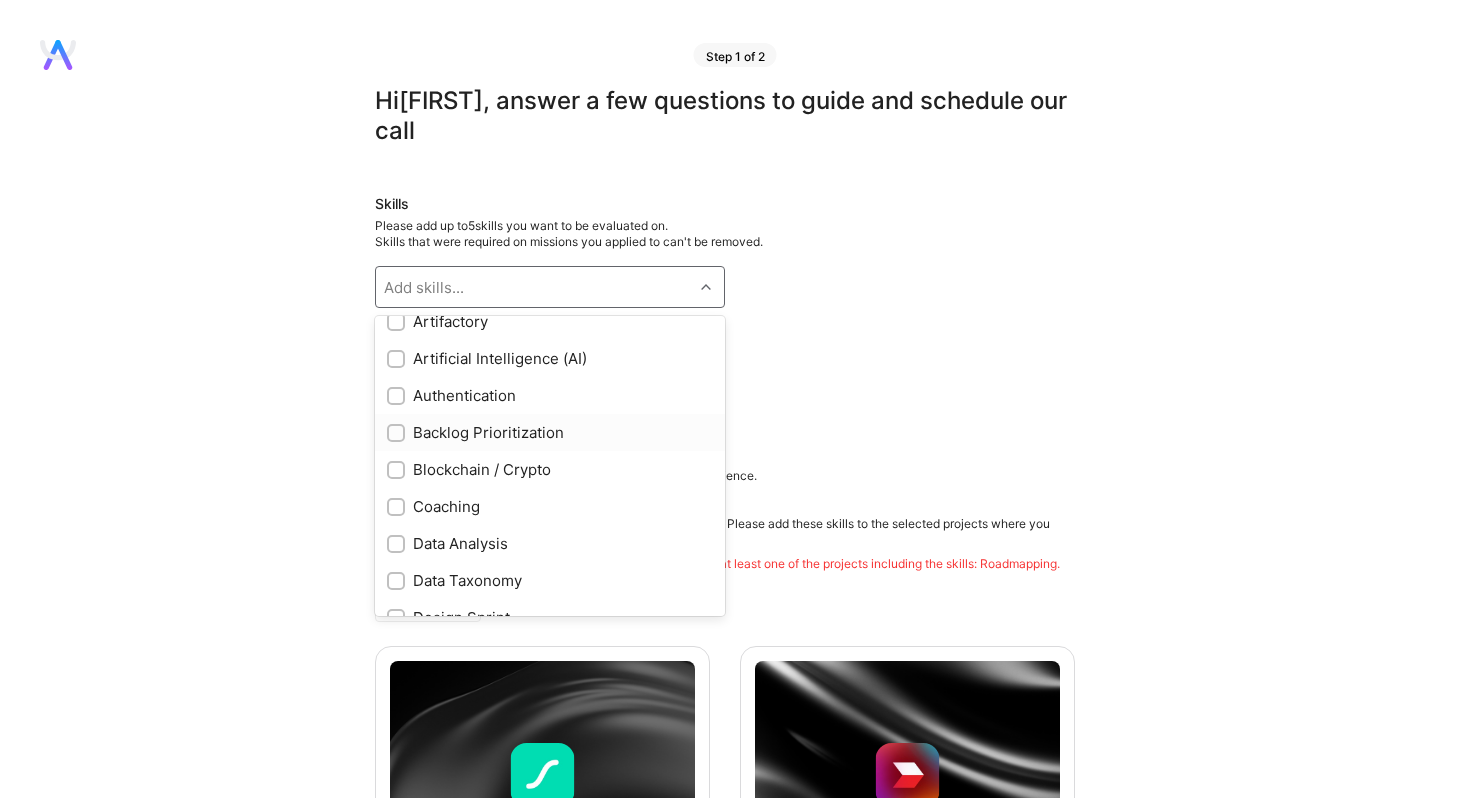 click on "Backlog Prioritization" at bounding box center (550, 432) 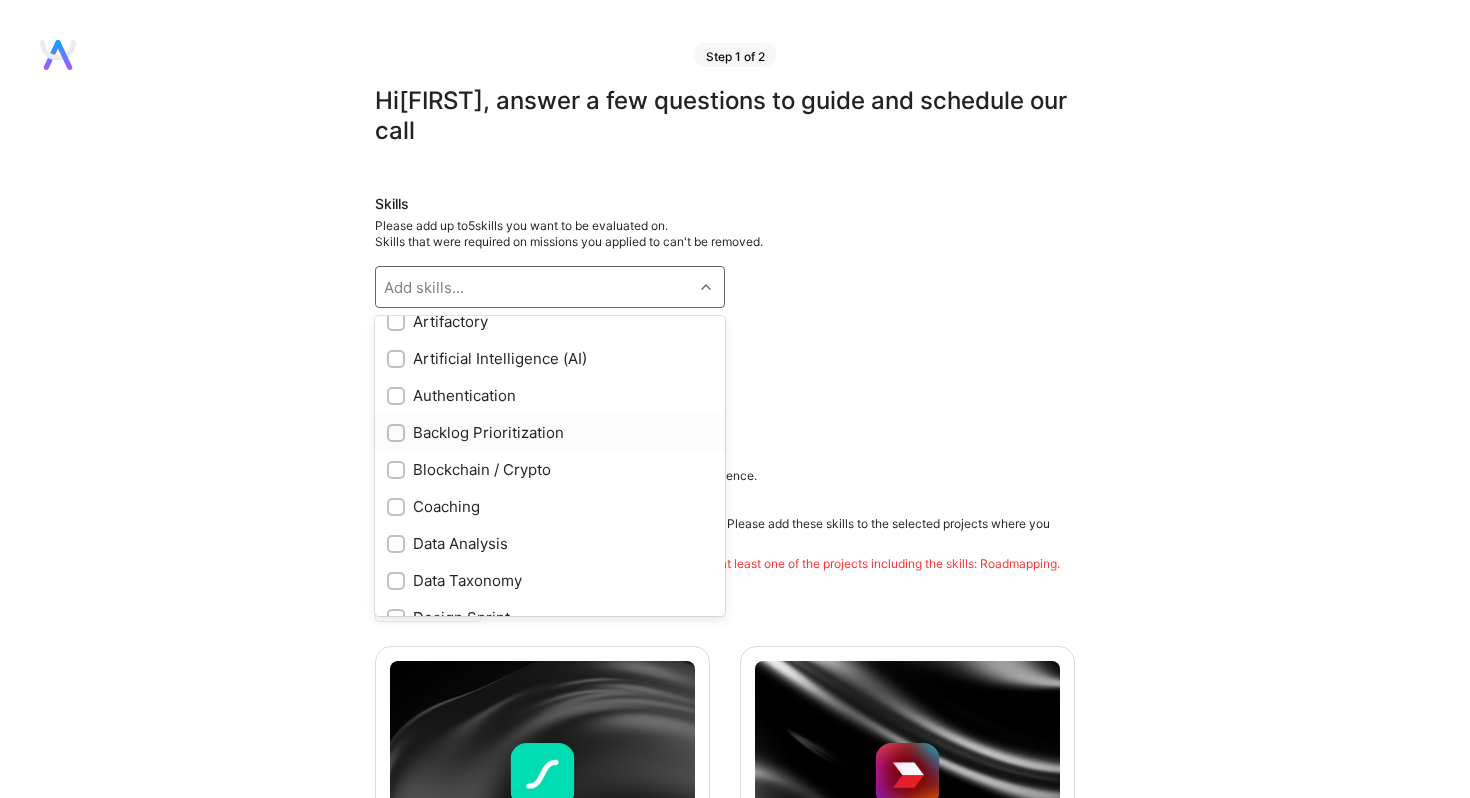 checkbox on "true" 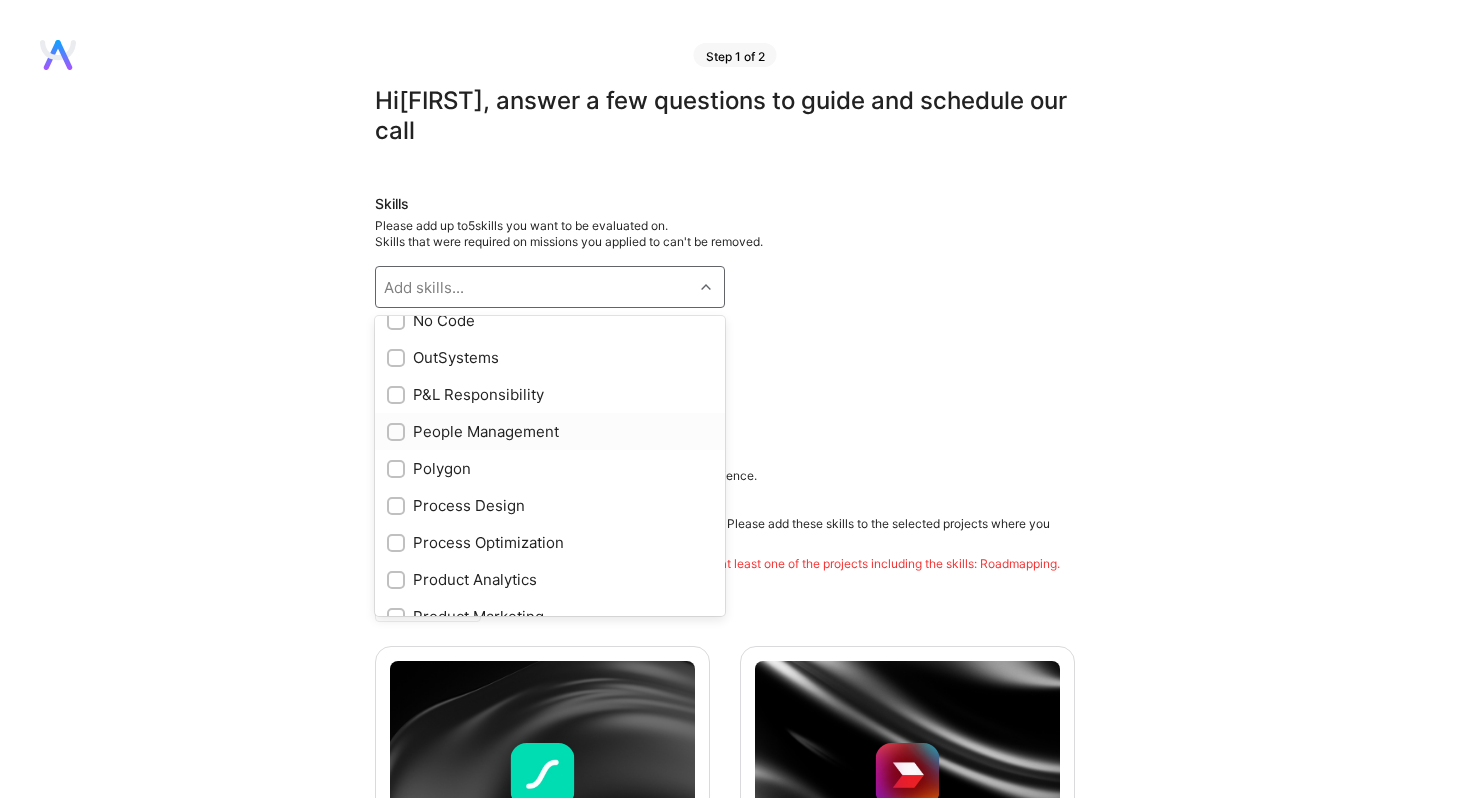 scroll, scrollTop: 1536, scrollLeft: 0, axis: vertical 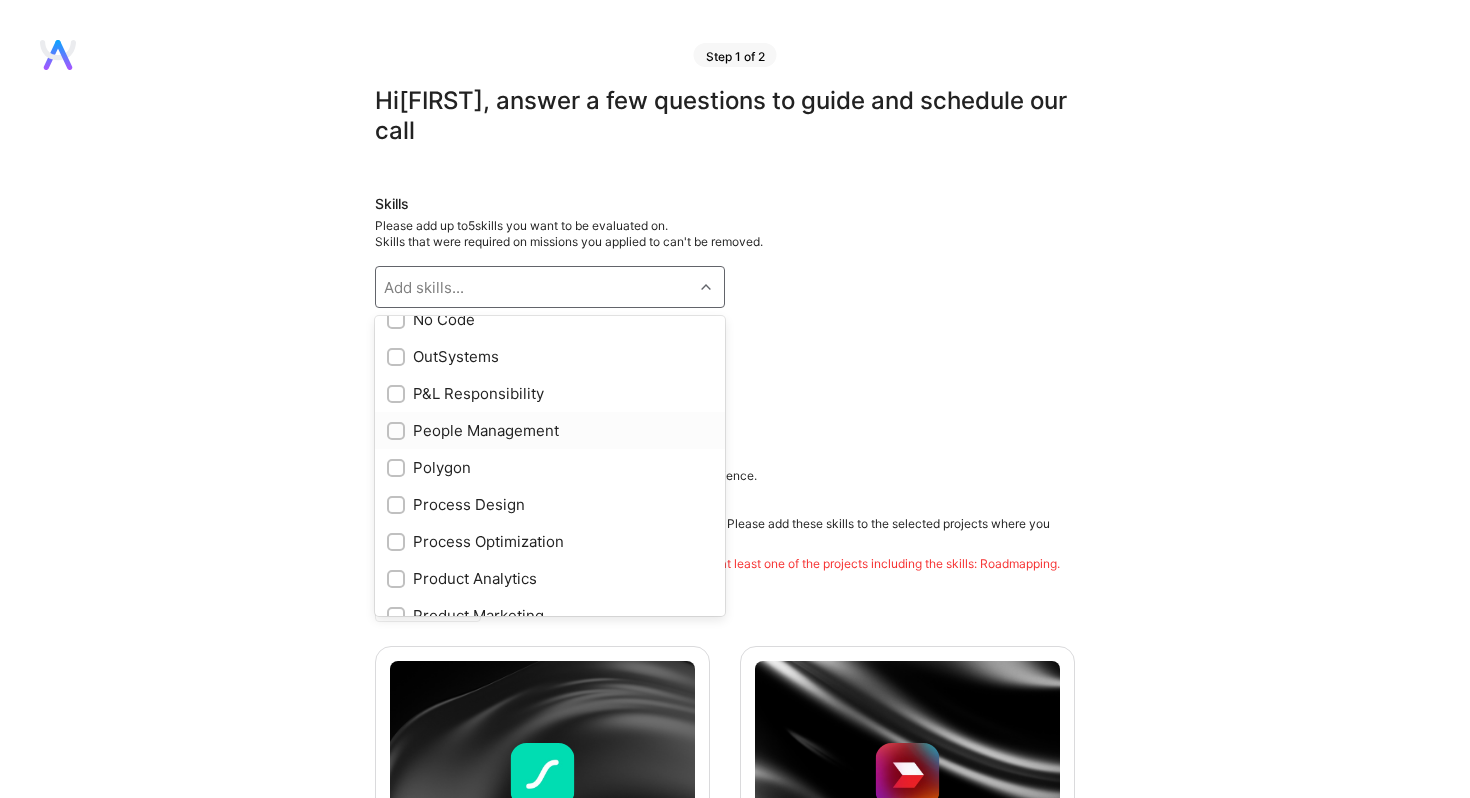 click on "People Management" at bounding box center (550, 430) 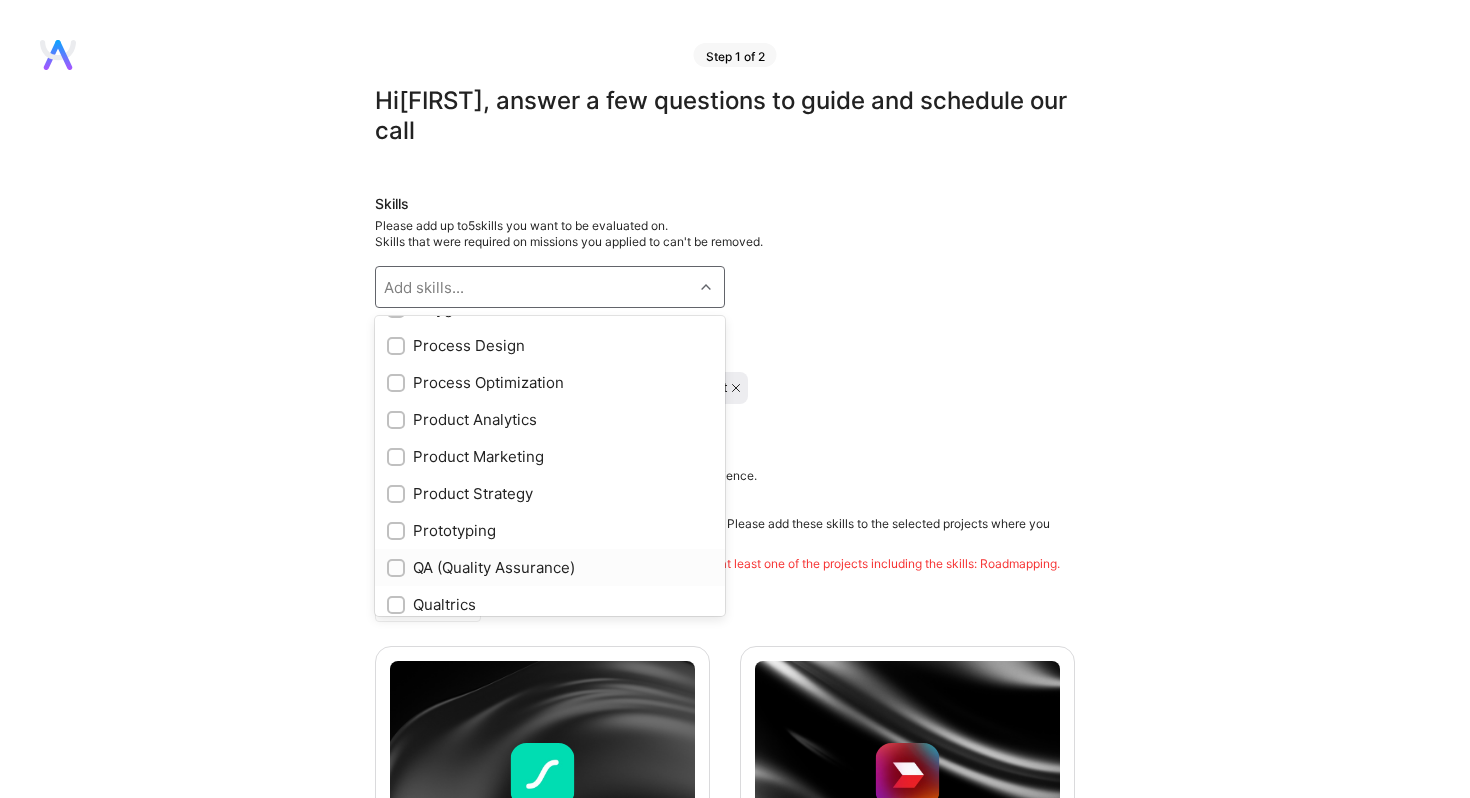 scroll, scrollTop: 1699, scrollLeft: 0, axis: vertical 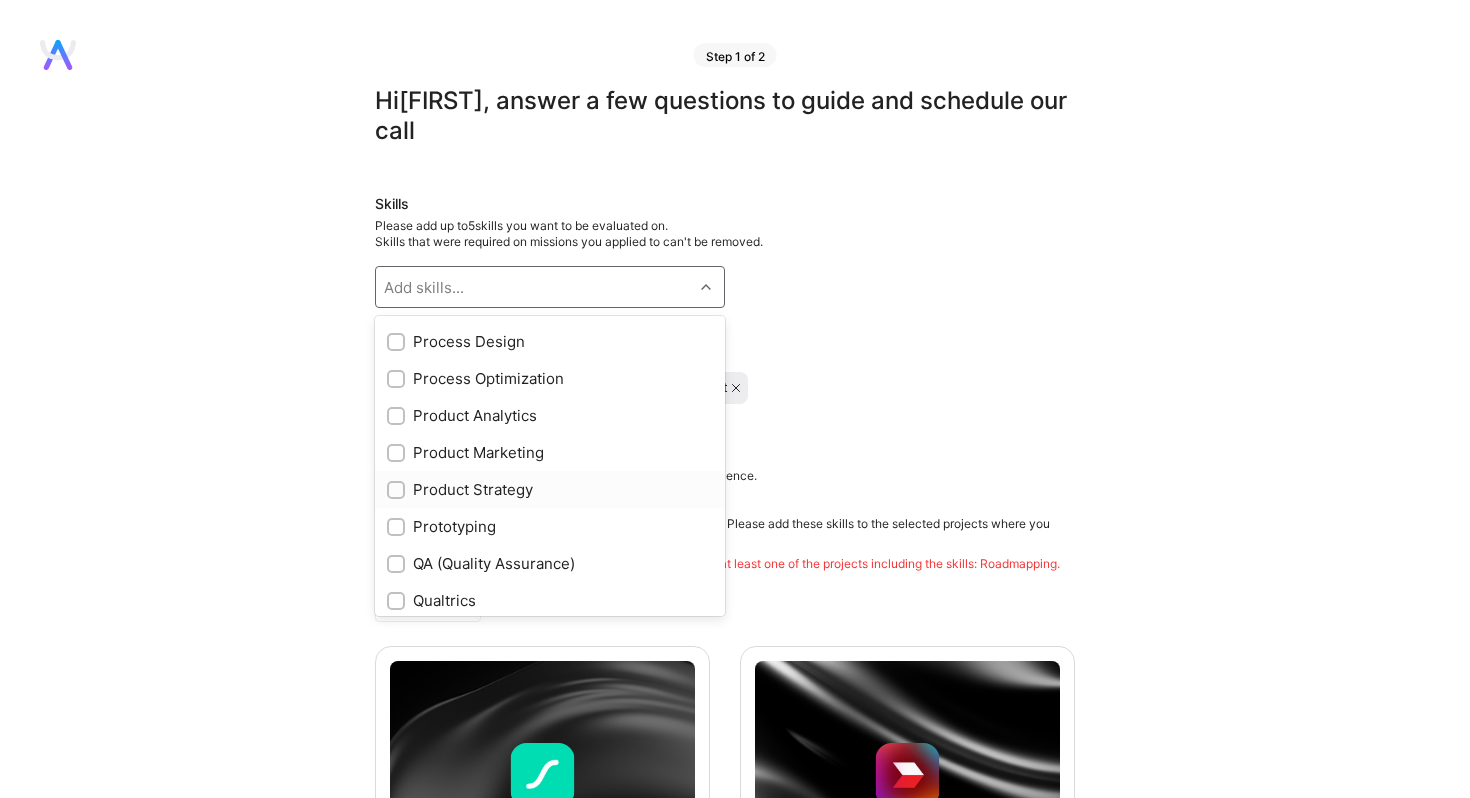 click on "Product Strategy" at bounding box center [550, 489] 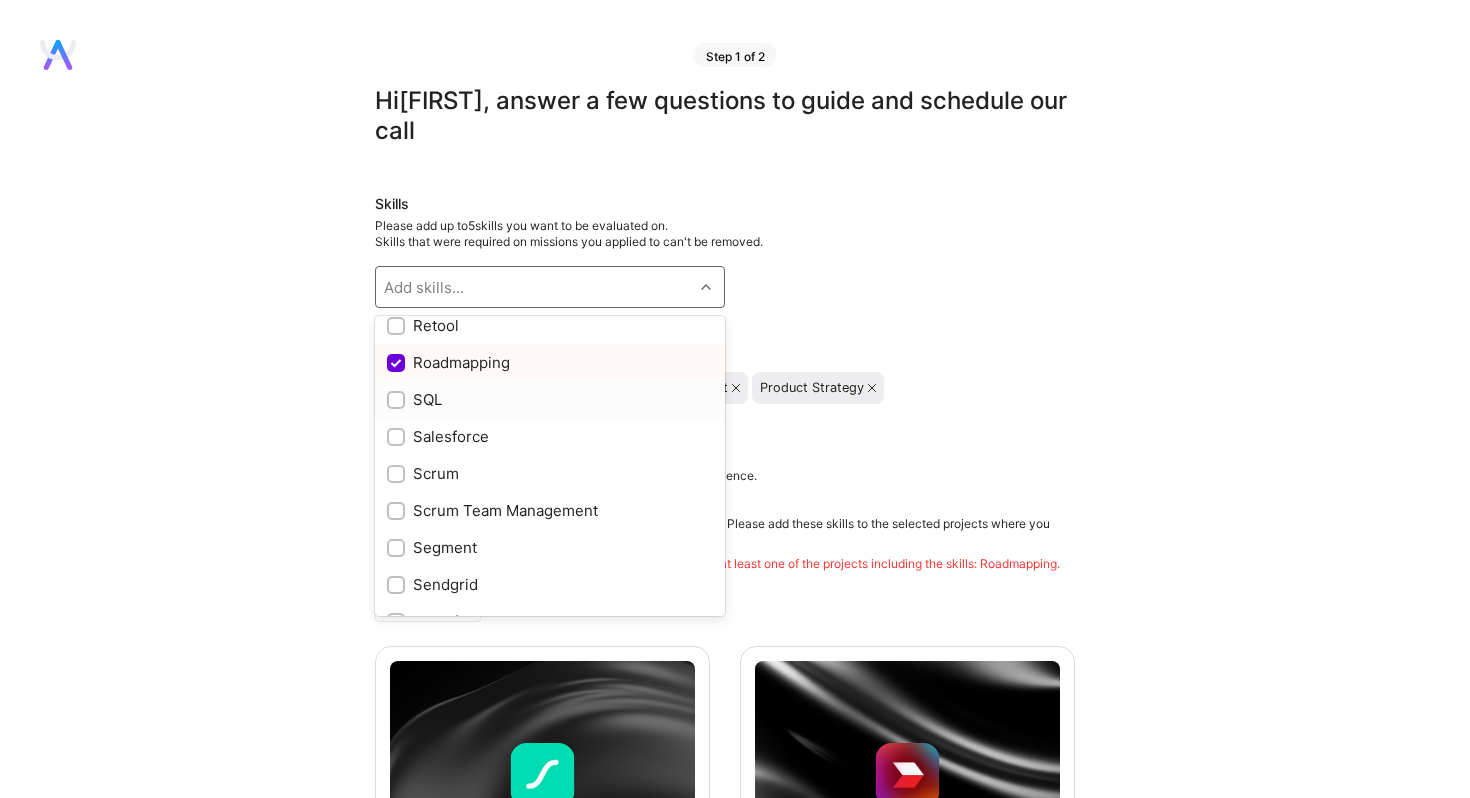 scroll, scrollTop: 2050, scrollLeft: 0, axis: vertical 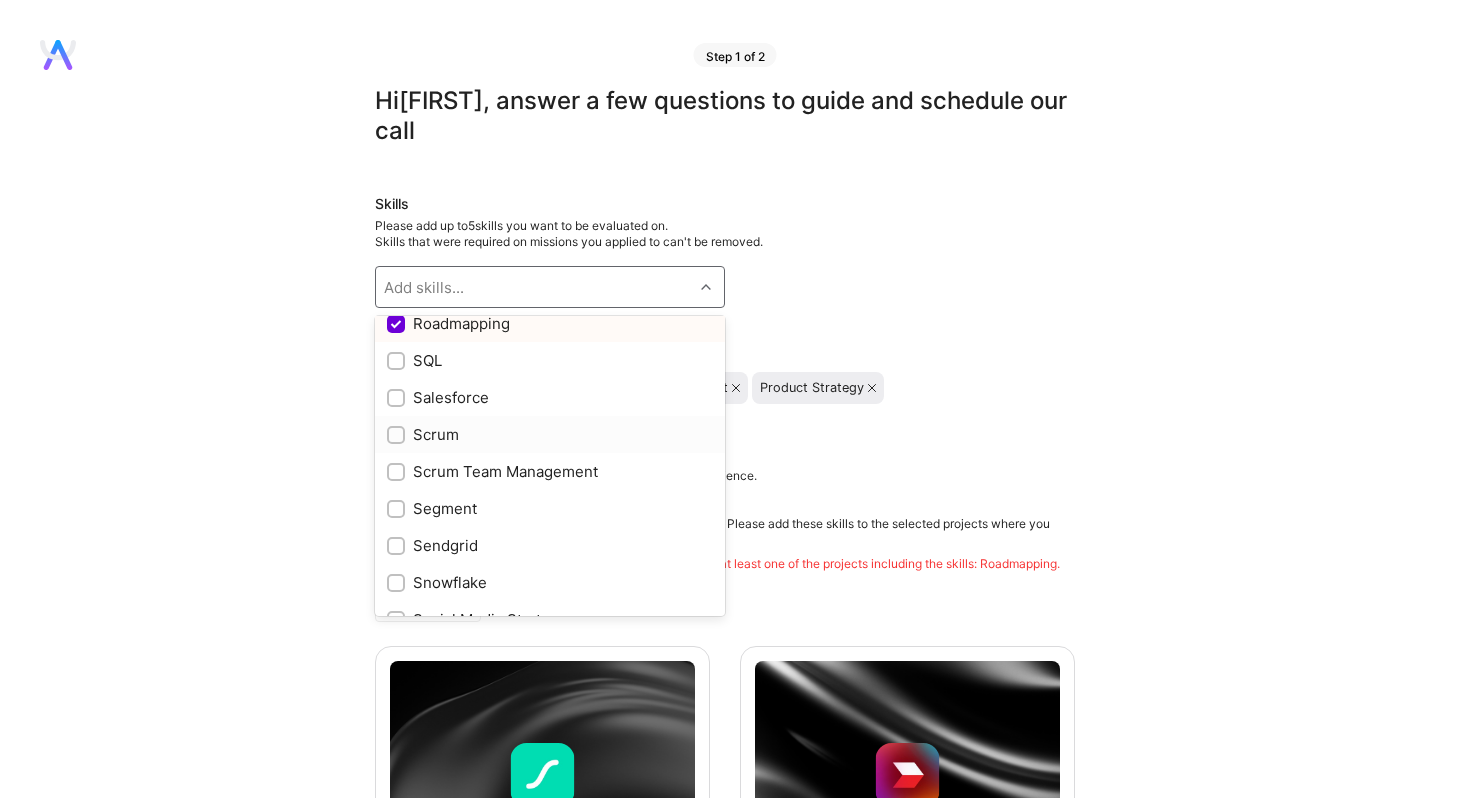 click on "Scrum" at bounding box center [550, 434] 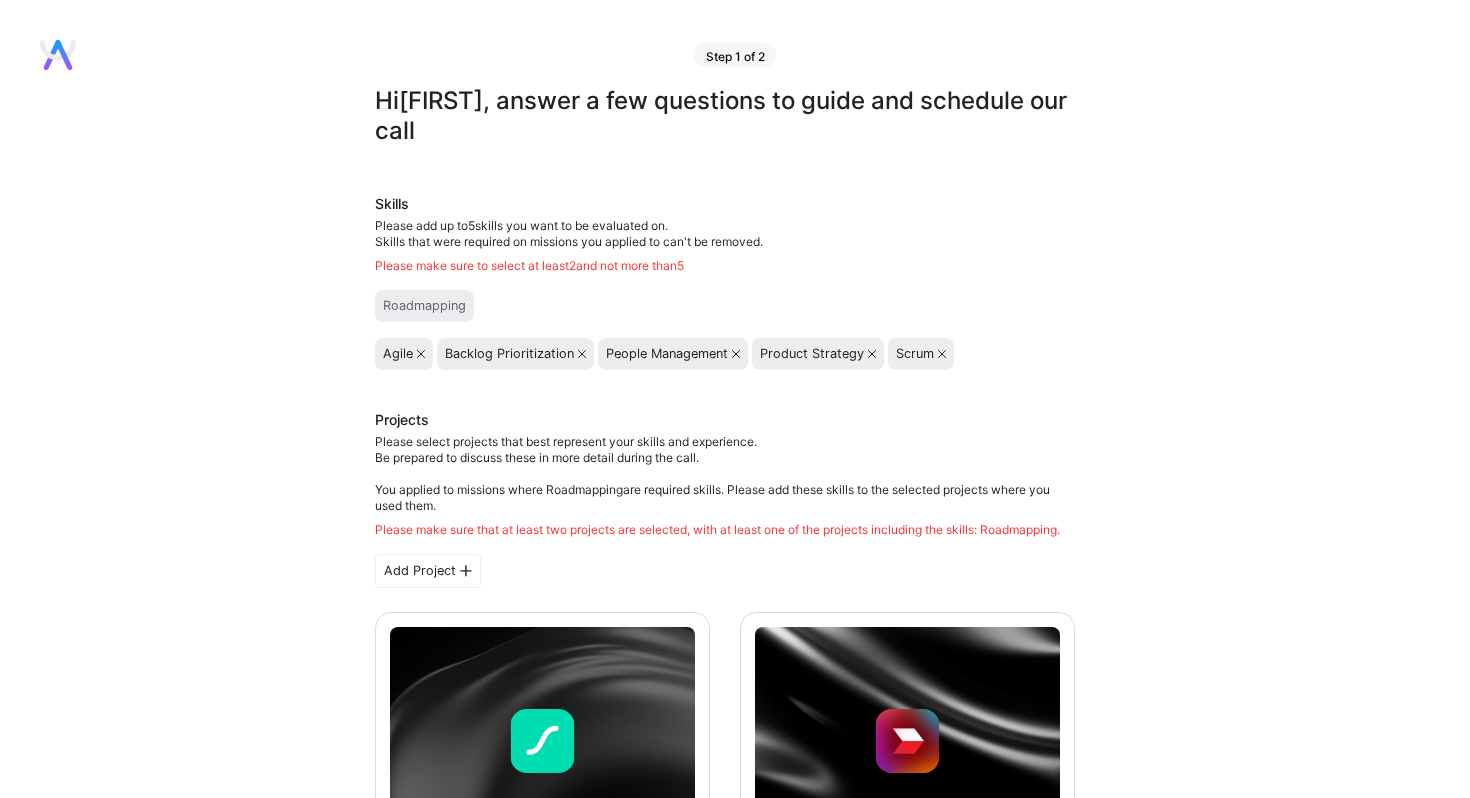 click at bounding box center [736, 354] 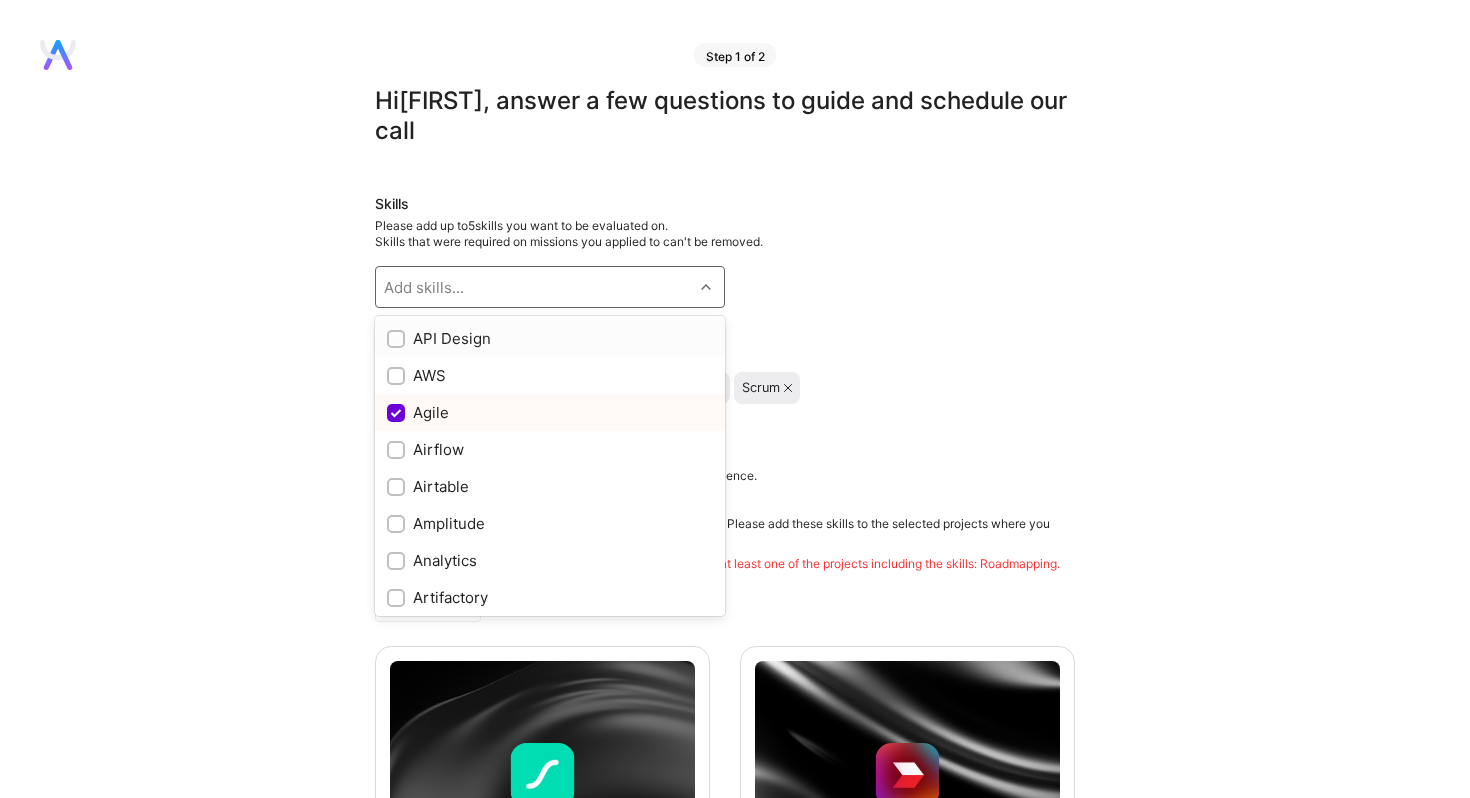click on "Add skills..." at bounding box center [534, 287] 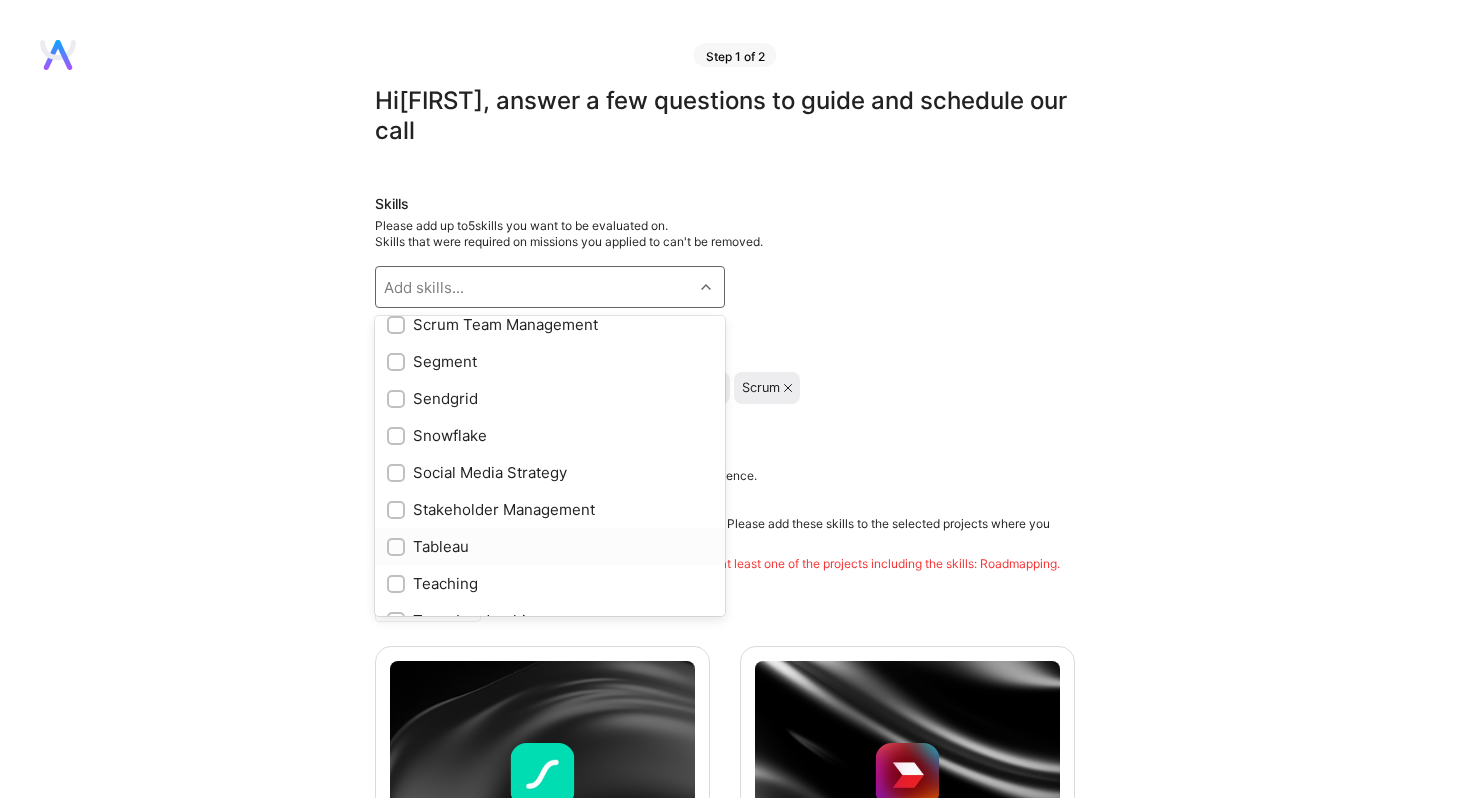 scroll, scrollTop: 2182, scrollLeft: 0, axis: vertical 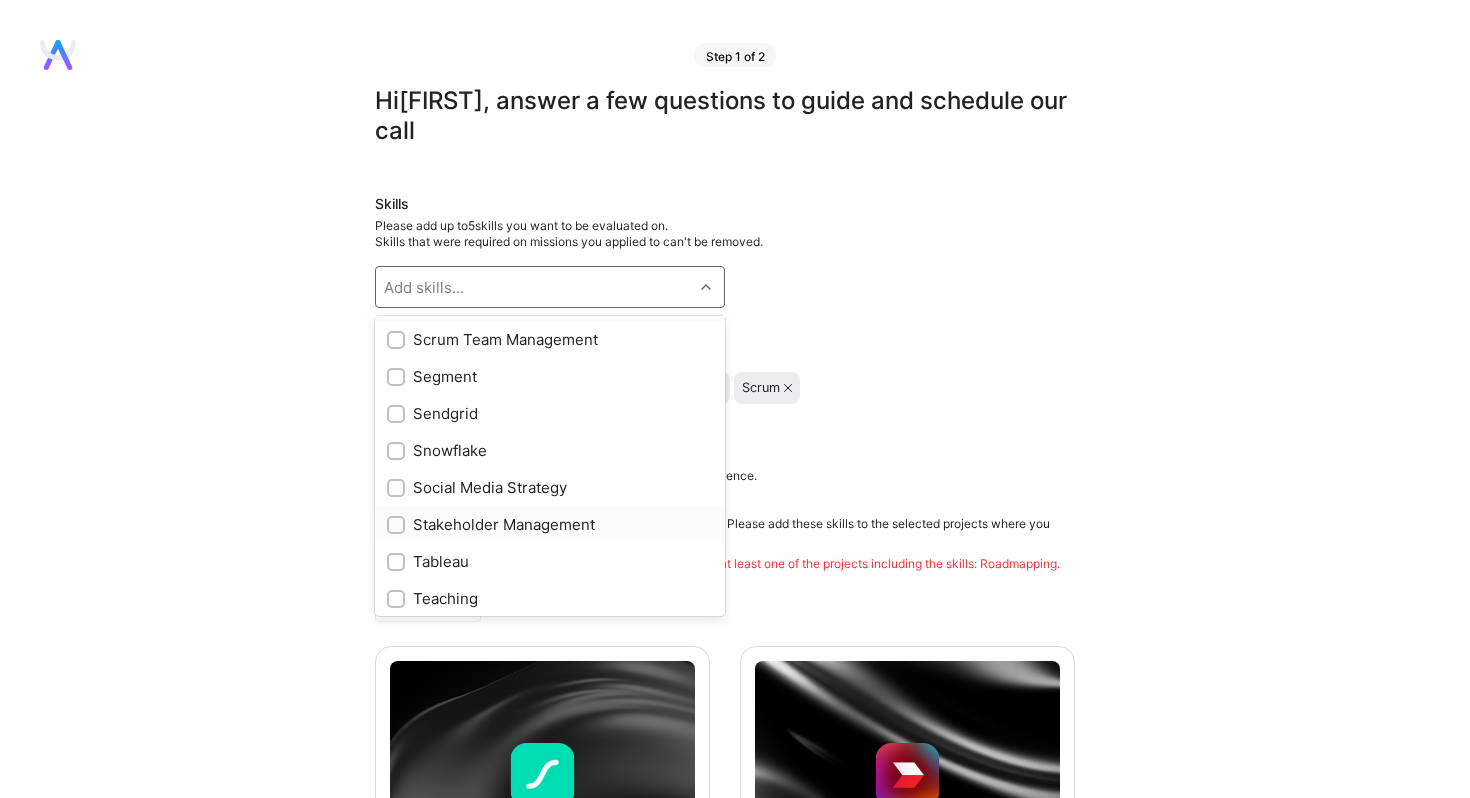 click on "Stakeholder Management" at bounding box center (550, 524) 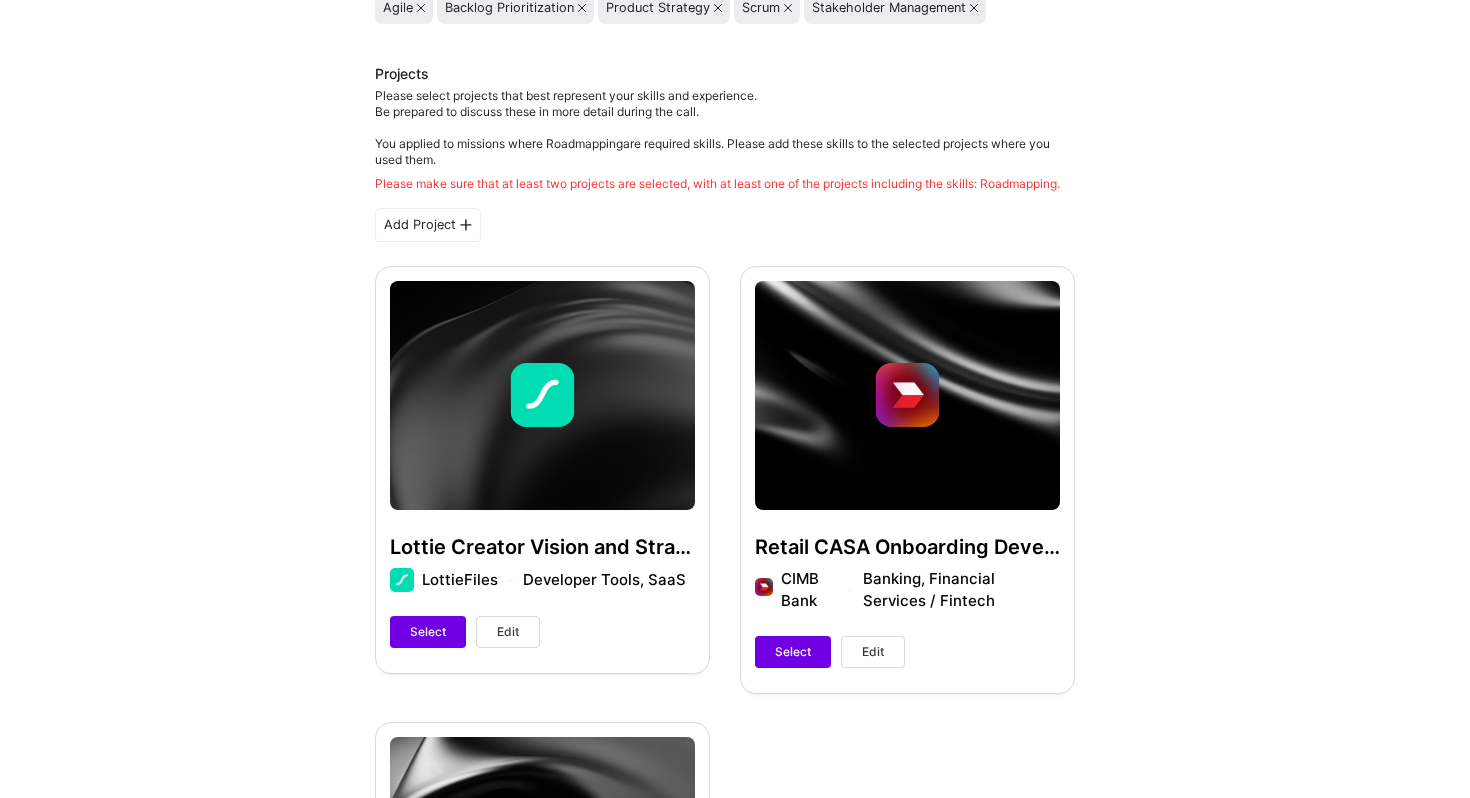 scroll, scrollTop: 376, scrollLeft: 0, axis: vertical 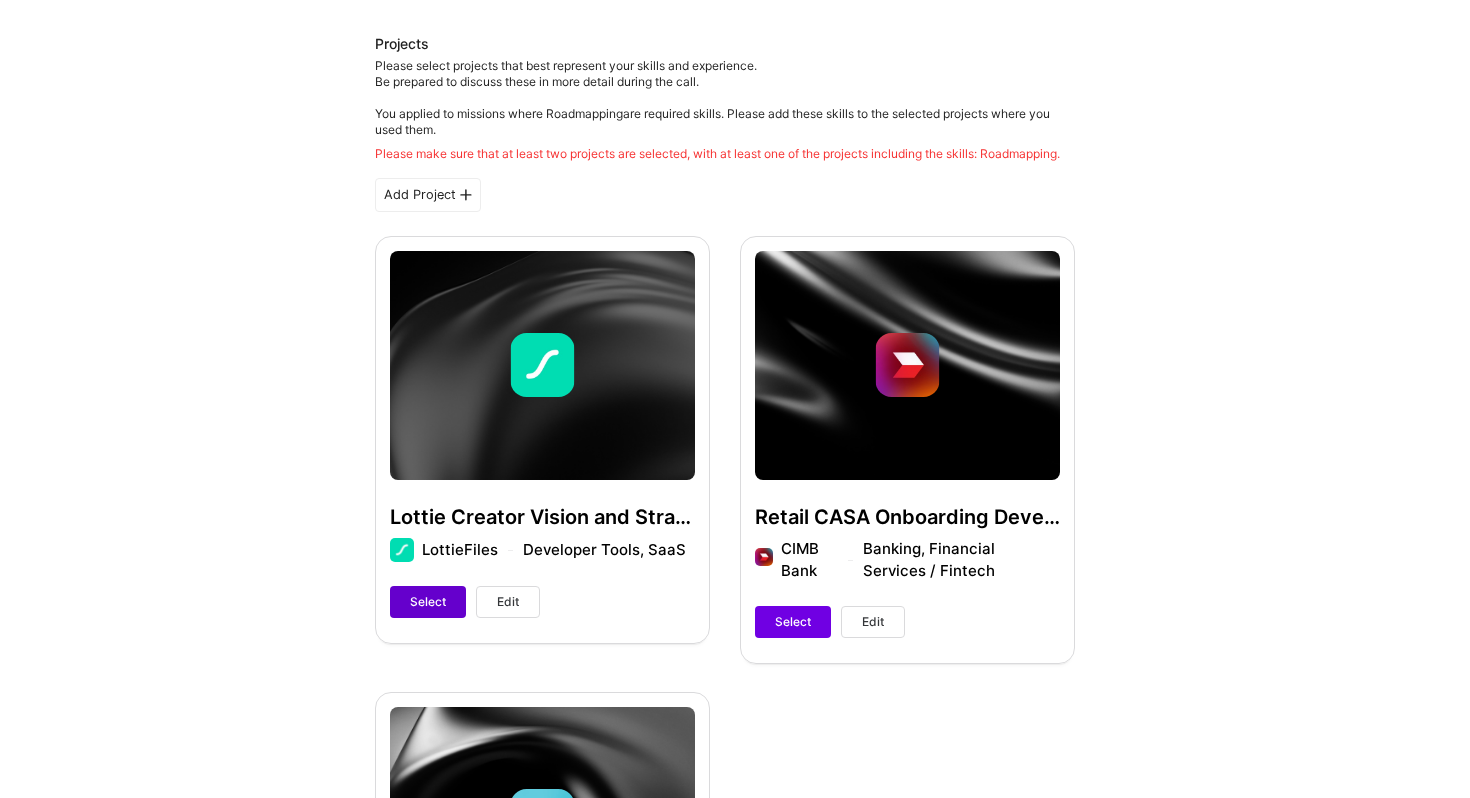 click on "Select" at bounding box center [428, 602] 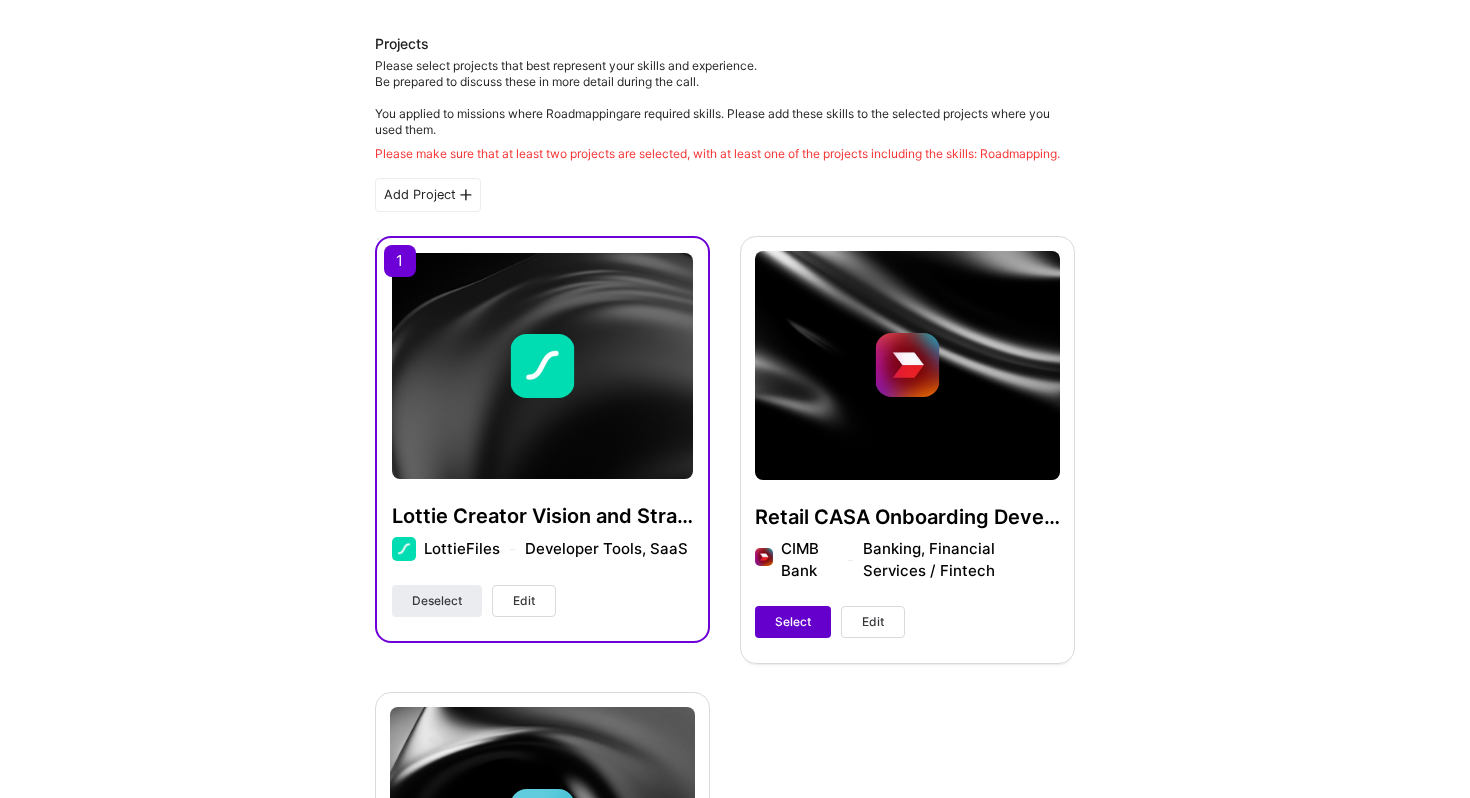 click on "Select" at bounding box center (793, 622) 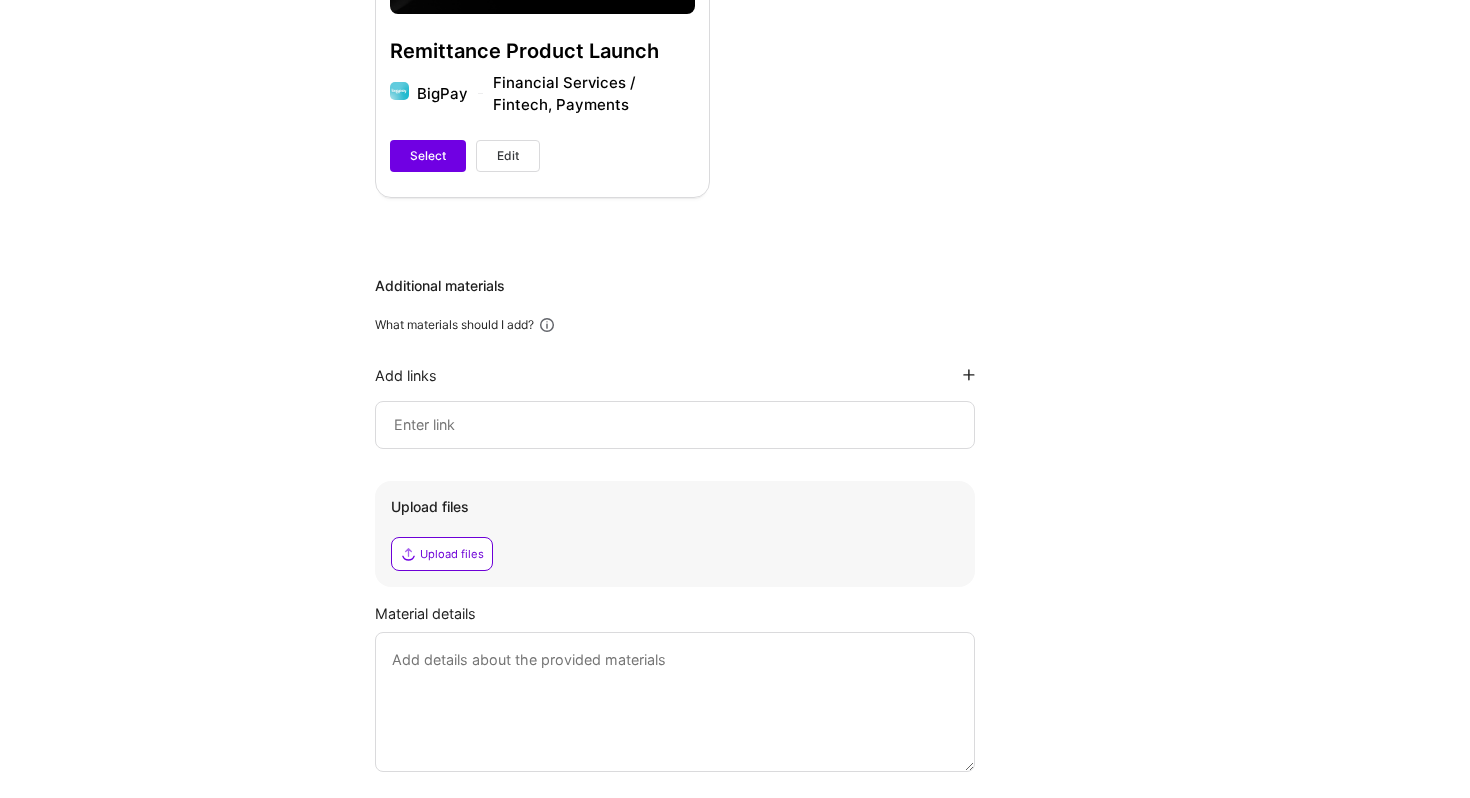 scroll, scrollTop: 1287, scrollLeft: 0, axis: vertical 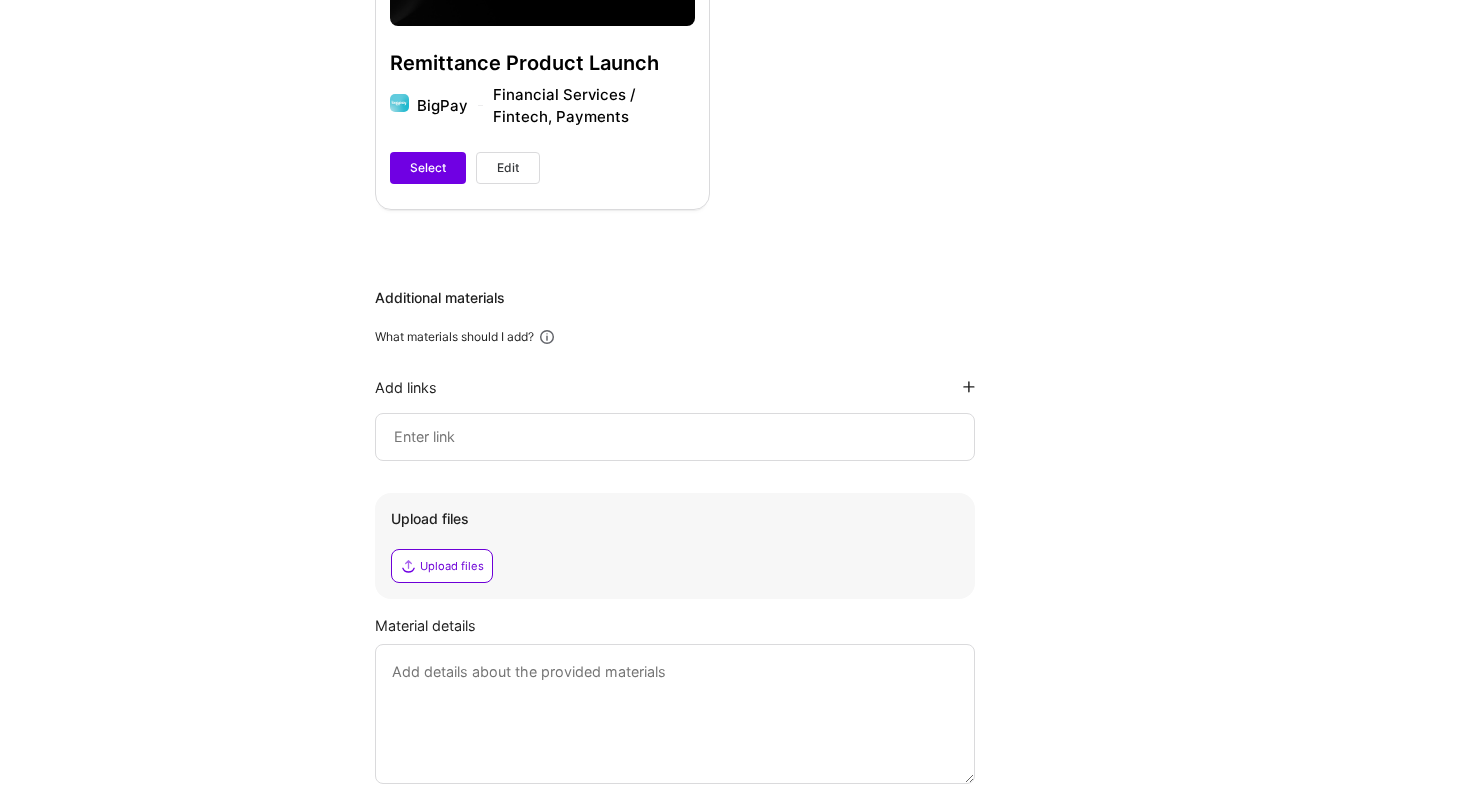 click 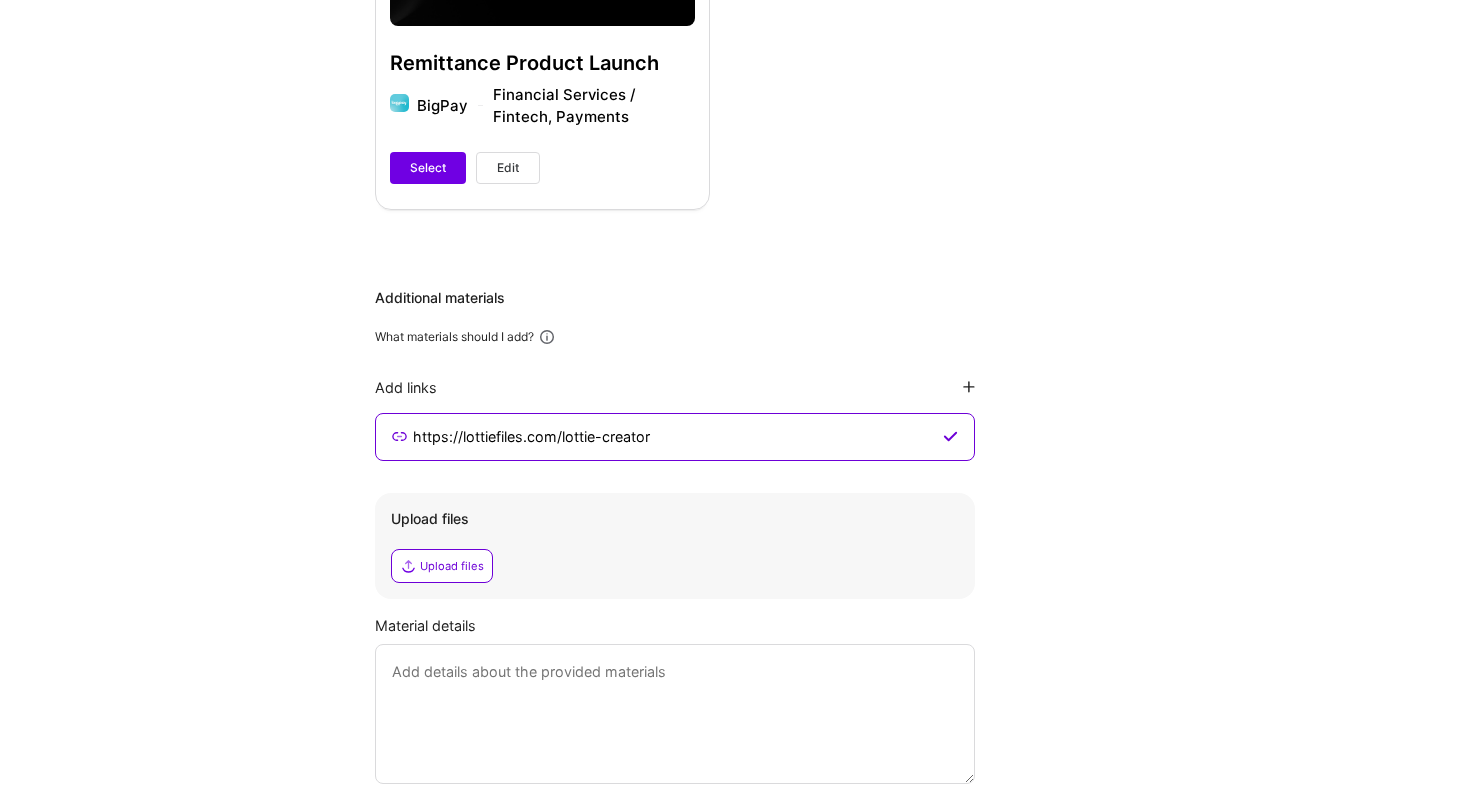 click on "Additional materials What materials should I add? Add links https://lottiefiles.com/lottie-creator Upload files Upload files Material details" at bounding box center [725, 536] 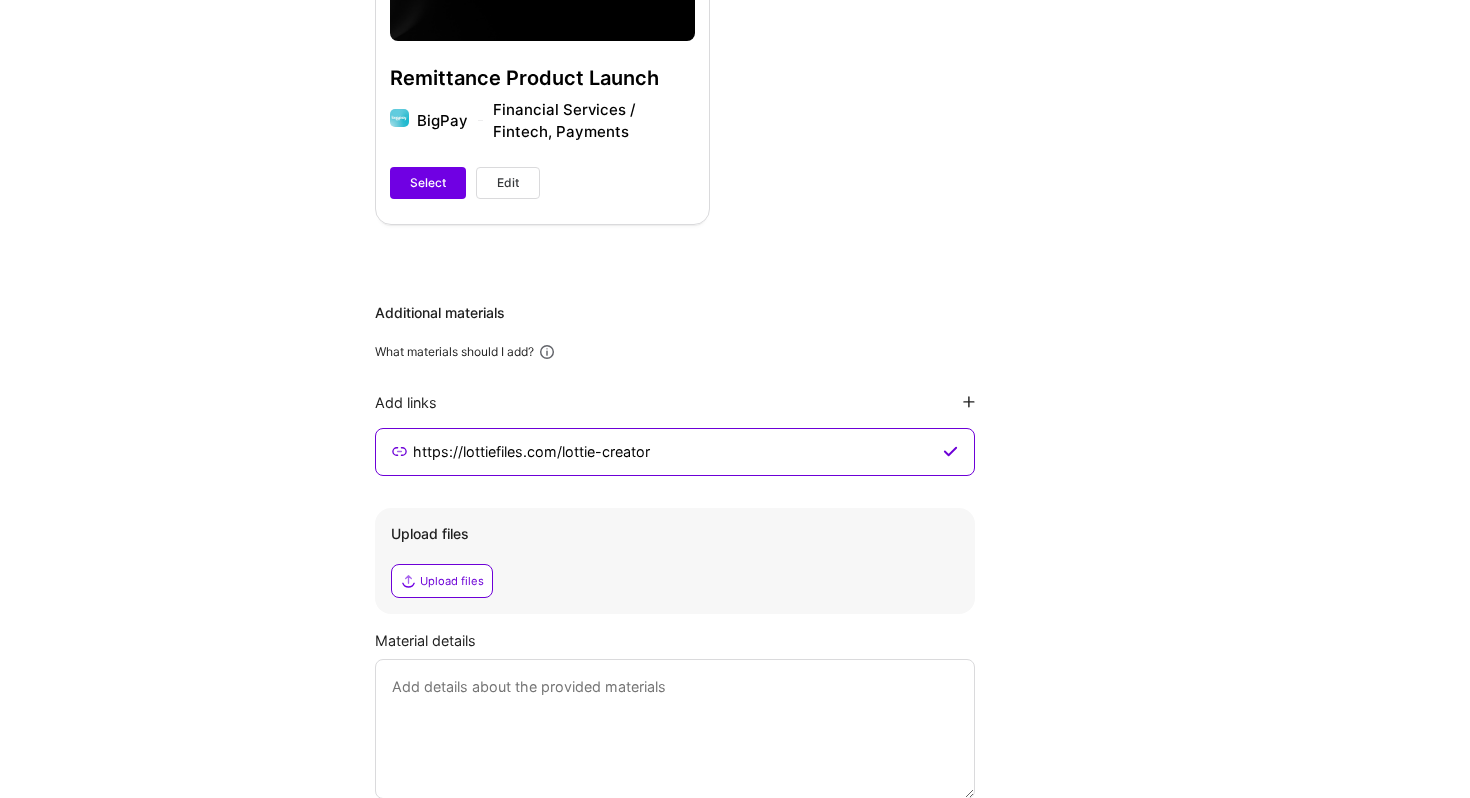 click on "Upload files" at bounding box center (452, 581) 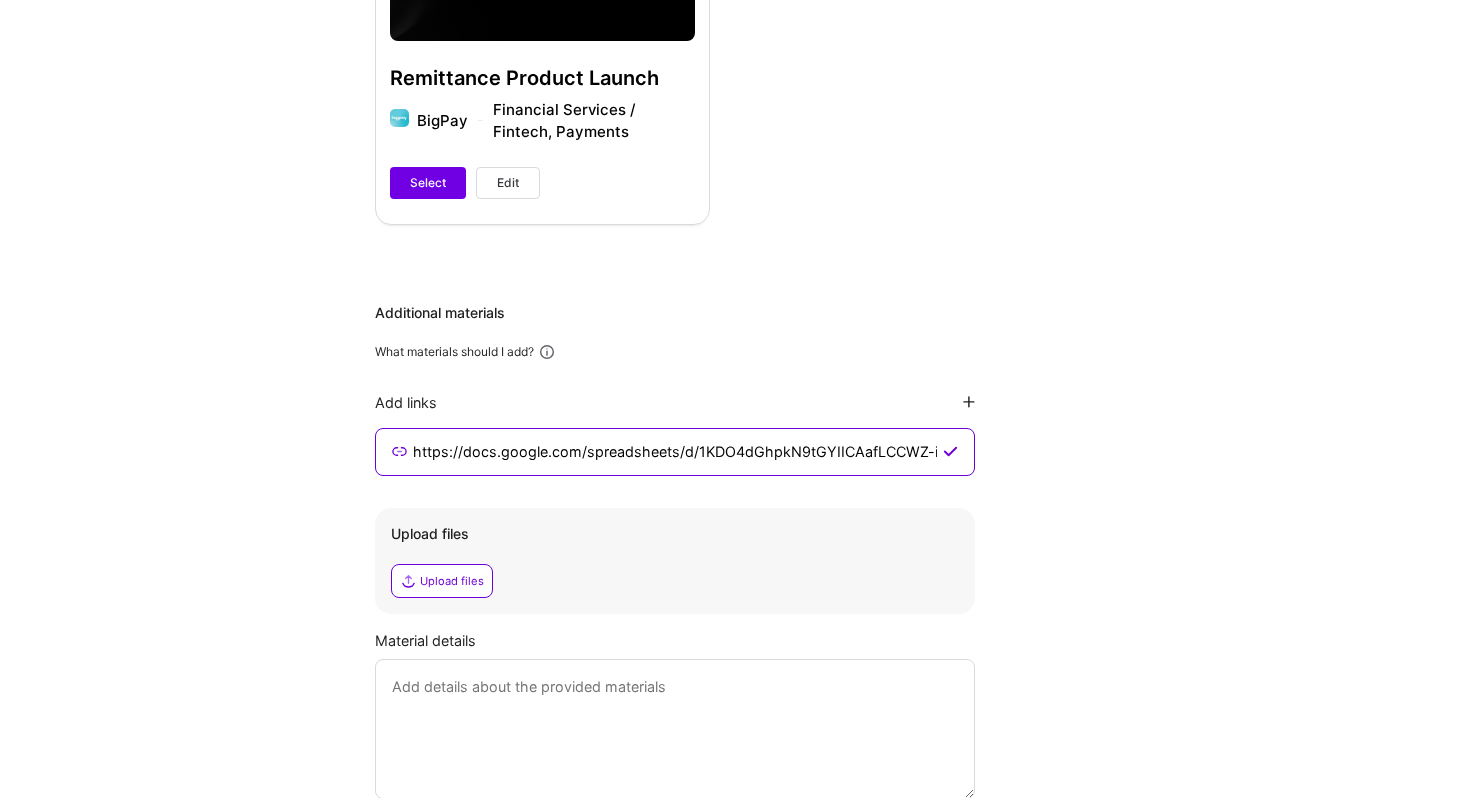 scroll, scrollTop: 0, scrollLeft: 302, axis: horizontal 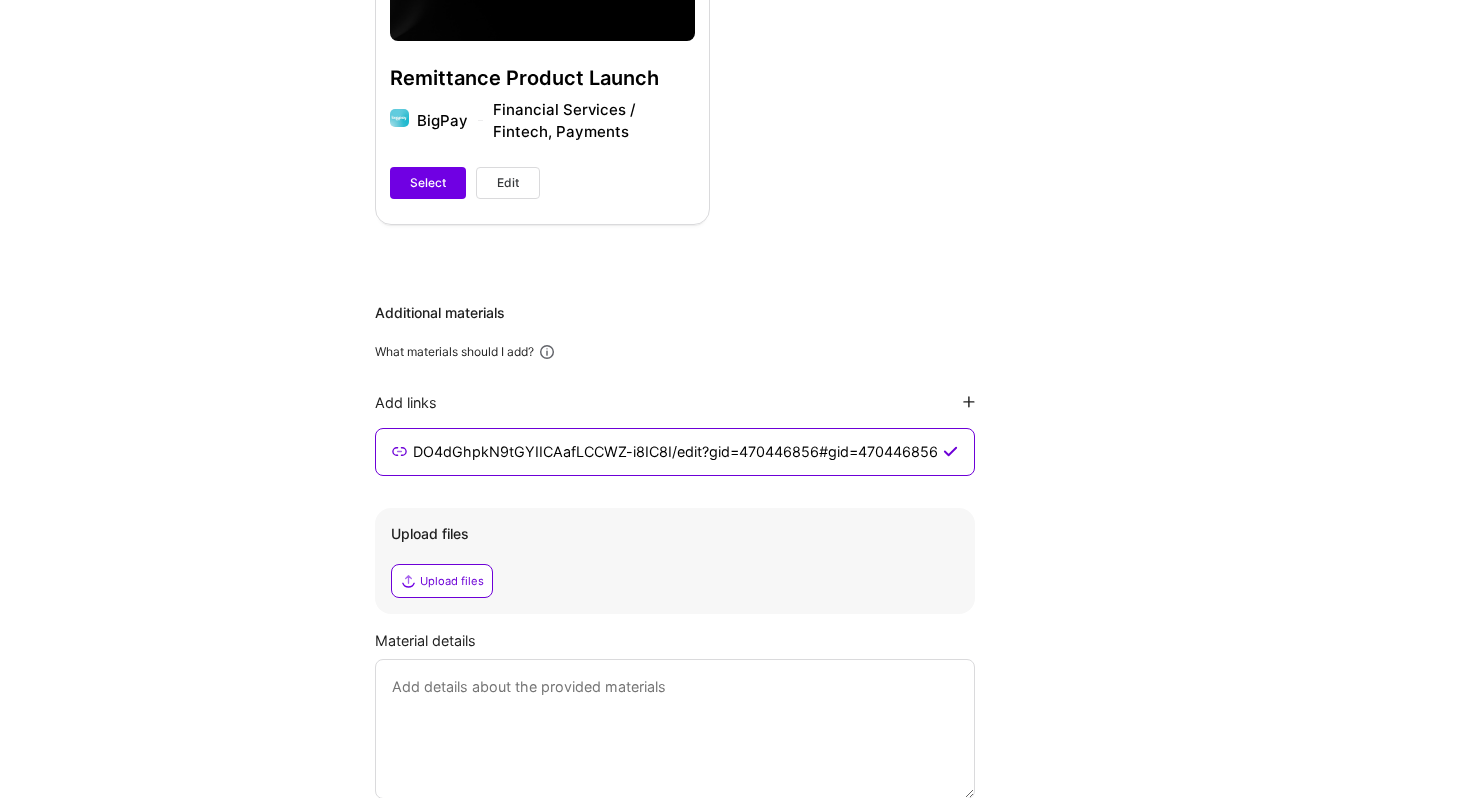type on "https://docs.google.com/spreadsheets/d/1KDO4dGhpkN9tGYIICAafLCCWZ-i8IC8I/edit?gid=470446856#gid=470446856" 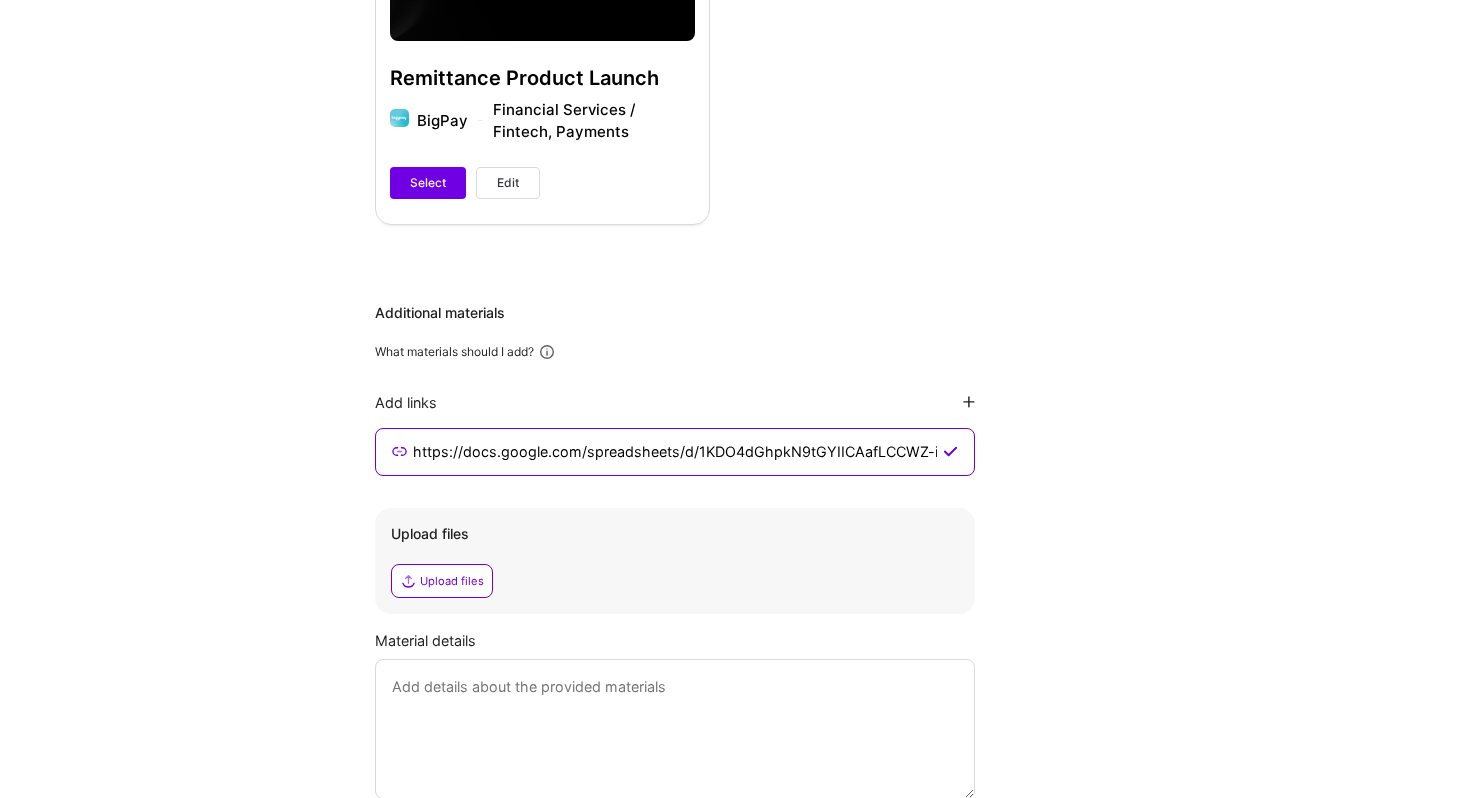 click on "Additional materials What materials should I add? Add links https://docs.google.com/spreadsheets/d/1KDO4dGhpkN9tGYIICAafLCCWZ-i8IC8I/edit?gid=470446856#gid=470446856 Upload files Upload files Material details" at bounding box center [725, 551] 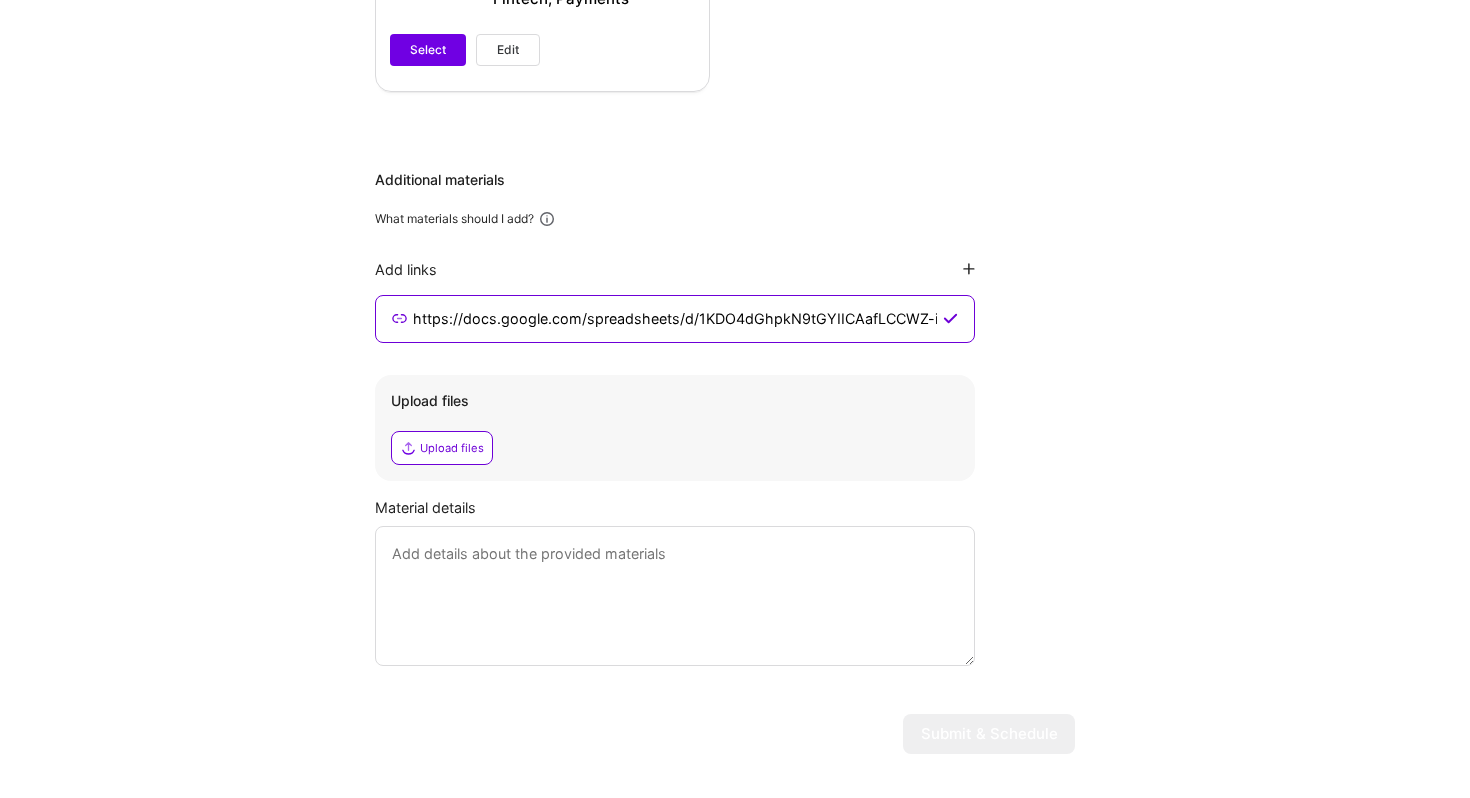 scroll, scrollTop: 1443, scrollLeft: 0, axis: vertical 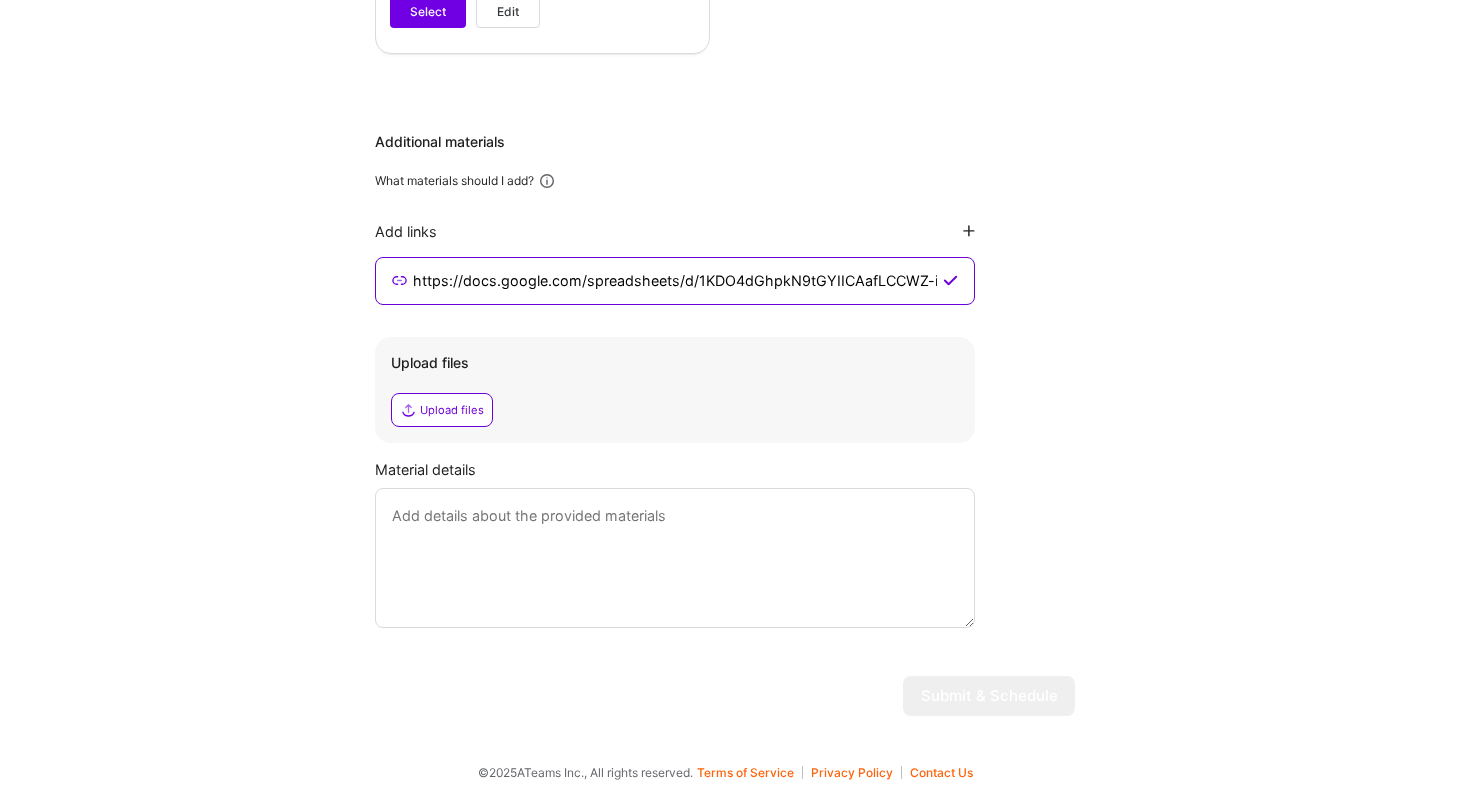 click at bounding box center [675, 558] 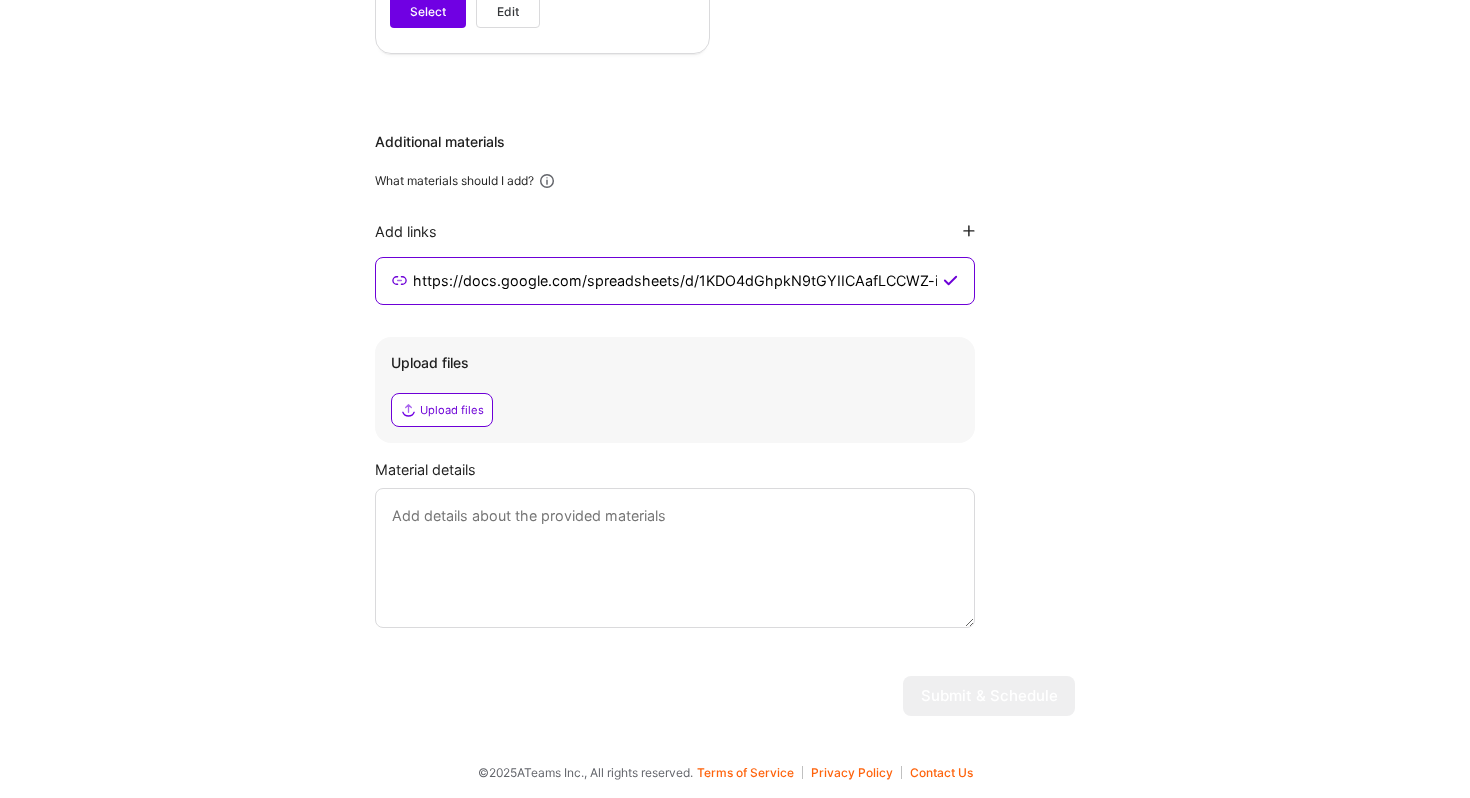 paste on "Description of Master Backlog for Lottie Creator (Excel Sample)
This Excel document is a comprehensive master backlog I developed to guide the product planning and phased delivery of Lottie Creator. It includes:
A detailed breakdown of features, organized by theme and priority
A competitive analysis comparing capabilities across similar tools in the market
Release planning sections indicating which features are scoped for each release phase (MVP, V1, V2, etc.)
Columns for effort estimation, dependencies, and notes from user feedback and internal alignment
This backlog served as a single source of truth to align stakeholders, prioritize delivery, and ensure the team executed against strategic milestones while staying user-focused." 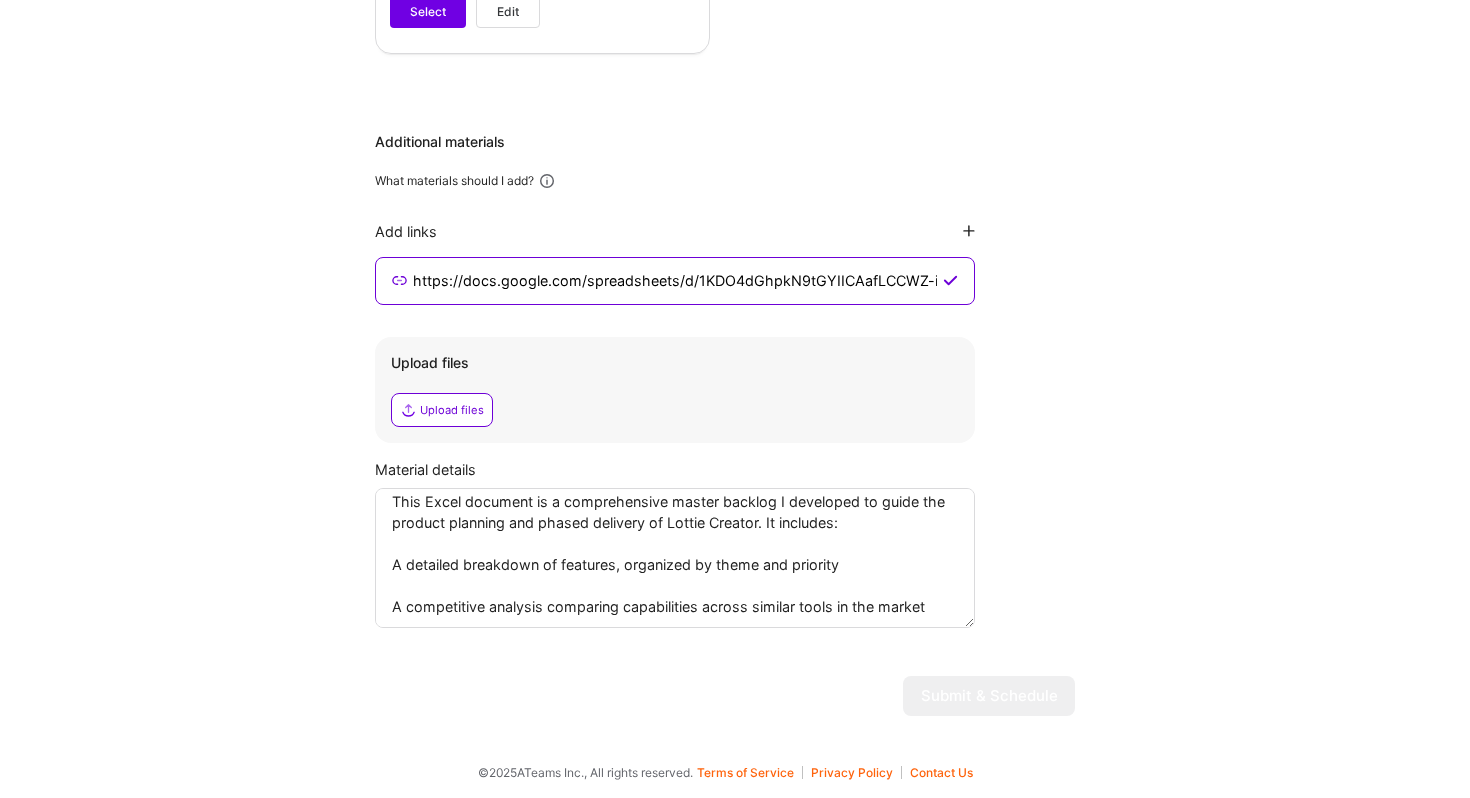 scroll, scrollTop: 0, scrollLeft: 0, axis: both 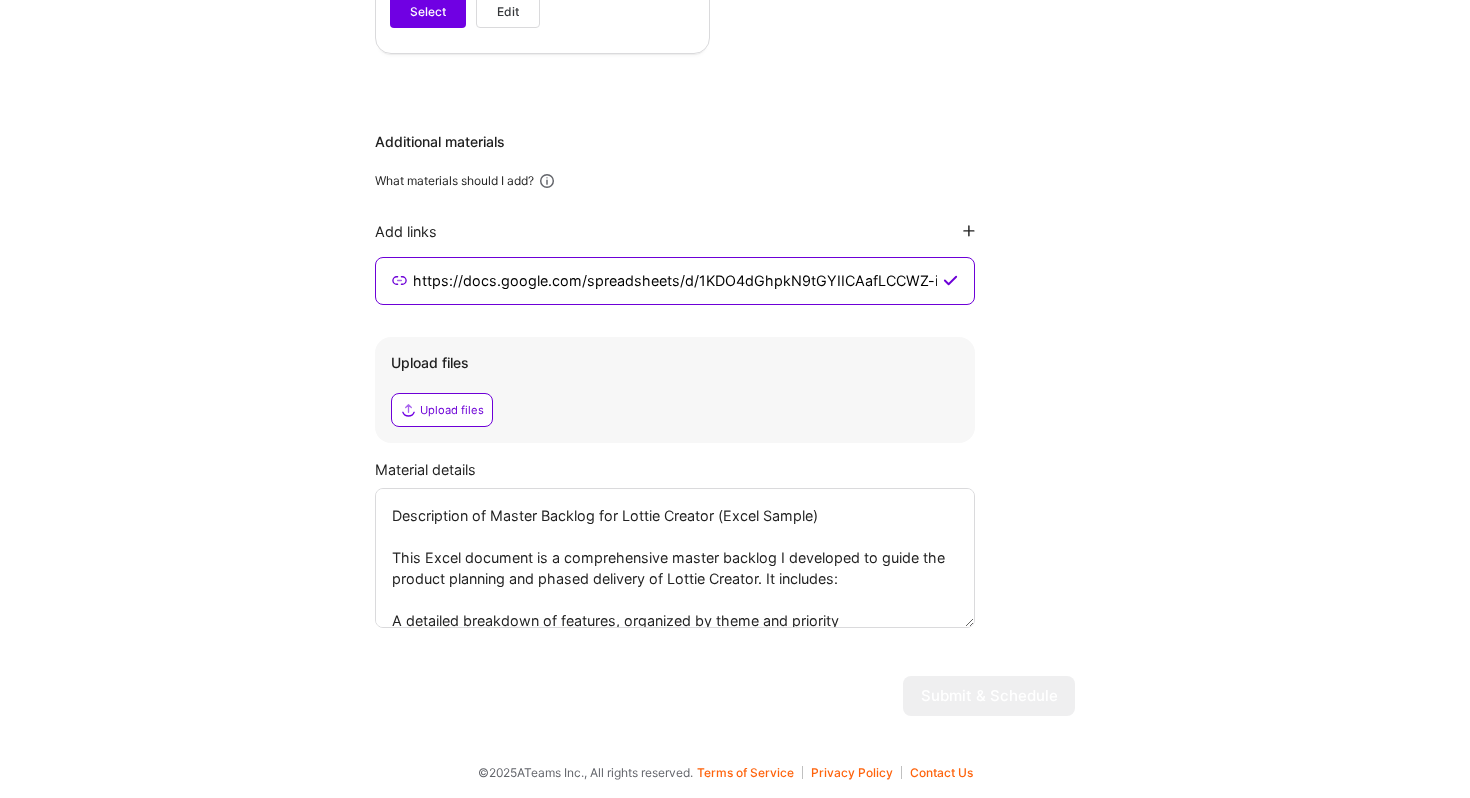 click on "Description of Master Backlog for Lottie Creator (Excel Sample)
This Excel document is a comprehensive master backlog I developed to guide the product planning and phased delivery of Lottie Creator. It includes:
A detailed breakdown of features, organized by theme and priority
A competitive analysis comparing capabilities across similar tools in the market
Release planning sections indicating which features are scoped for each release phase (MVP, V1, V2, etc.)
Columns for effort estimation, dependencies, and notes from user feedback and internal alignment
This backlog served as a single source of truth to align stakeholders, prioritize delivery, and ensure the team executed against strategic milestones while staying user-focused." at bounding box center [675, 558] 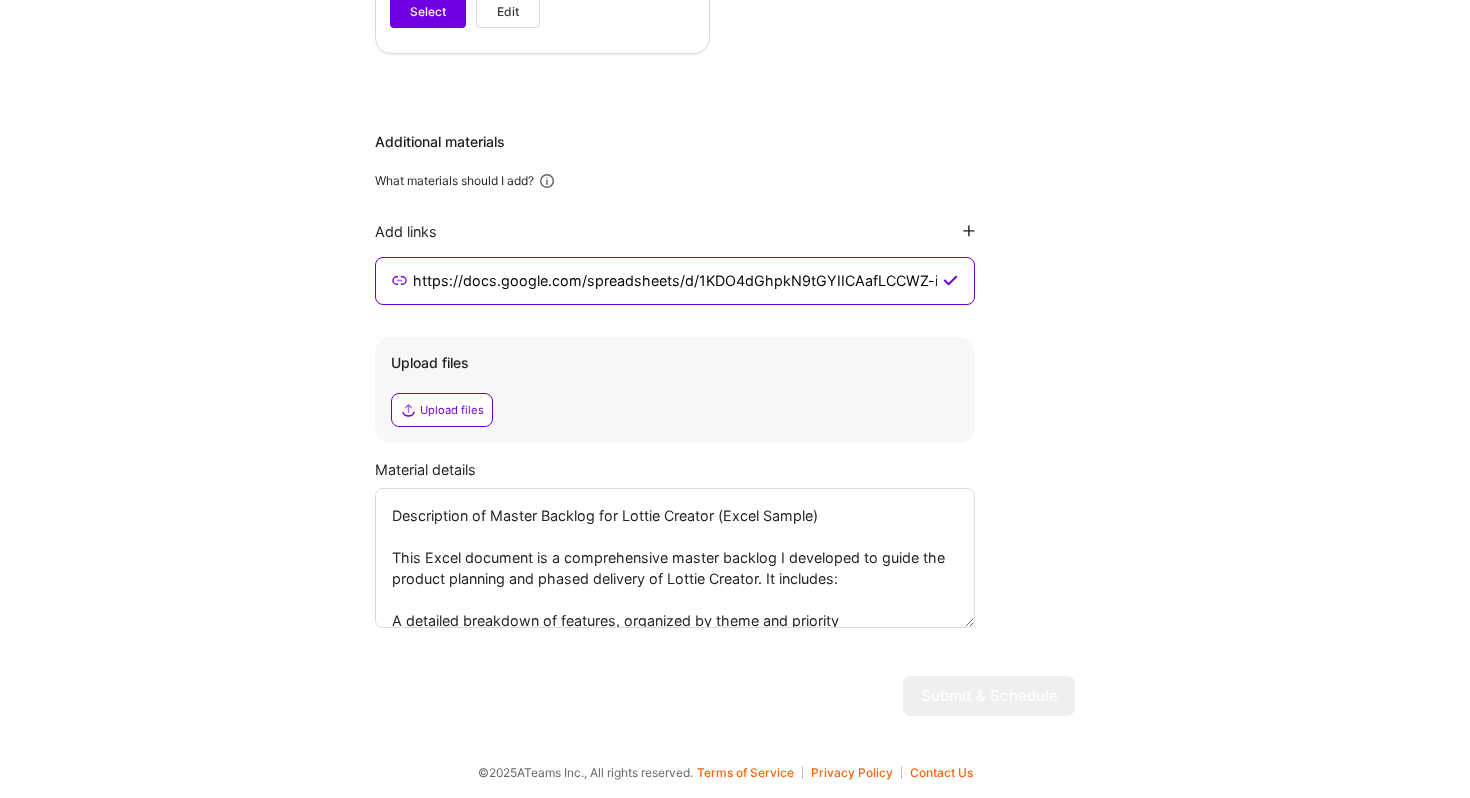 drag, startPoint x: 820, startPoint y: 514, endPoint x: 726, endPoint y: 512, distance: 94.02127 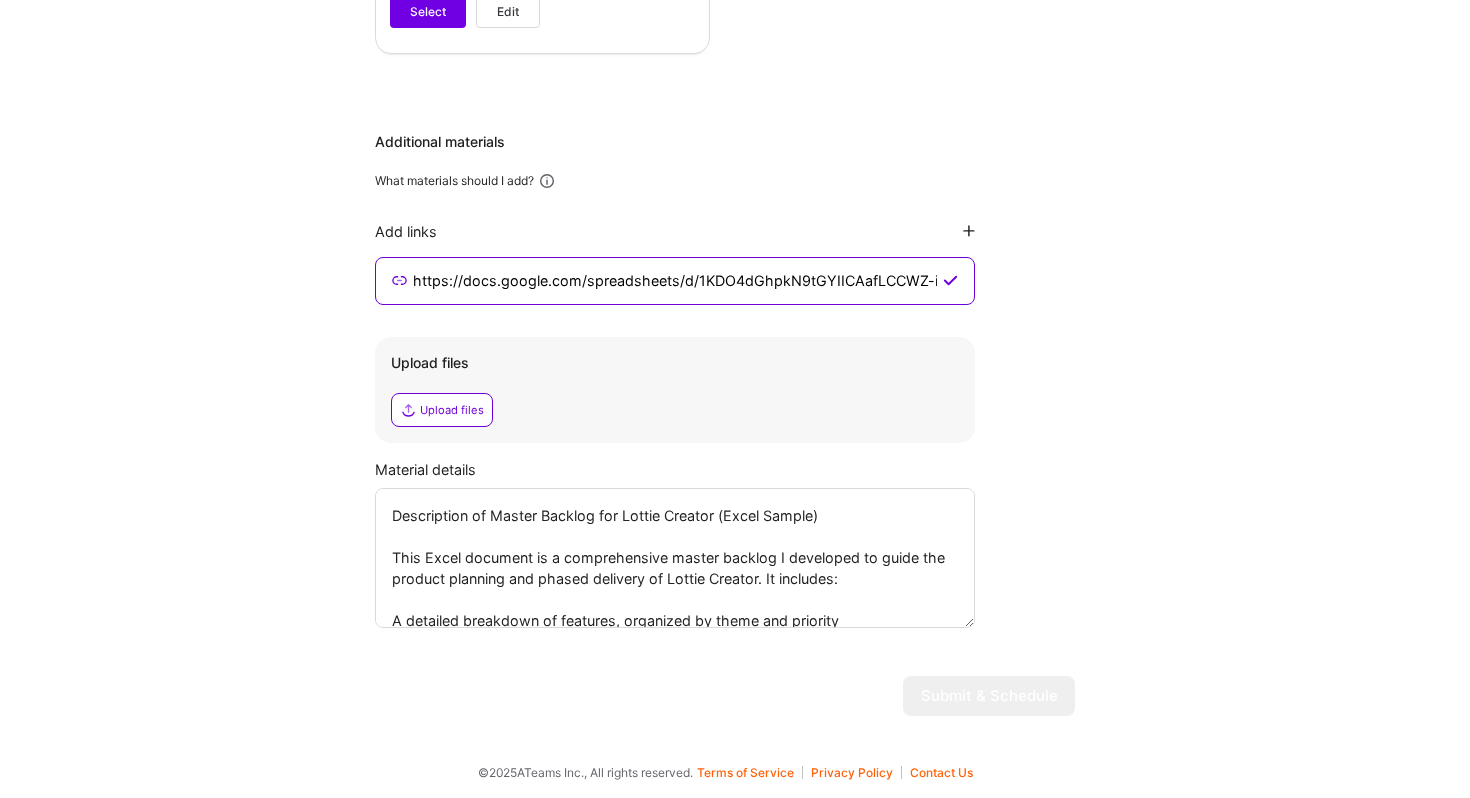click on "Description of Master Backlog for Lottie Creator (Excel Sample)
This Excel document is a comprehensive master backlog I developed to guide the product planning and phased delivery of Lottie Creator. It includes:
A detailed breakdown of features, organized by theme and priority
A competitive analysis comparing capabilities across similar tools in the market
Release planning sections indicating which features are scoped for each release phase (MVP, V1, V2, etc.)
Columns for effort estimation, dependencies, and notes from user feedback and internal alignment
This backlog served as a single source of truth to align stakeholders, prioritize delivery, and ensure the team executed against strategic milestones while staying user-focused." at bounding box center (675, 558) 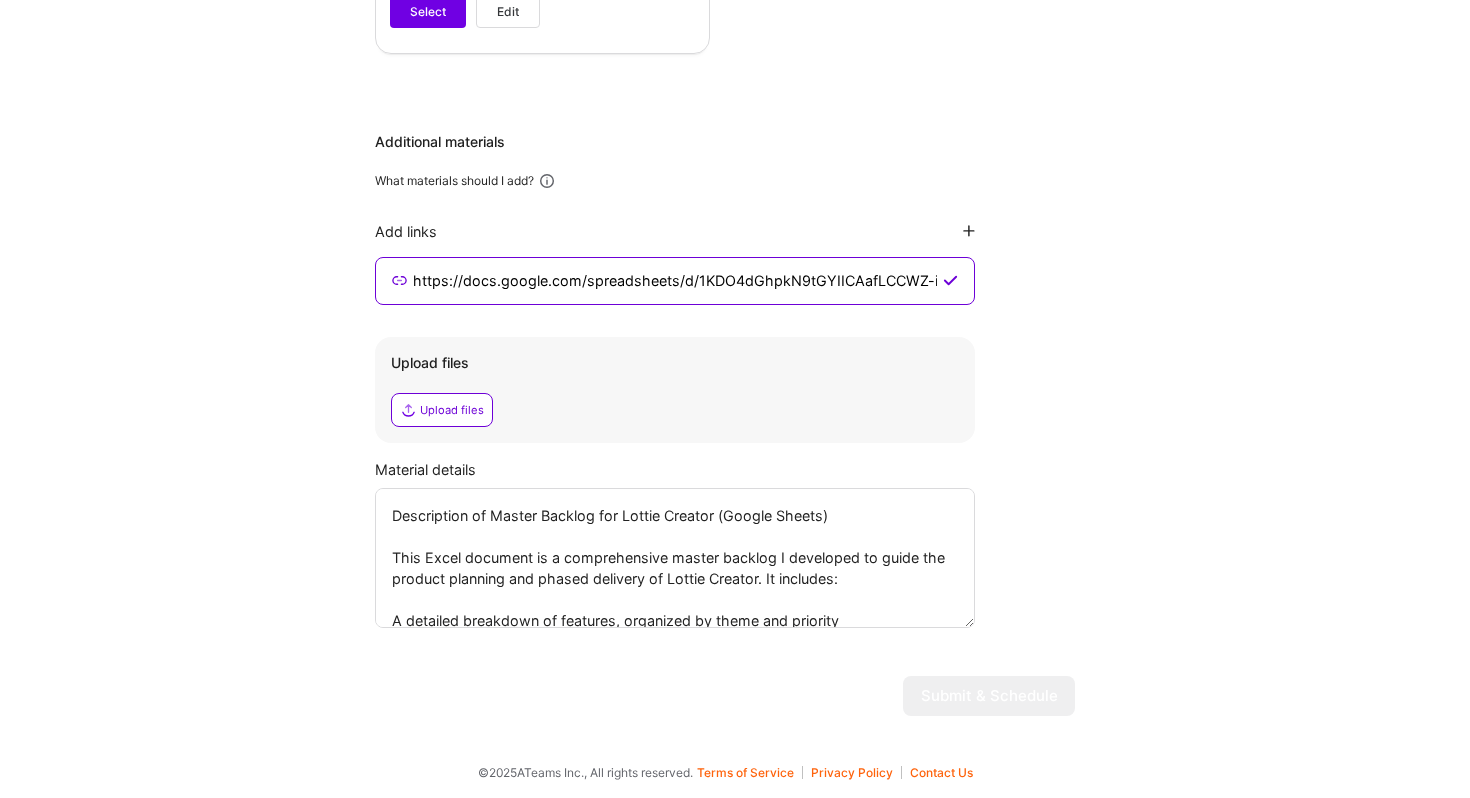 drag, startPoint x: 873, startPoint y: 512, endPoint x: 361, endPoint y: 505, distance: 512.04785 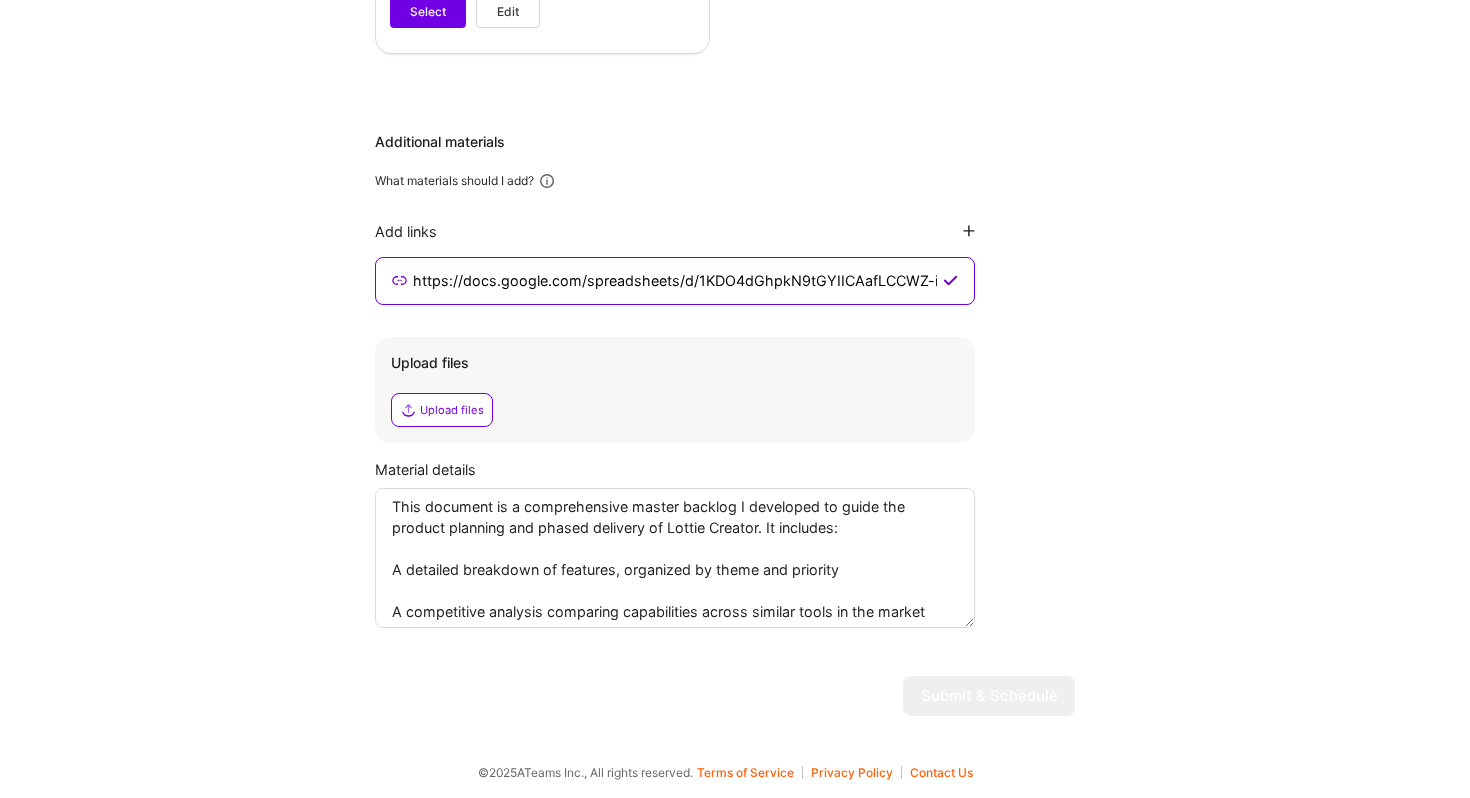 scroll, scrollTop: 53, scrollLeft: 0, axis: vertical 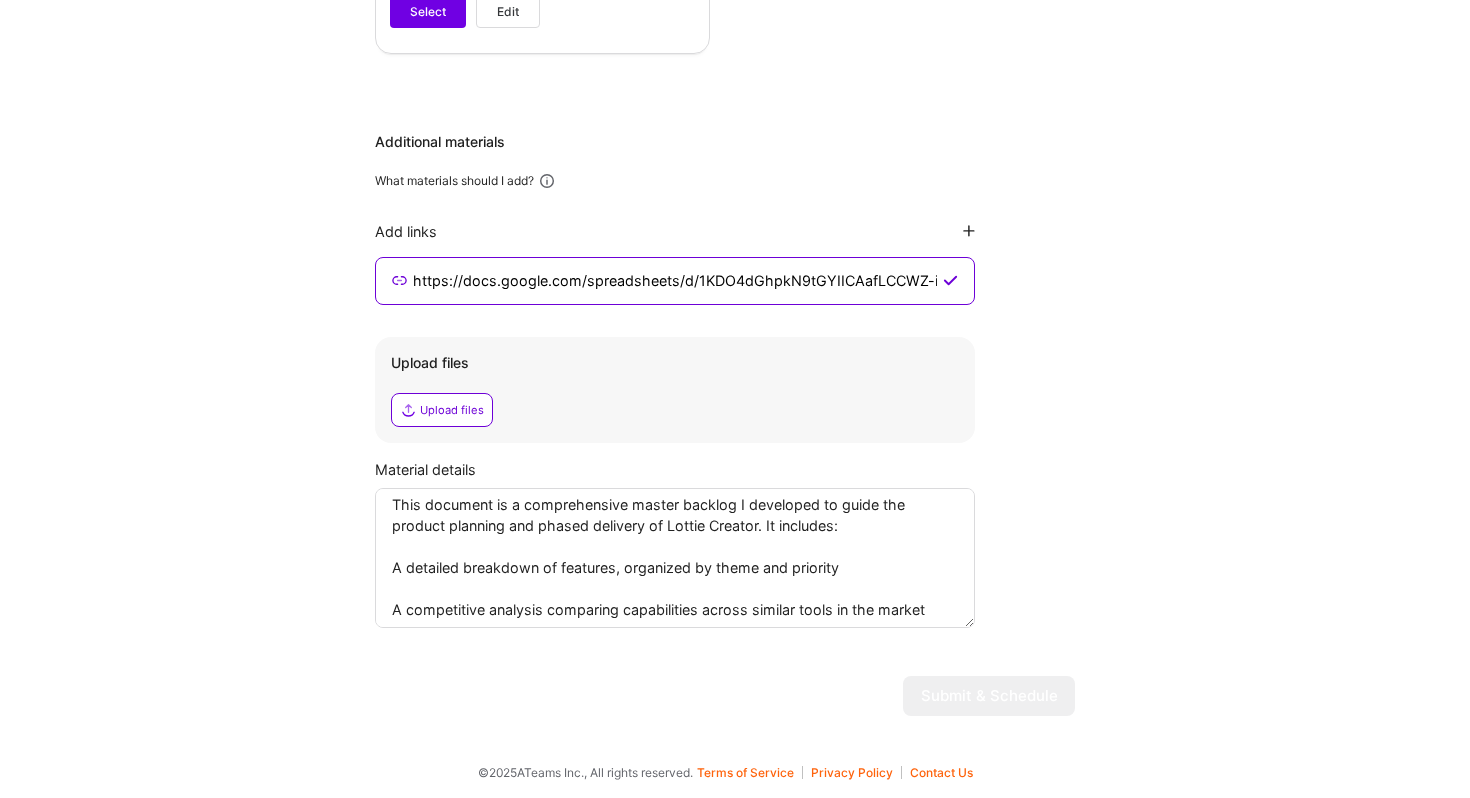 click on "Description of Master Backlog for Lottie Creator (Google Sheets)
This document is a comprehensive master backlog I developed to guide the product planning and phased delivery of Lottie Creator. It includes:
A detailed breakdown of features, organized by theme and priority
A competitive analysis comparing capabilities across similar tools in the market
Release planning sections indicating which features are scoped for each release phase (MVP, V1, V2, etc.)
Columns for effort estimation, dependencies, and notes from user feedback and internal alignment
This backlog served as a single source of truth to align stakeholders, prioritize delivery, and ensure the team executed against strategic milestones while staying user-focused." at bounding box center [675, 558] 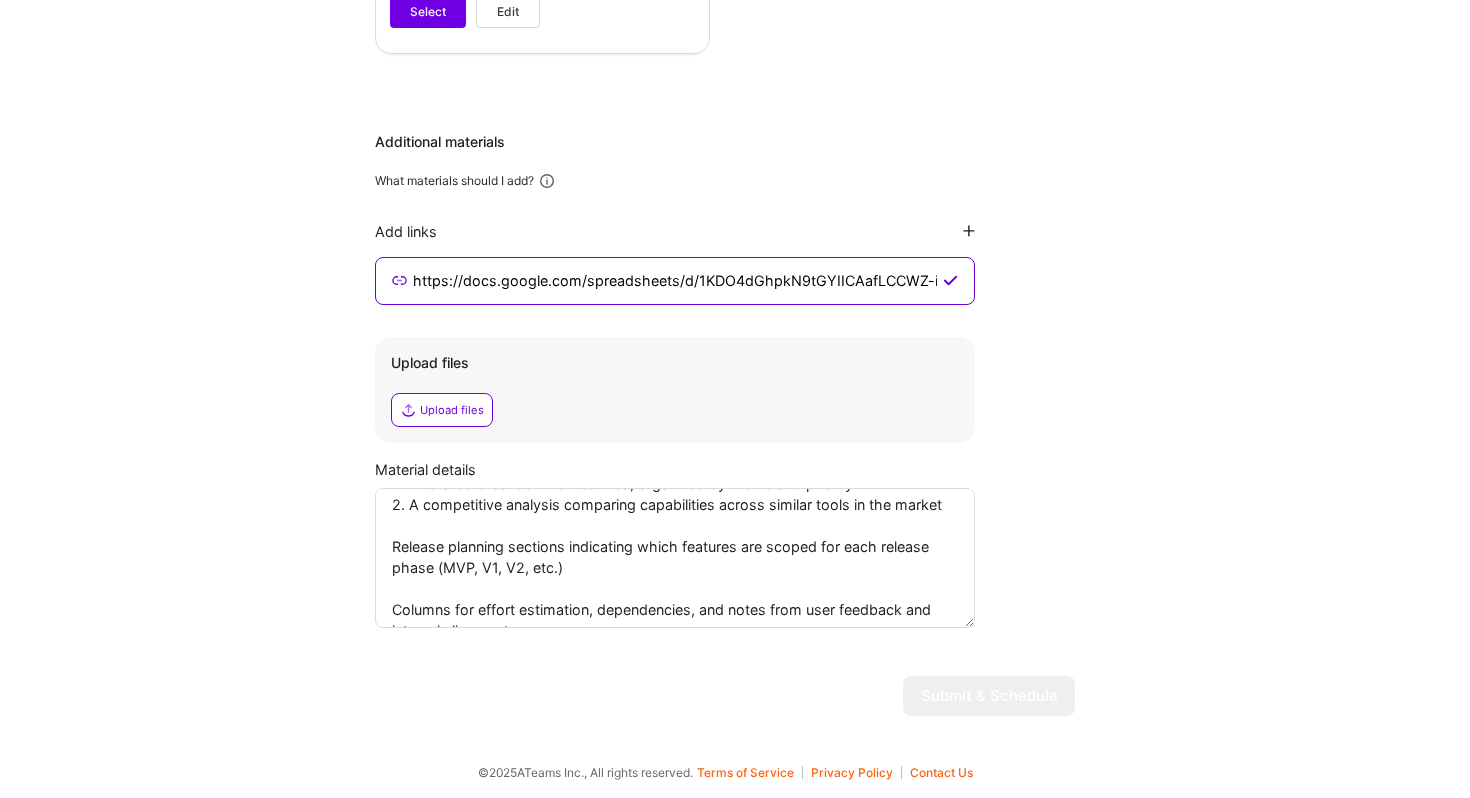 scroll, scrollTop: 143, scrollLeft: 0, axis: vertical 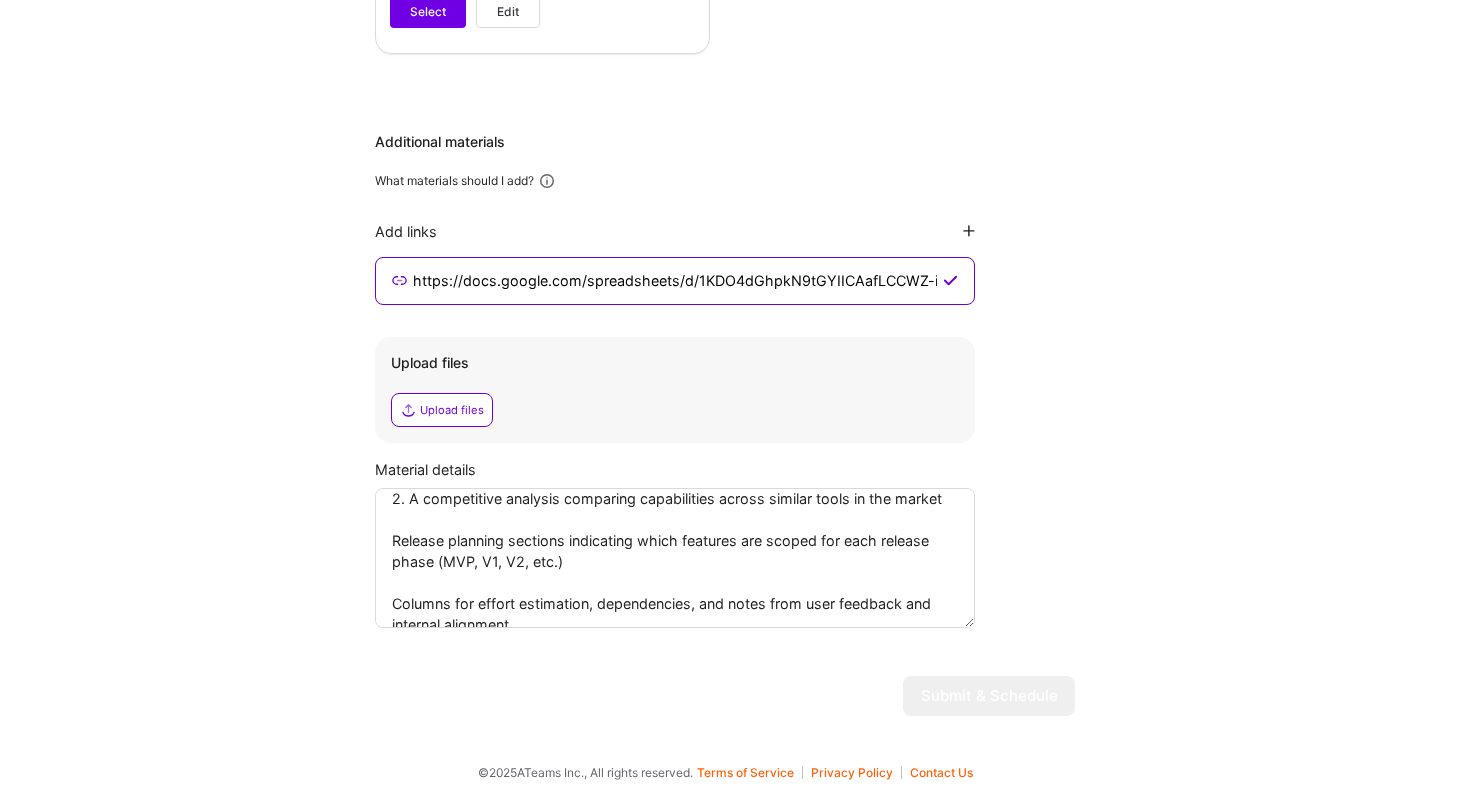 click on "Description of Master Backlog for Lottie Creator (Google Sheets)
This document is a comprehensive master backlog I developed to guide the product planning and phased delivery of Lottie Creator. It includes:
1. A detailed breakdown of features, organized by theme and priority
2. A competitive analysis comparing capabilities across similar tools in the market
Release planning sections indicating which features are scoped for each release phase (MVP, V1, V2, etc.)
Columns for effort estimation, dependencies, and notes from user feedback and internal alignment
This backlog served as a single source of truth to align stakeholders, prioritize delivery, and ensure the team executed against strategic milestones while staying user-focused." at bounding box center (675, 558) 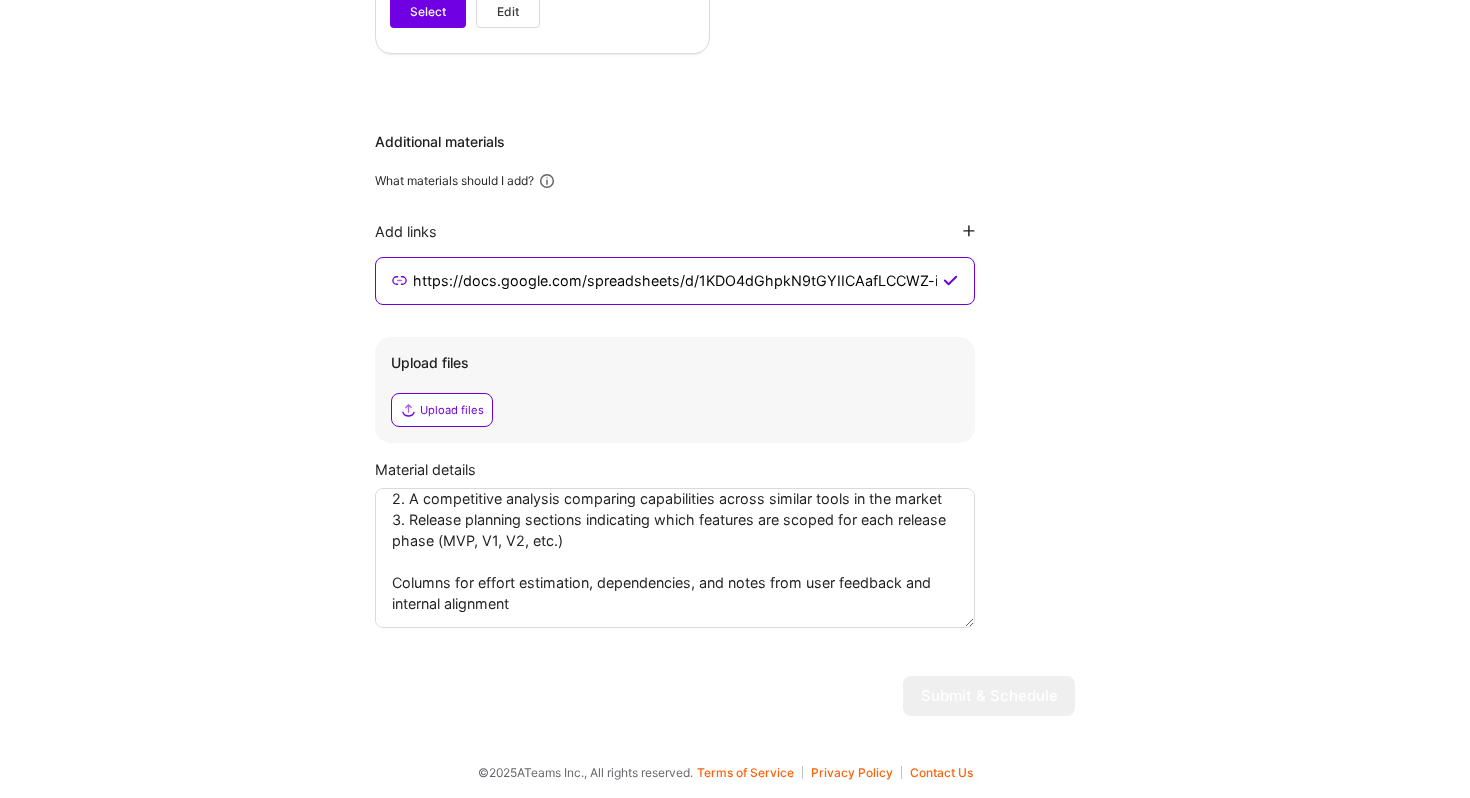 click on "Description of Master Backlog for Lottie Creator (Google Sheets)
This document is a comprehensive master backlog I developed to guide the product planning and phased delivery of Lottie Creator. It includes:
1. A detailed breakdown of features, organized by theme and priority
2. A competitive analysis comparing capabilities across similar tools in the market
3. Release planning sections indicating which features are scoped for each release phase (MVP, V1, V2, etc.)
Columns for effort estimation, dependencies, and notes from user feedback and internal alignment
This backlog served as a single source of truth to align stakeholders, prioritize delivery, and ensure the team executed against strategic milestones while staying user-focused." at bounding box center (675, 558) 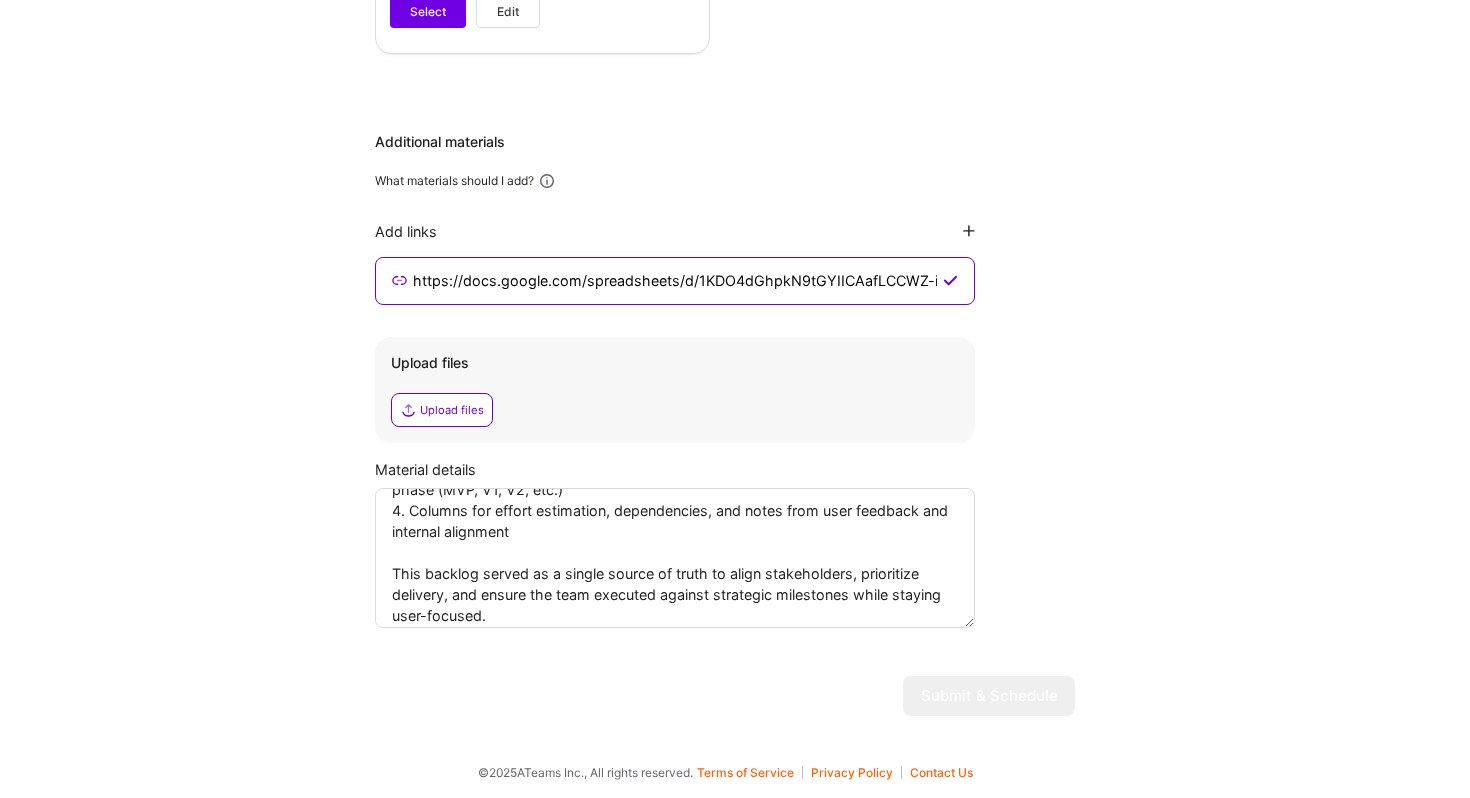 scroll, scrollTop: 209, scrollLeft: 0, axis: vertical 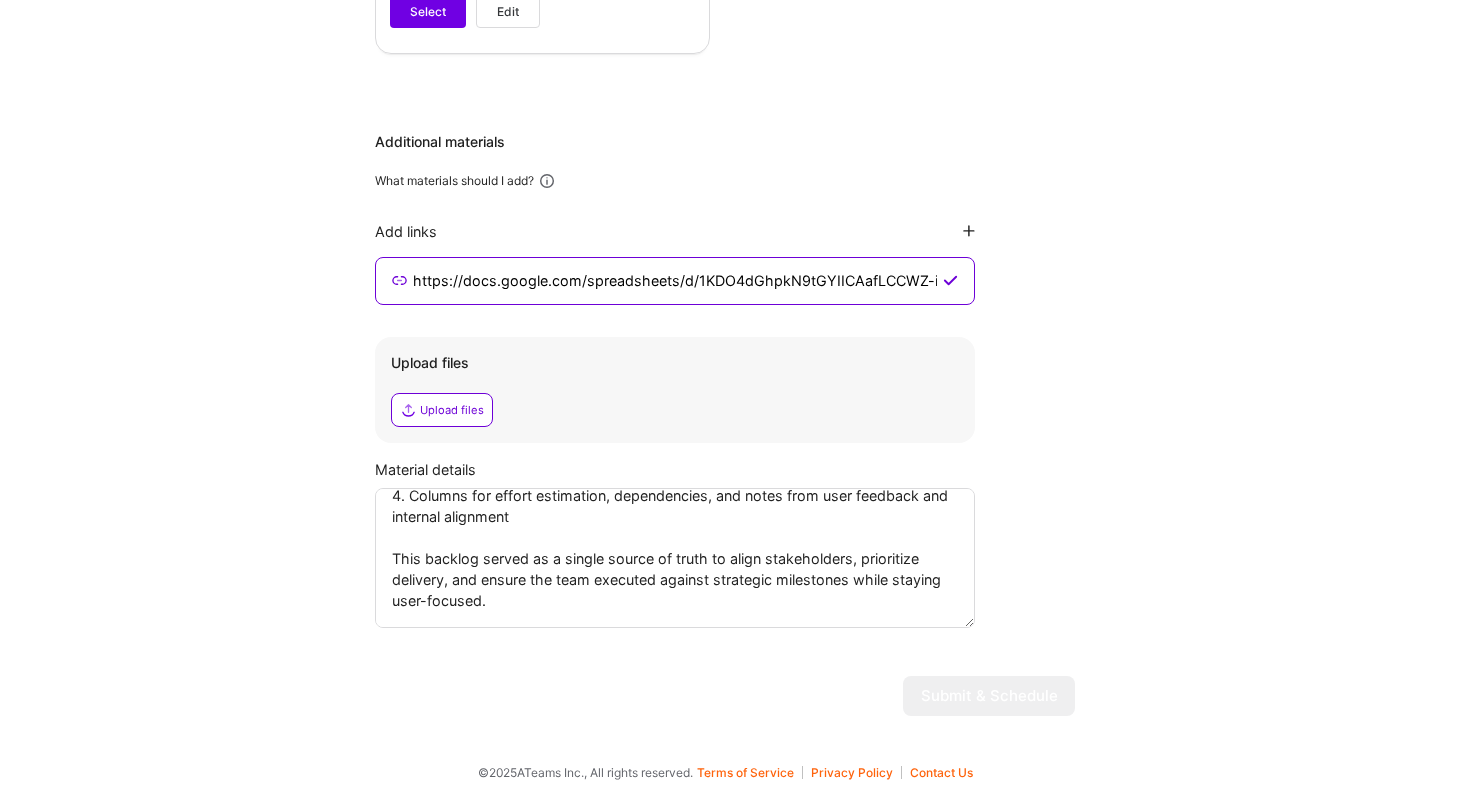 type on "Description of Master Backlog for Lottie Creator (Google Sheets)
This document is a comprehensive master backlog I developed to guide the product planning and phased delivery of Lottie Creator. It includes:
1. A detailed breakdown of features, organized by theme and priority
2. A competitive analysis comparing capabilities across similar tools in the market
3. Release planning sections indicating which features are scoped for each release phase (MVP, V1, V2, etc.)
4. Columns for effort estimation, dependencies, and notes from user feedback and internal alignment
This backlog served as a single source of truth to align stakeholders, prioritize delivery, and ensure the team executed against strategic milestones while staying user-focused." 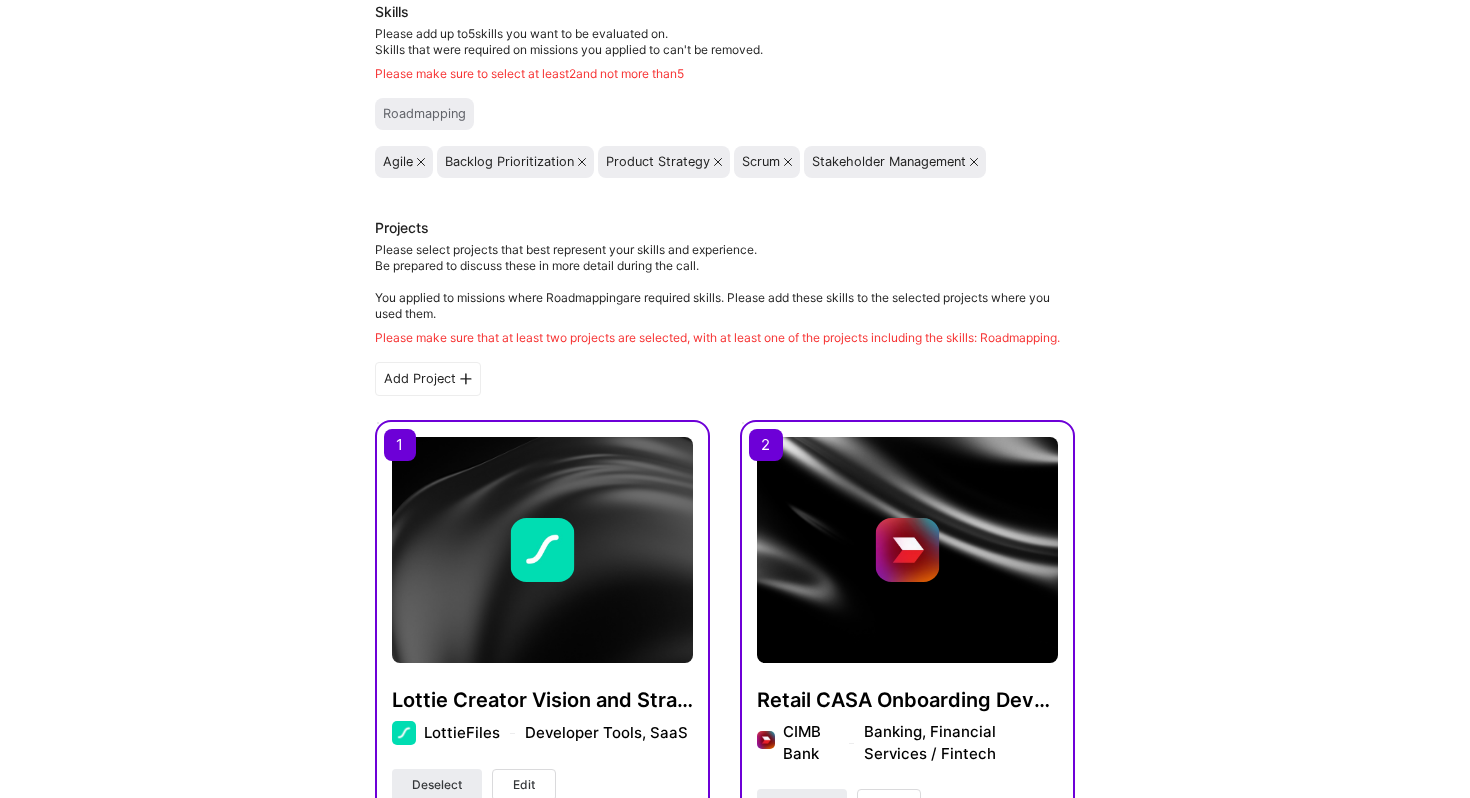 scroll, scrollTop: 20, scrollLeft: 0, axis: vertical 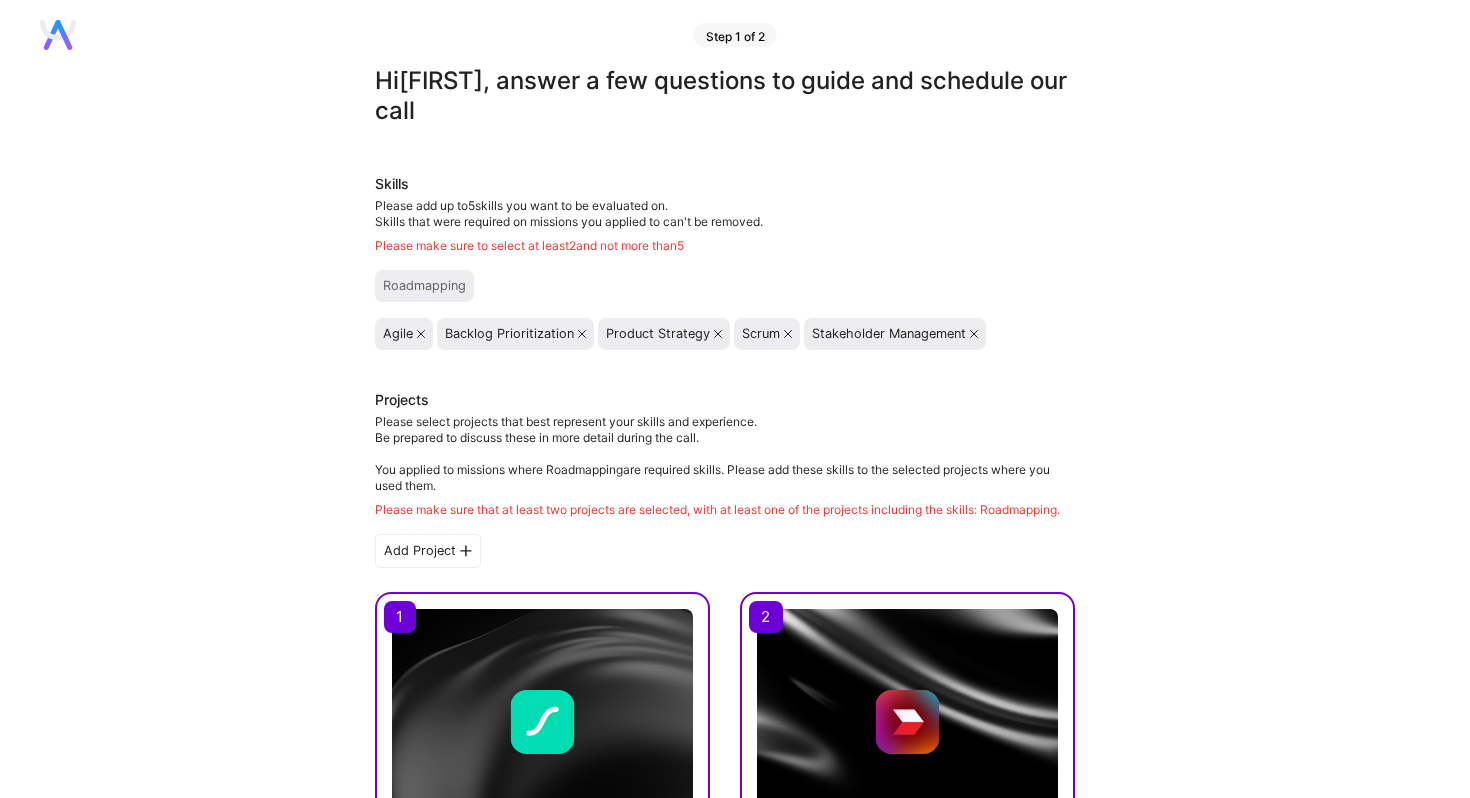click at bounding box center [974, 334] 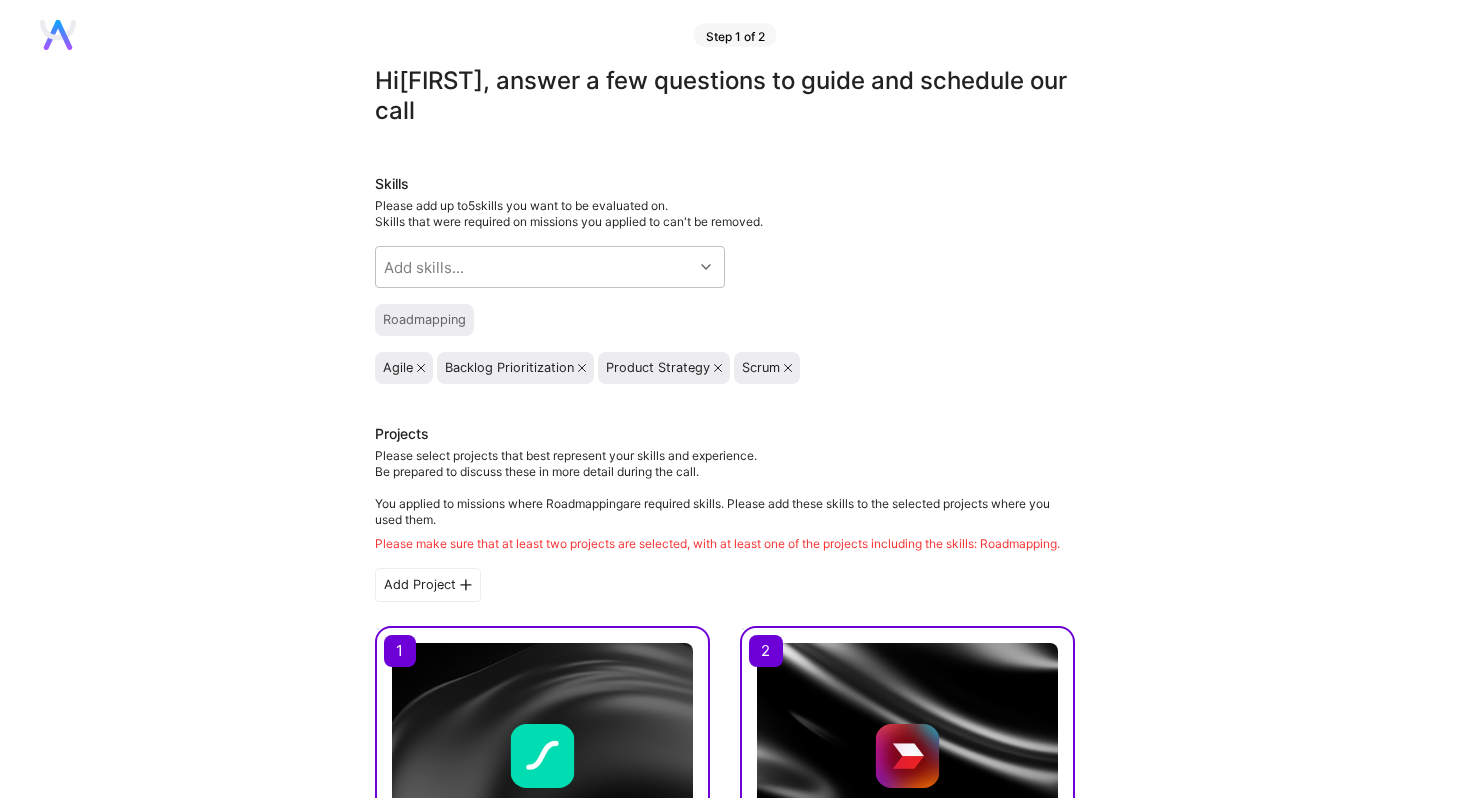 click on "Roadmapping" at bounding box center [424, 320] 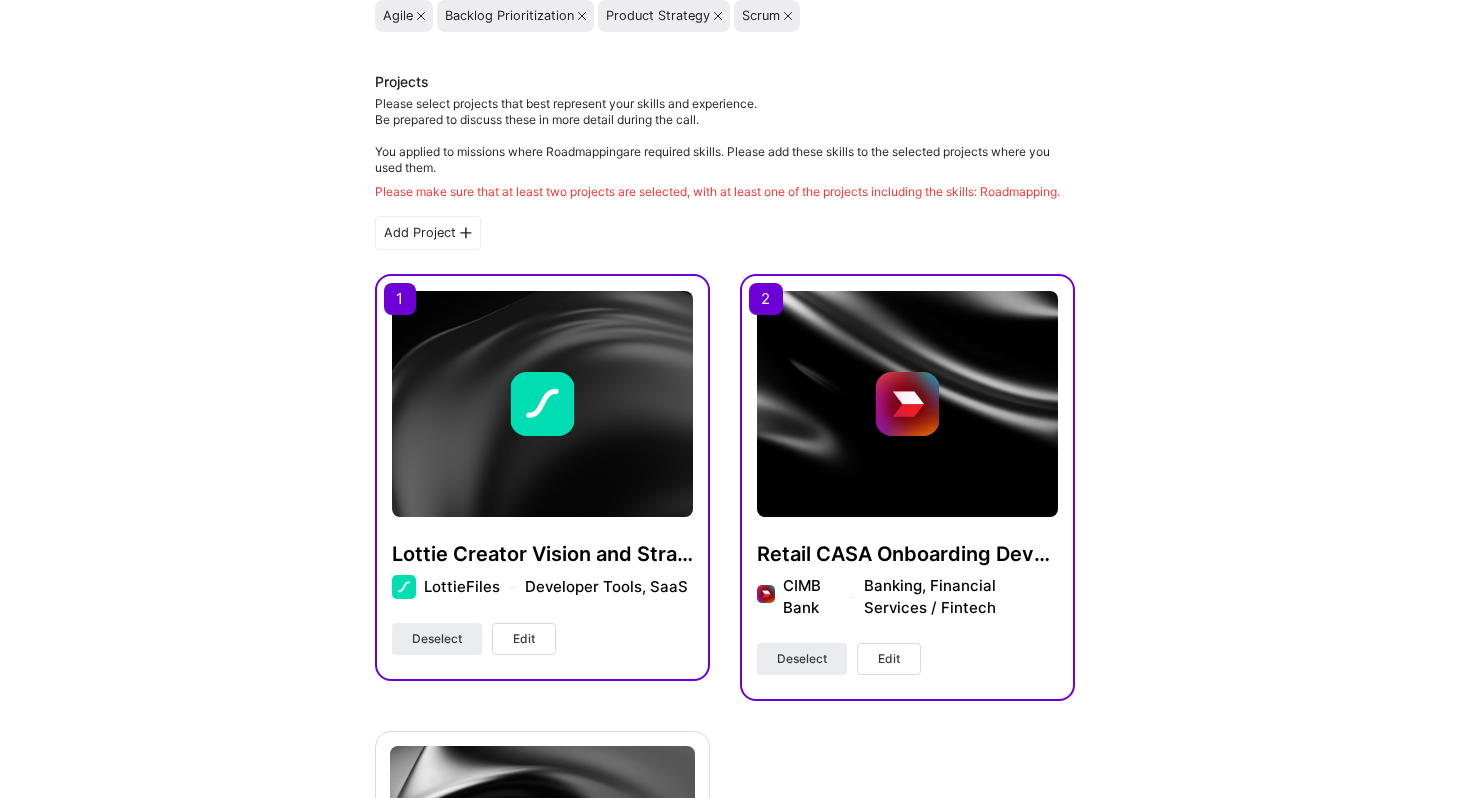 scroll, scrollTop: 424, scrollLeft: 0, axis: vertical 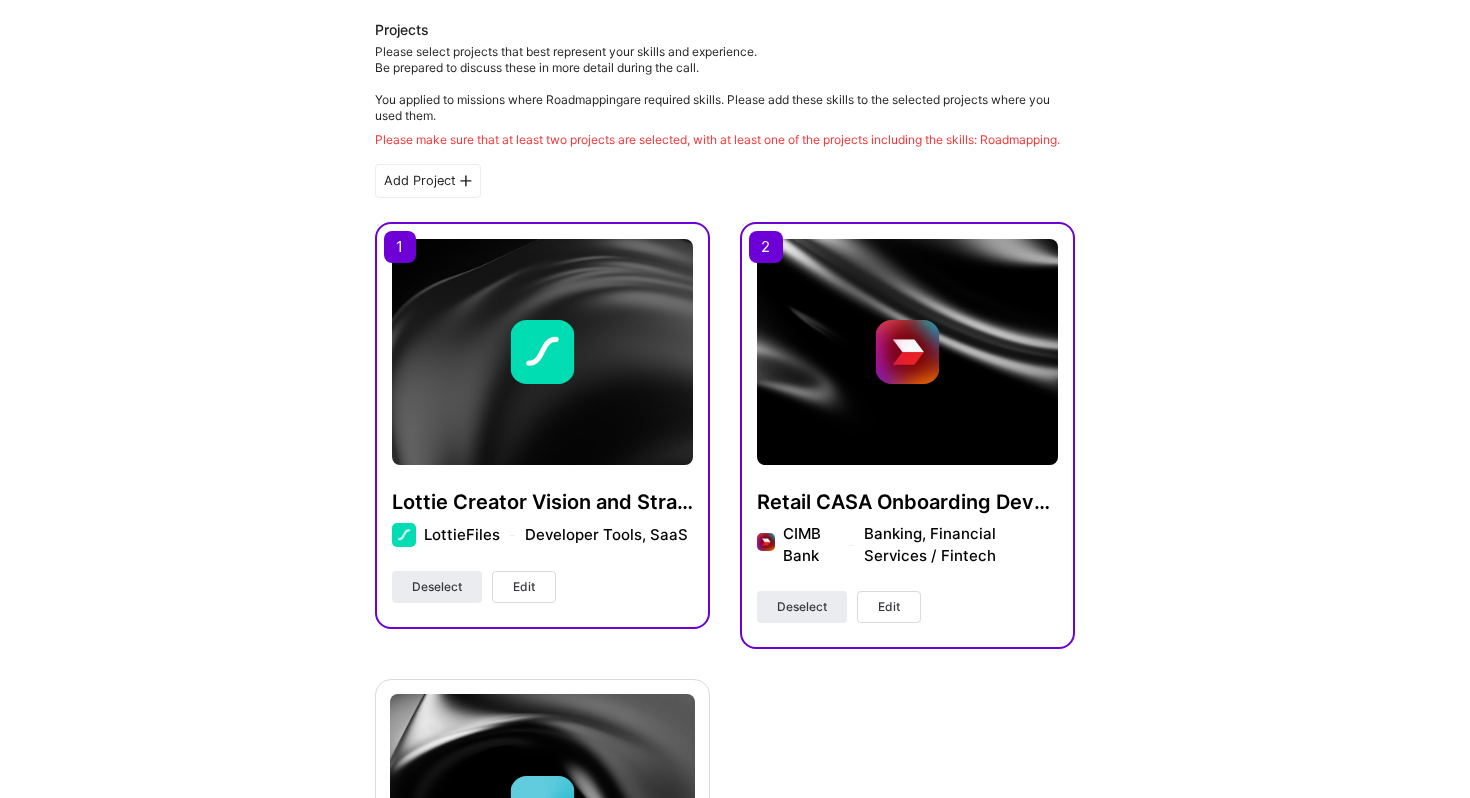 click on "Edit" at bounding box center [524, 587] 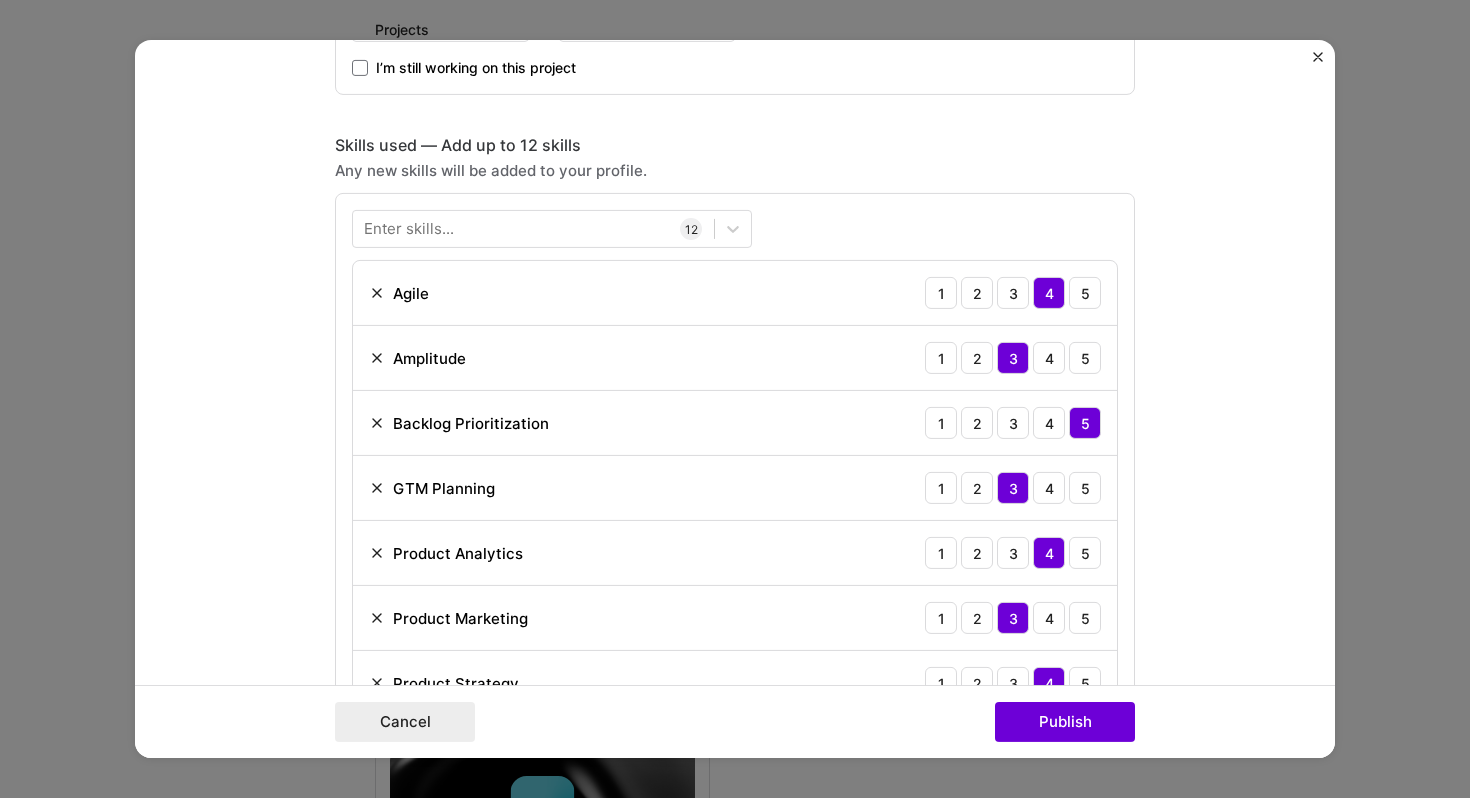 scroll, scrollTop: 822, scrollLeft: 0, axis: vertical 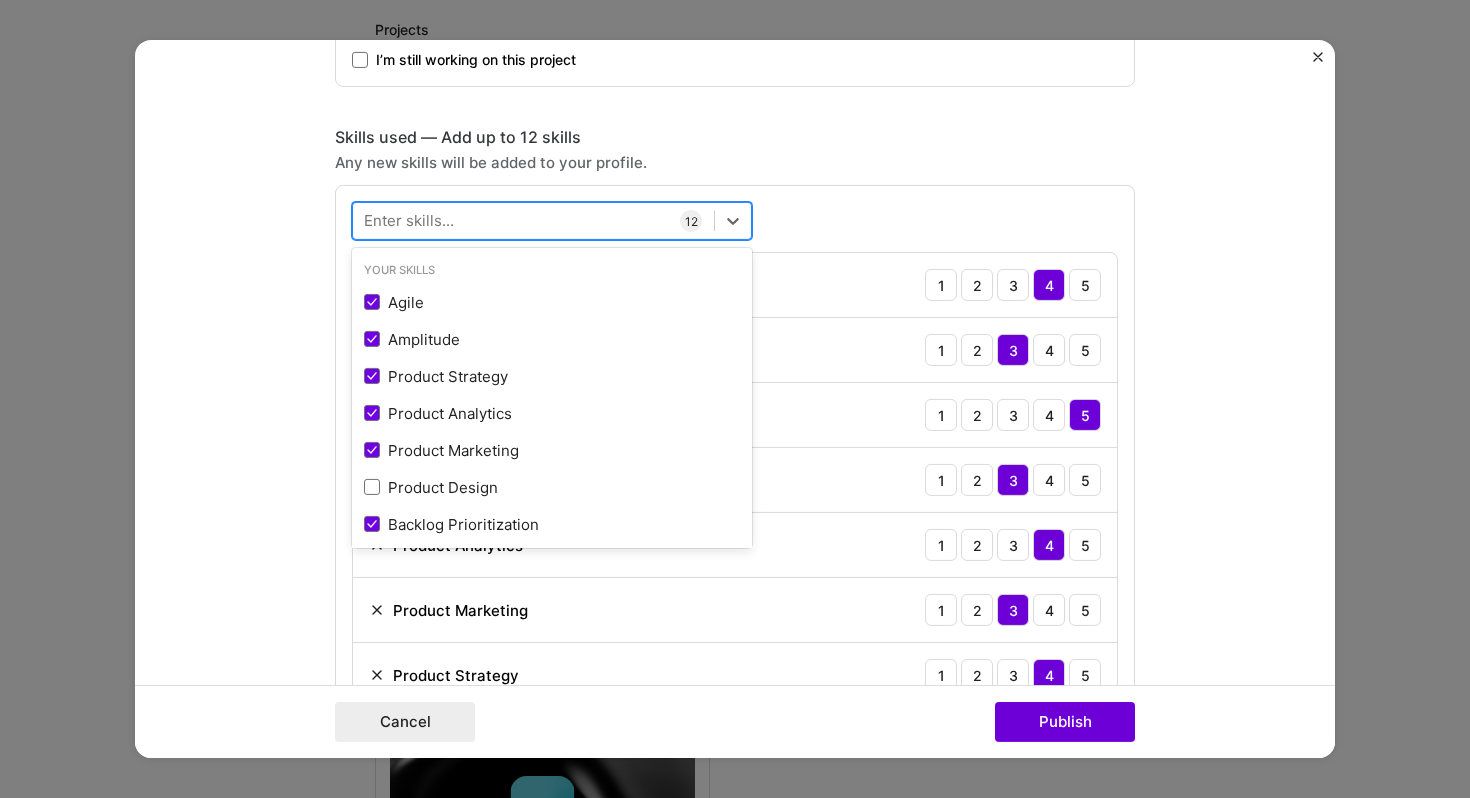 click at bounding box center (533, 220) 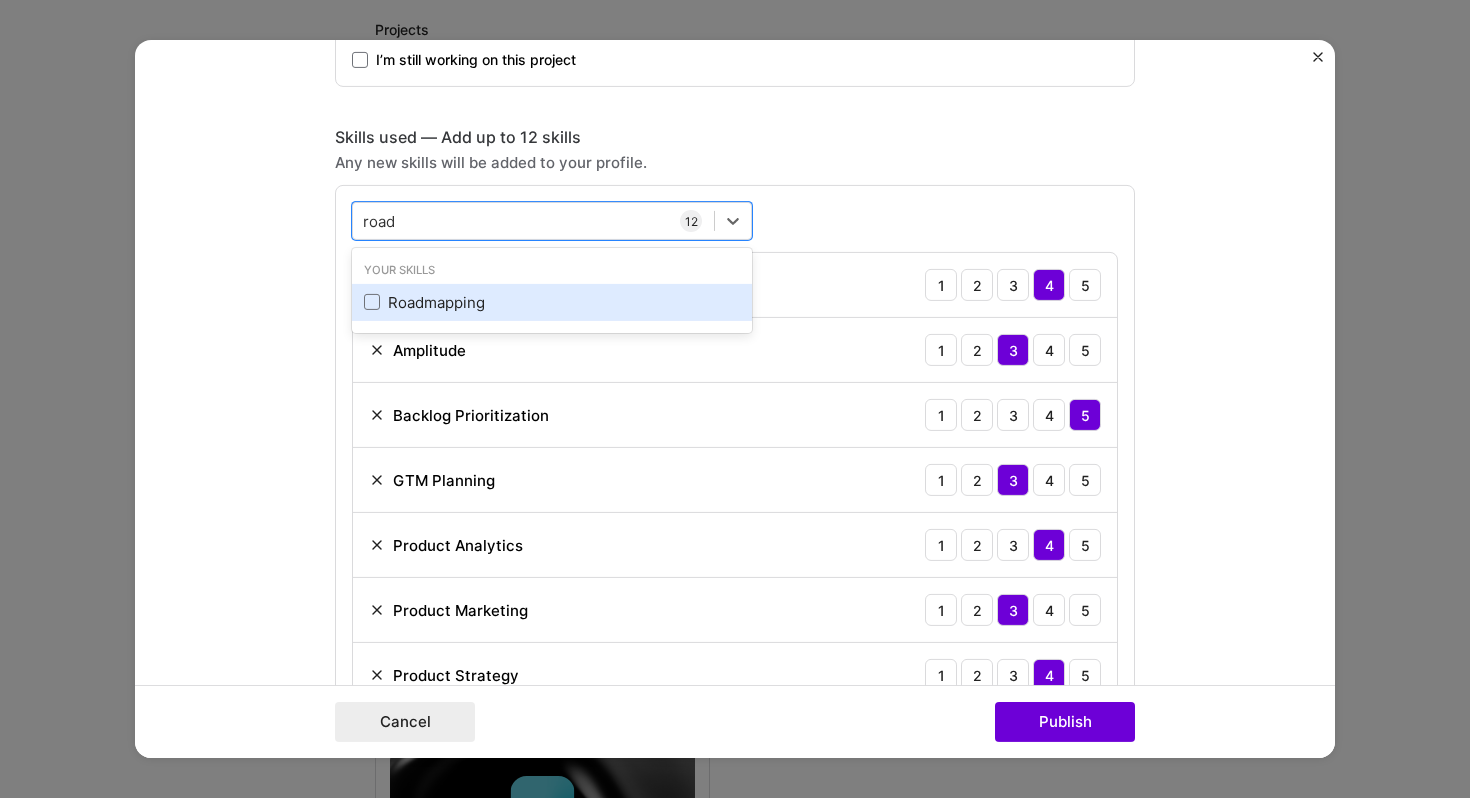 click on "Roadmapping" at bounding box center [552, 302] 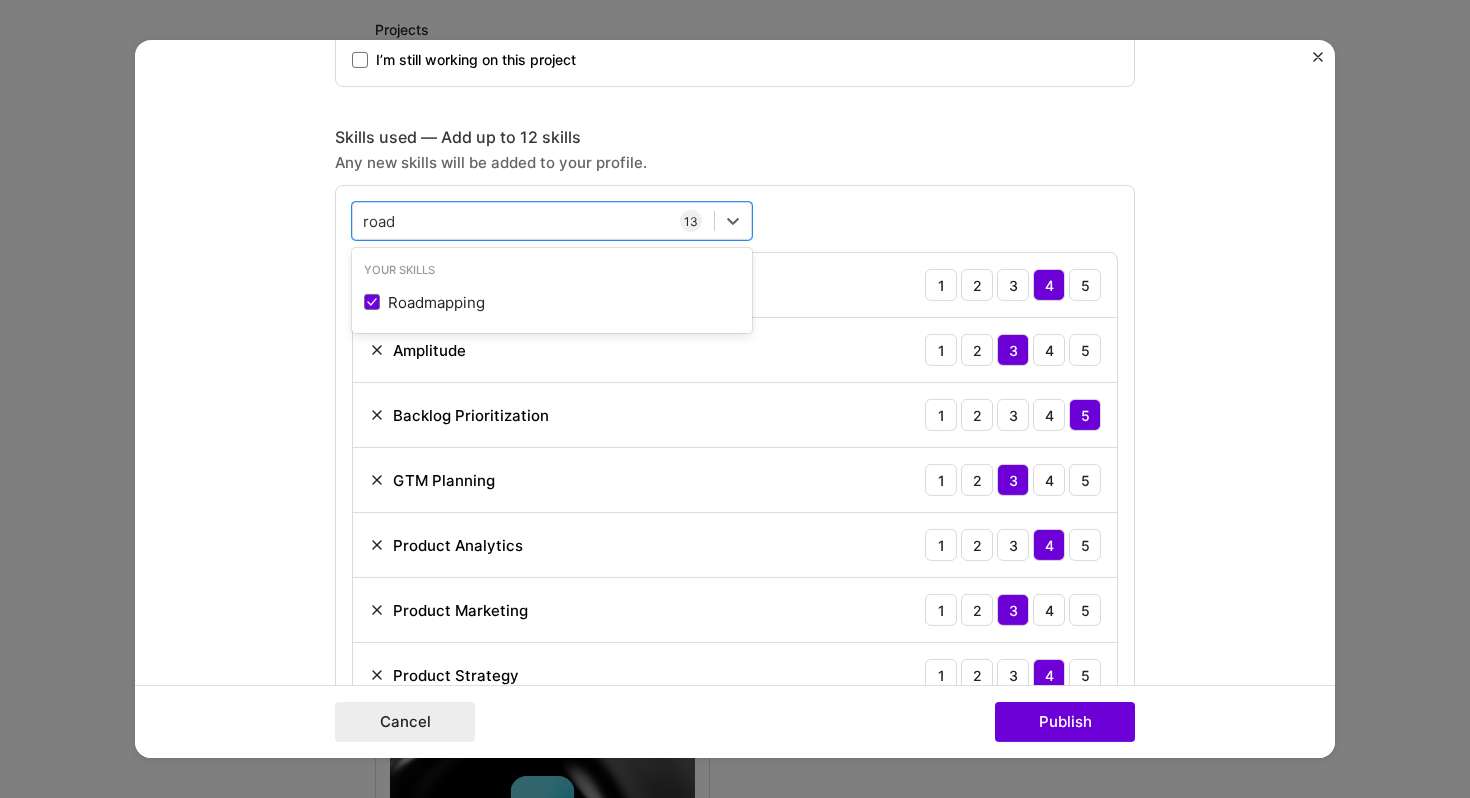 type on "road" 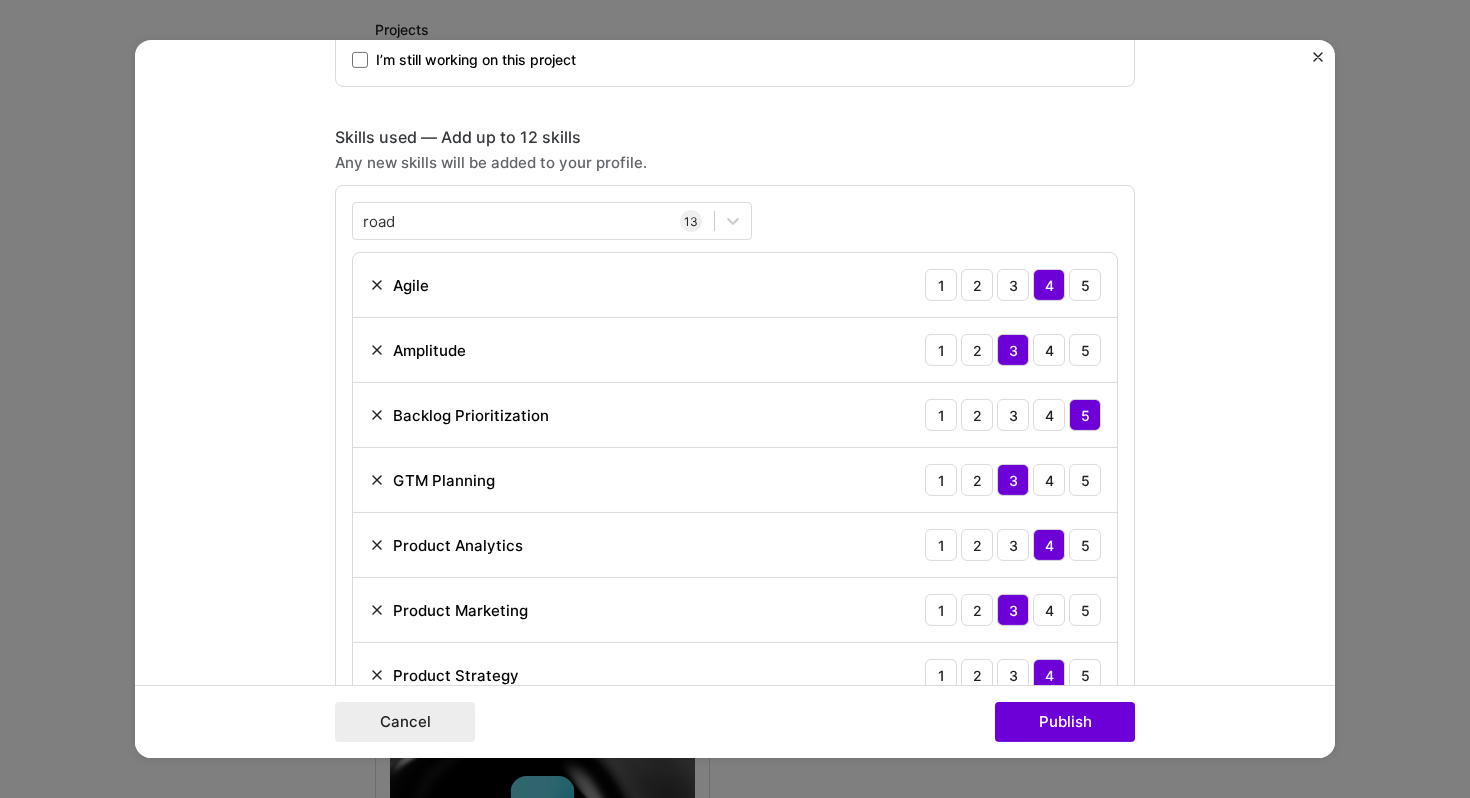 click on "road road 13 Agile 1 2 3 4 5 Amplitude 1 2 3 4 5 Backlog Prioritization 1 2 3 4 5 GTM Planning 1 2 3 4 5 Product Analytics 1 2 3 4 5 Product Marketing 1 2 3 4 5 Product Strategy 1 2 3 4 5 Scrum 1 2 3 4 5 Scrum Team Management 1 2 3 4 5 Stakeholder Management 1 2 3 4 5 Team Leadership 1 2 3 4 5 User Research 1 2 3 4 5 Roadmapping 1 2 3 4 5" at bounding box center [735, 650] 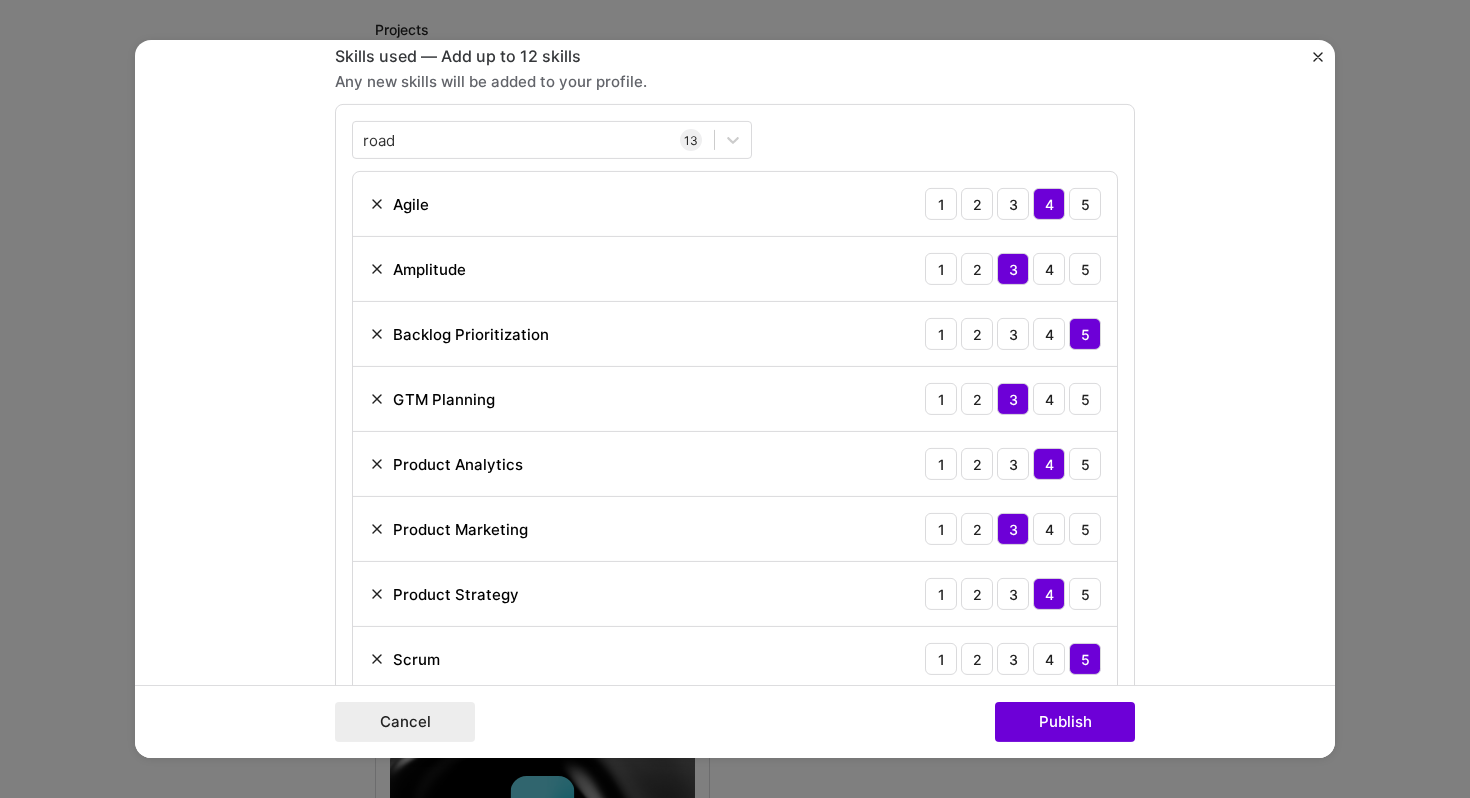 scroll, scrollTop: 925, scrollLeft: 0, axis: vertical 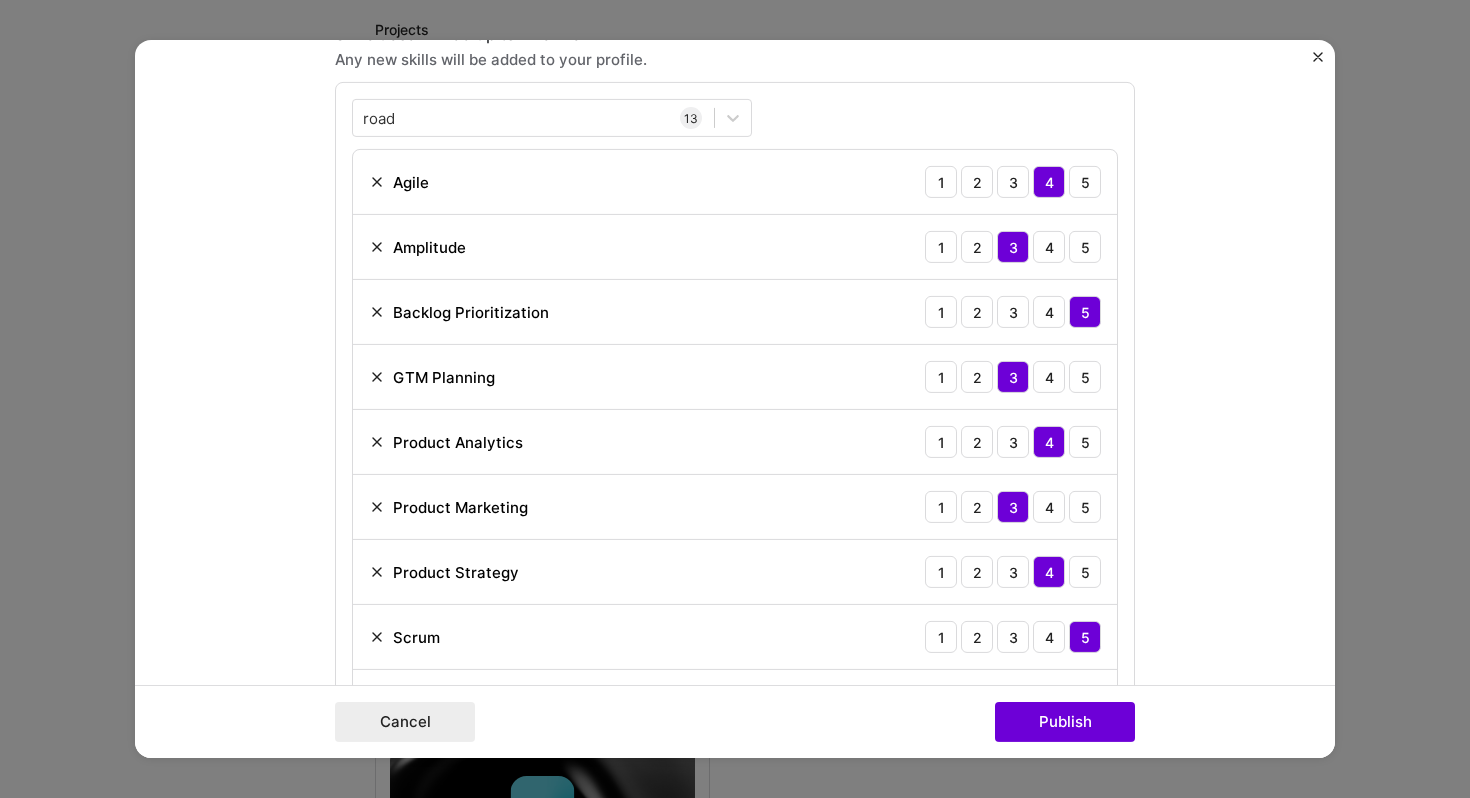 click at bounding box center (377, 377) 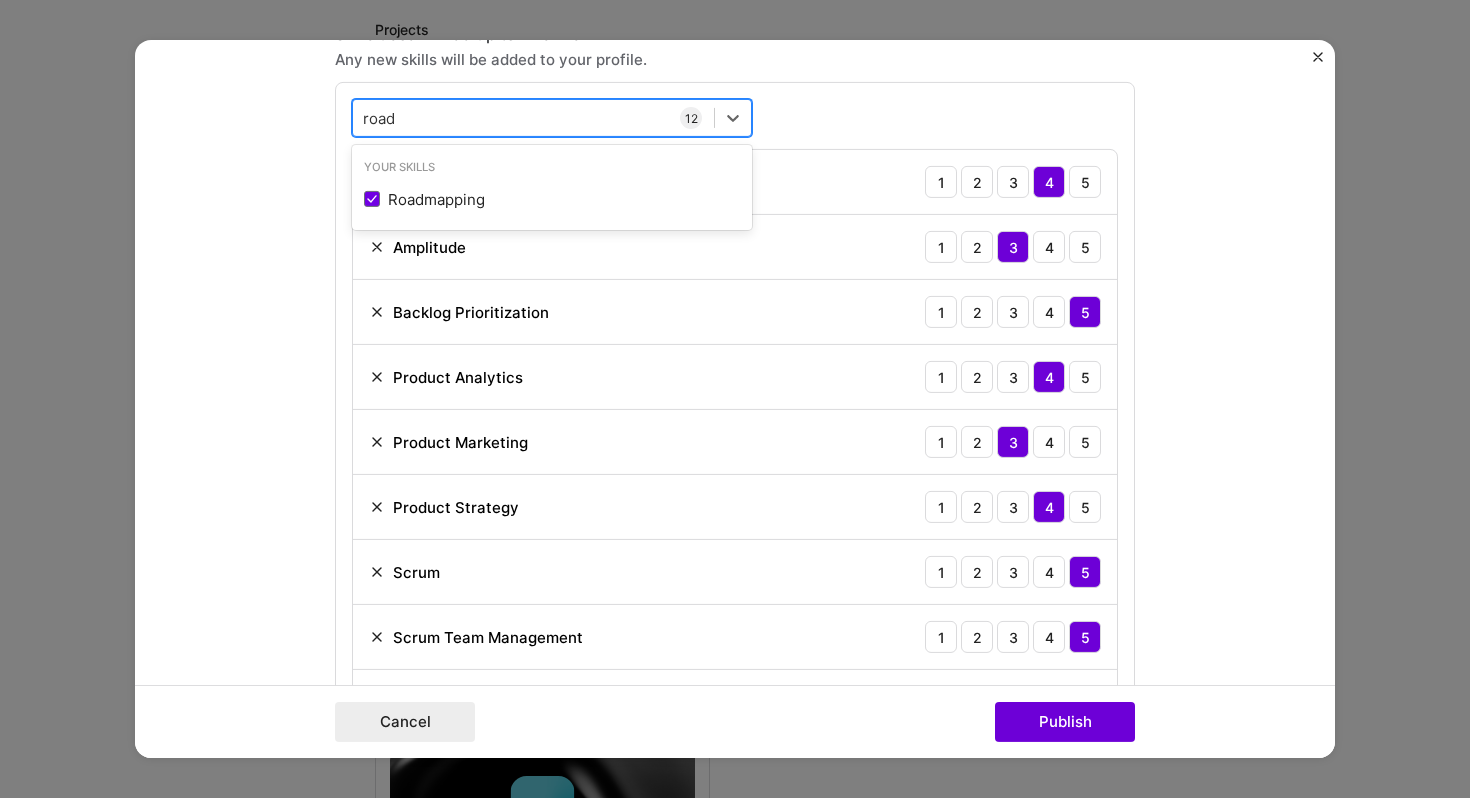 click on "road road" at bounding box center [533, 117] 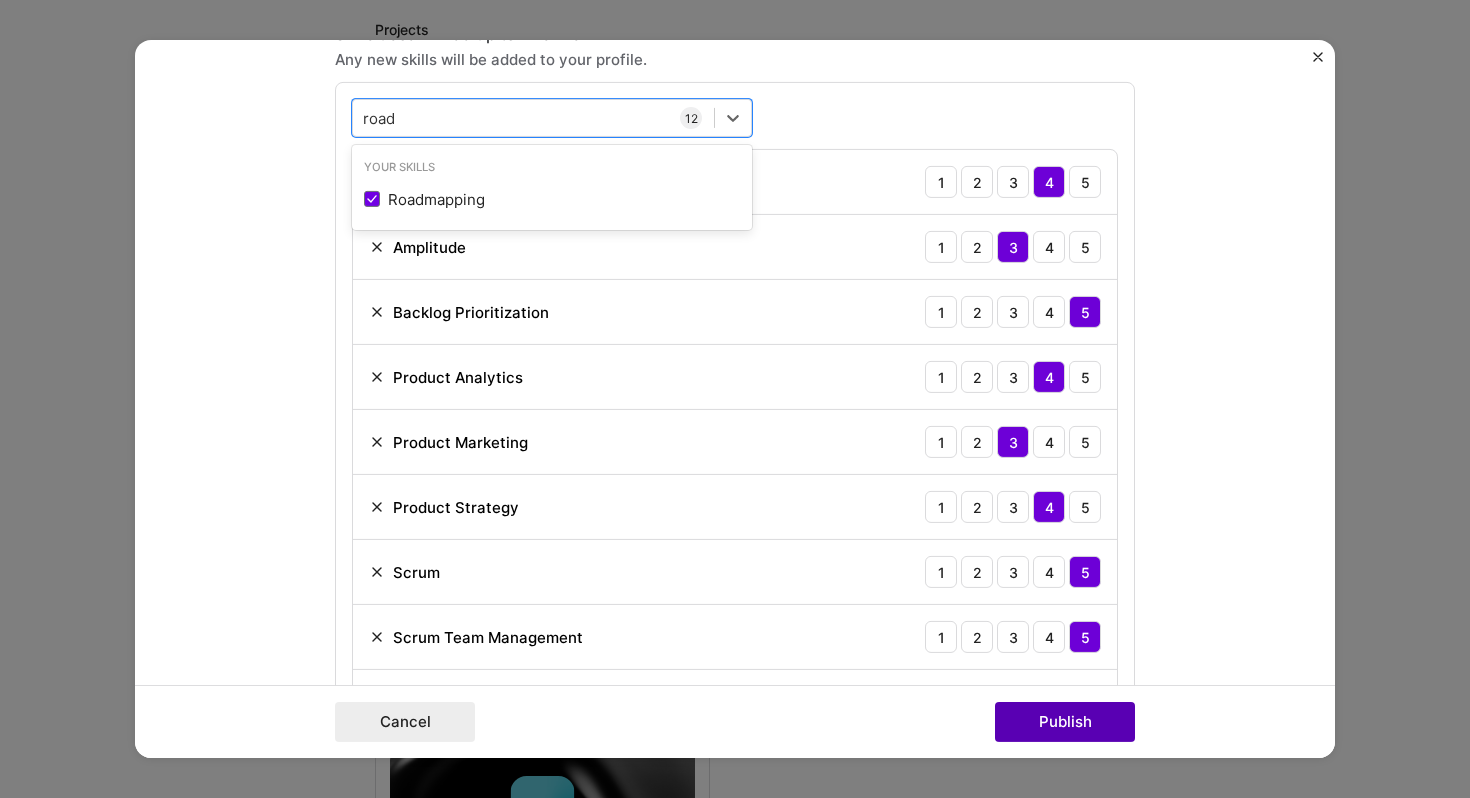 click on "Publish" at bounding box center [1065, 722] 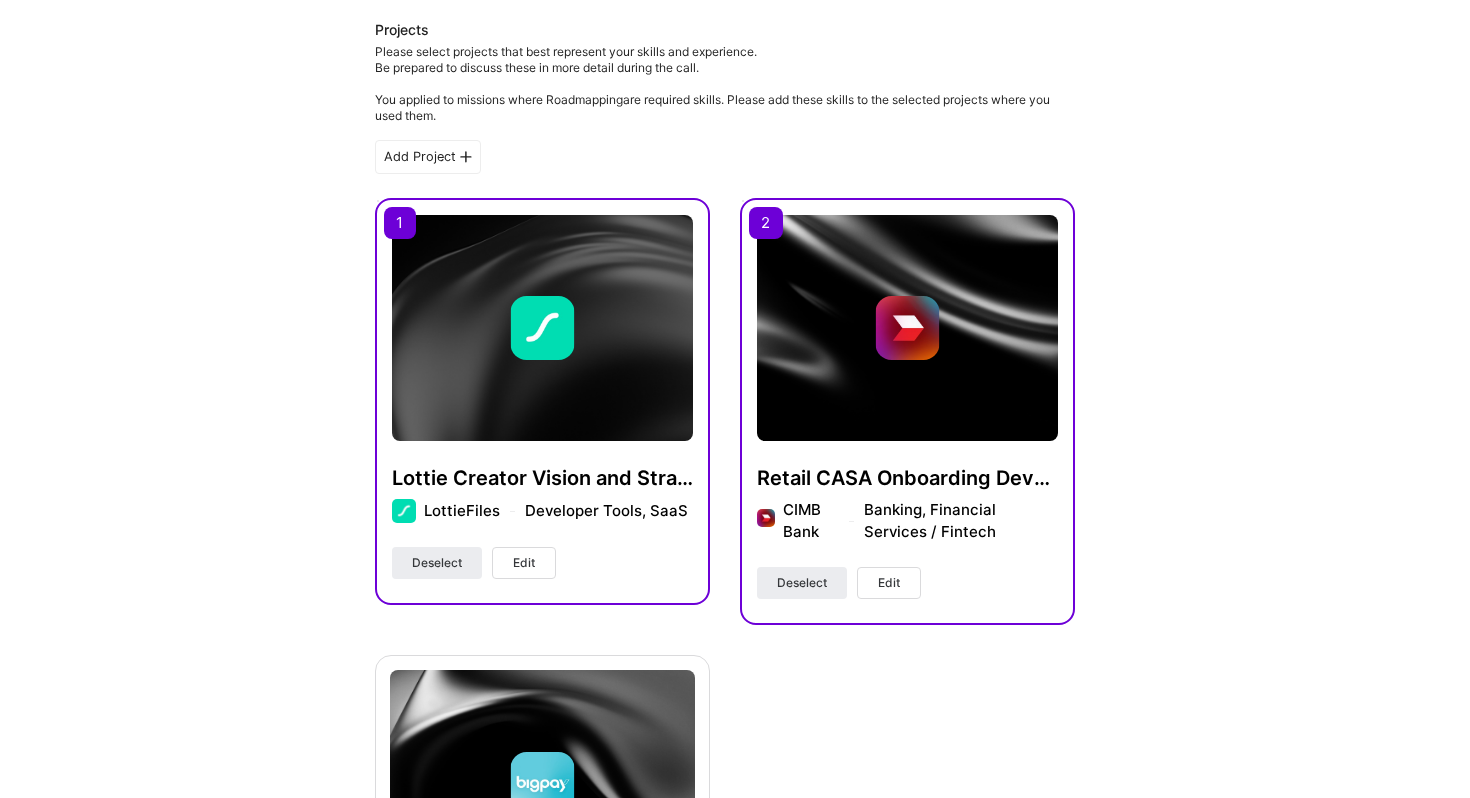 click on "Edit" at bounding box center (889, 583) 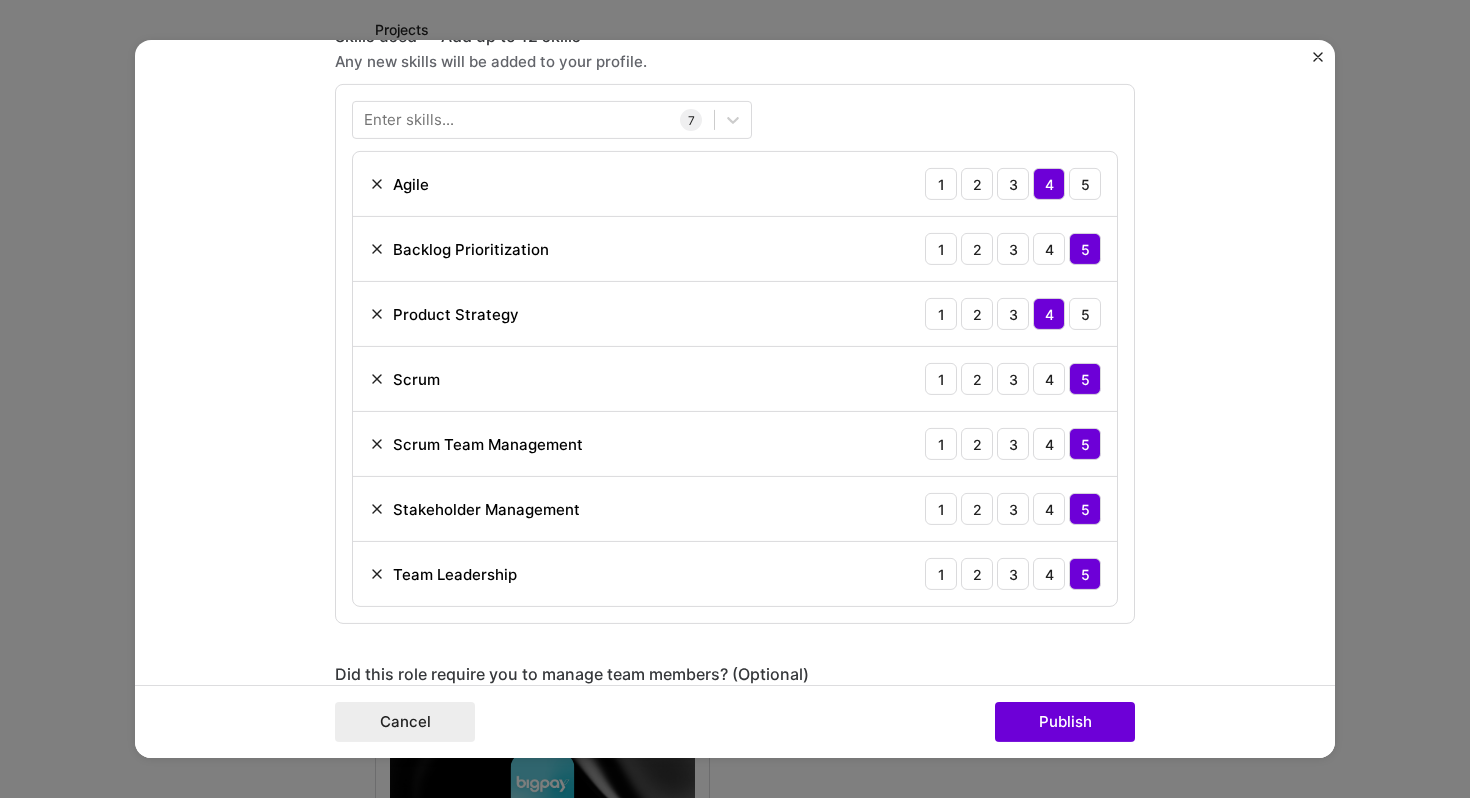 scroll, scrollTop: 898, scrollLeft: 0, axis: vertical 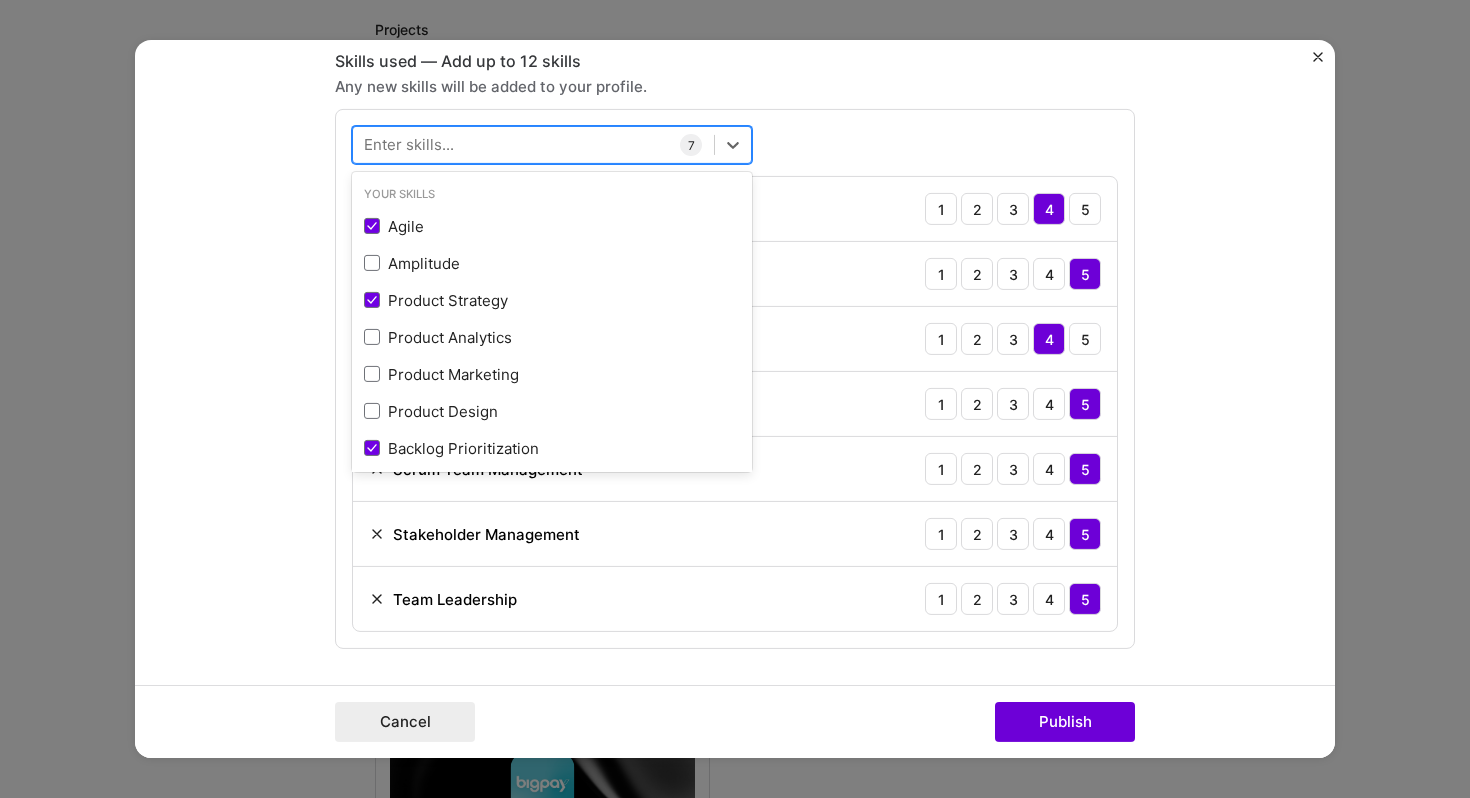 click at bounding box center [533, 144] 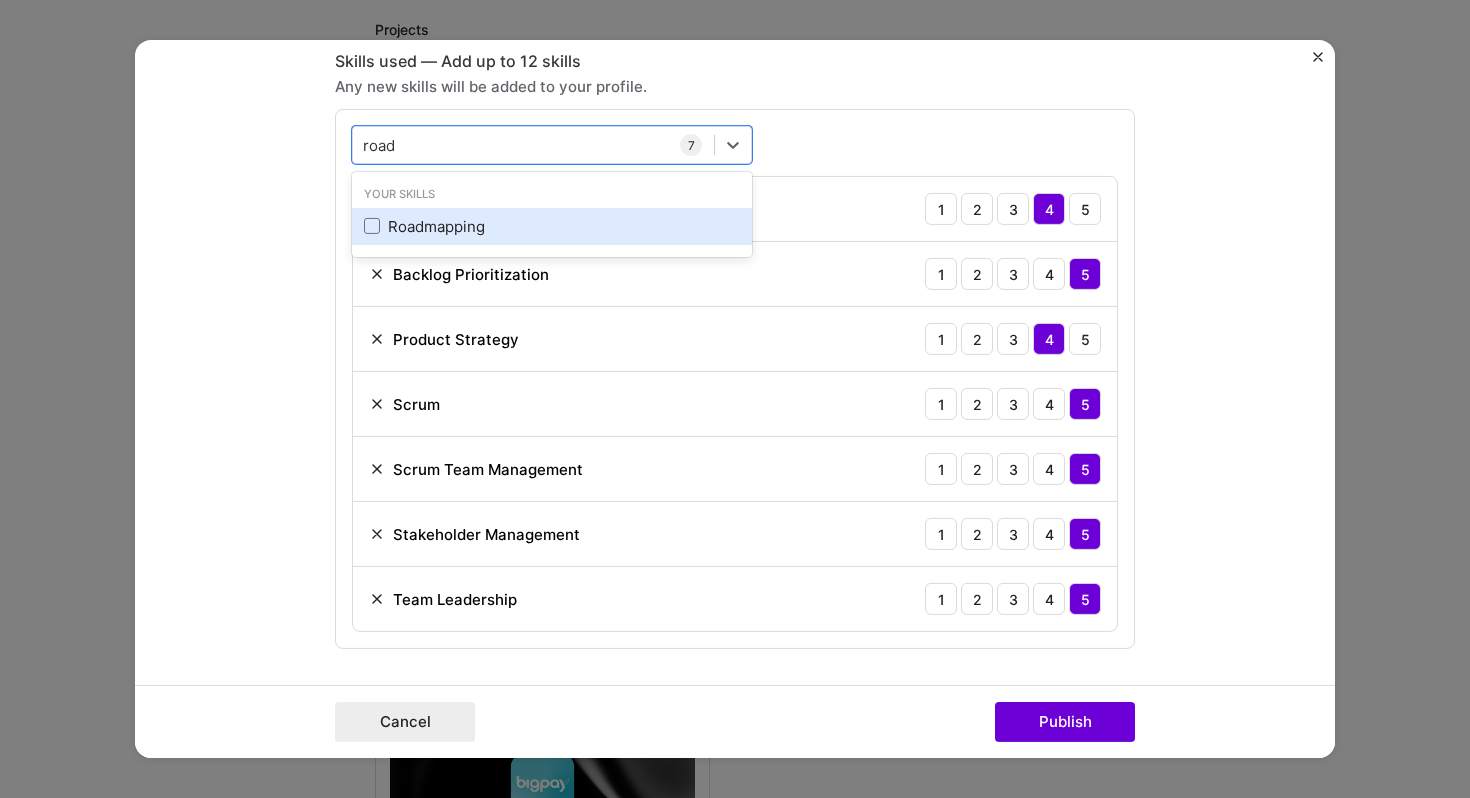click on "Roadmapping" at bounding box center [552, 226] 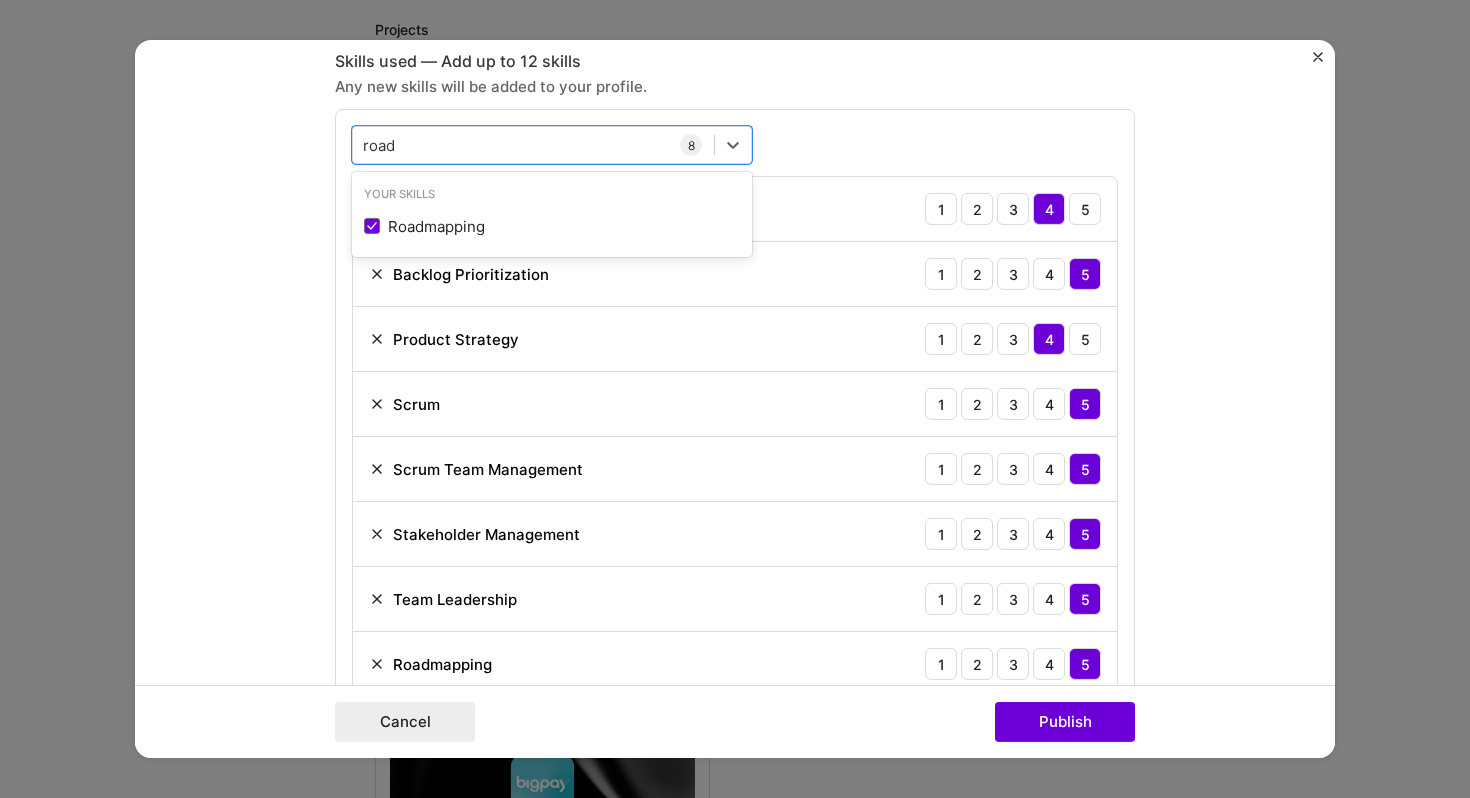 type on "road" 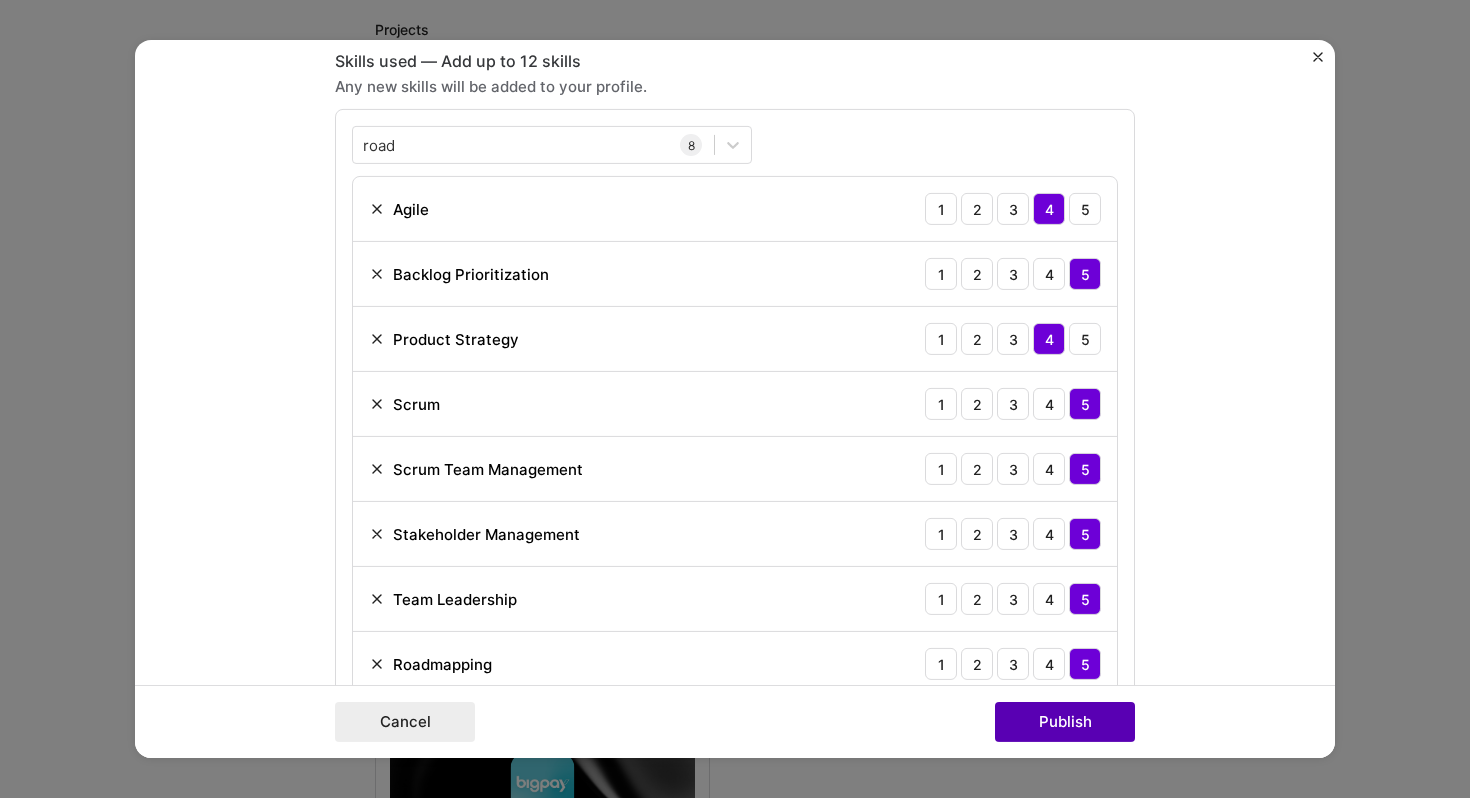 click on "Publish" at bounding box center [1065, 722] 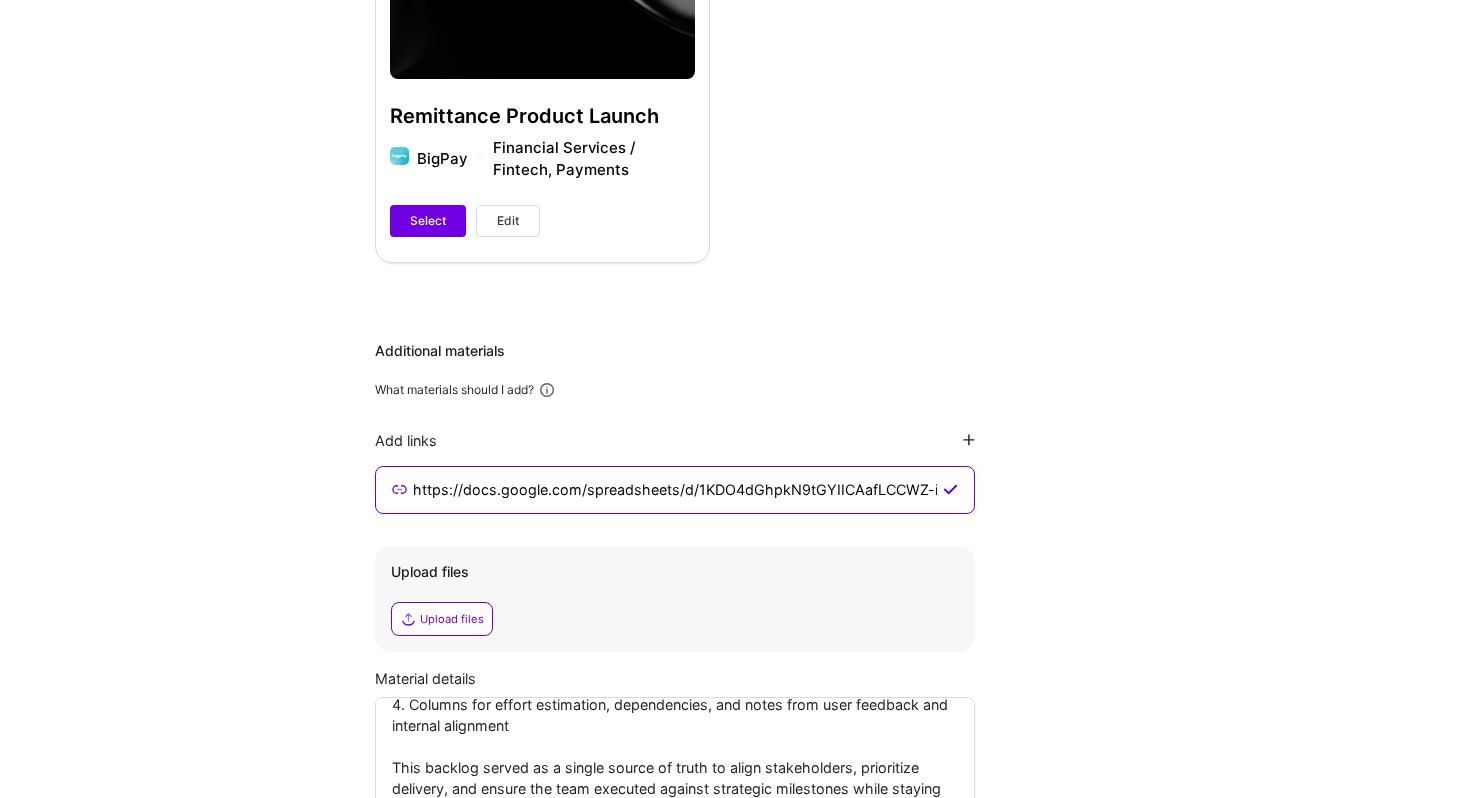 scroll, scrollTop: 1453, scrollLeft: 0, axis: vertical 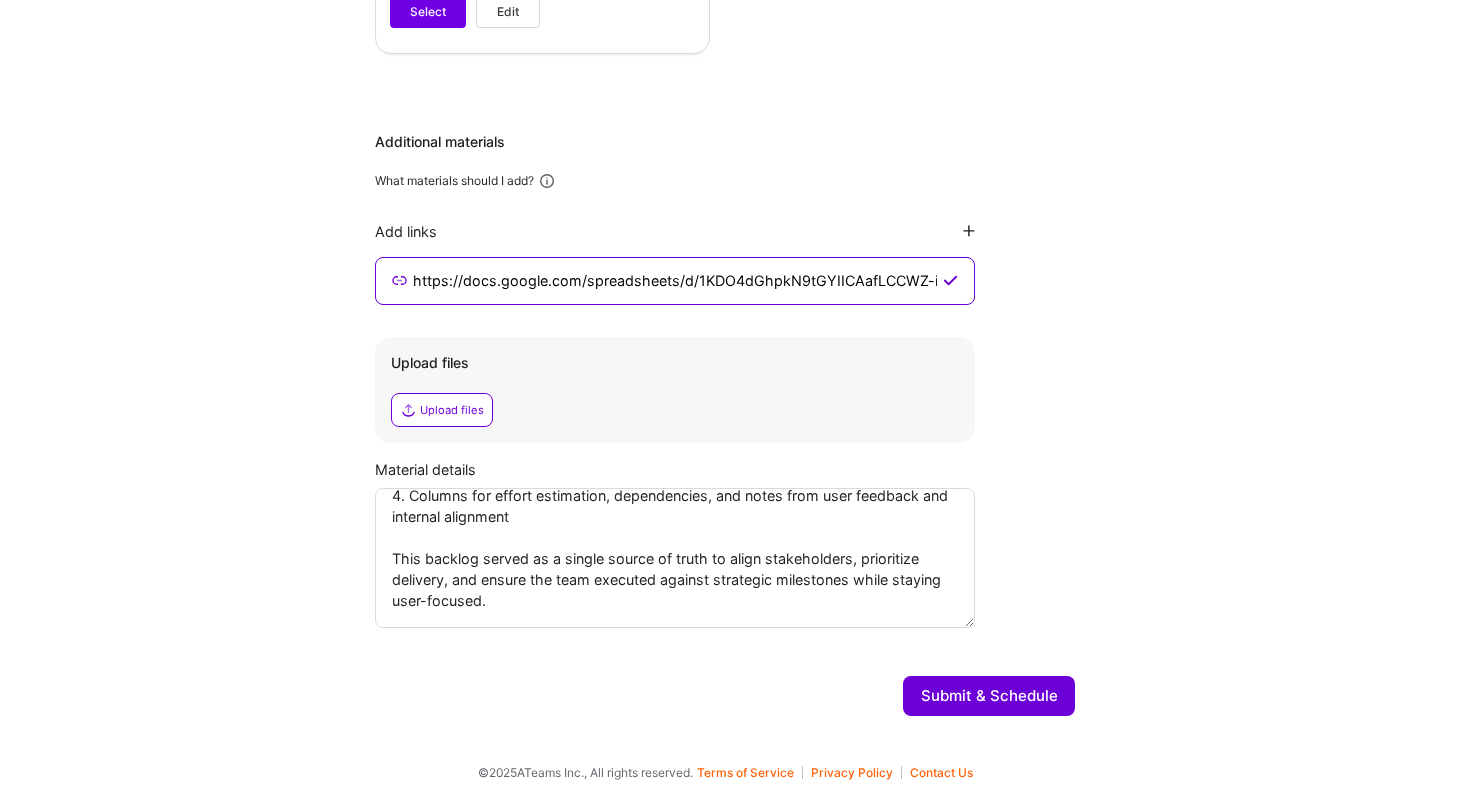 click on "Hi  Alyssa , answer a few questions to guide and schedule our call Skills Please add up to  5  skills you want to be evaluated on.  Skills that were required on missions you applied to can't be removed. Add skills... Roadmapping Agile Backlog Prioritization Product Strategy Scrum Projects Please select projects that best represent your skills and experience. Be prepared to discuss these in more detail during the call.   You applied to missions where   Roadmapping  are required skills. Please add these skills to the selected projects where you used them. Add Project Lottie Creator Vision and Strategy LottieFiles   Developer Tools, SaaS Deselect Edit Retail CASA Onboarding Development CIMB Bank   Banking, Financial Services / Fintech Deselect Edit Remittance Product Launch BigPay   Financial Services / Fintech, Payments Select Edit Additional materials What materials should I add? Add links https://docs.google.com/spreadsheets/d/1KDO4dGhpkN9tGYIICAafLCCWZ-i8IC8I/edit?gid=470446856#gid=470446856 Upload files" at bounding box center [725, -318] 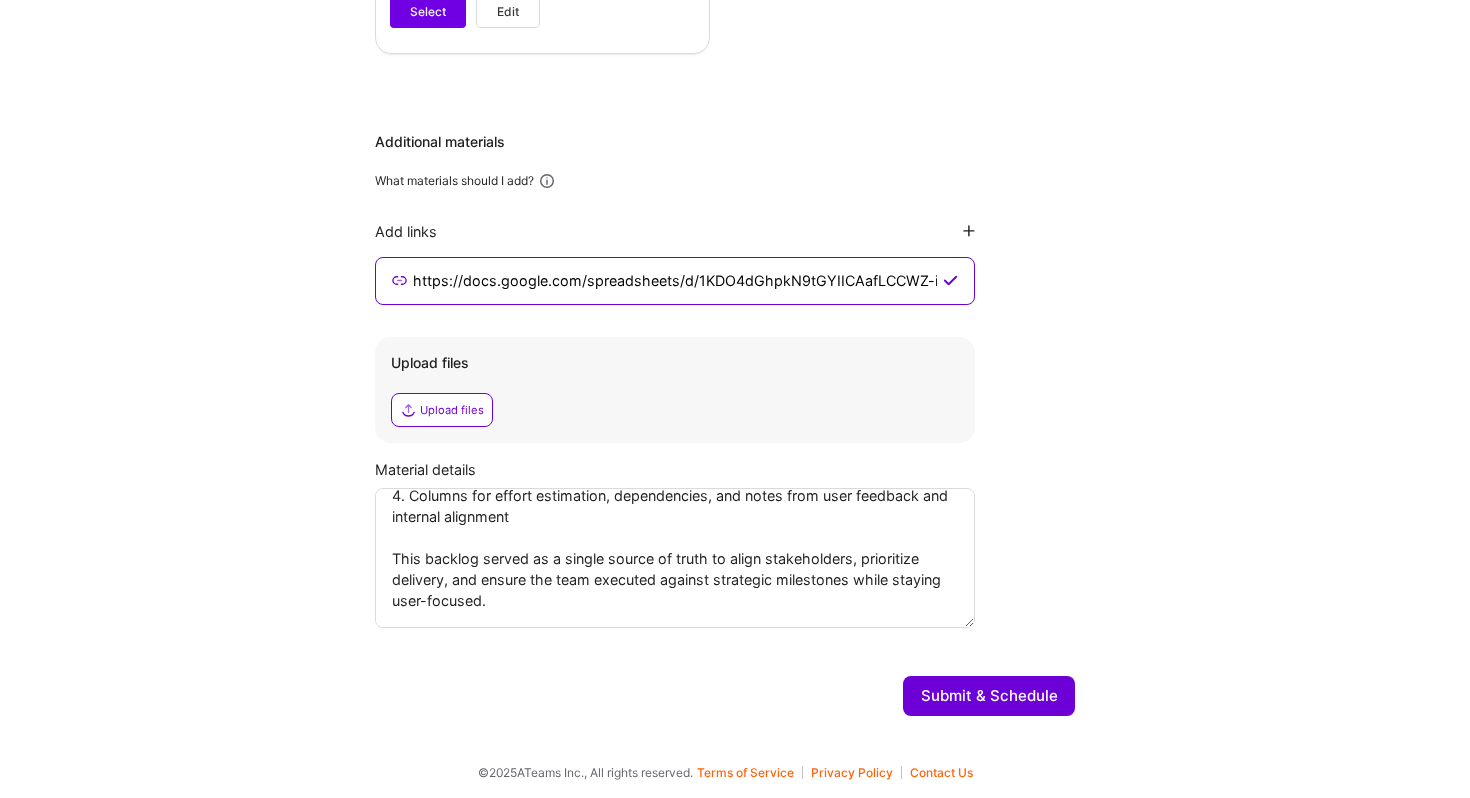 click on "Submit & Schedule" at bounding box center [989, 696] 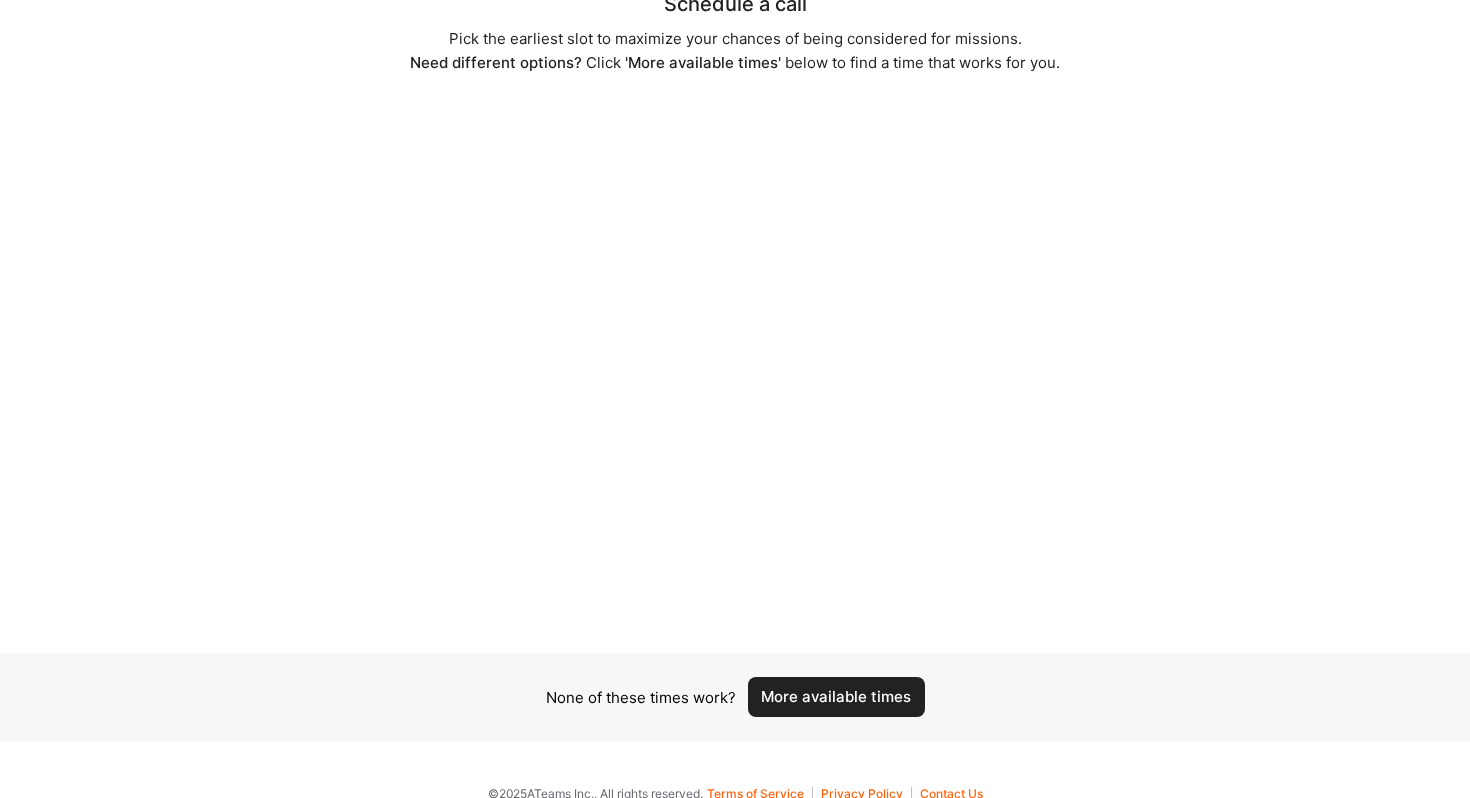 scroll, scrollTop: 94, scrollLeft: 0, axis: vertical 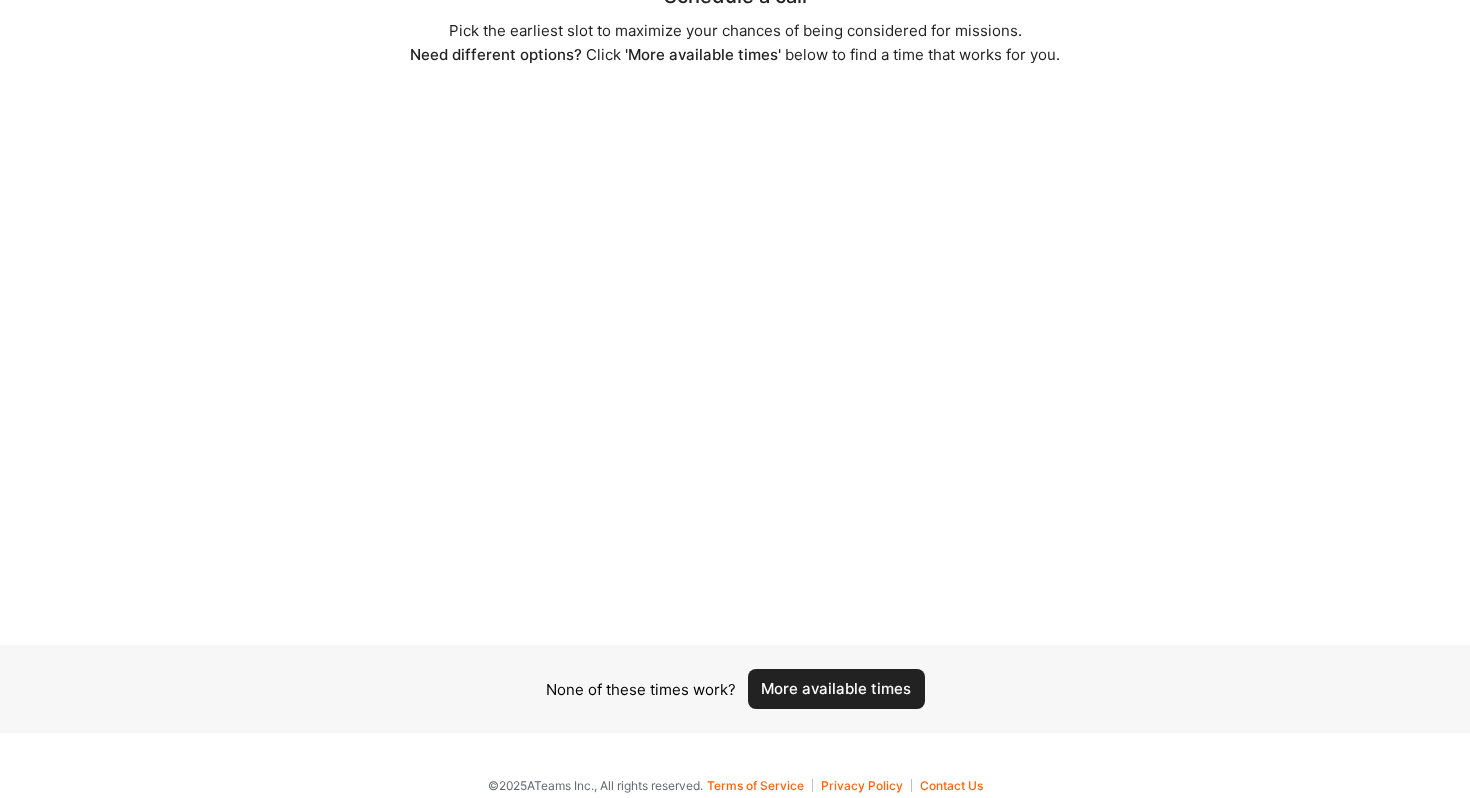 click on "More available times" at bounding box center [836, 689] 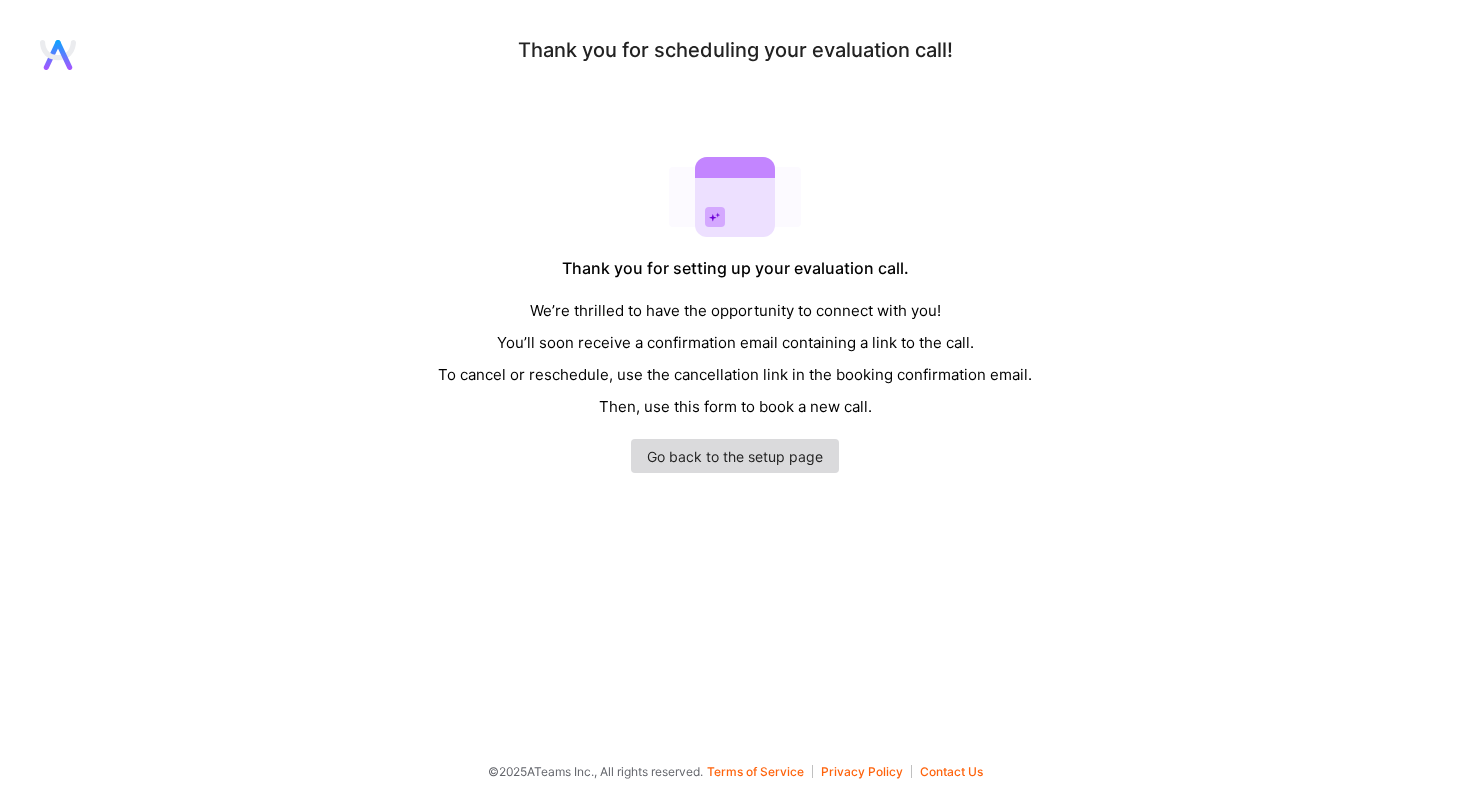 click on "Go back to the setup page" at bounding box center [735, 456] 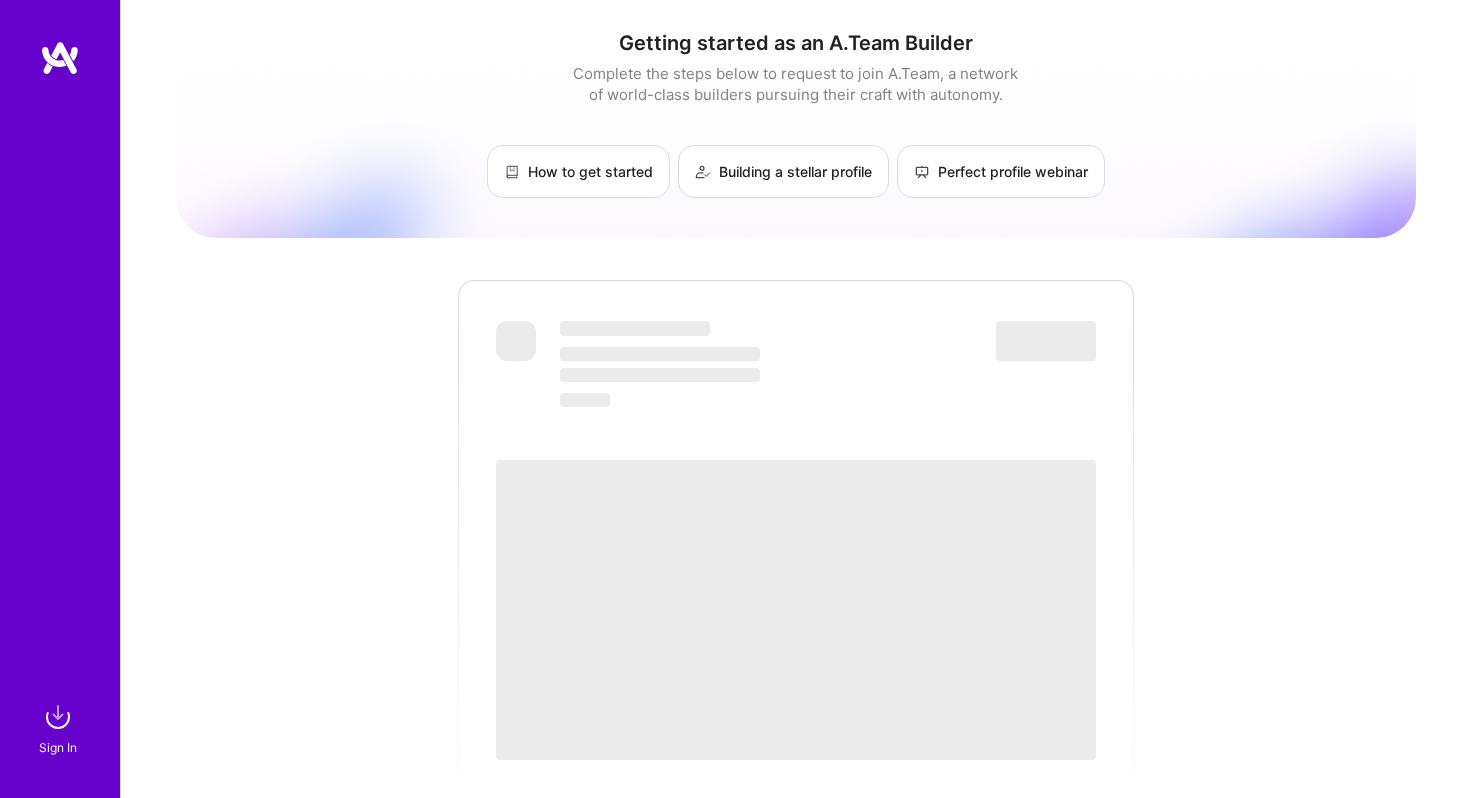 scroll, scrollTop: 0, scrollLeft: 0, axis: both 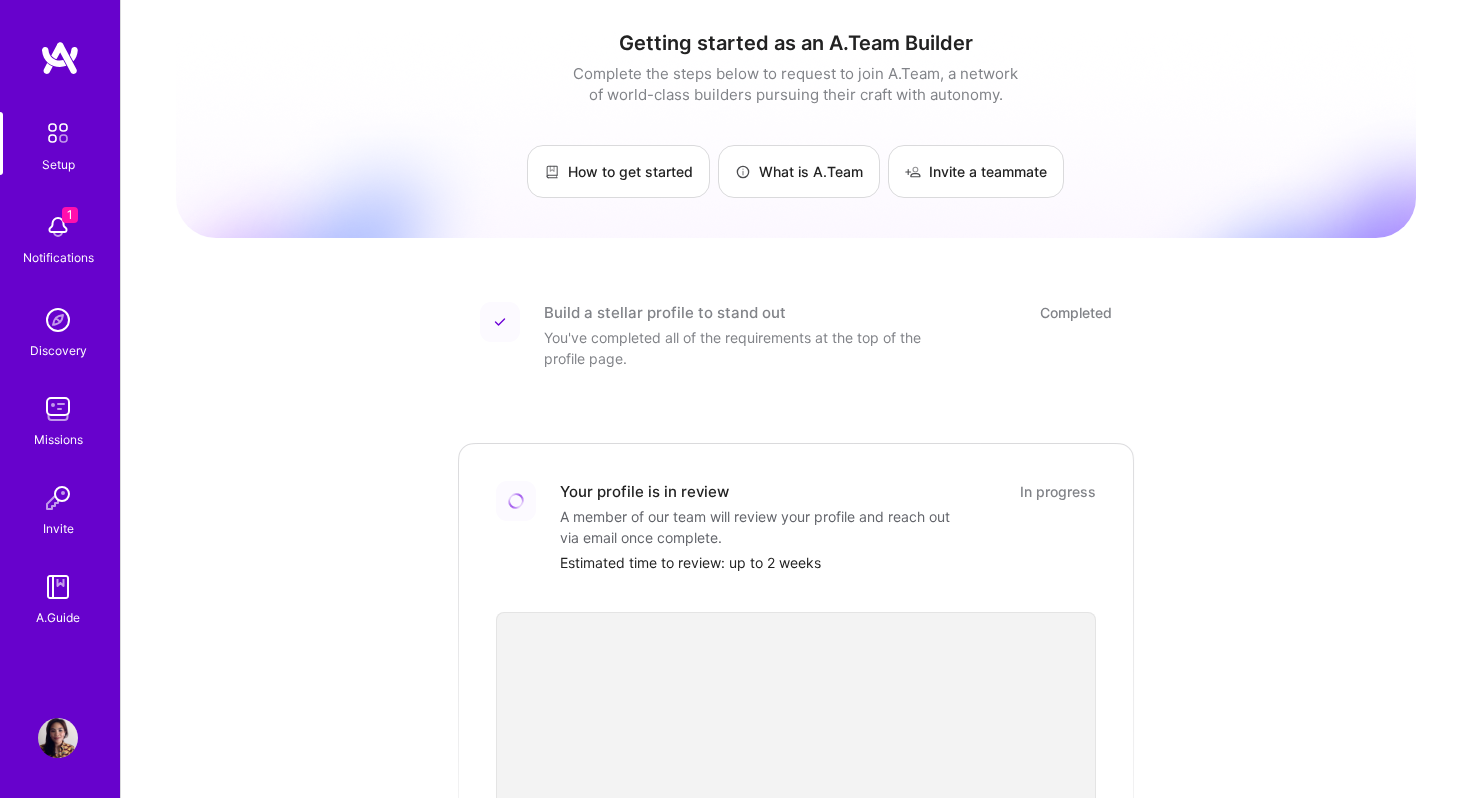 click at bounding box center (58, 227) 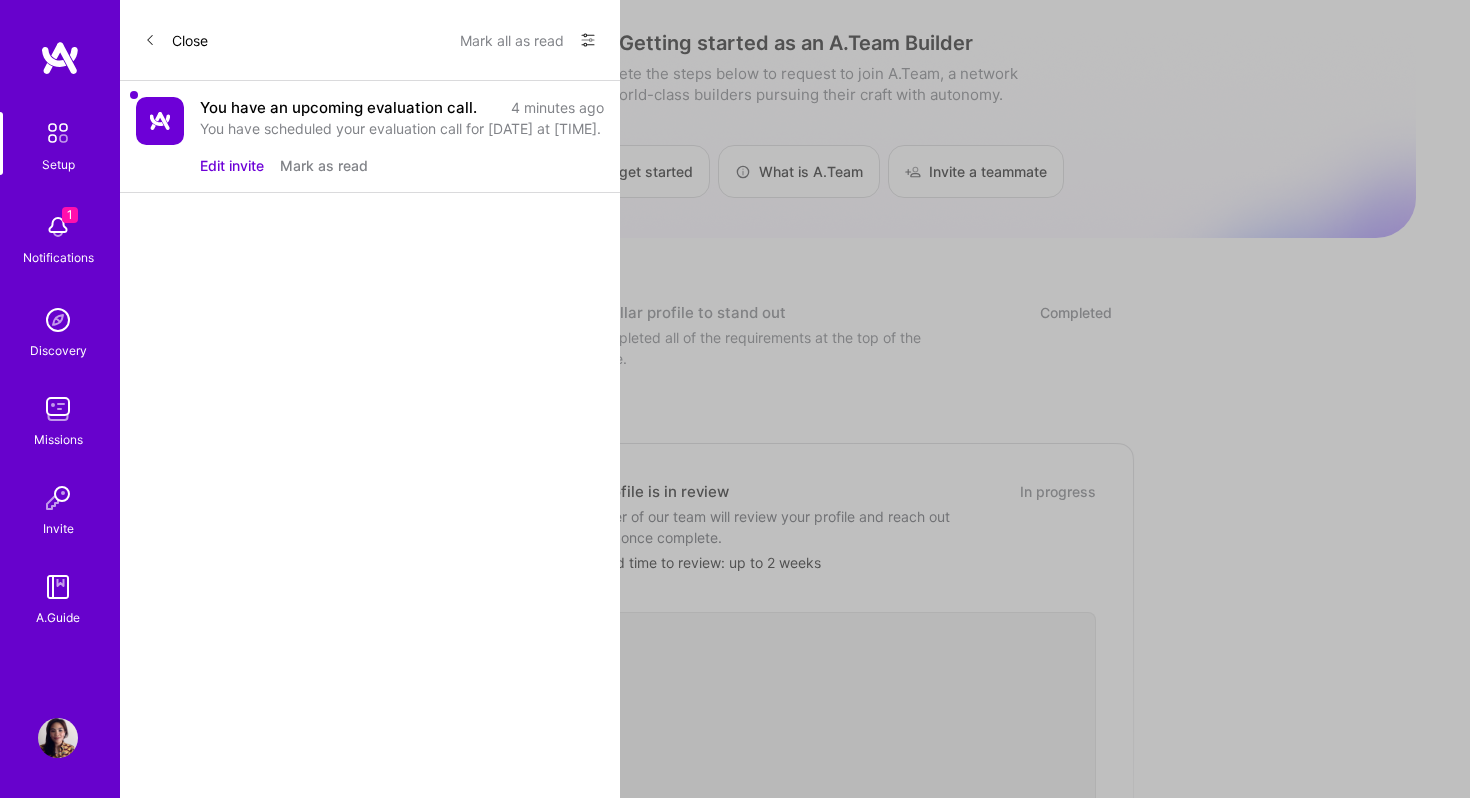 click on "You have scheduled your evaluation call for [DATE] at [TIME]." at bounding box center [402, 128] 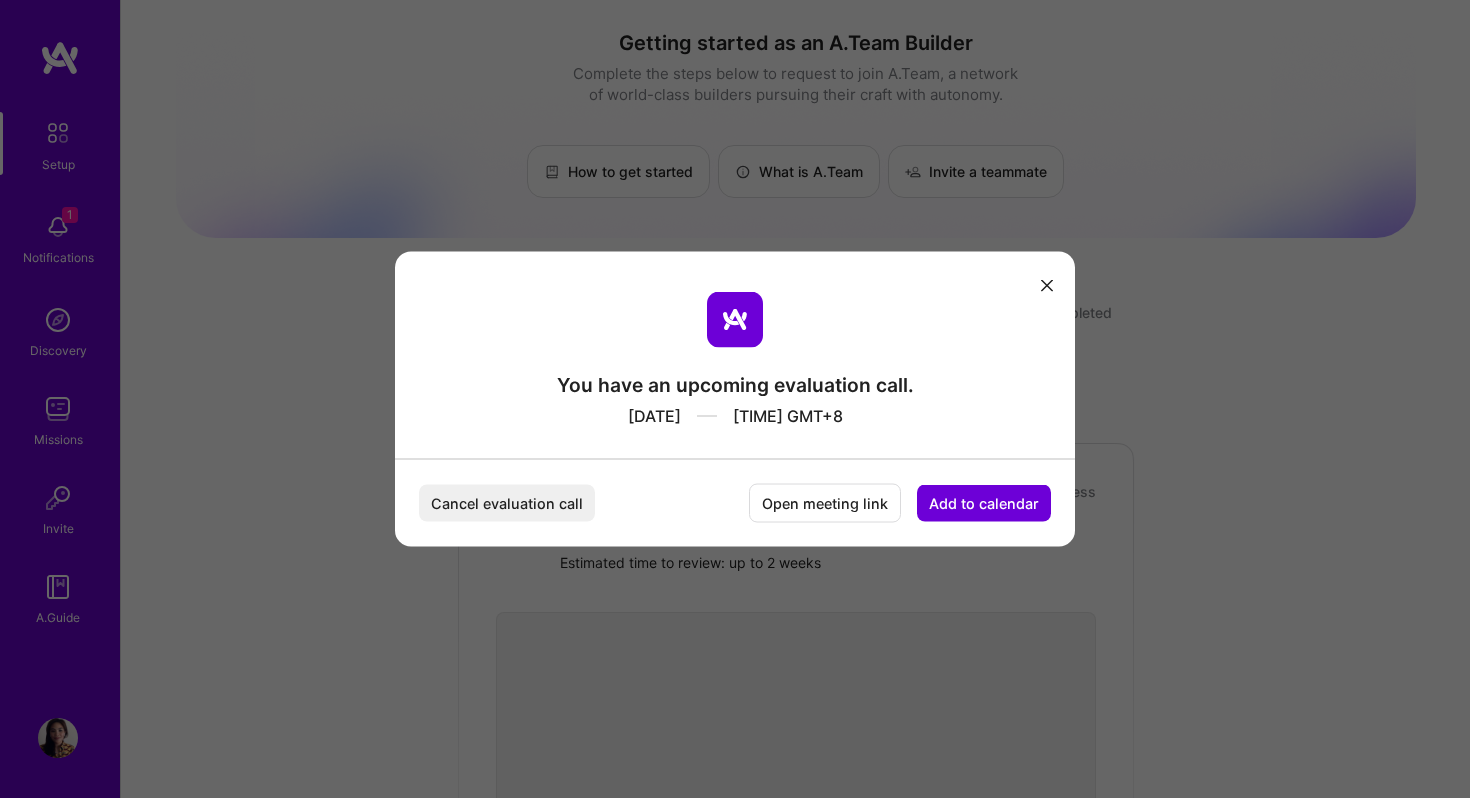 click on "Add to calendar" at bounding box center [984, 503] 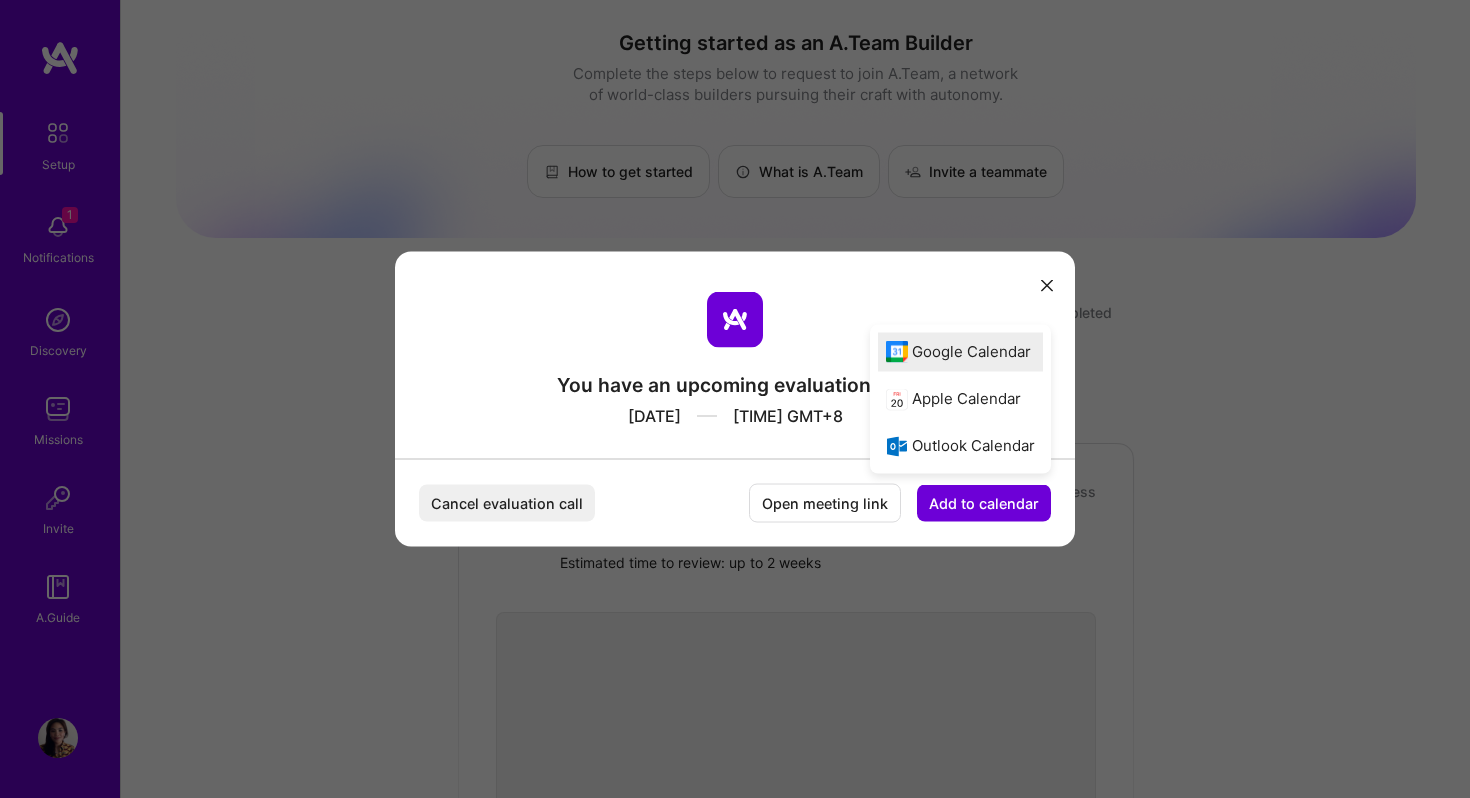 click on "Google Calendar" at bounding box center (961, 351) 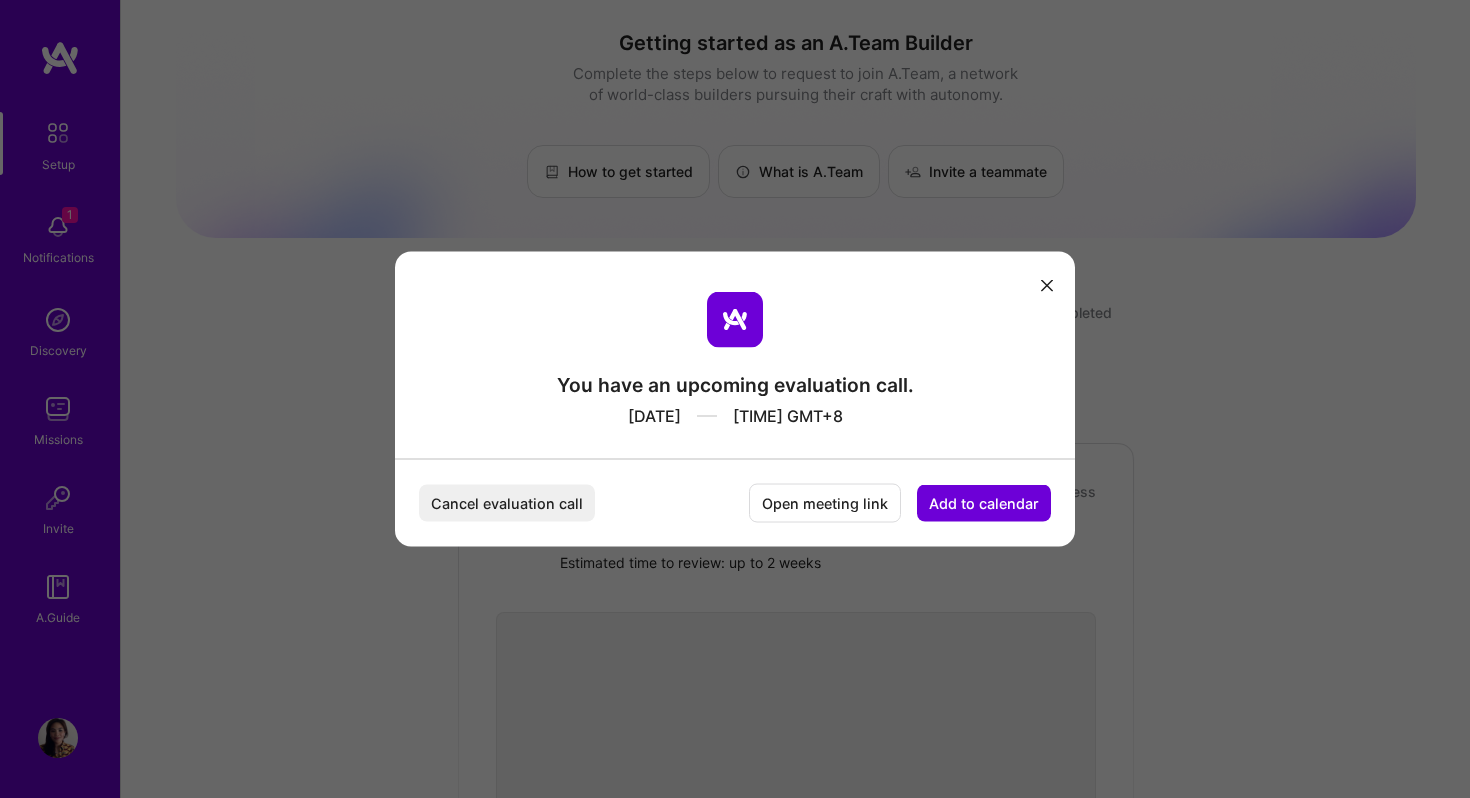 click at bounding box center (1047, 285) 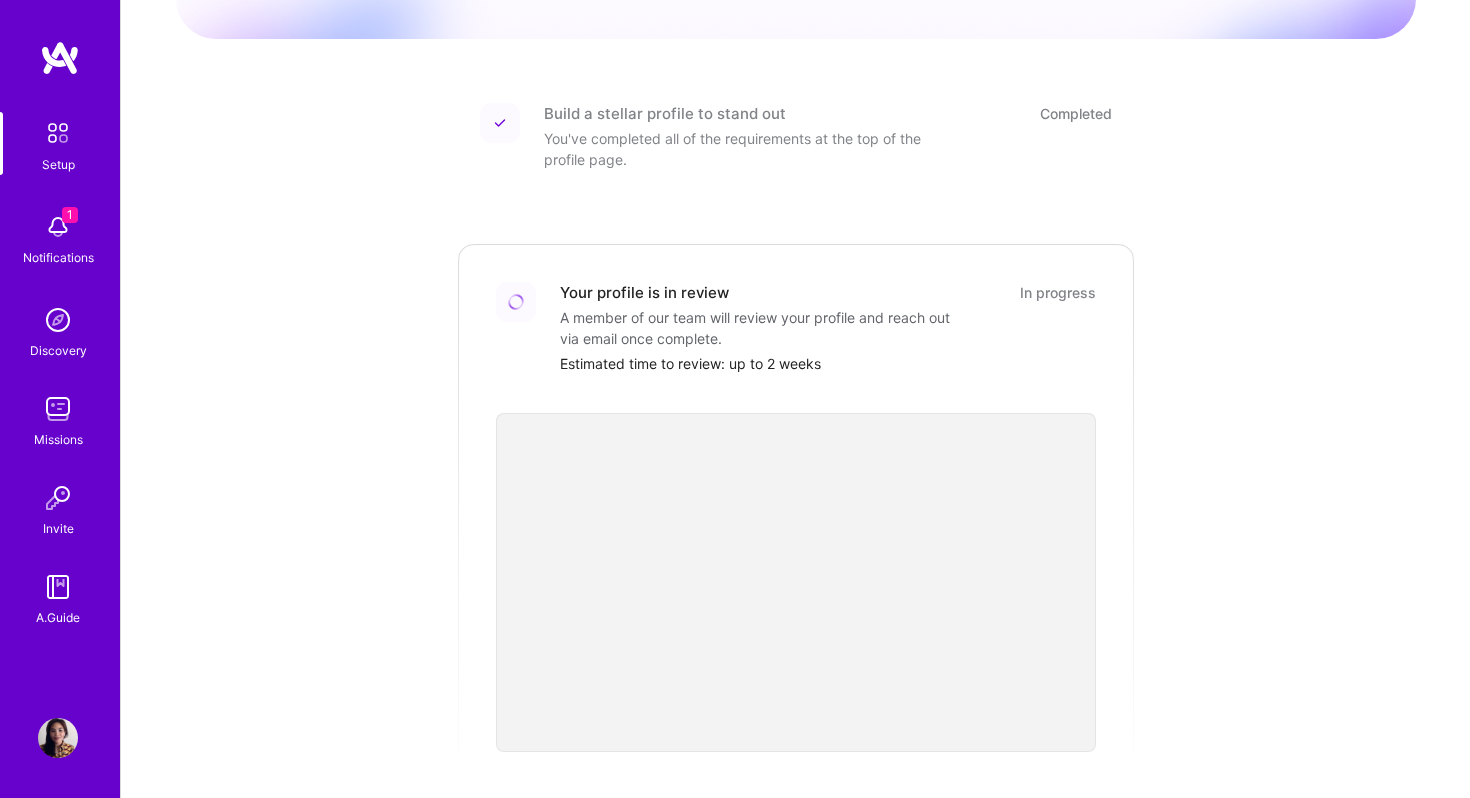 scroll, scrollTop: 306, scrollLeft: 0, axis: vertical 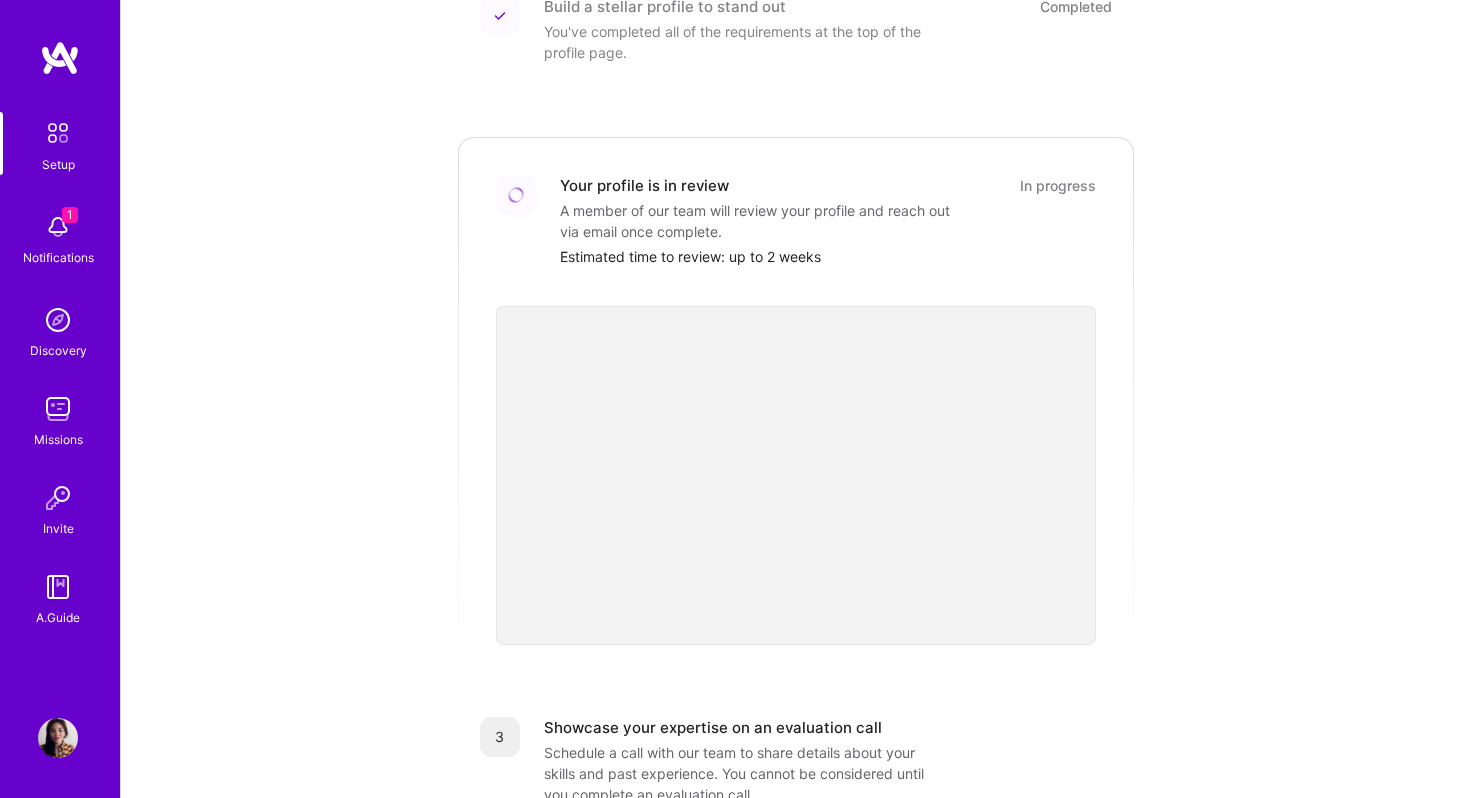 click at bounding box center (58, 227) 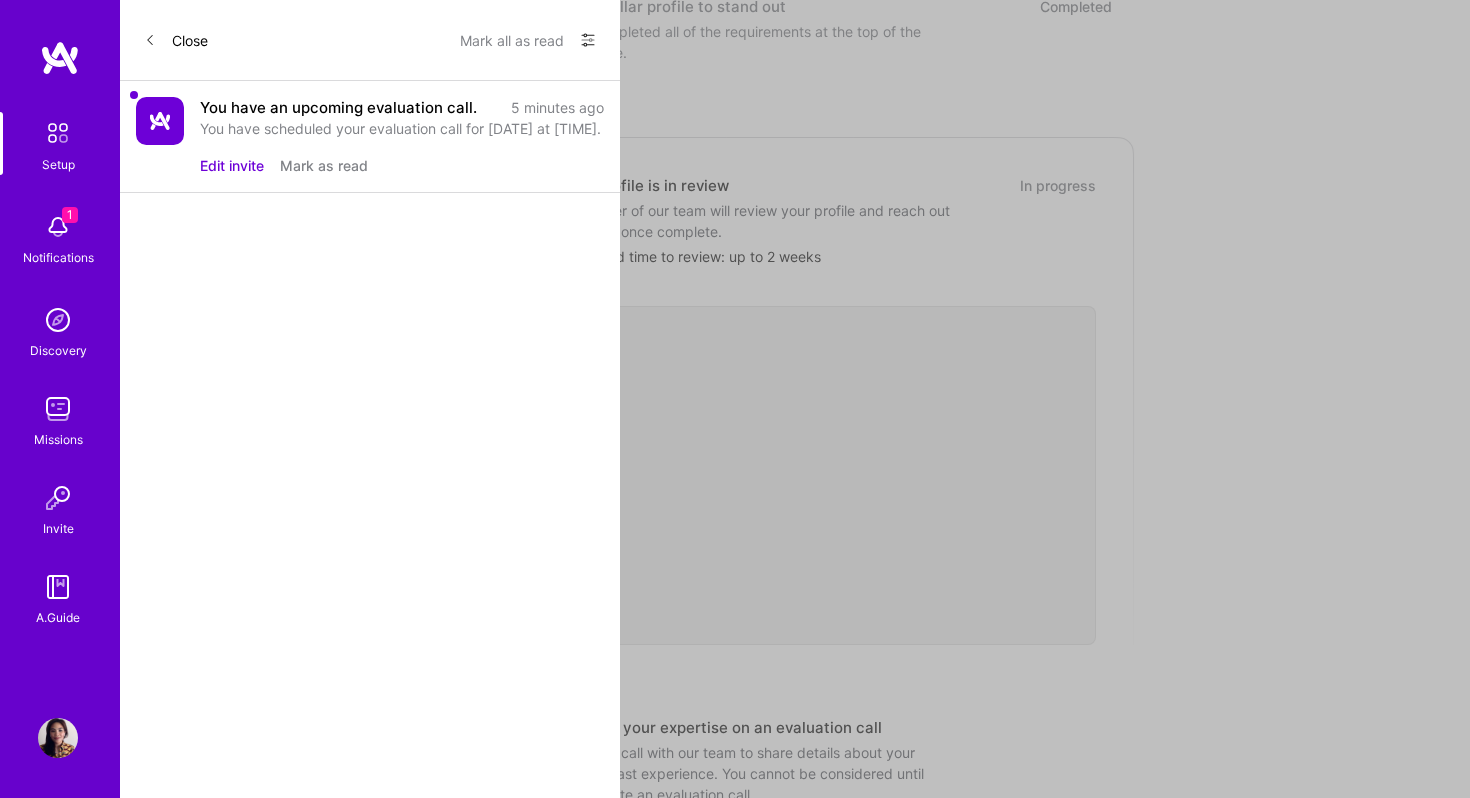 click on "You have scheduled your evaluation call for [DATE] at [TIME]." at bounding box center (402, 128) 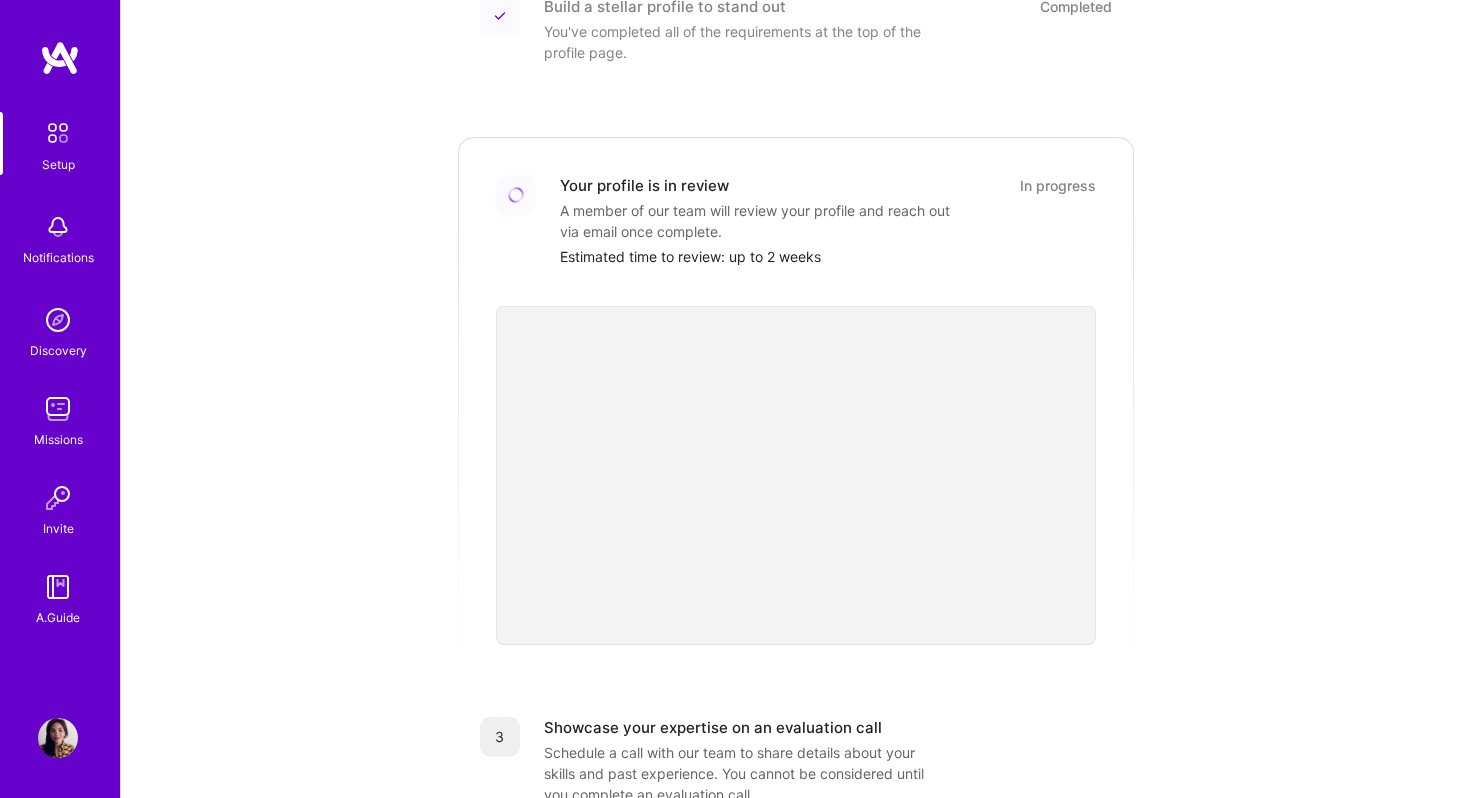 click at bounding box center [58, 409] 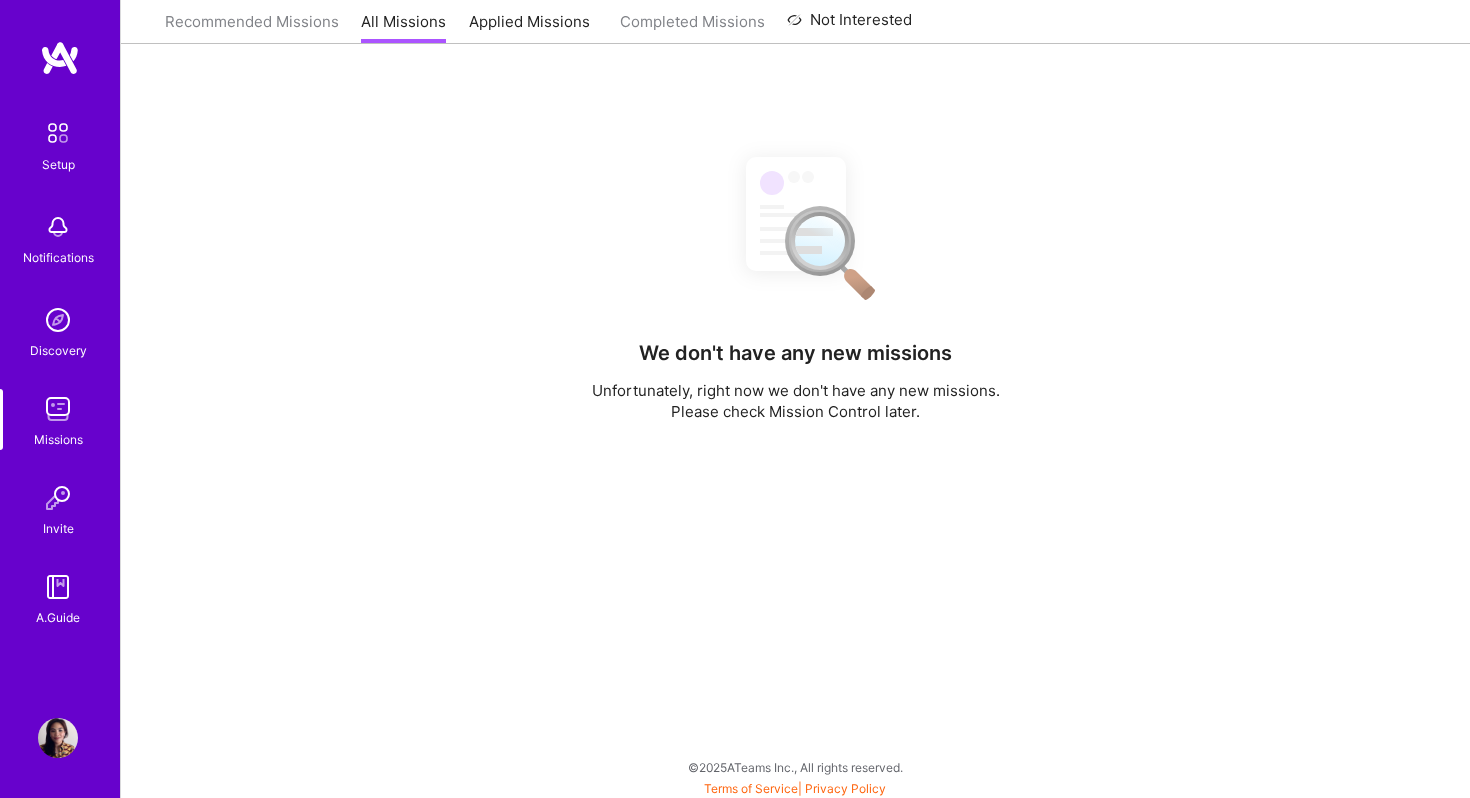 scroll, scrollTop: 0, scrollLeft: 0, axis: both 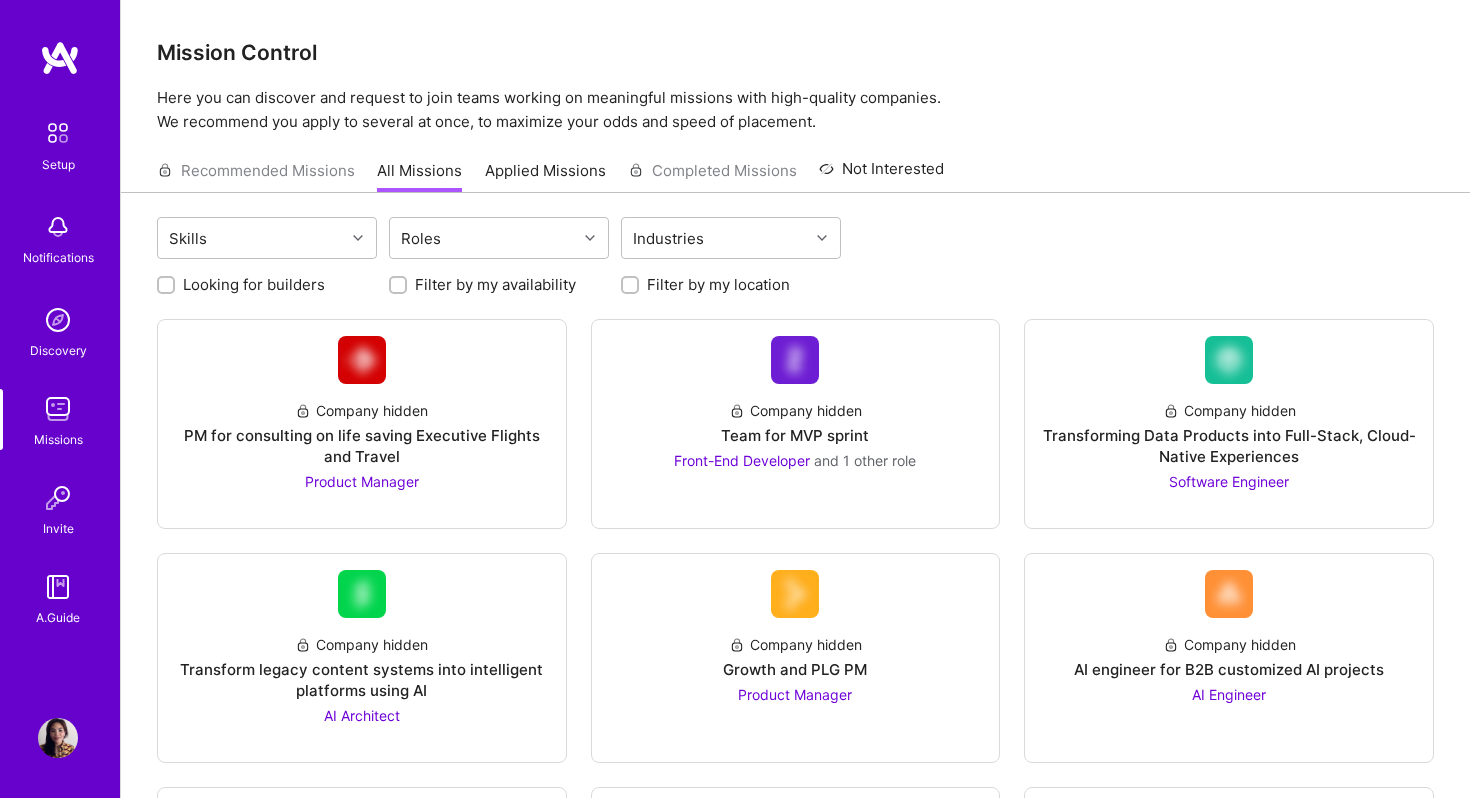 click on "Company hidden PM for consulting on life saving Executive Flights and Travel Product Manager" at bounding box center (362, 438) 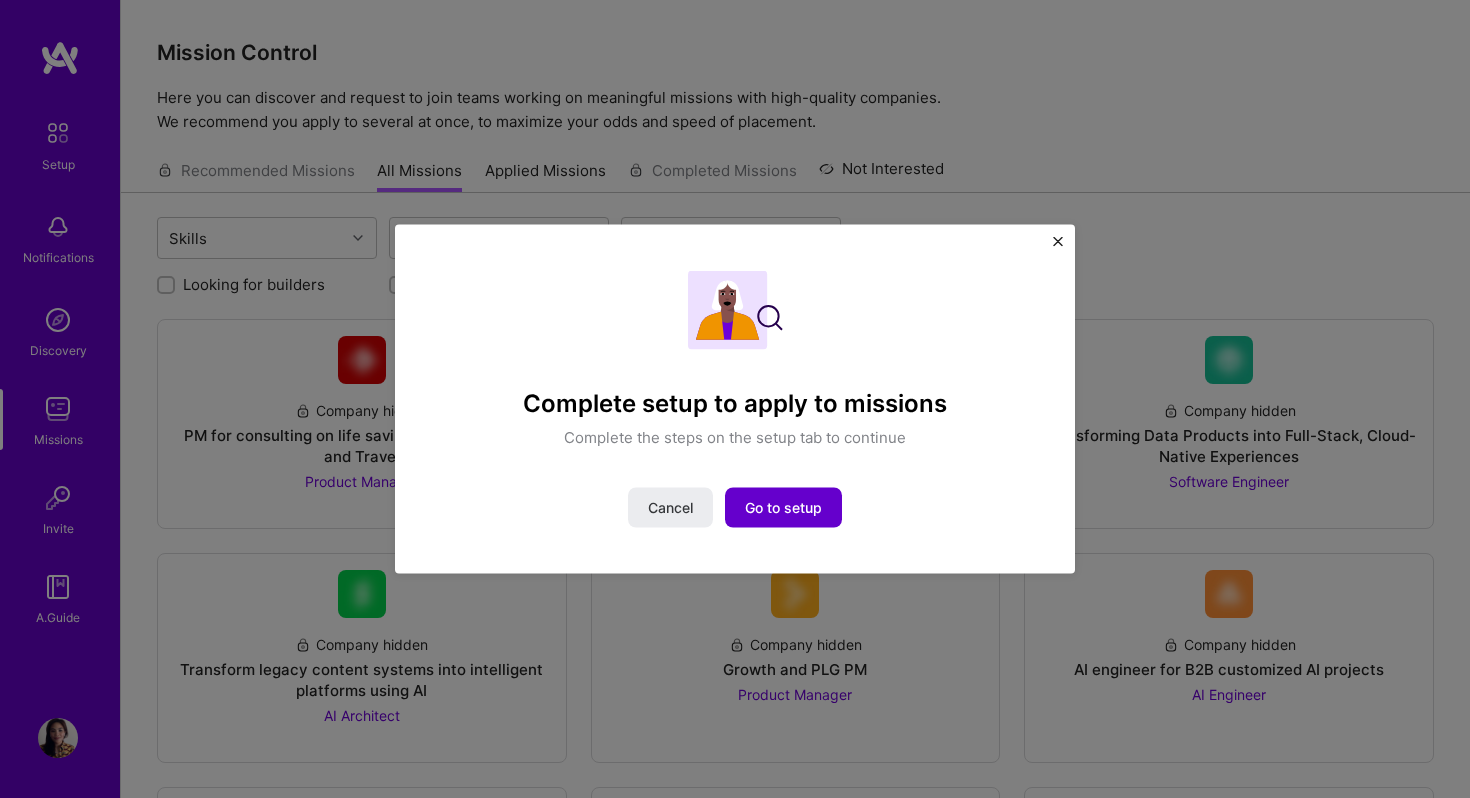 click on "Go to setup" at bounding box center [783, 507] 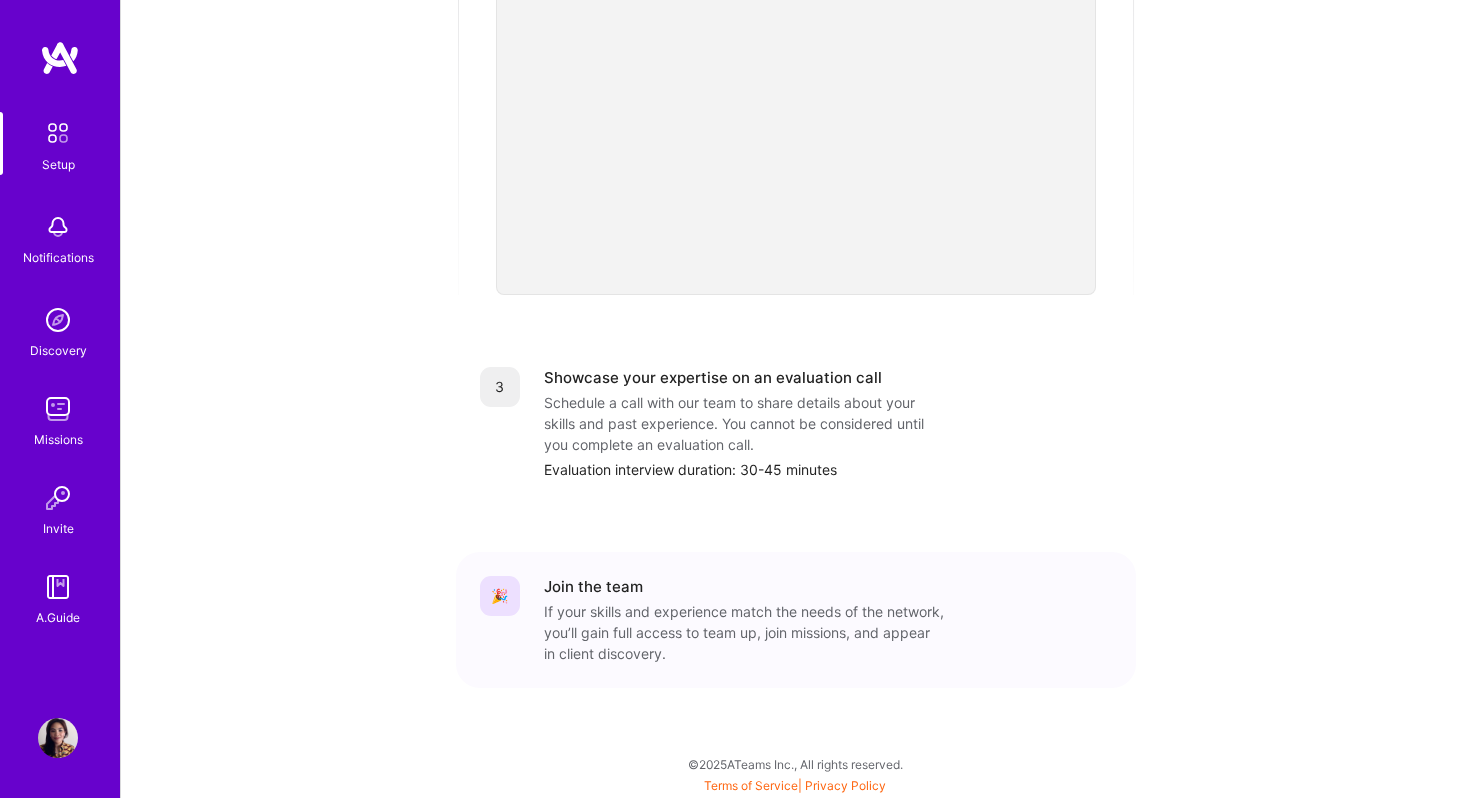 scroll, scrollTop: 0, scrollLeft: 0, axis: both 